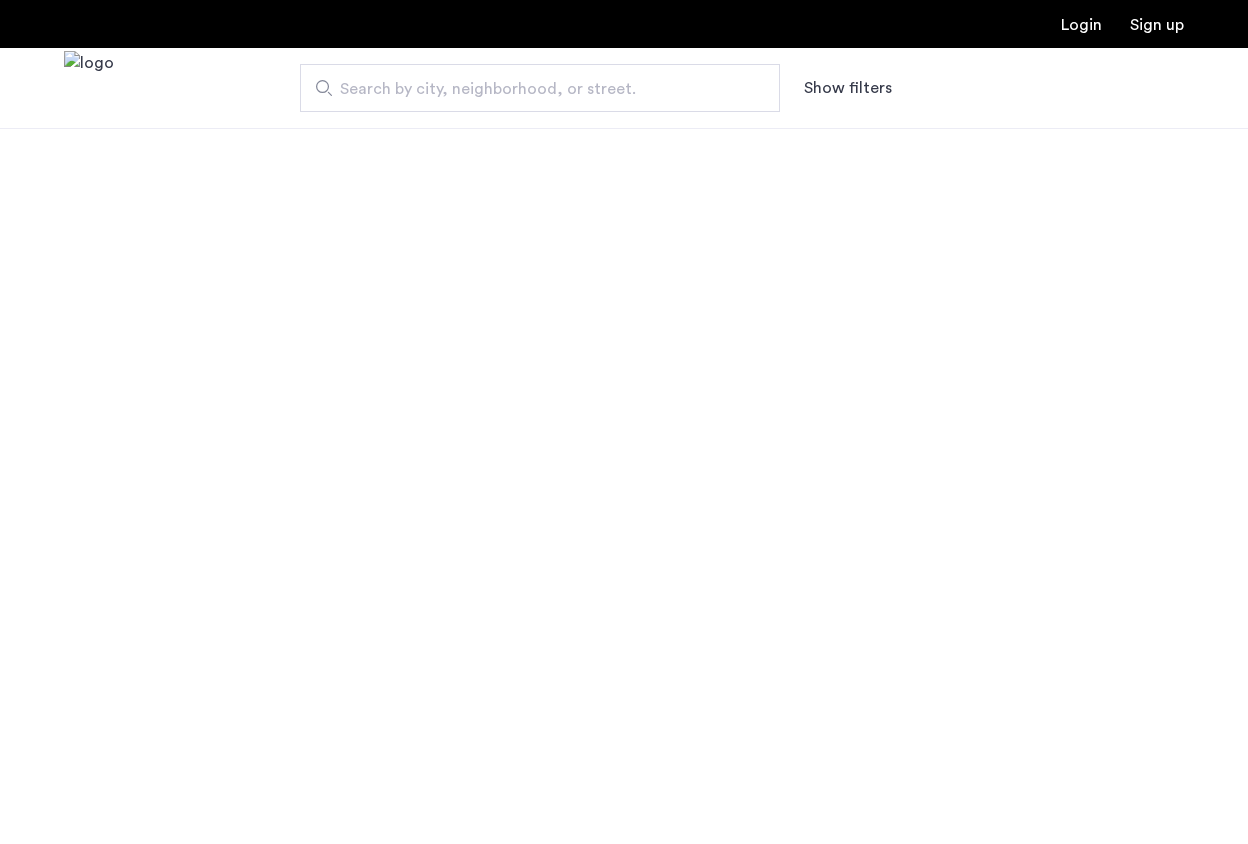 scroll, scrollTop: 0, scrollLeft: 0, axis: both 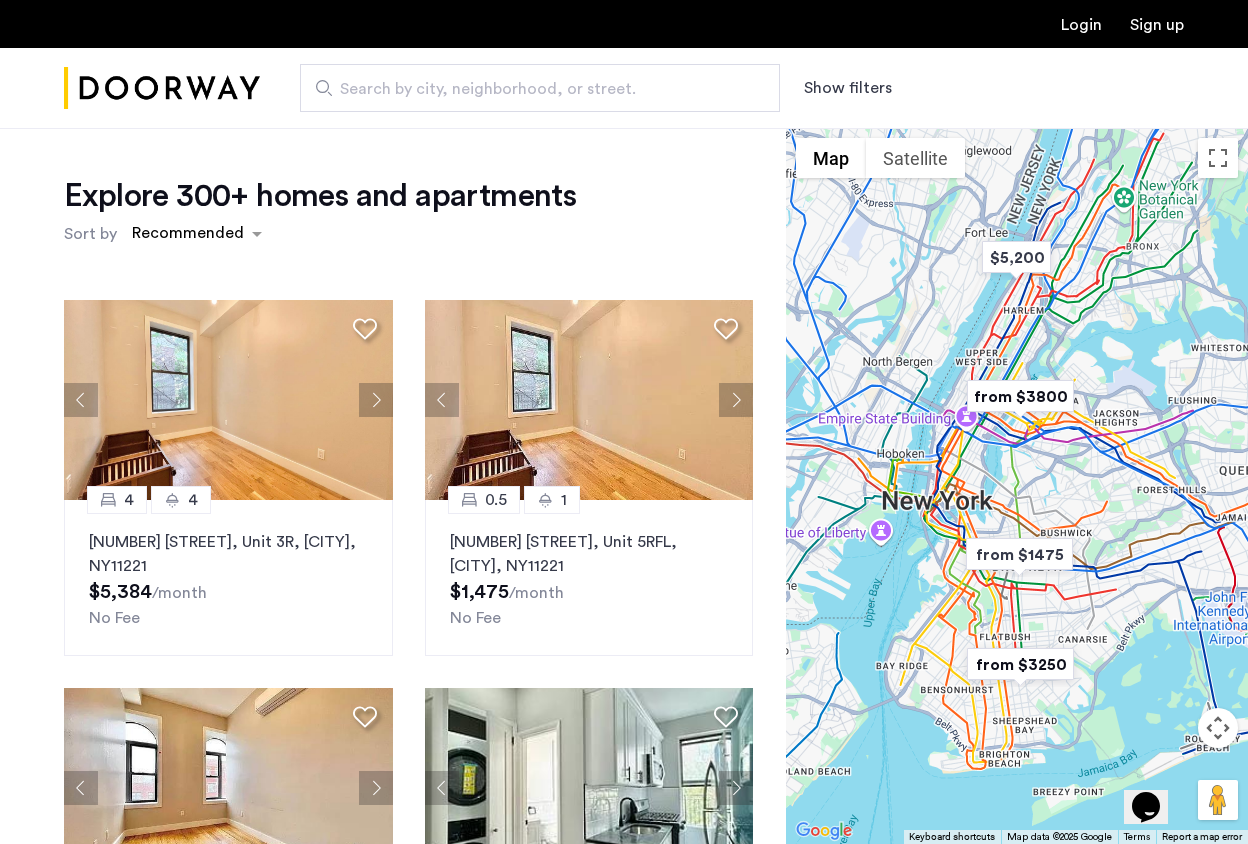 click at bounding box center (1017, 486) 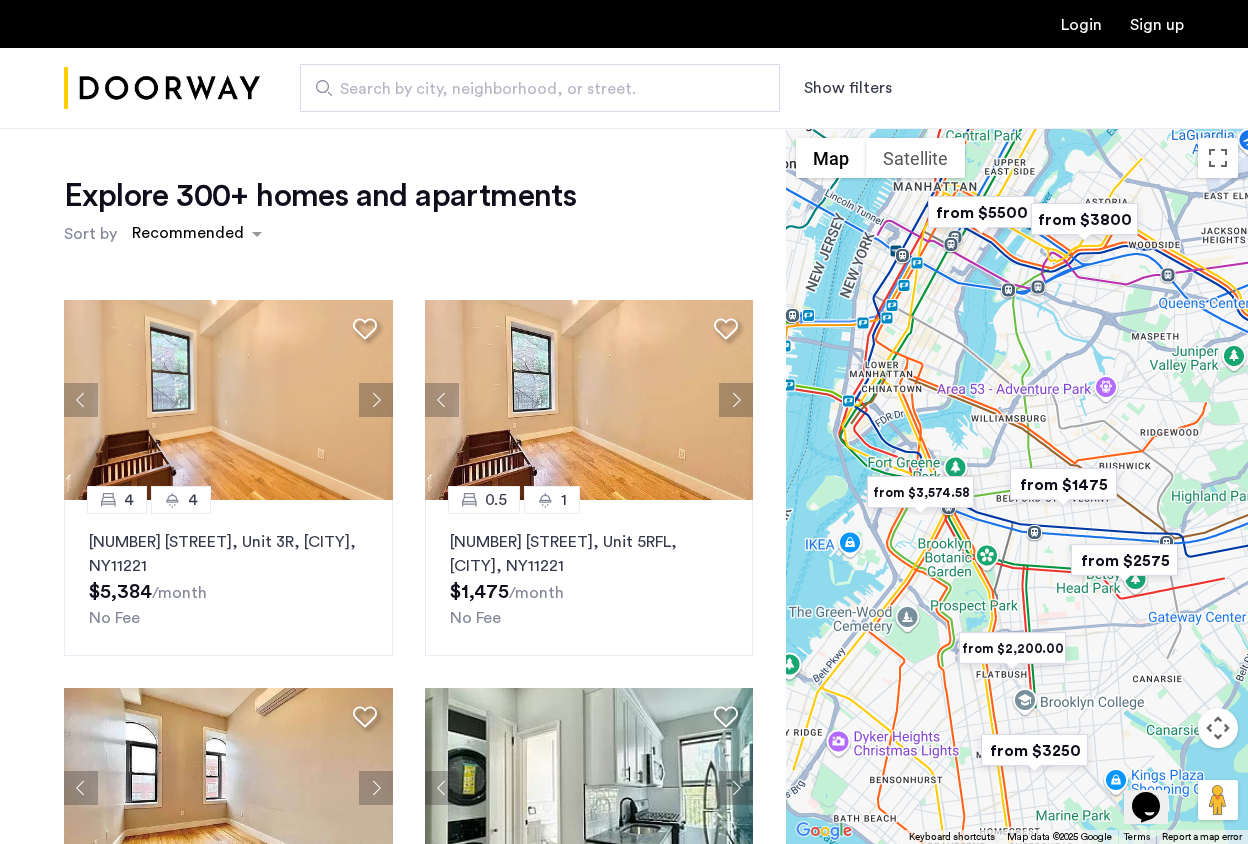 click at bounding box center (1017, 486) 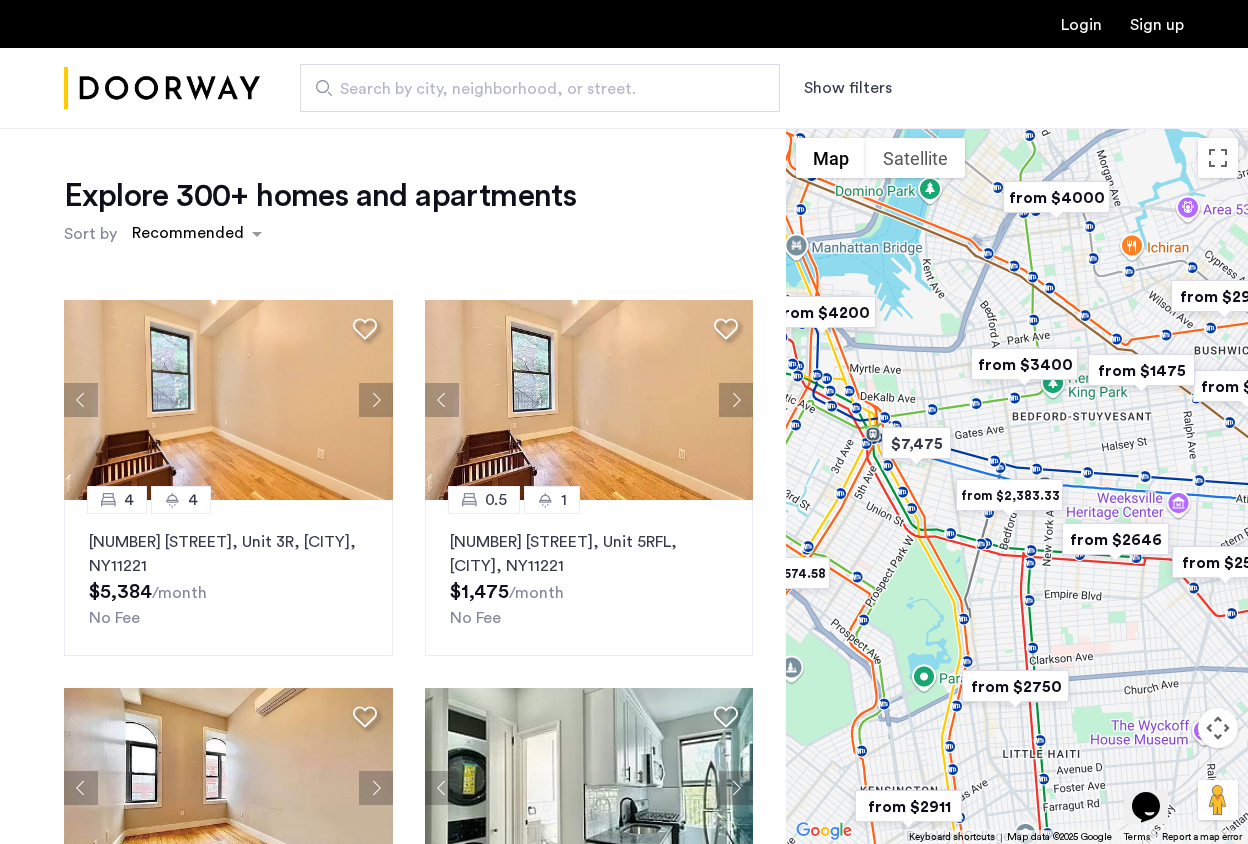 click at bounding box center (1017, 486) 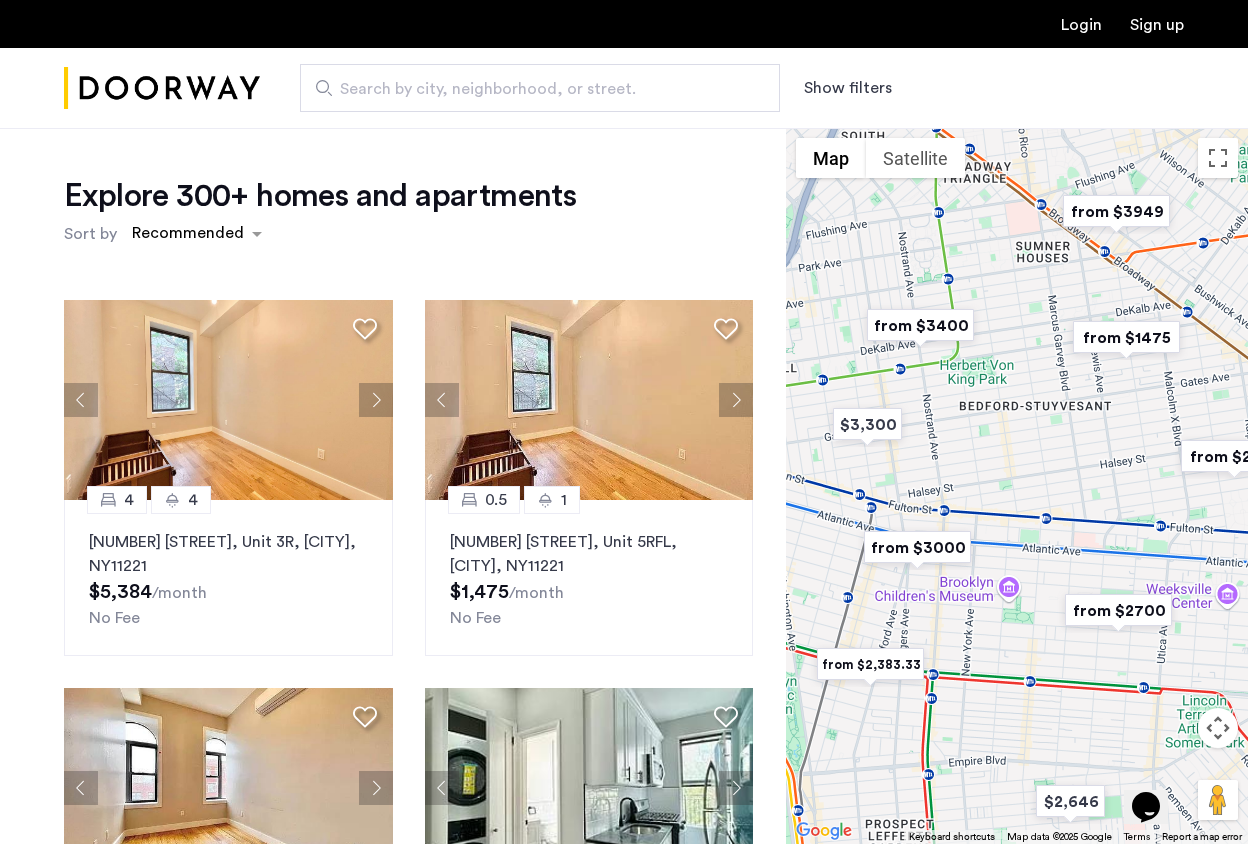 drag, startPoint x: 1093, startPoint y: 406, endPoint x: 920, endPoint y: 433, distance: 175.09425 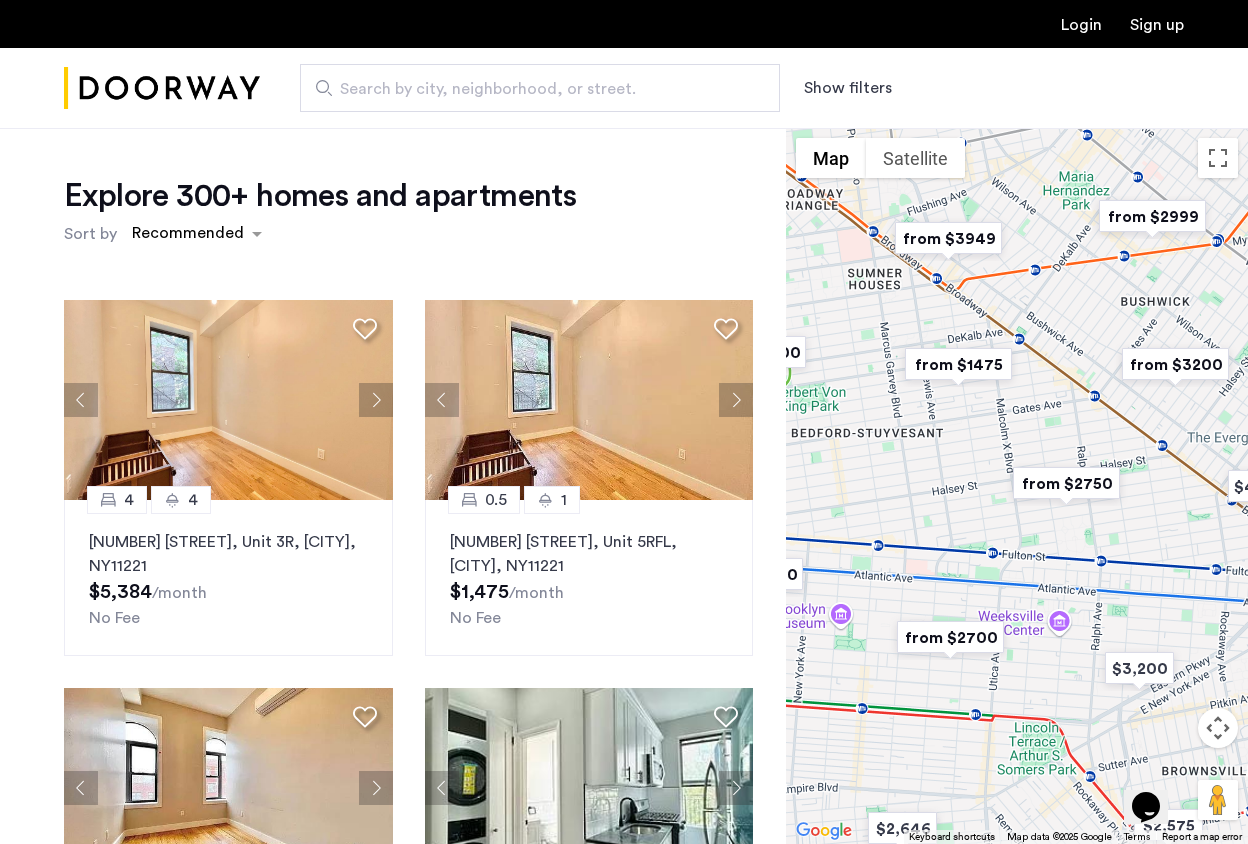 click at bounding box center [958, 364] 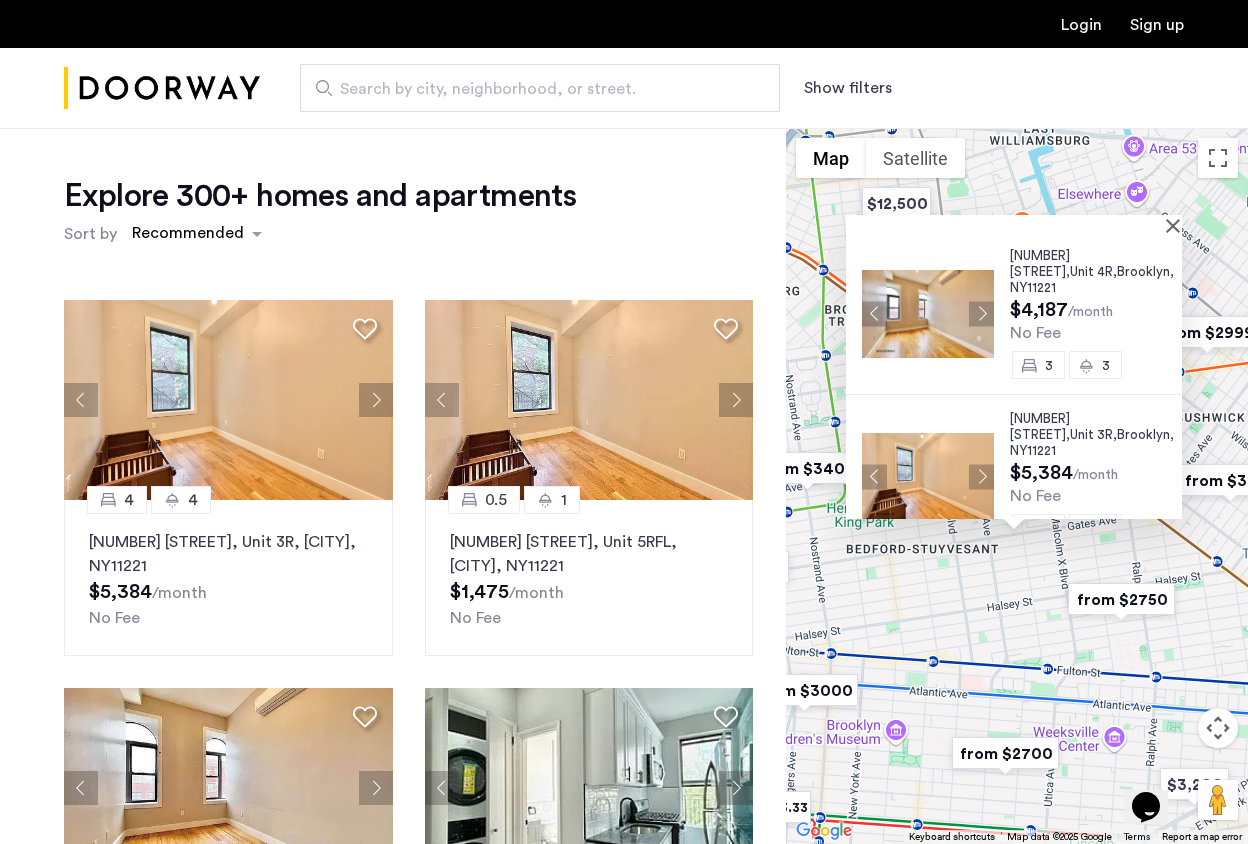 scroll, scrollTop: 210, scrollLeft: 0, axis: vertical 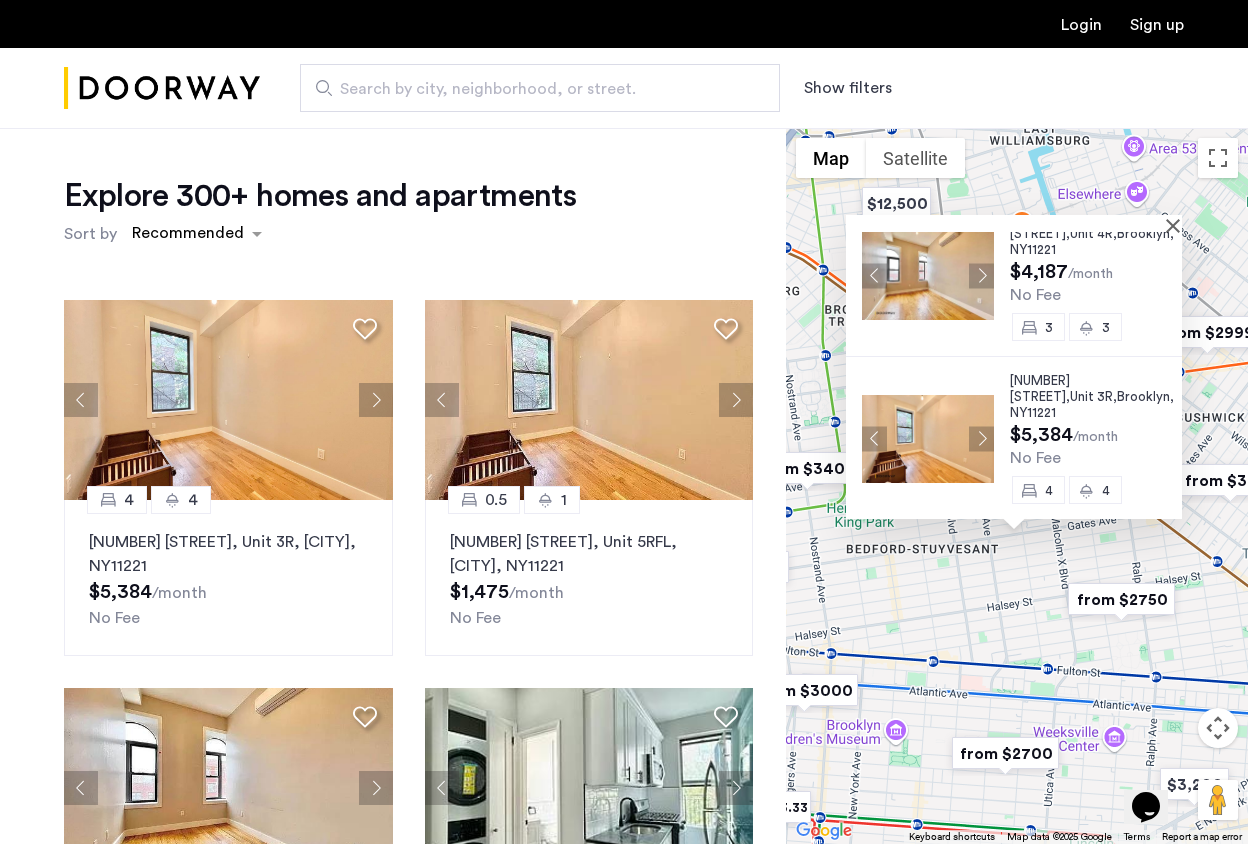 click on "856 Greene Avenue,  Unit 5RFL,  Brooklyn , NY  11221 $1,475  /month No Fee 0.5 1 856 Greene Avenue,  Unit 4R,  Brooklyn , NY  11221 $4,187  /month No Fee 3 3 856 Greene Avenue,  Unit 3R,  Brooklyn , NY  11221 $5,384  /month No Fee 4 4" at bounding box center [1017, 486] 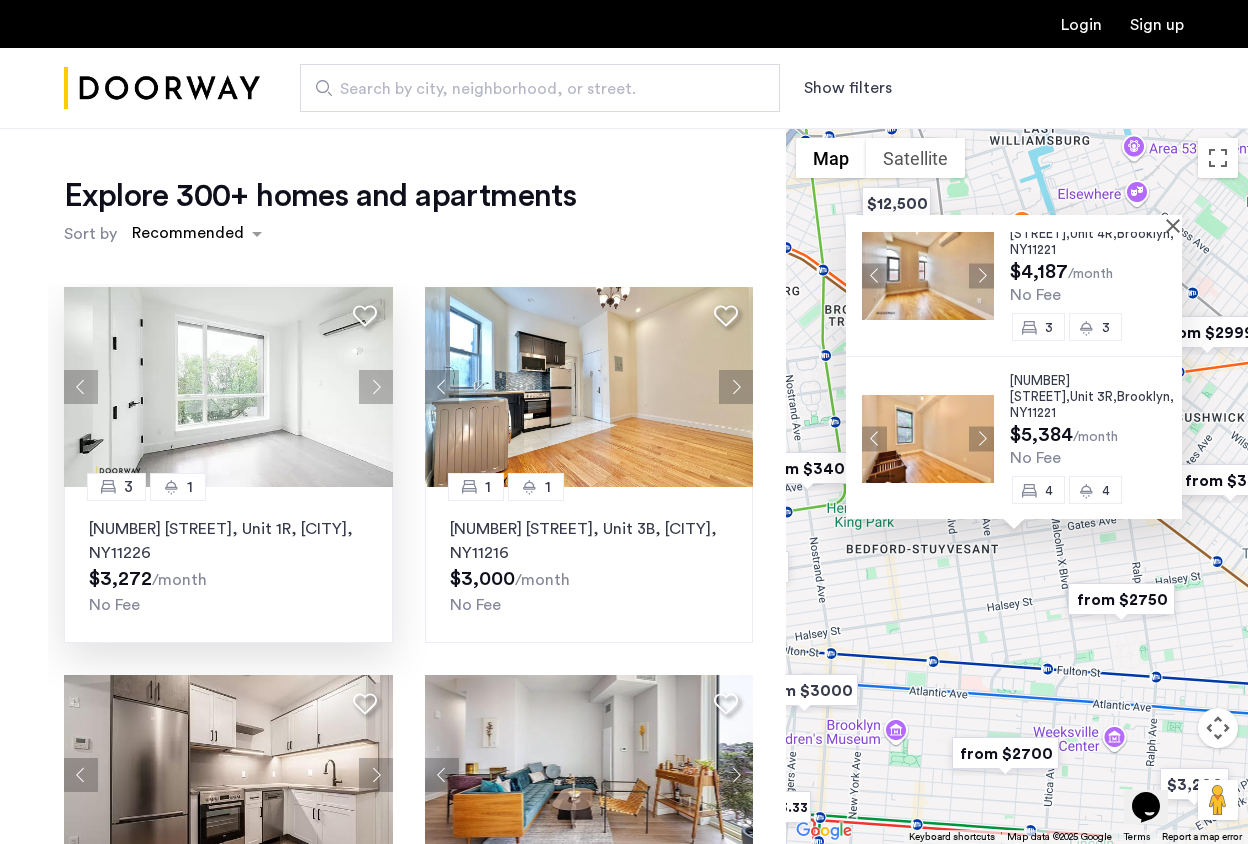 scroll, scrollTop: 0, scrollLeft: 0, axis: both 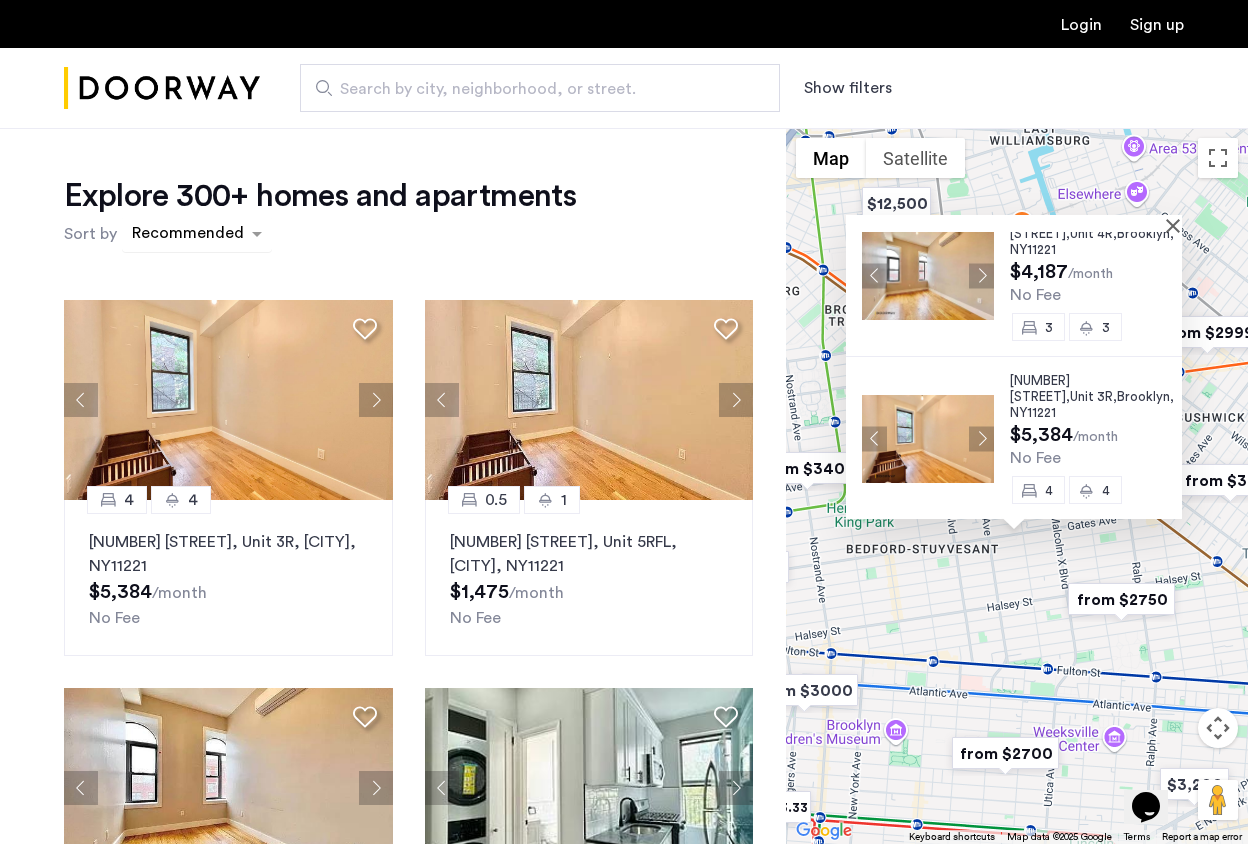 click 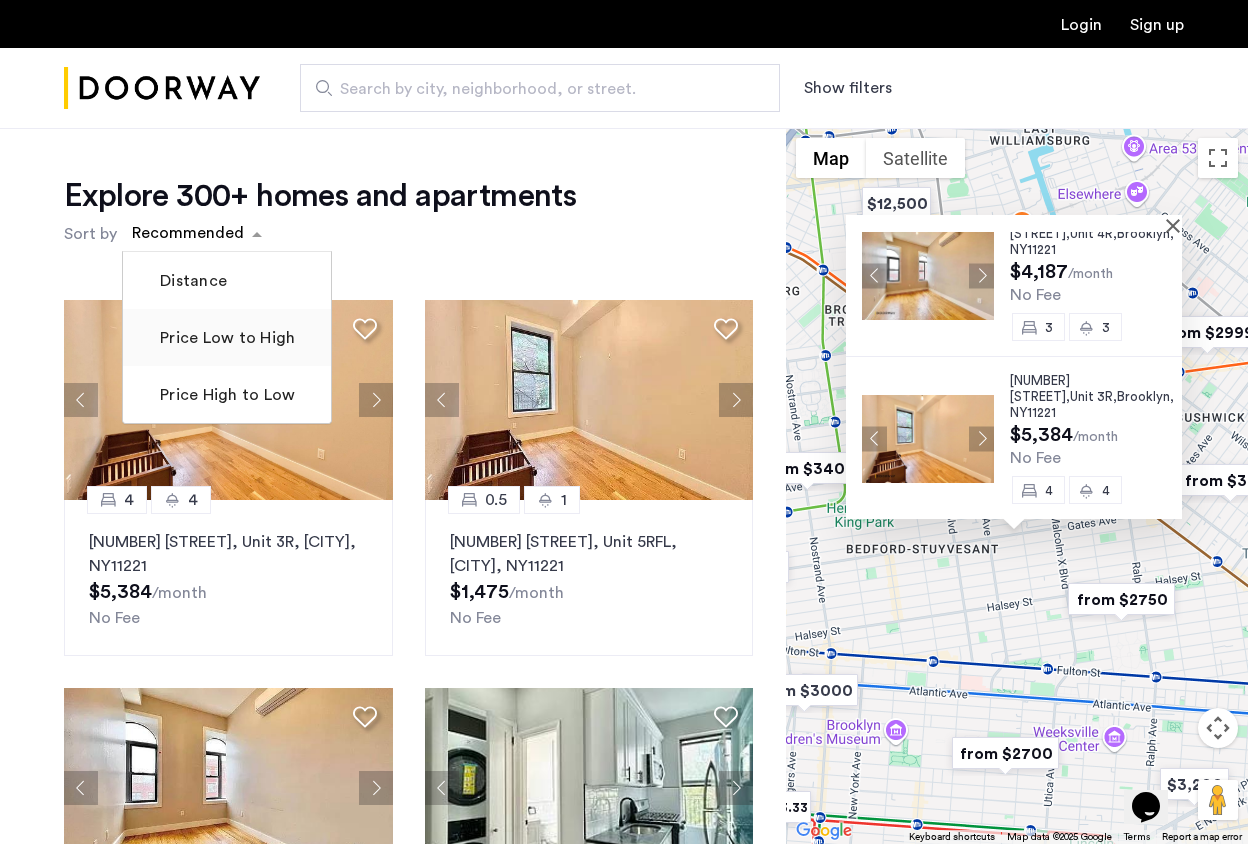 click on "Price Low to High" at bounding box center [225, 338] 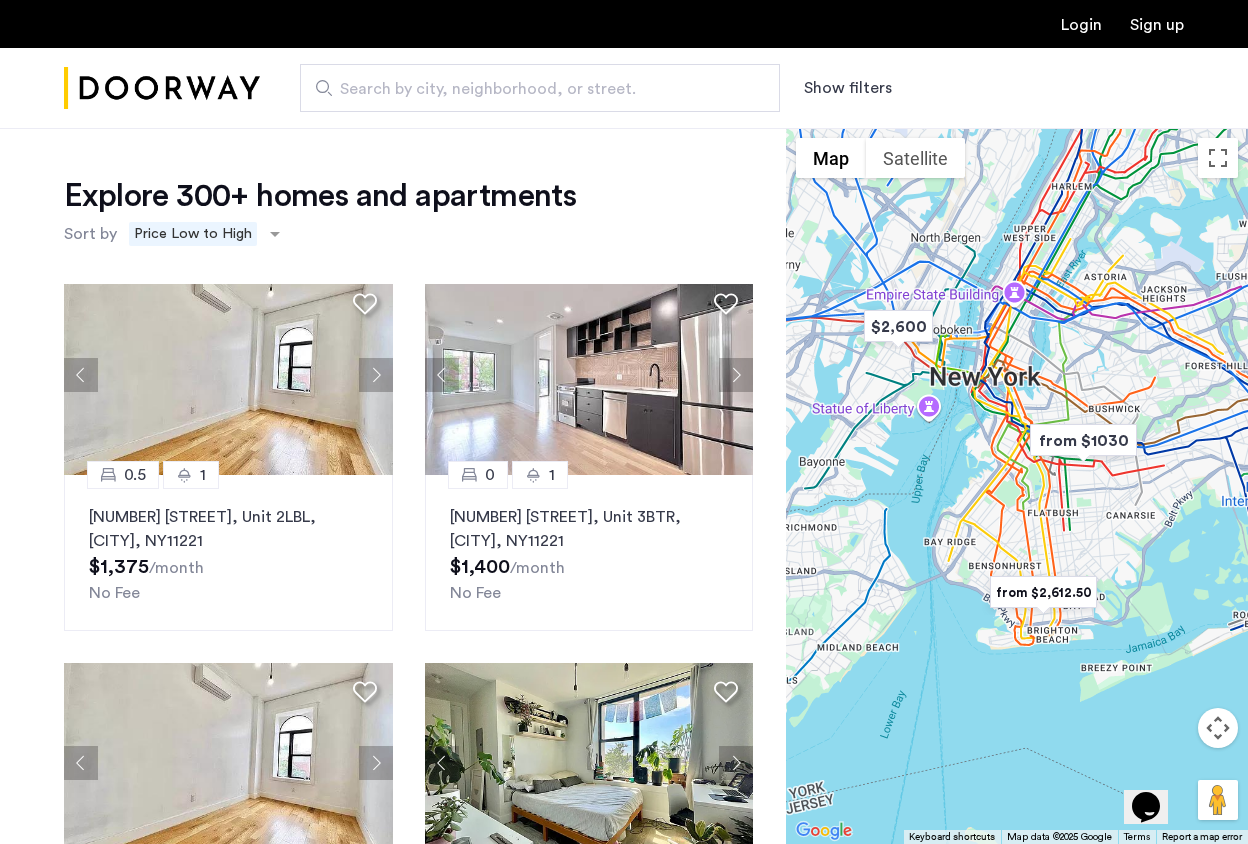 scroll, scrollTop: 1650, scrollLeft: 0, axis: vertical 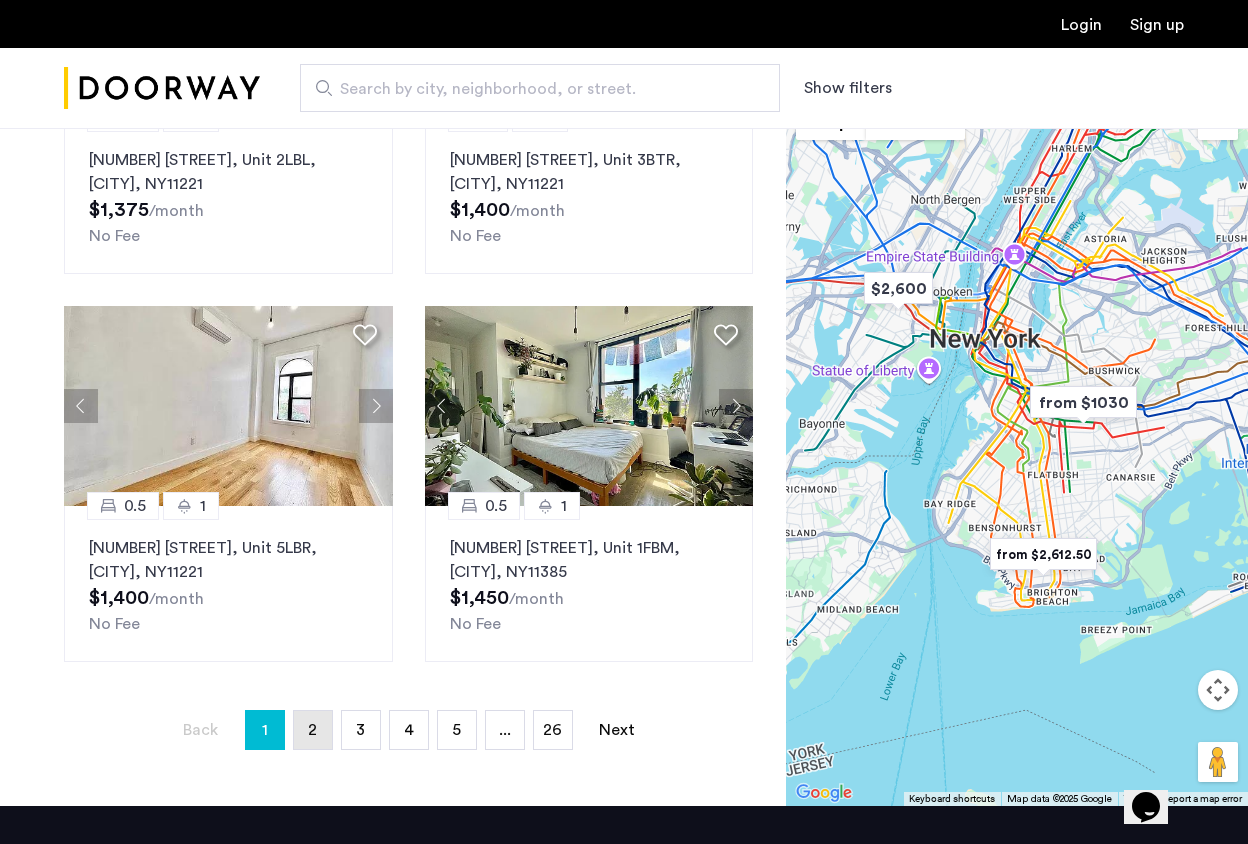 click on "2" at bounding box center (312, 730) 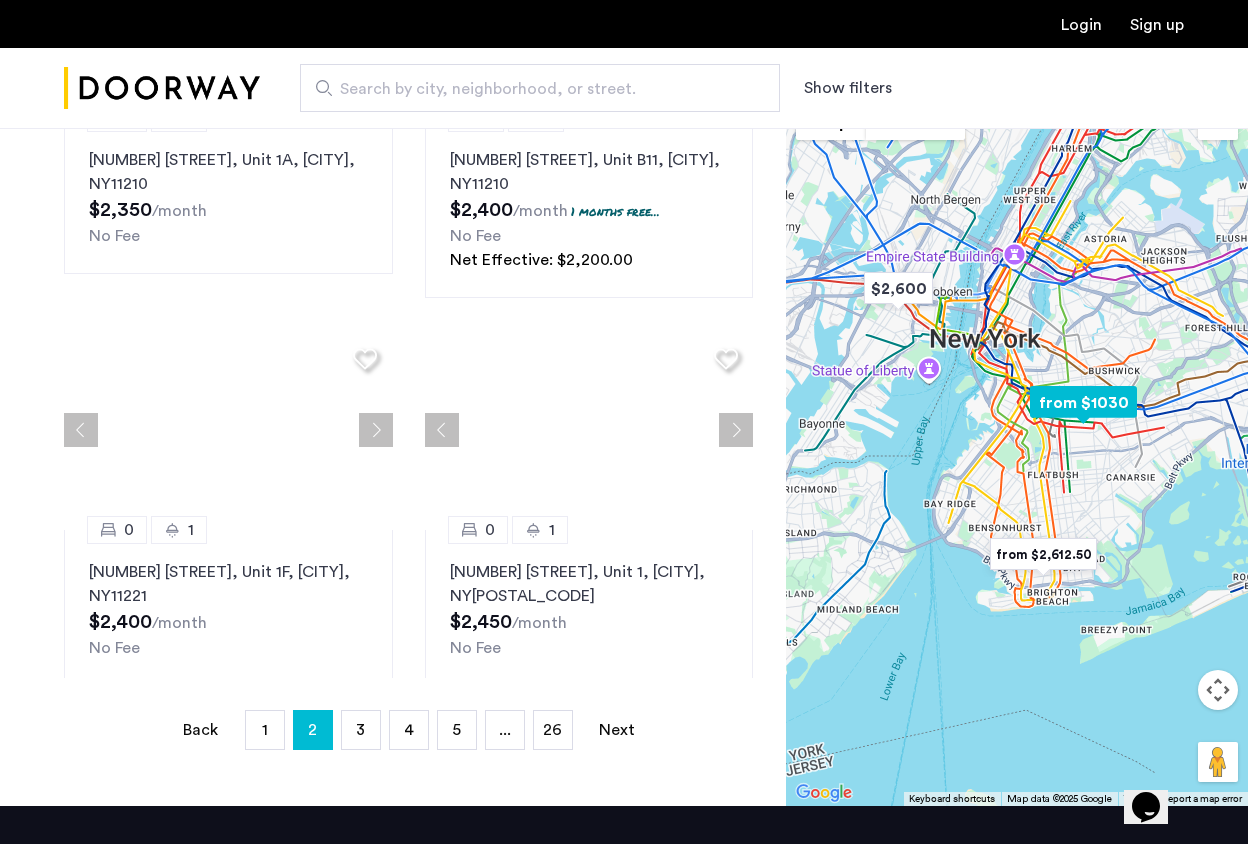 scroll, scrollTop: 0, scrollLeft: 0, axis: both 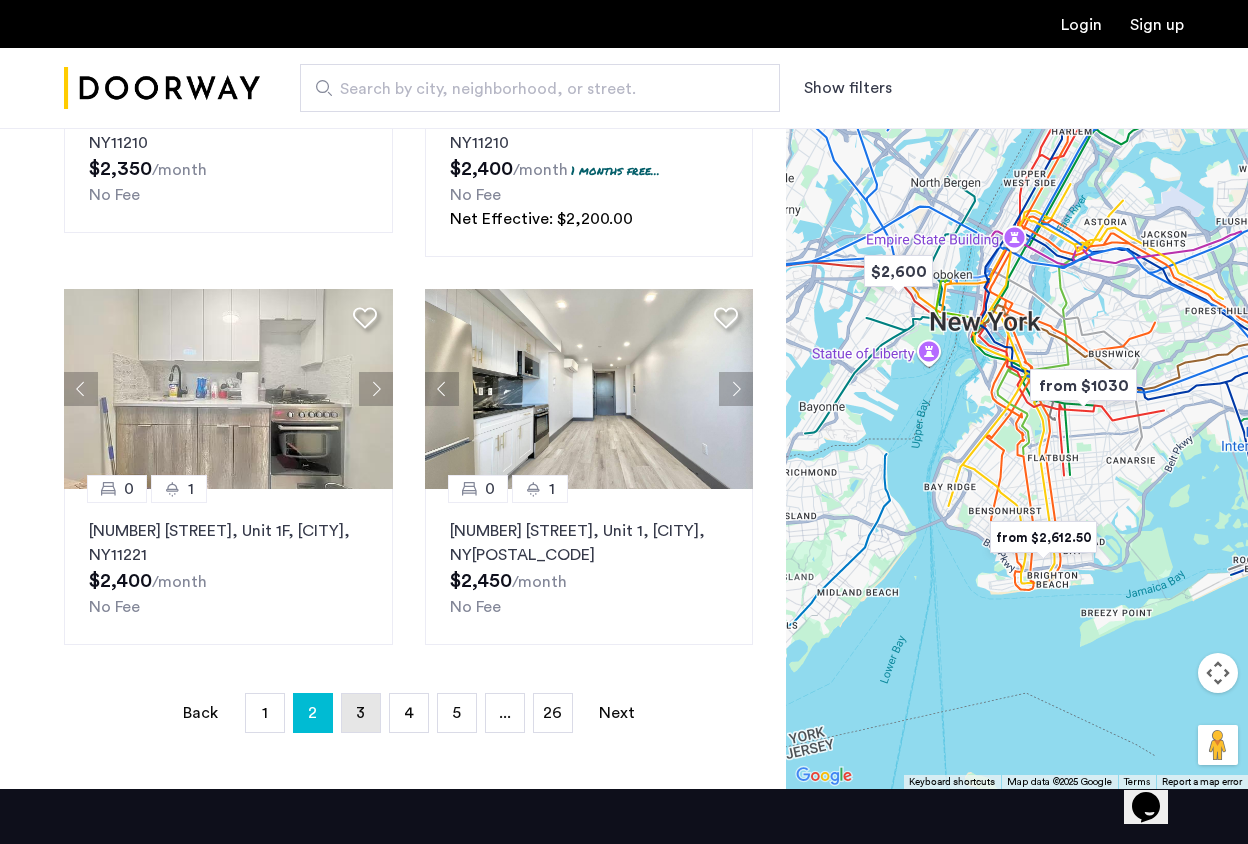 click on "page  3" at bounding box center [361, 713] 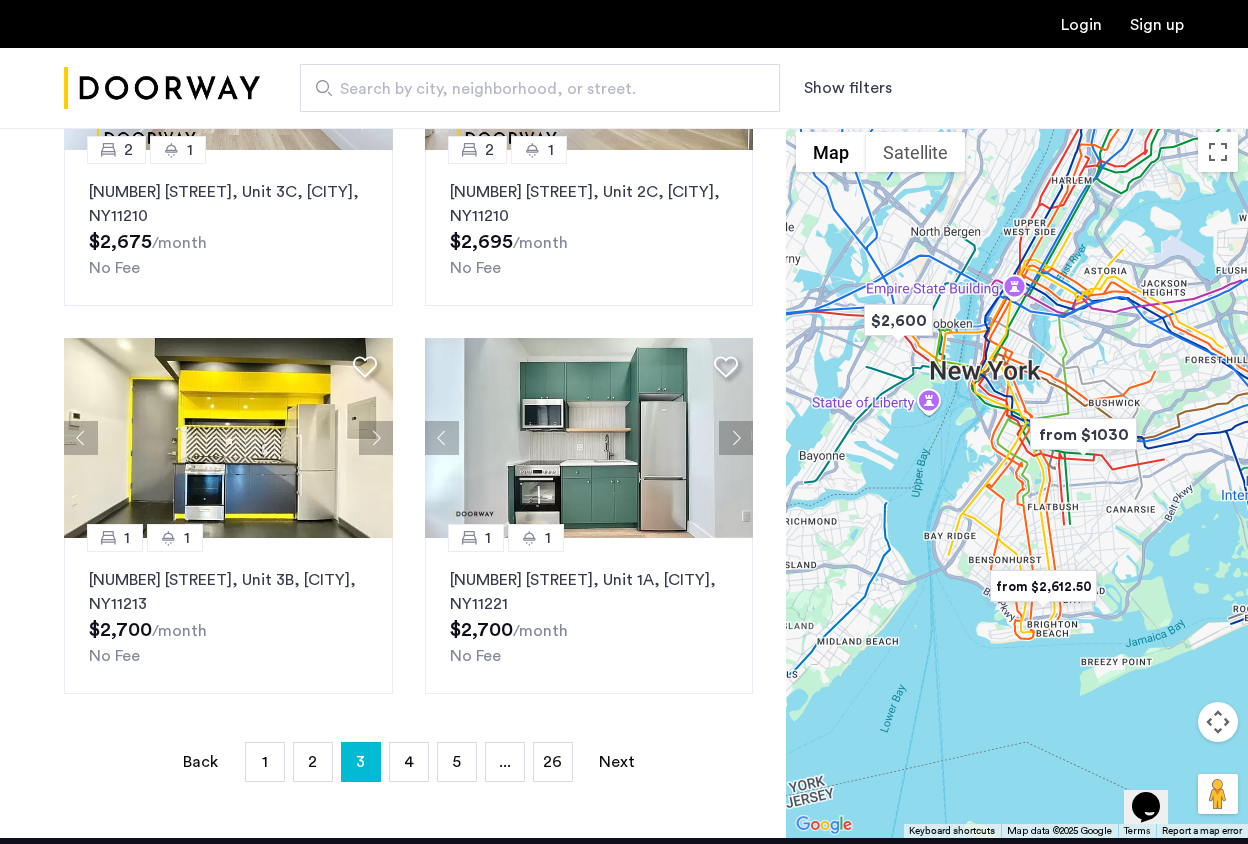 scroll, scrollTop: 255, scrollLeft: 0, axis: vertical 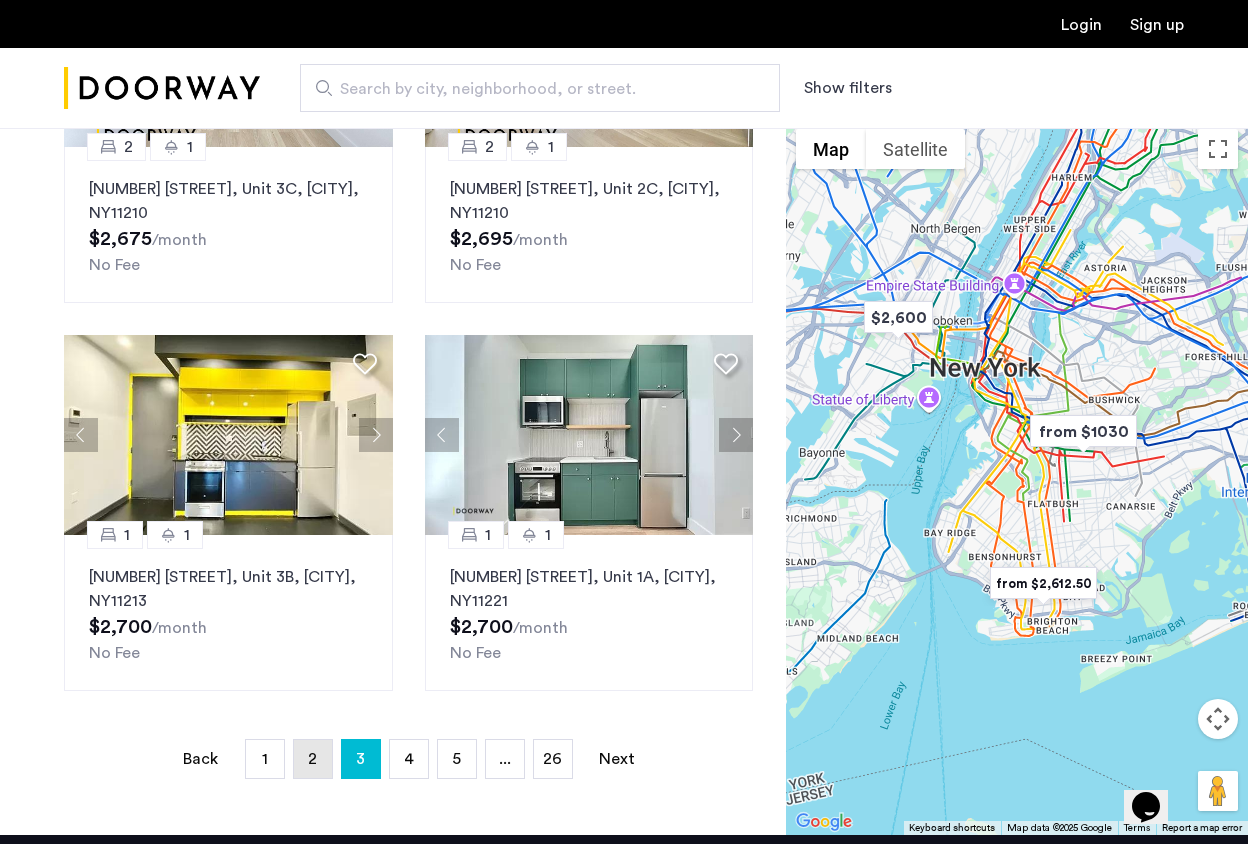 click on "2" at bounding box center (312, 759) 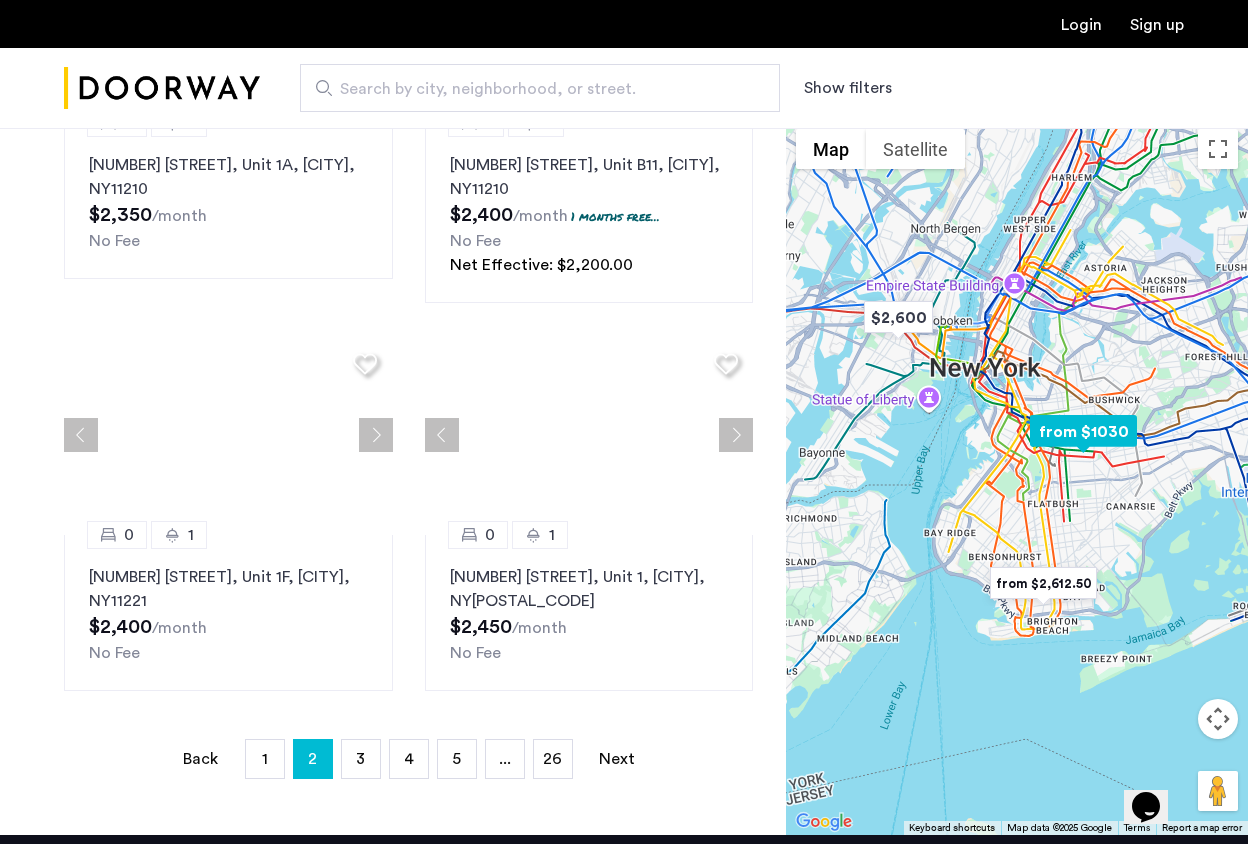 scroll, scrollTop: 0, scrollLeft: 0, axis: both 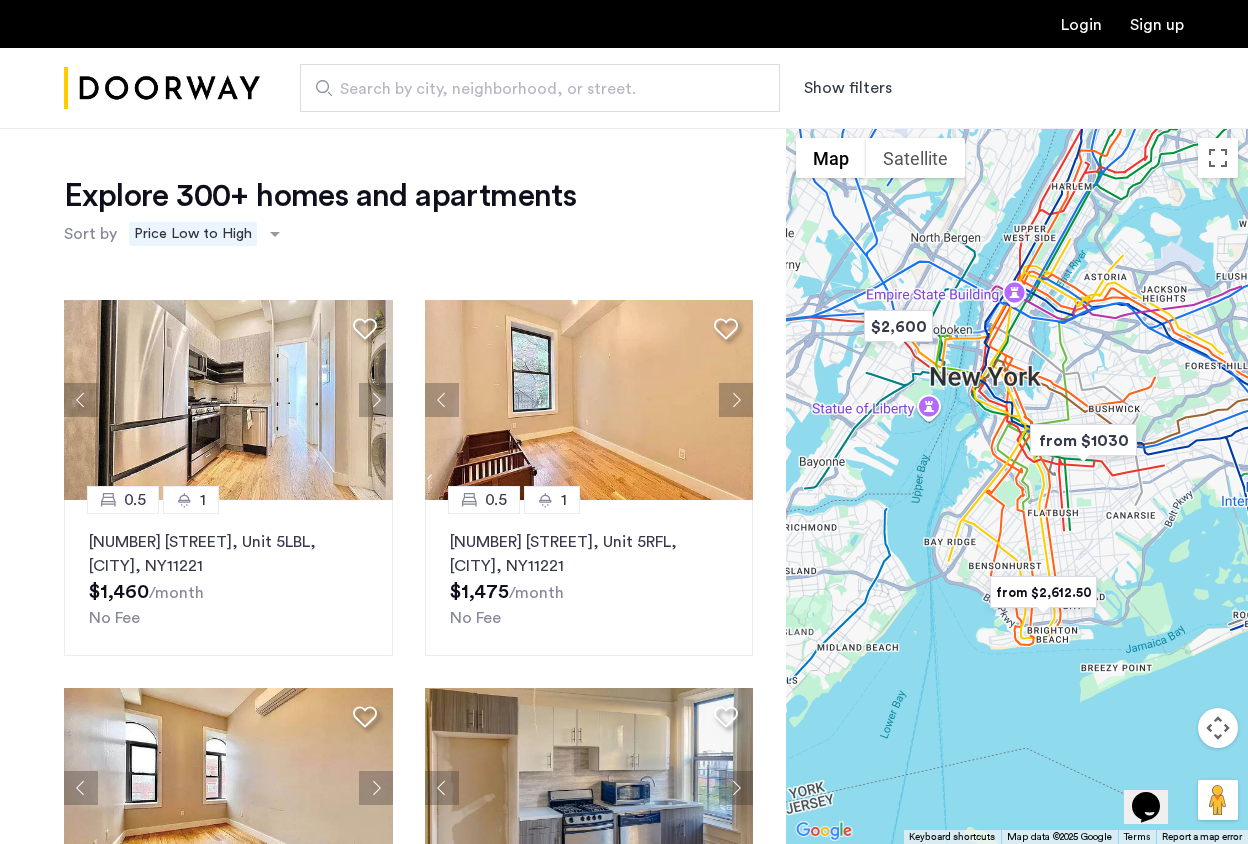 click on "Show filters" at bounding box center (848, 88) 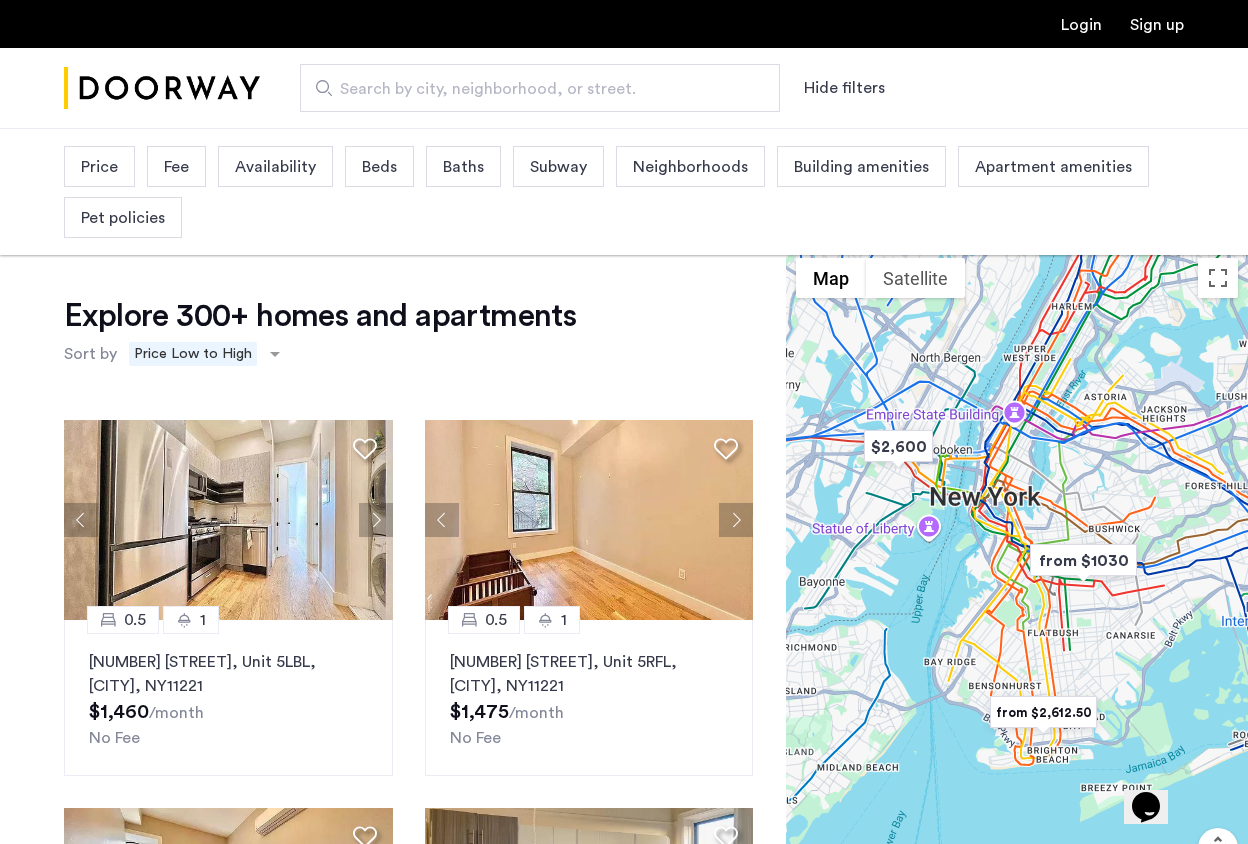 click on "Pet policies" at bounding box center (123, 218) 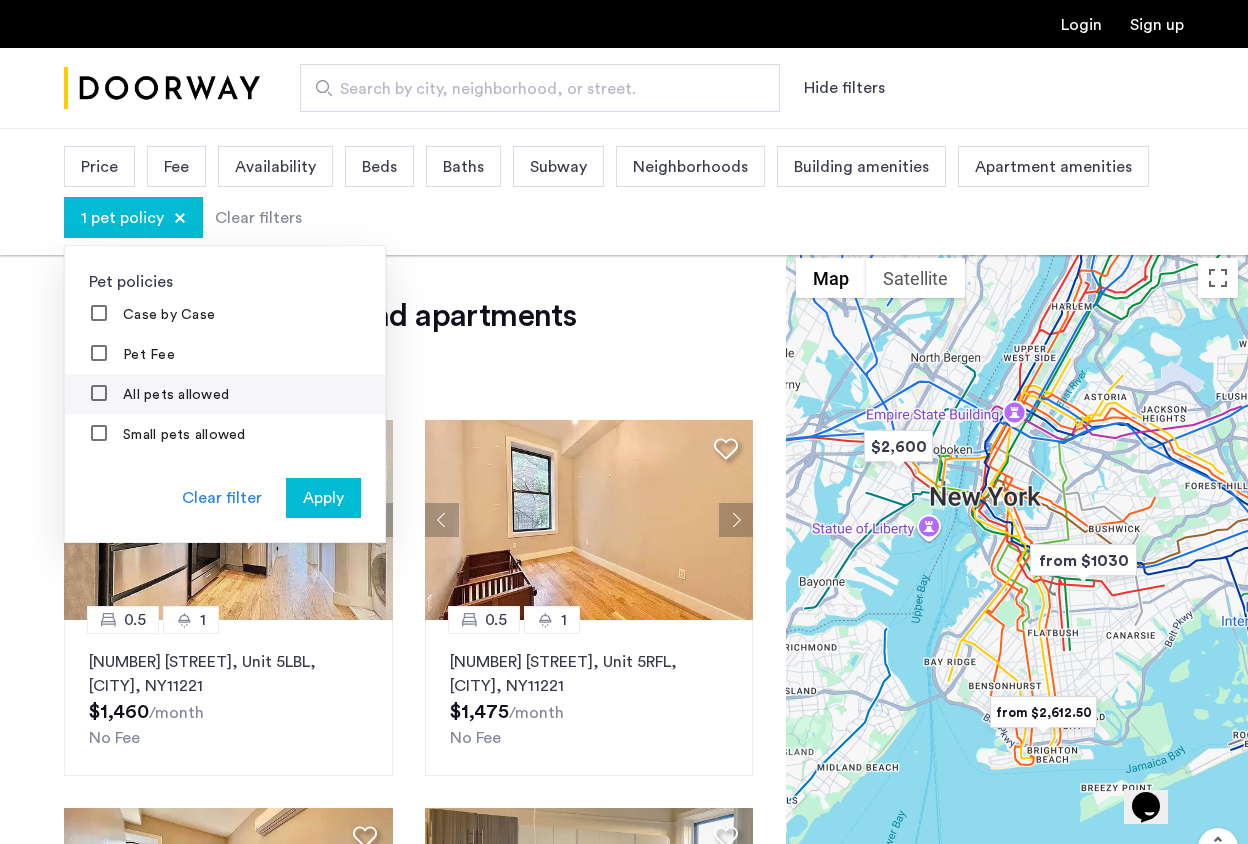 click on "All pets allowed" at bounding box center [174, 395] 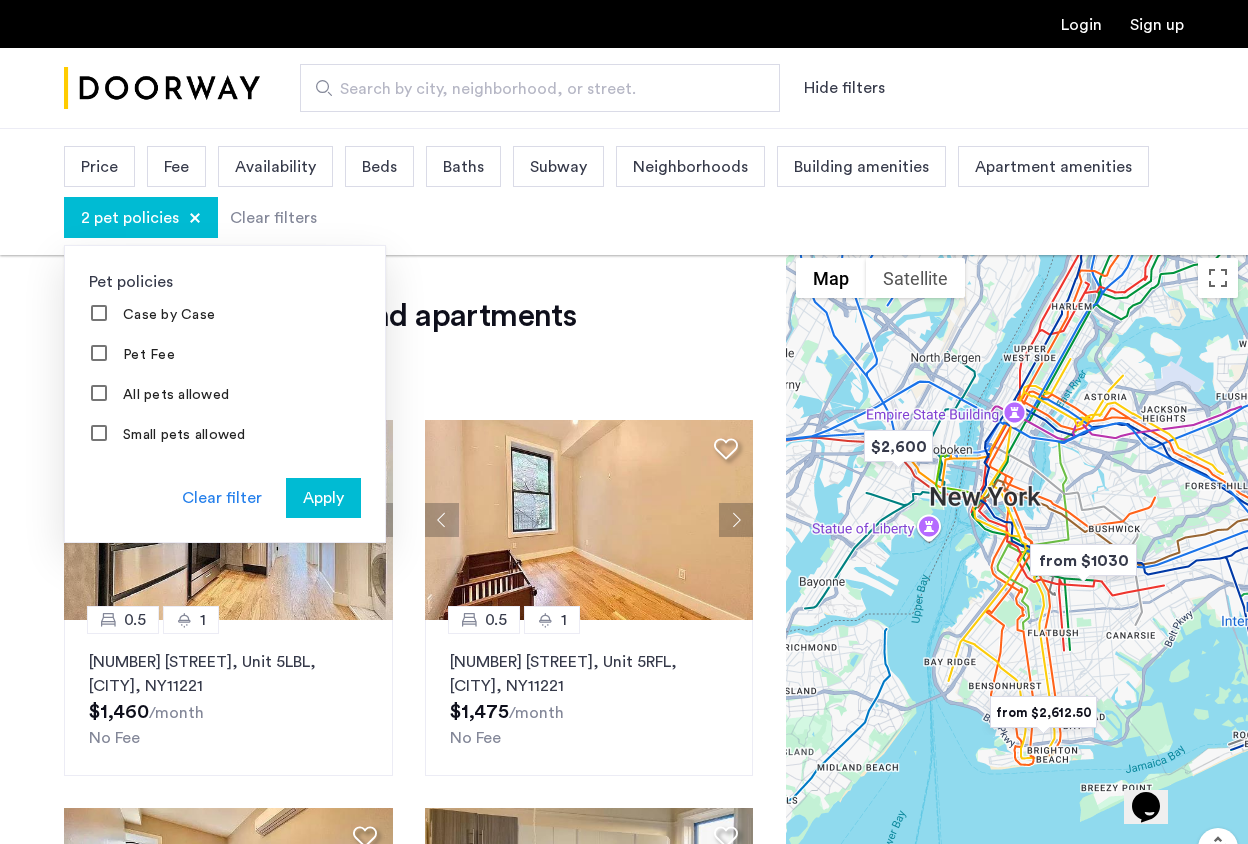 click on "Apply" at bounding box center [323, 498] 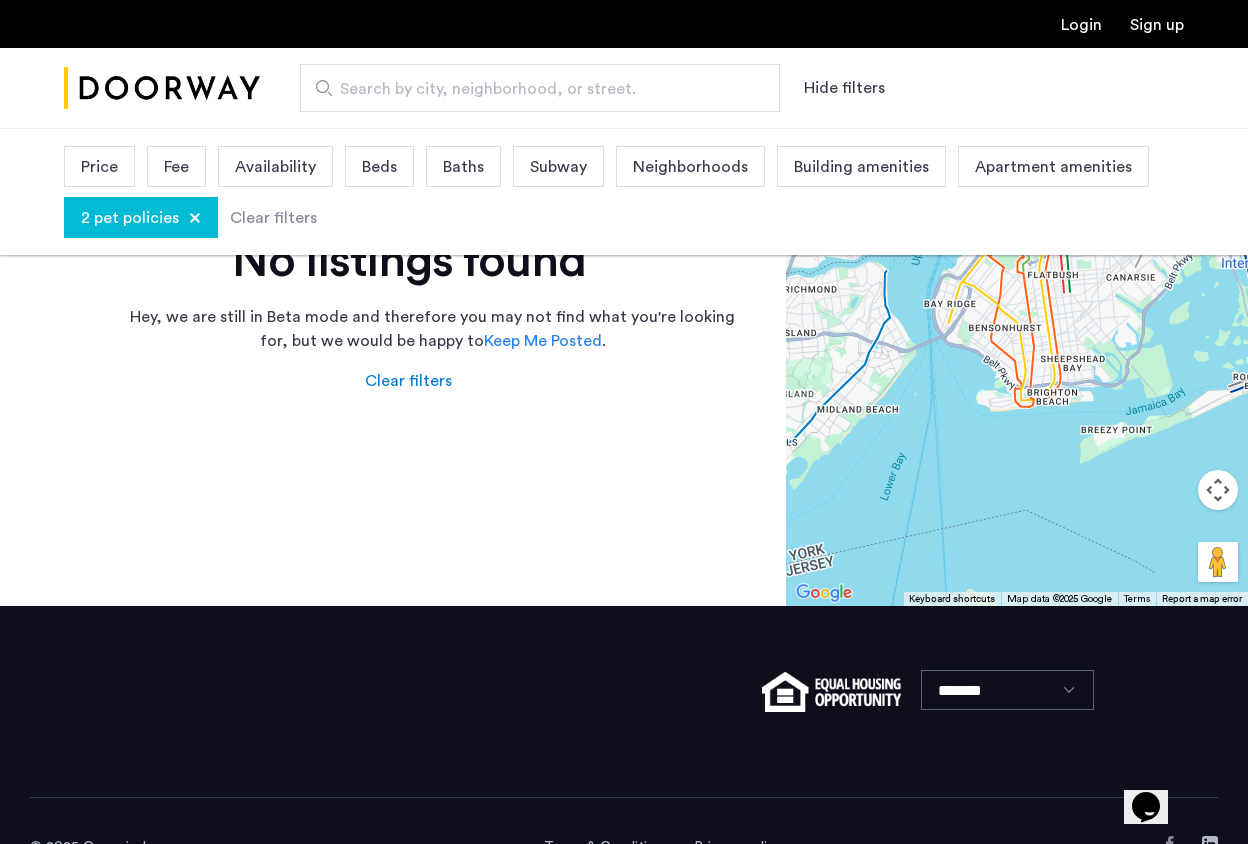 scroll, scrollTop: 465, scrollLeft: 0, axis: vertical 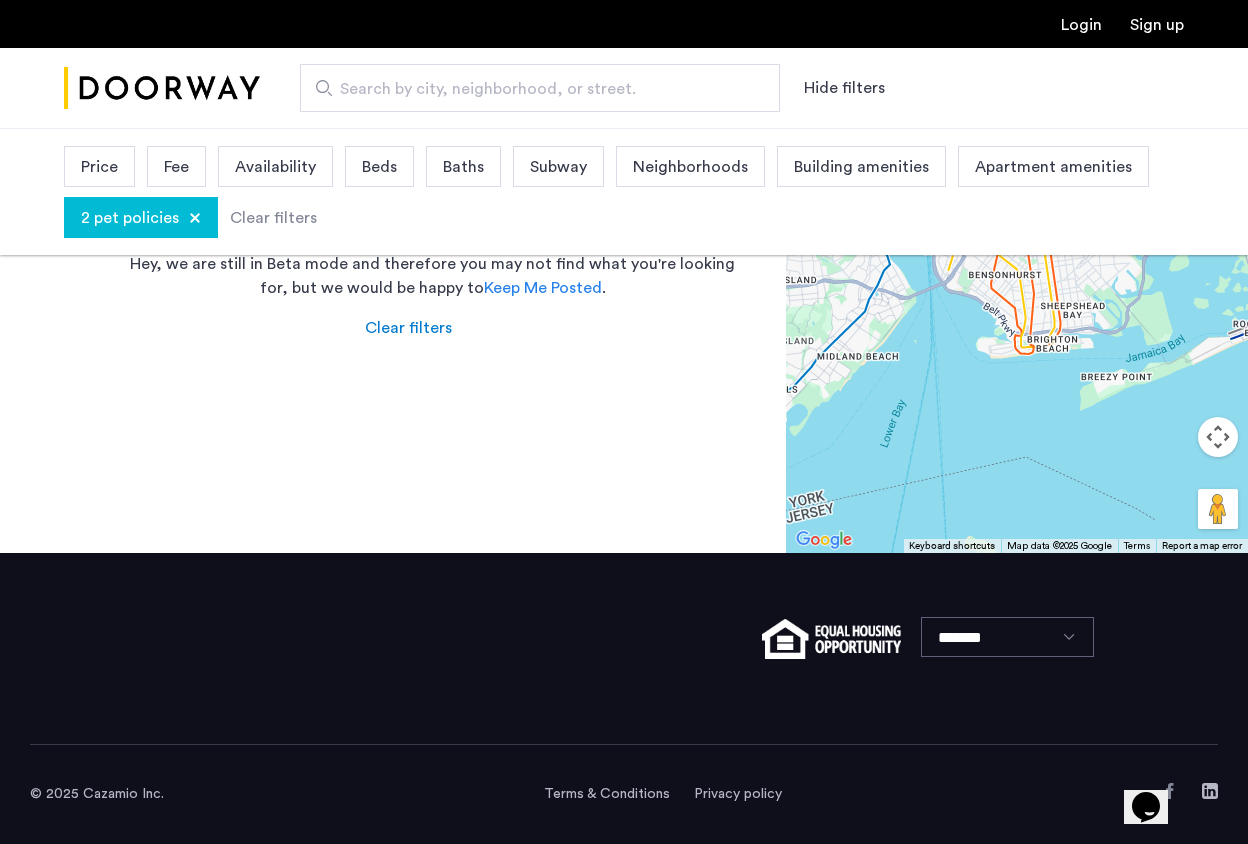 click at bounding box center [195, 218] 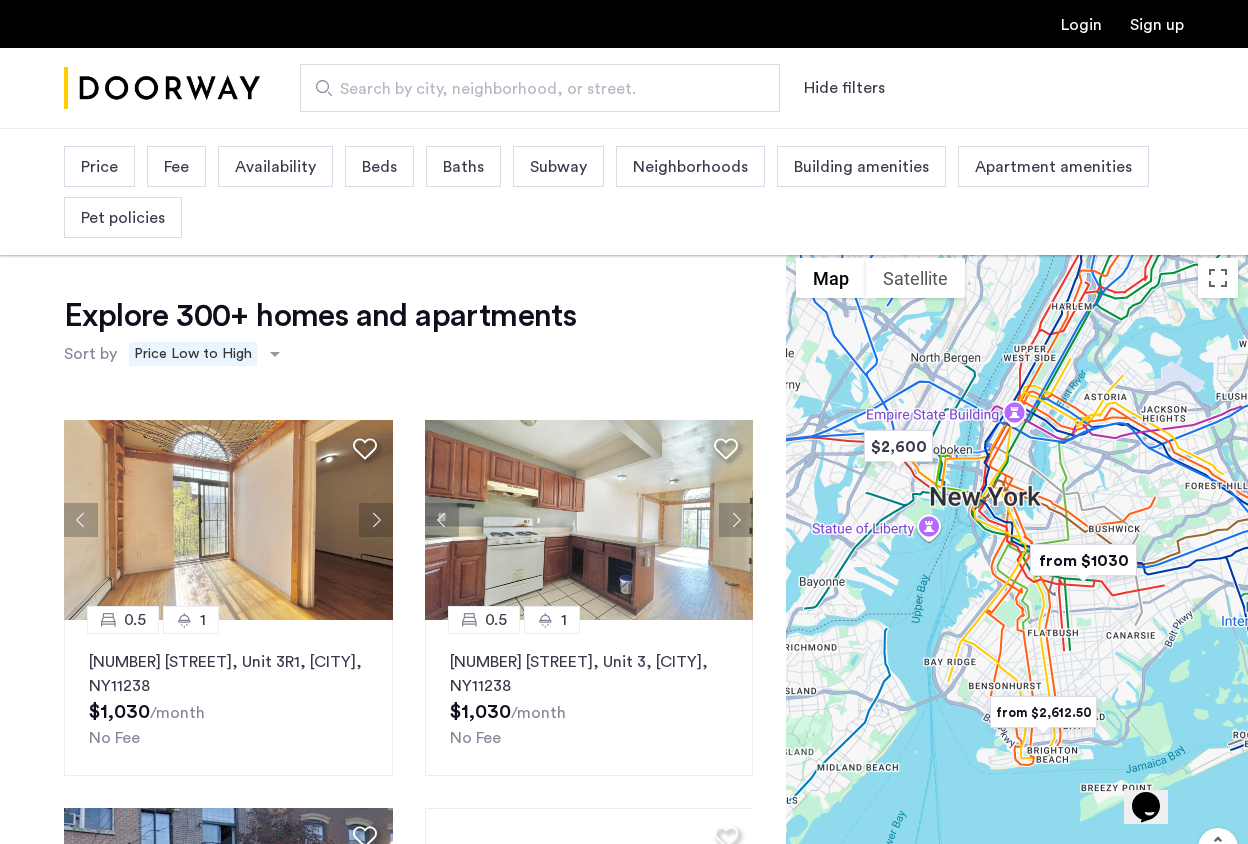click on "Pet policies" at bounding box center (123, 218) 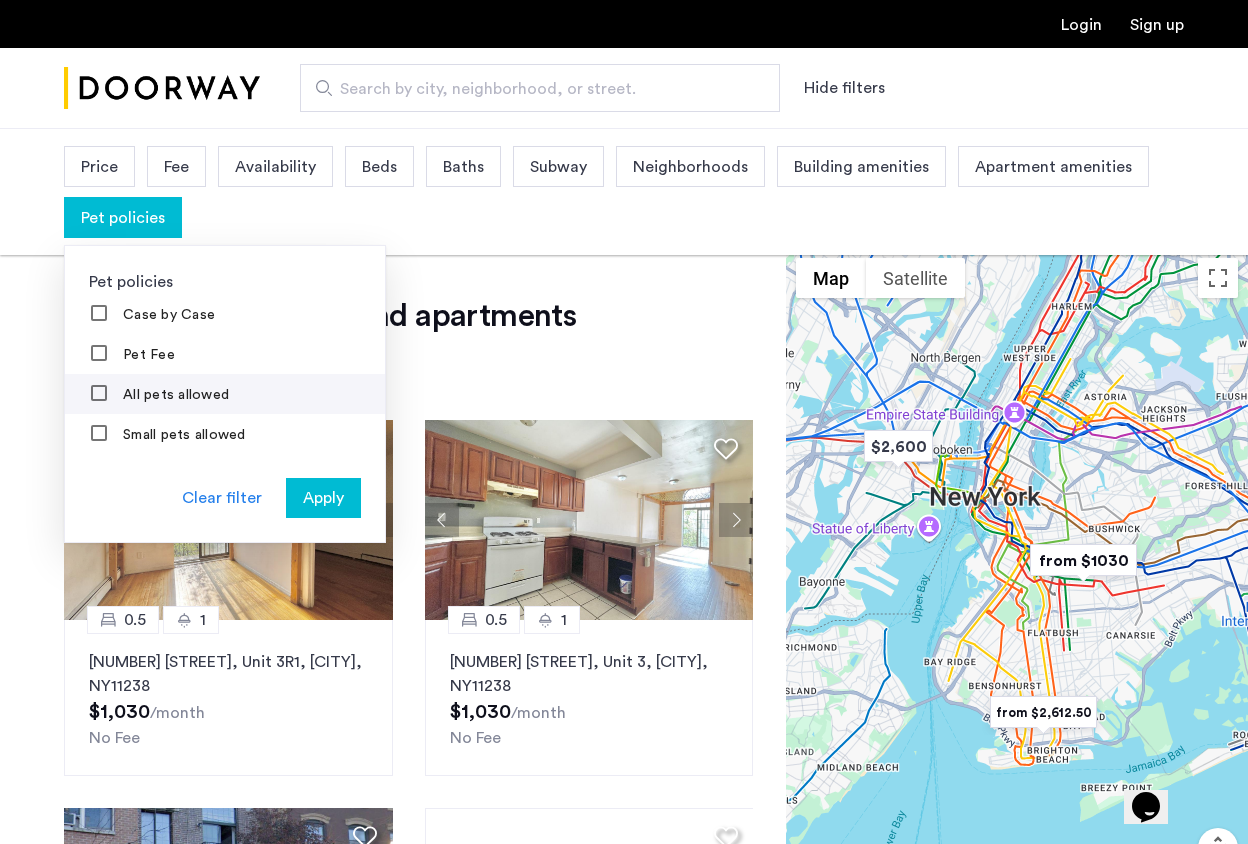 click on "All pets allowed" at bounding box center [174, 395] 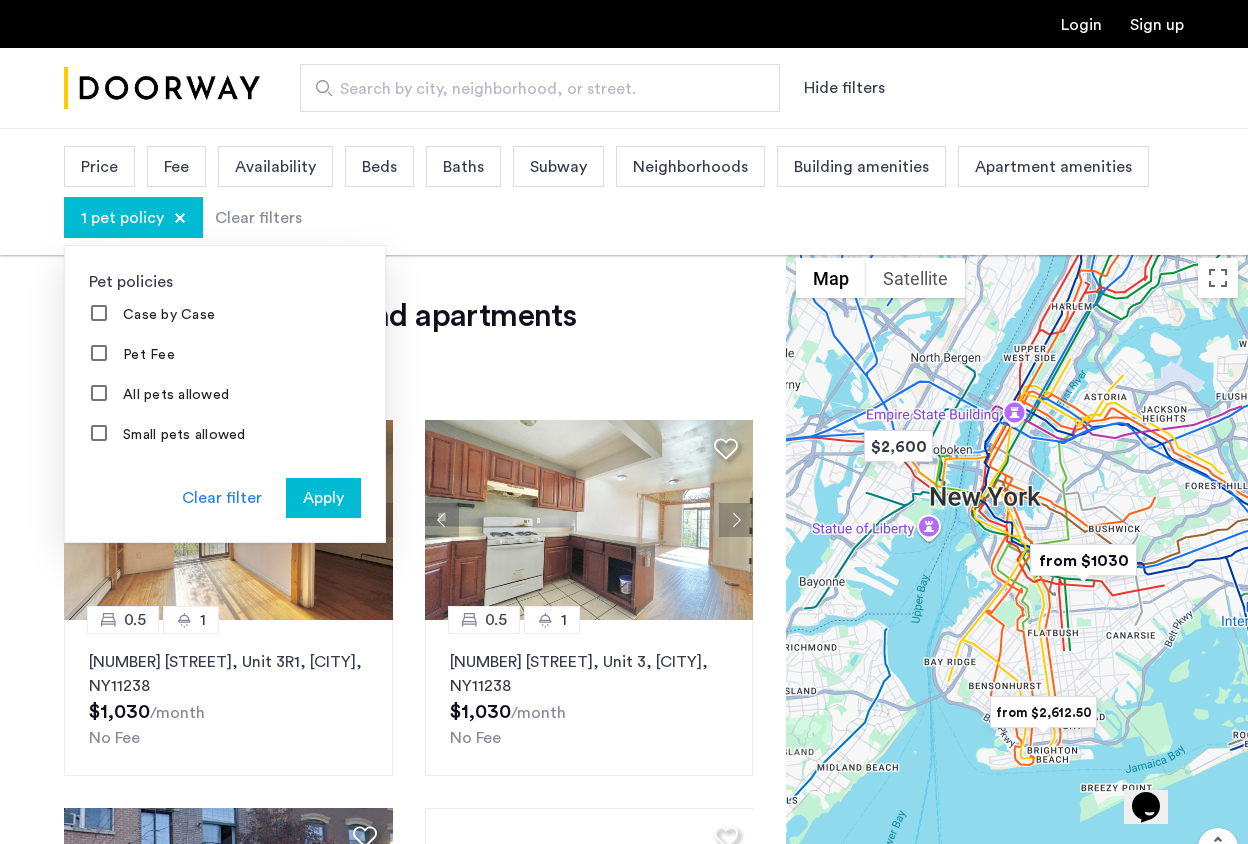 click on "Apply" at bounding box center [323, 498] 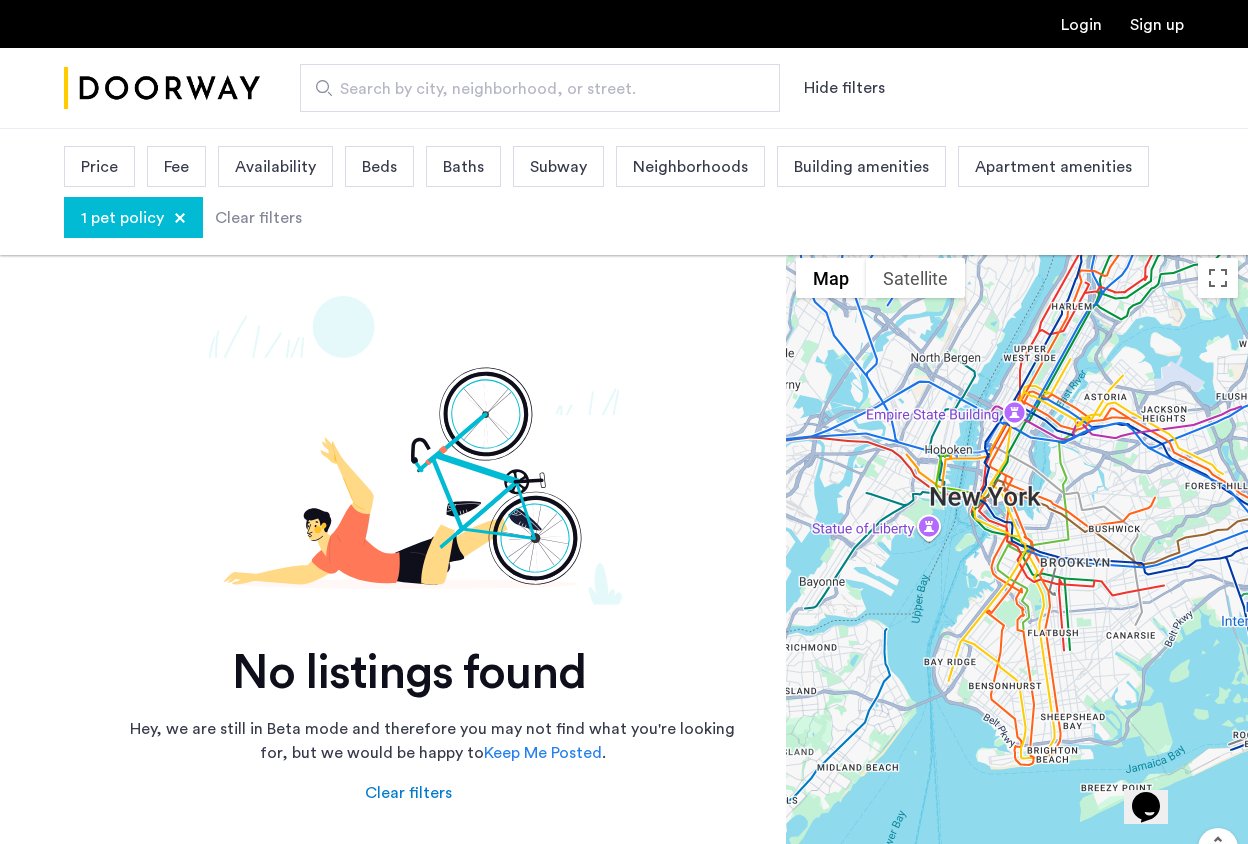 click on "1 pet policy" at bounding box center [133, 217] 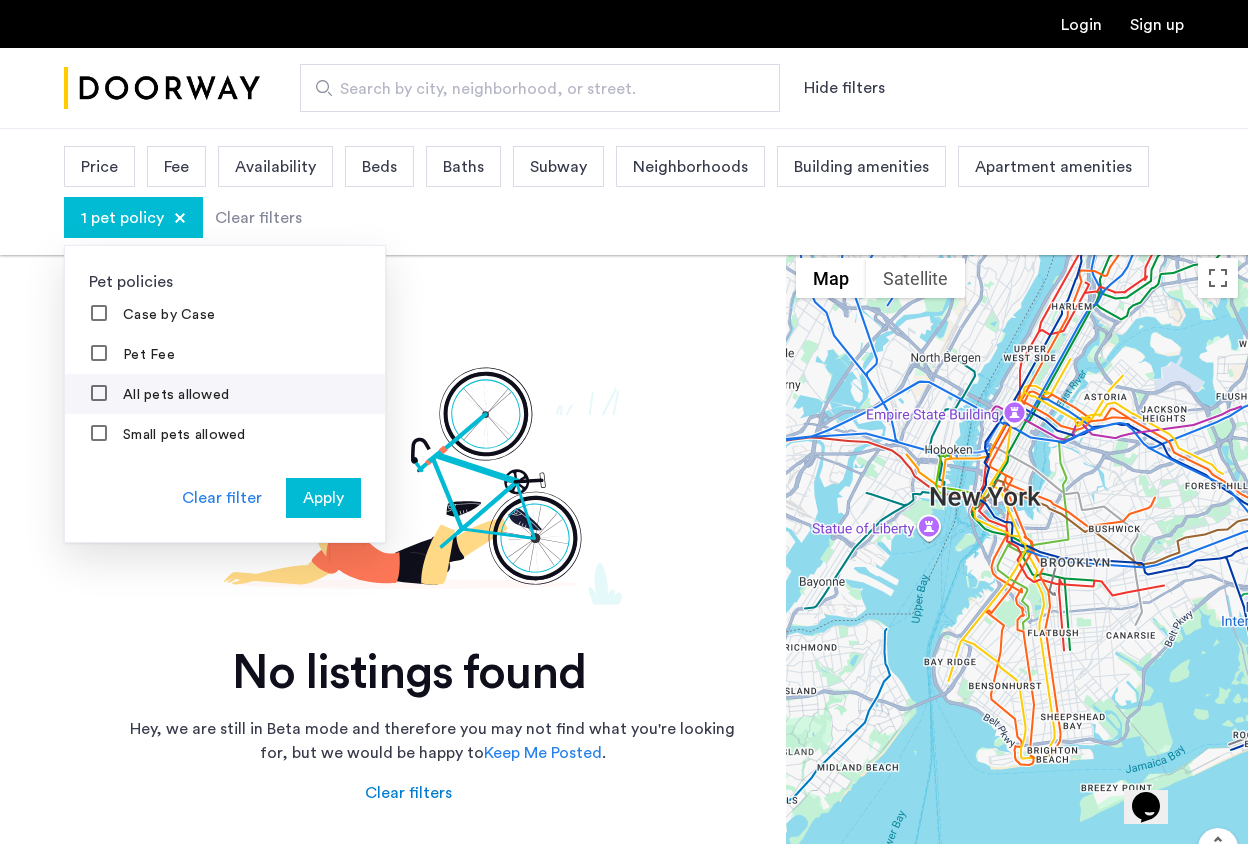 click on "All pets allowed" at bounding box center [225, 394] 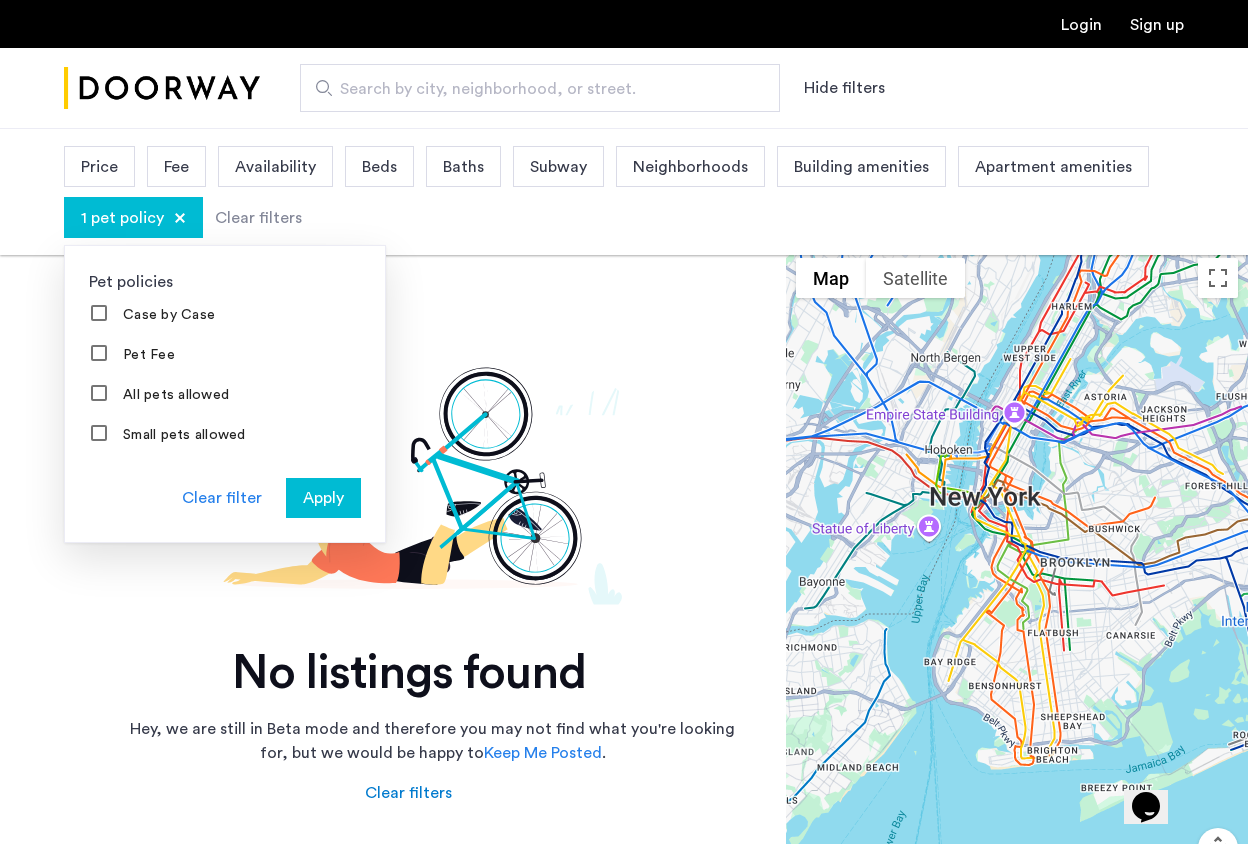 click on "Apply" at bounding box center [323, 498] 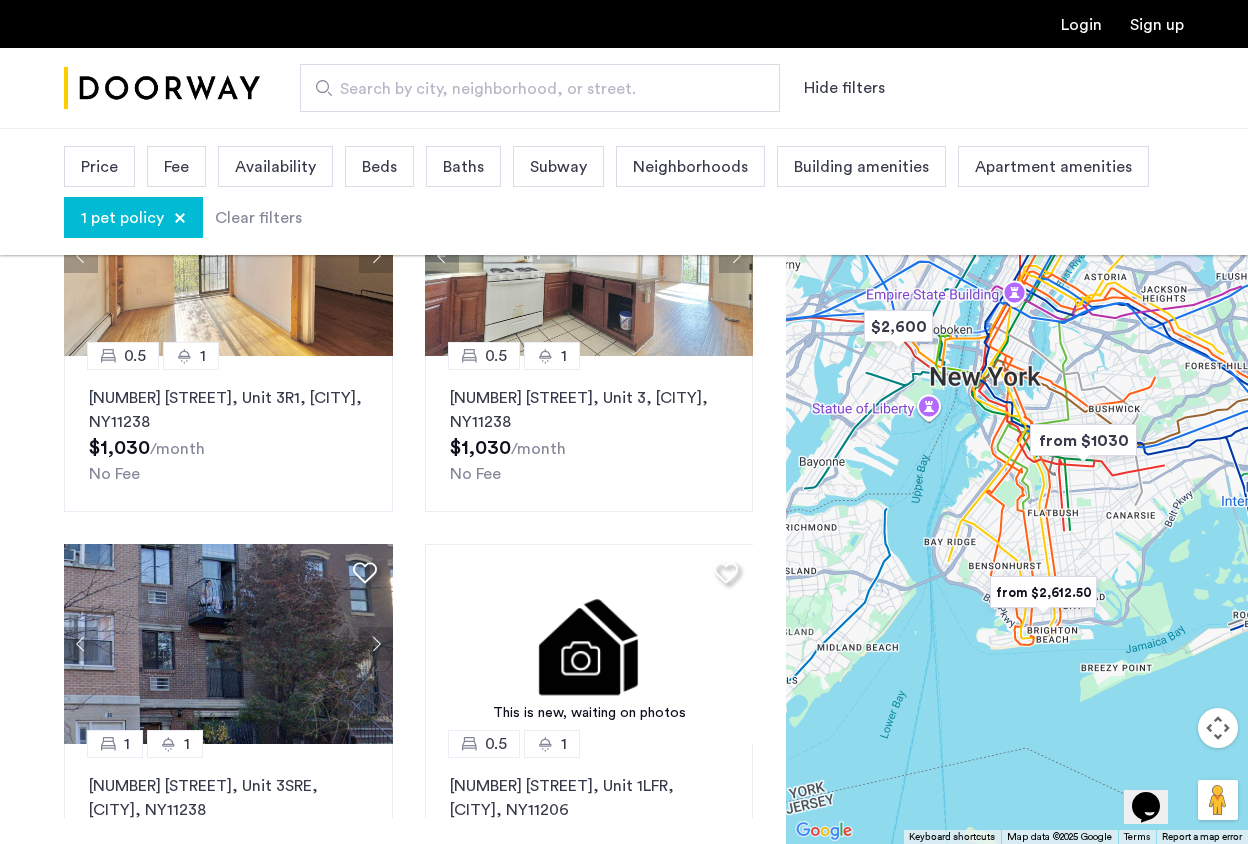 scroll, scrollTop: 269, scrollLeft: 0, axis: vertical 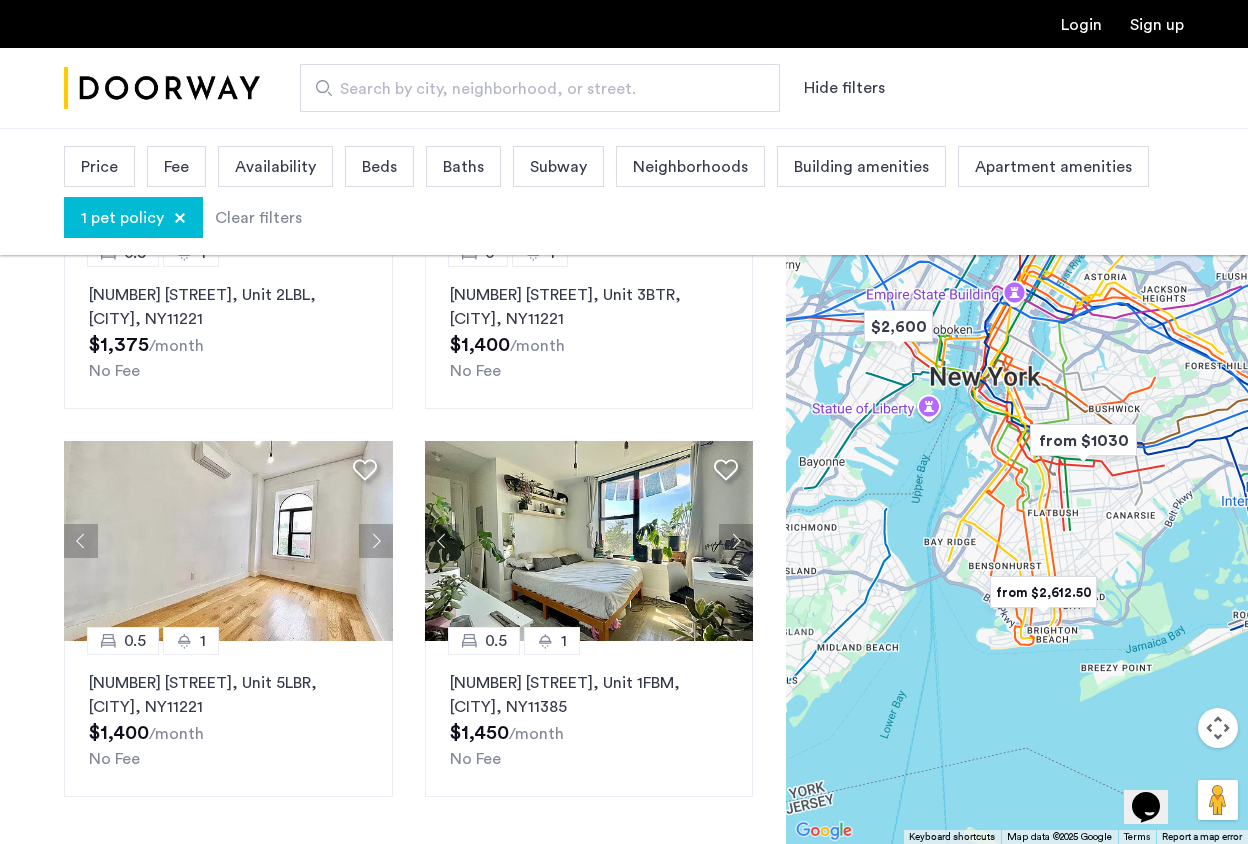 click on "Price" at bounding box center (99, 167) 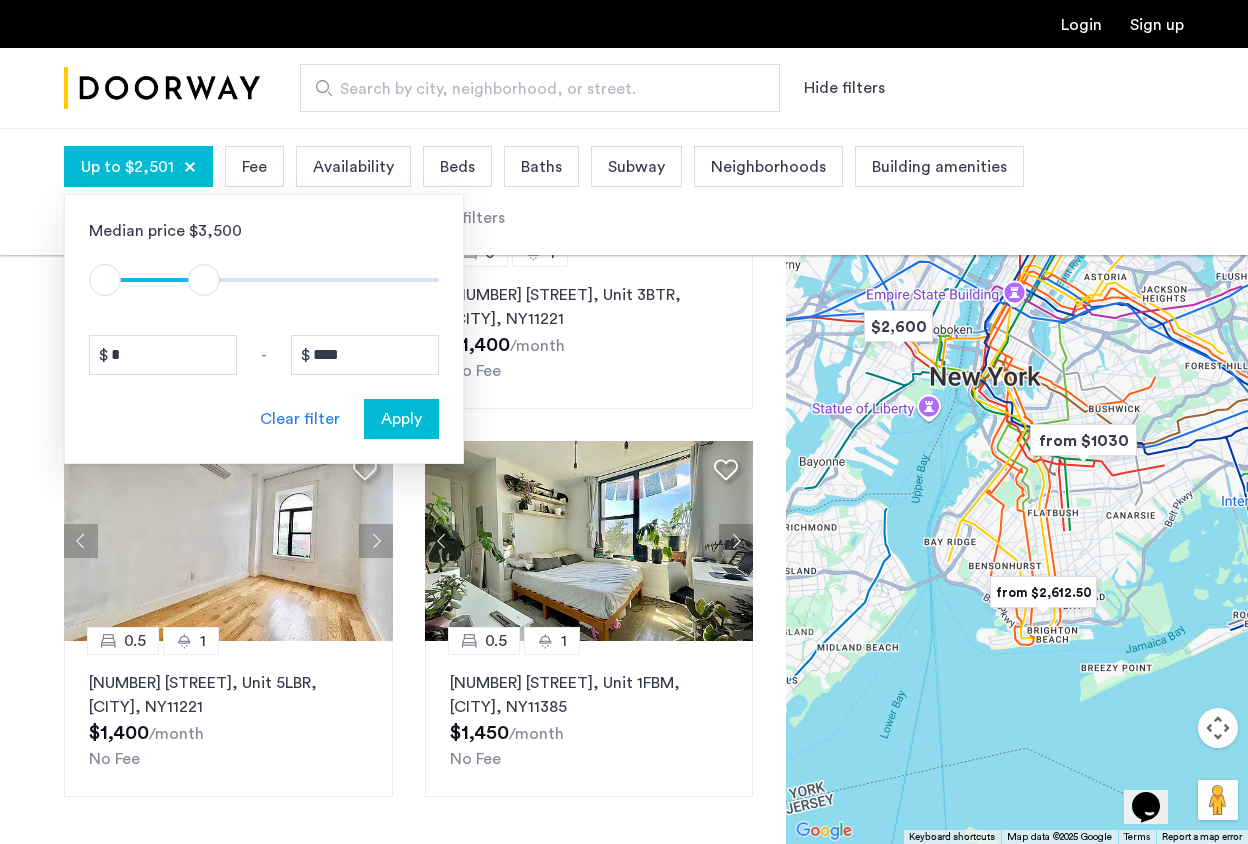 type on "****" 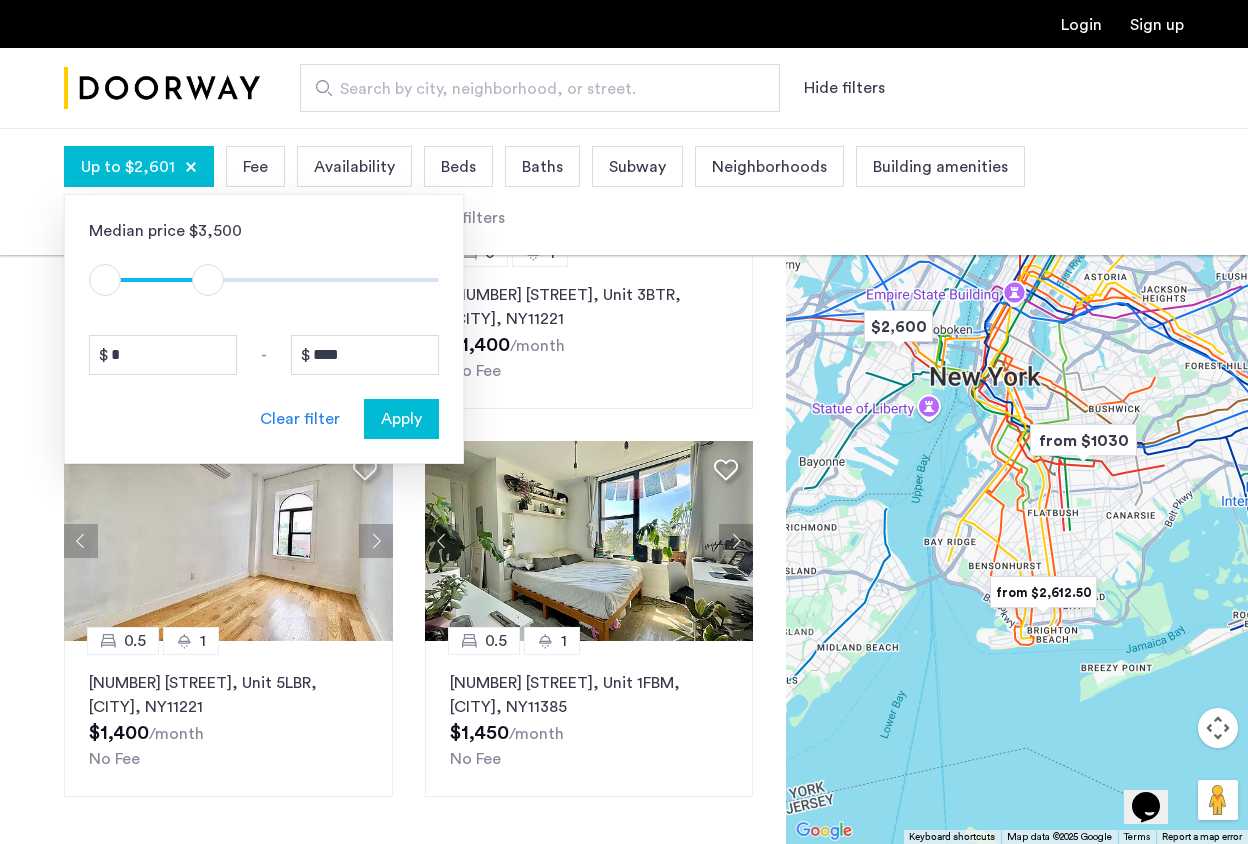 drag, startPoint x: 427, startPoint y: 282, endPoint x: 208, endPoint y: 292, distance: 219.2282 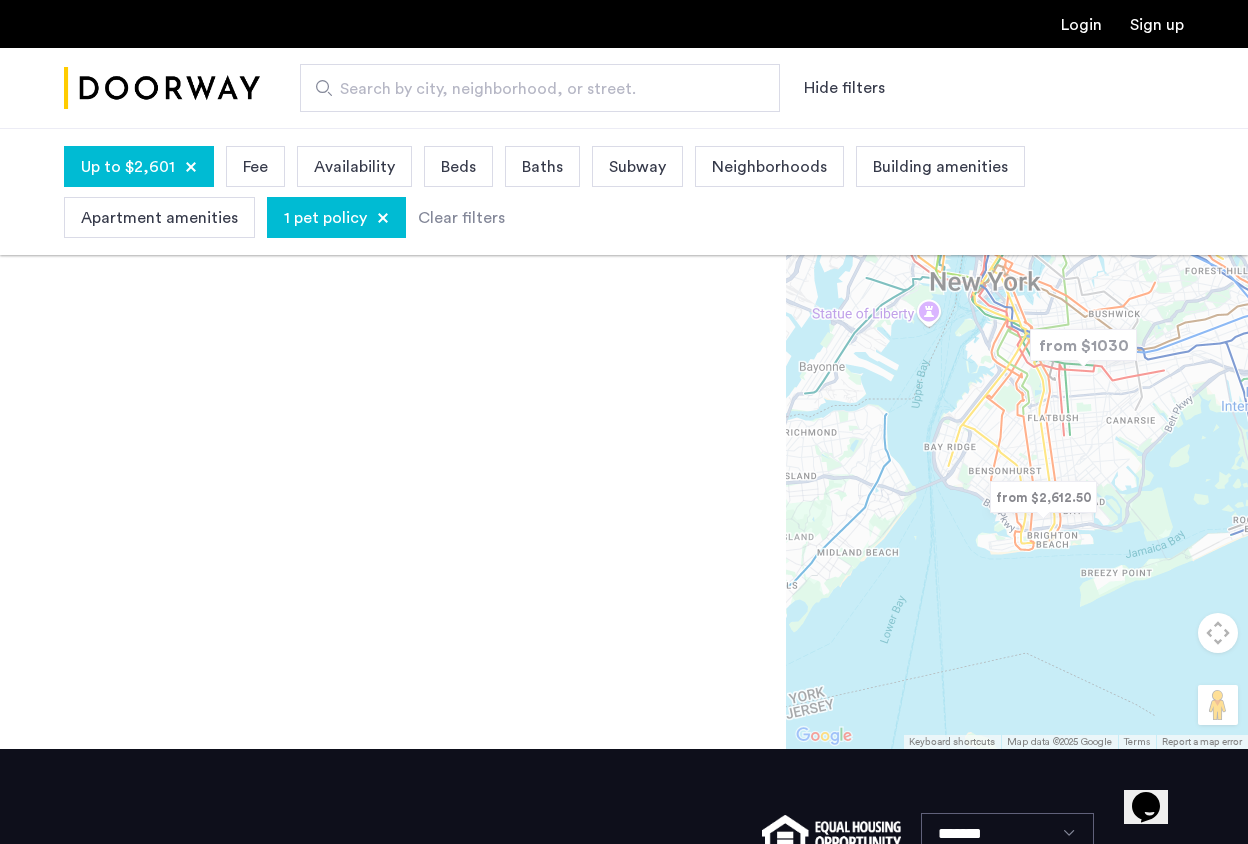 scroll, scrollTop: 0, scrollLeft: 0, axis: both 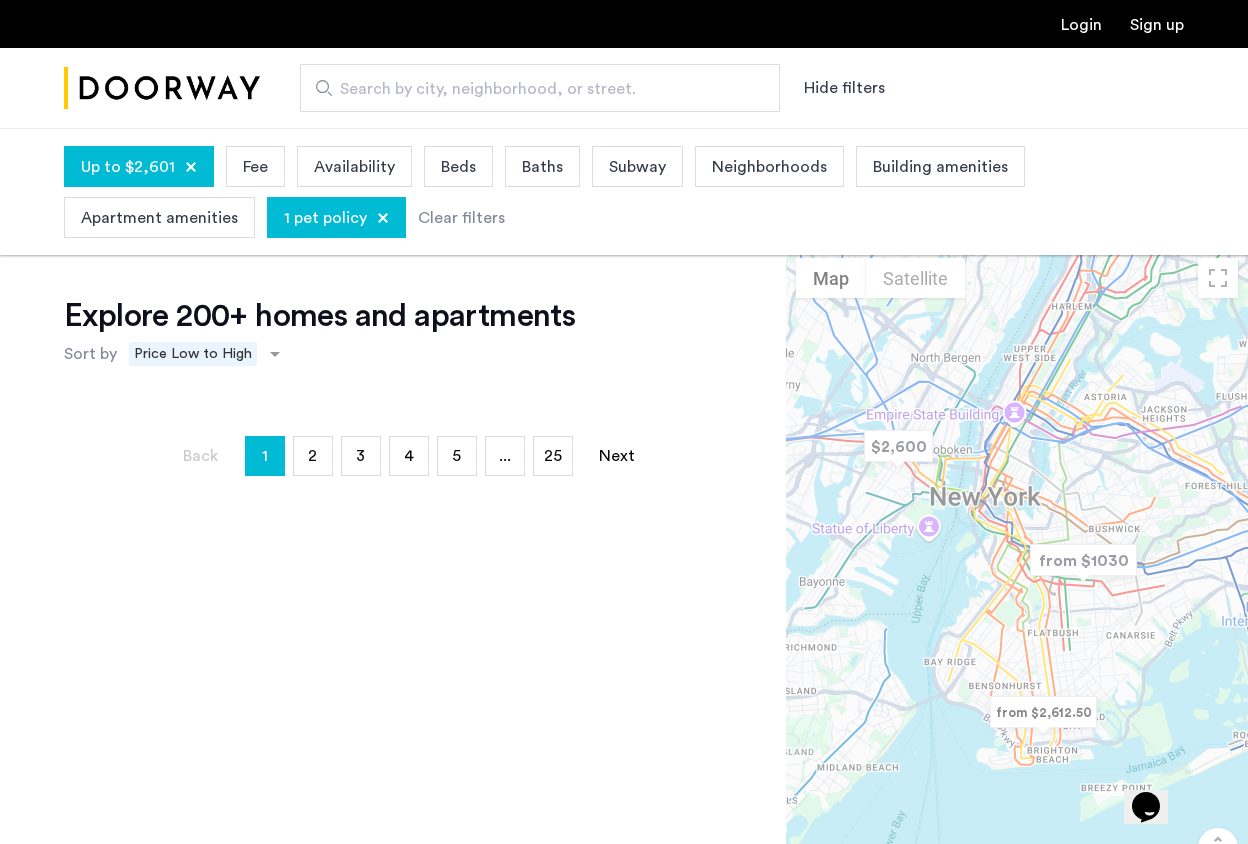 click on "Explore 200+ homes and apartments  Sort by Recommended × Price Low to High  Back  page  1 / 25  You're on page  1 page  2 page  3 page  4 page  5 page  ... page  25  Next  page" 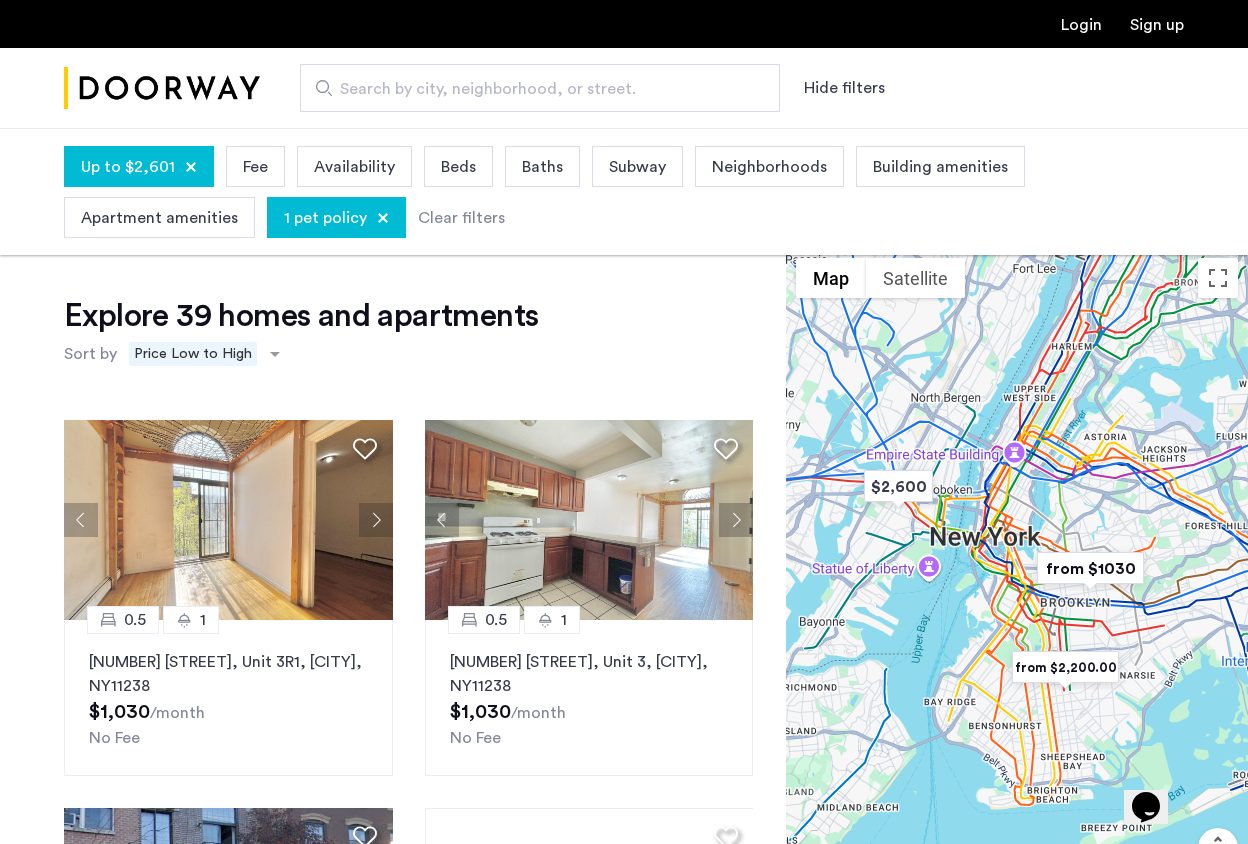 click on "Building amenities" at bounding box center (940, 167) 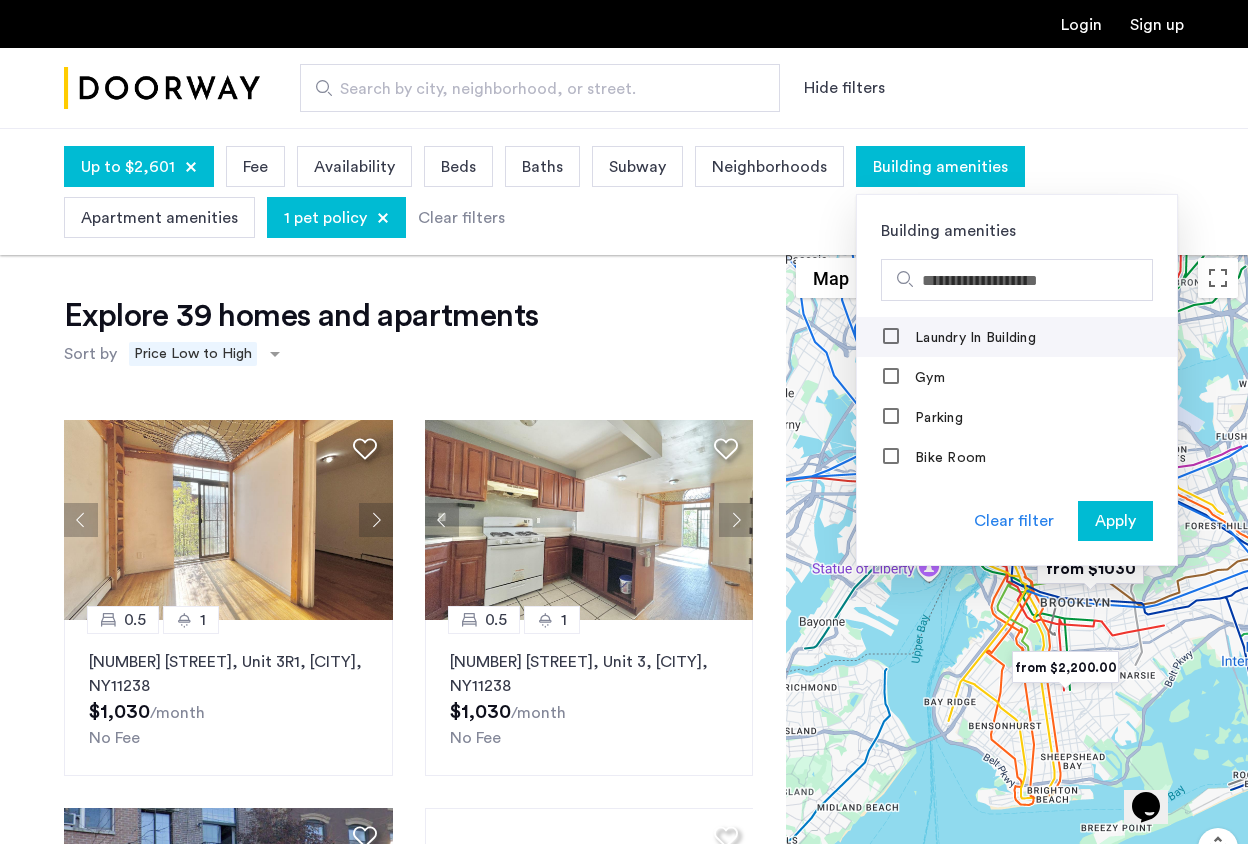 click on "Laundry In Building" at bounding box center [960, 338] 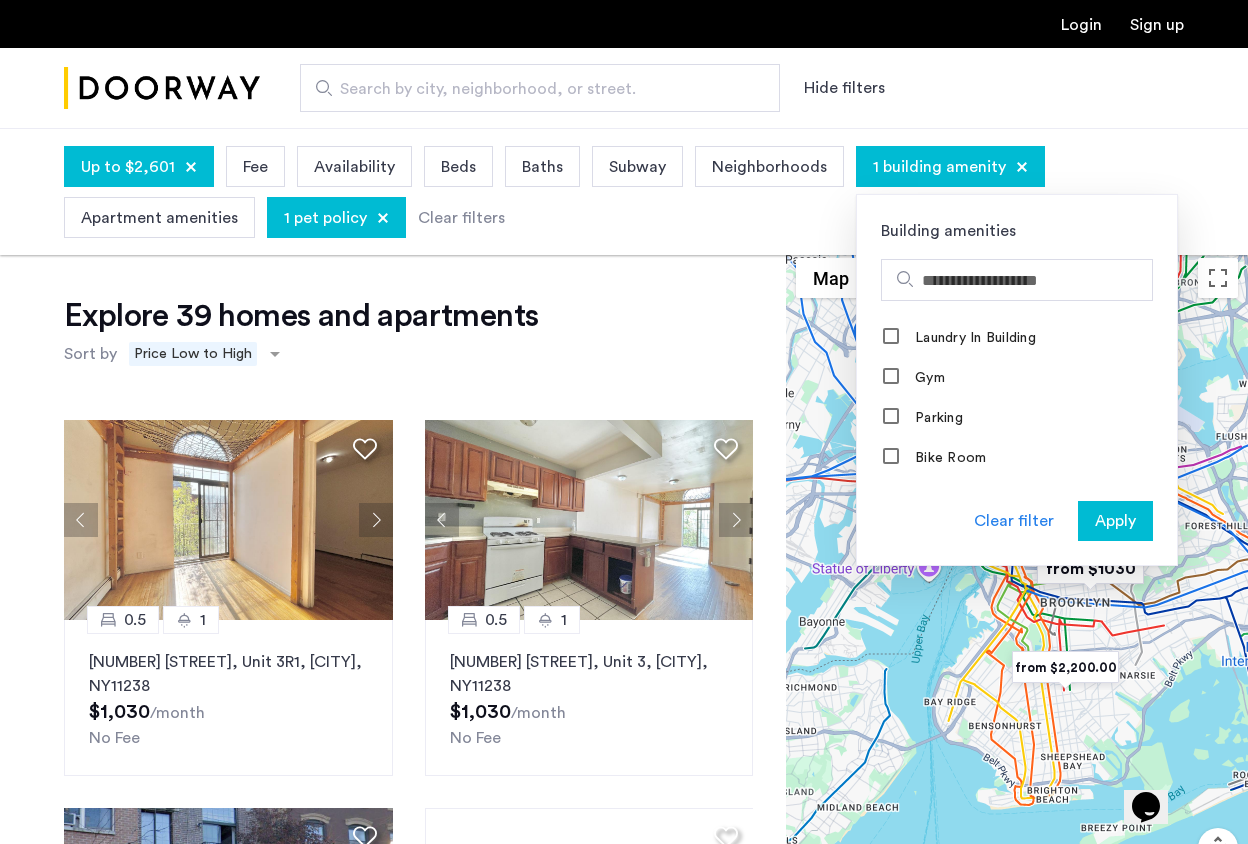 click on "Apply" at bounding box center [1115, 521] 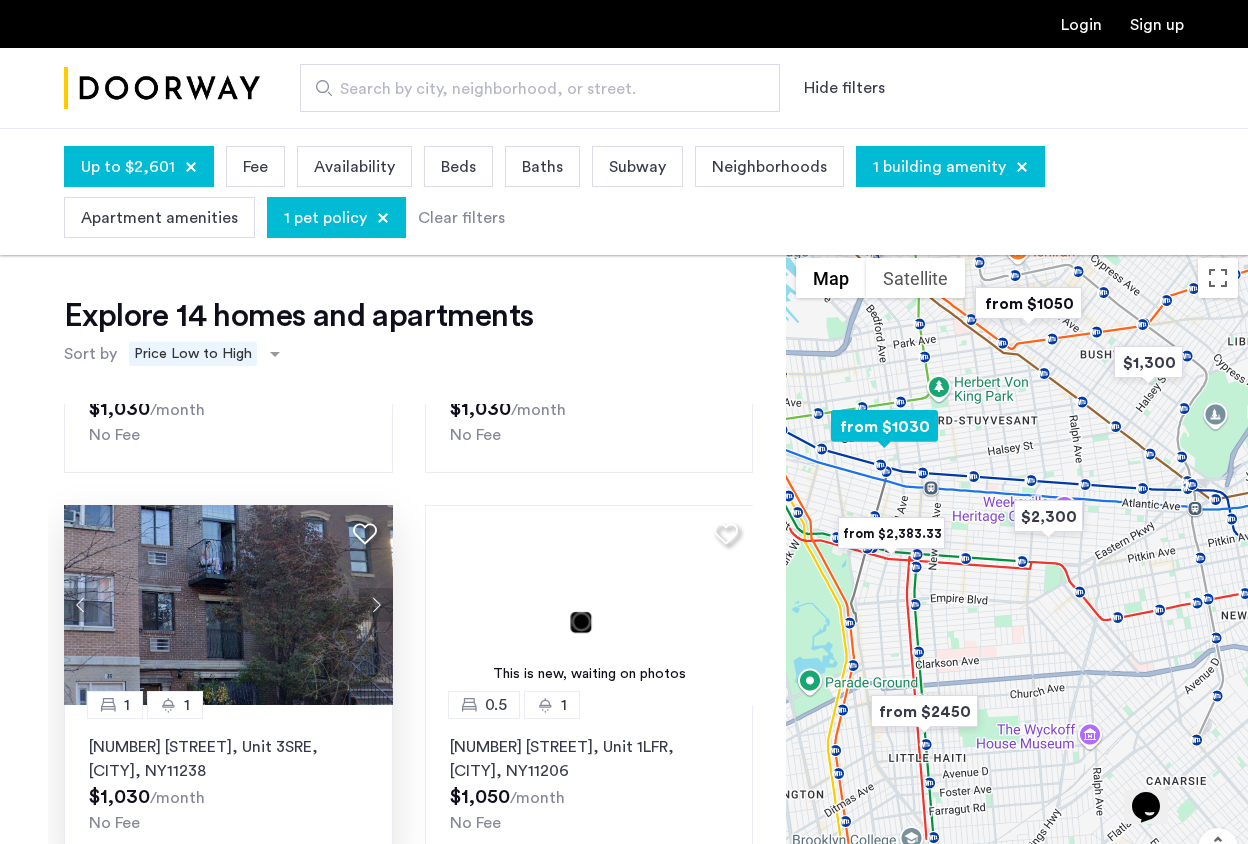scroll, scrollTop: 0, scrollLeft: 0, axis: both 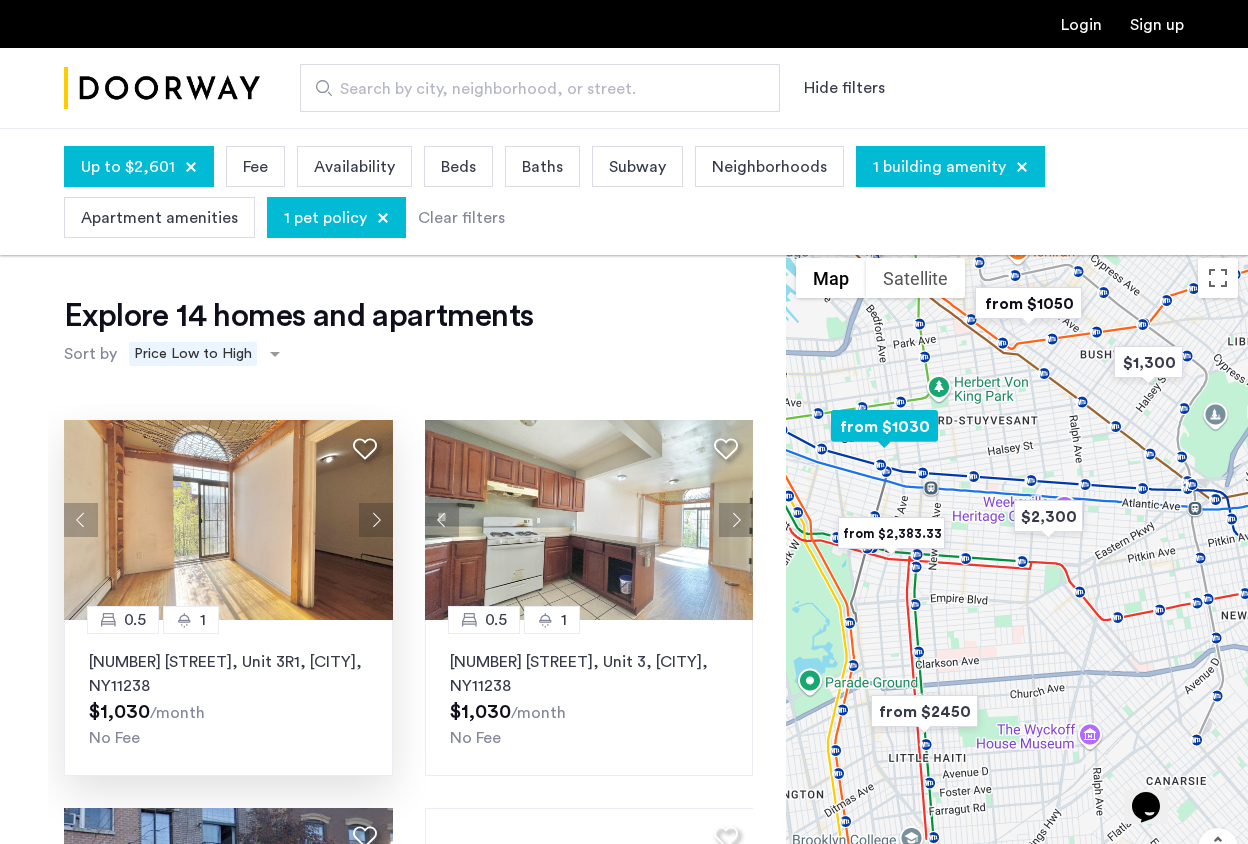 click 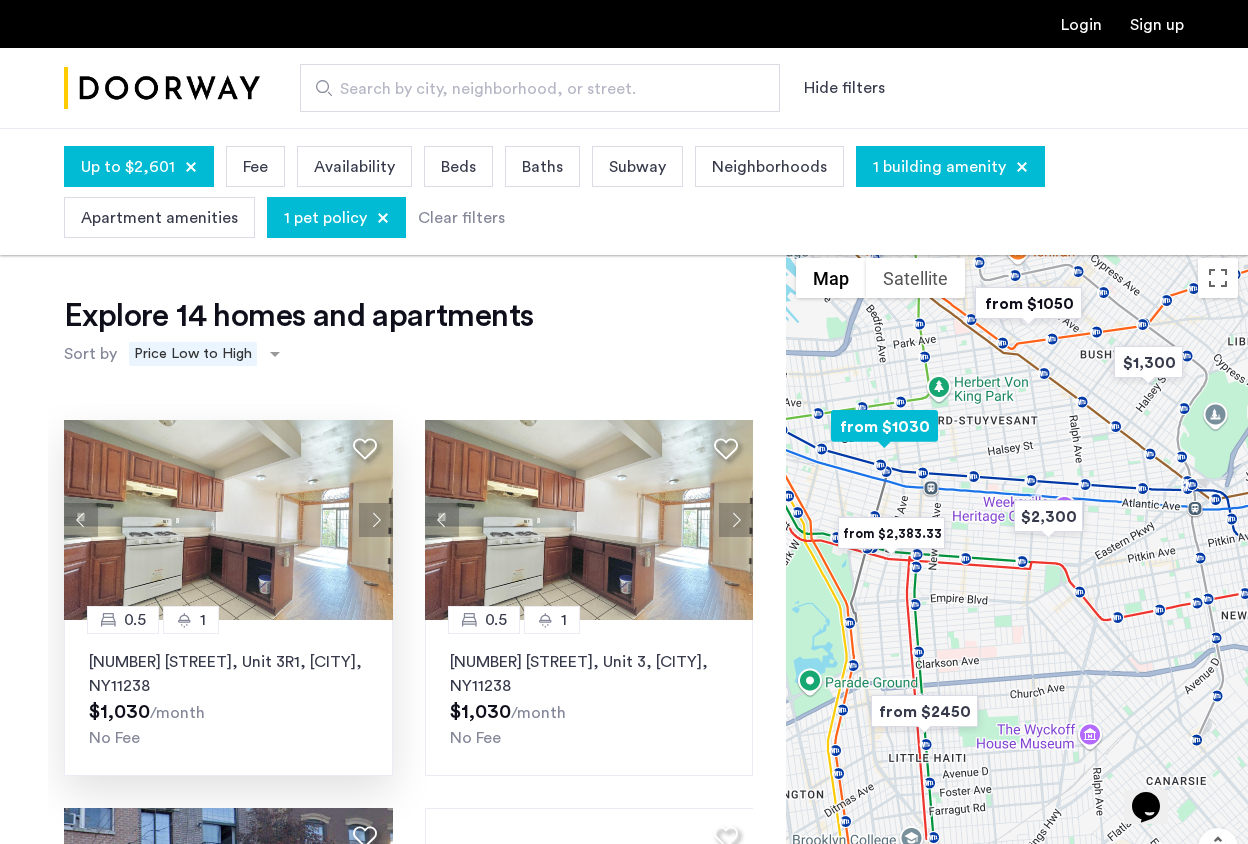 click 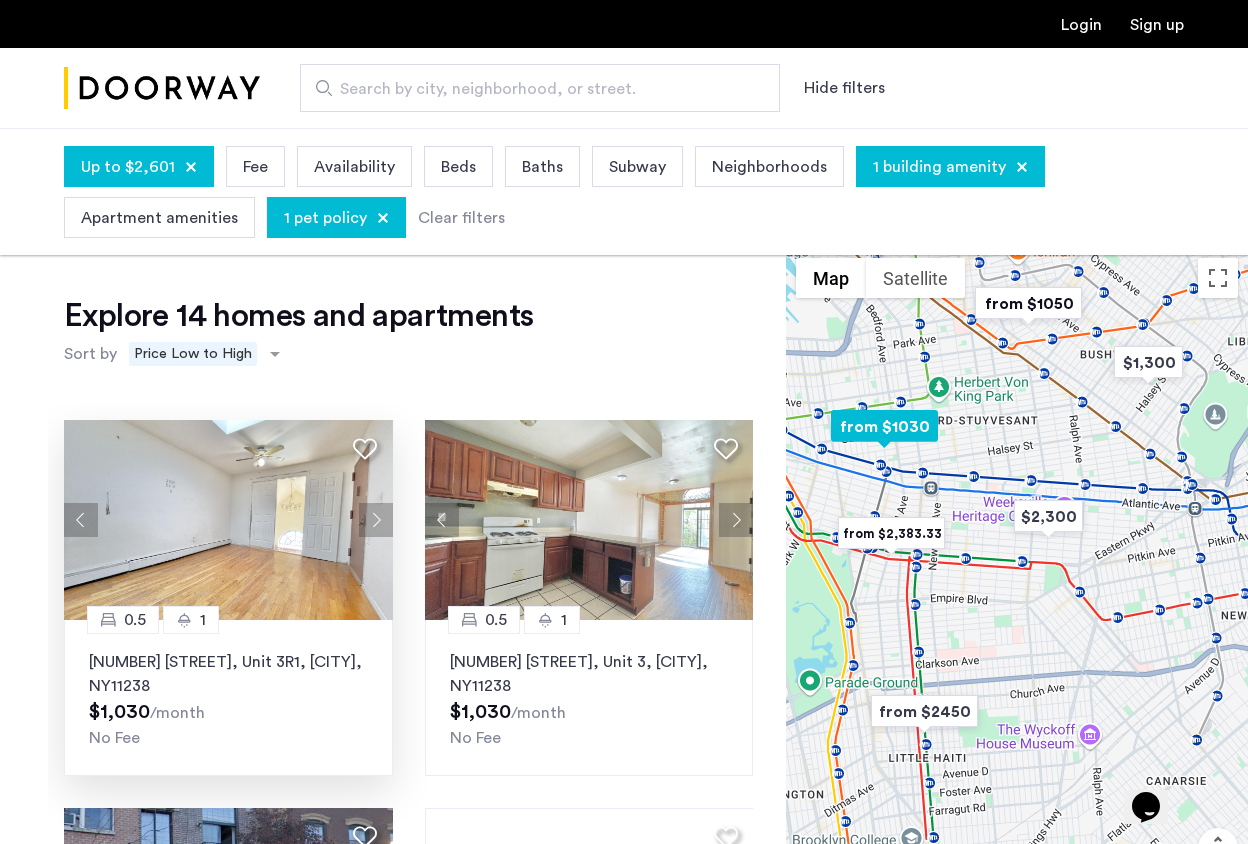 click 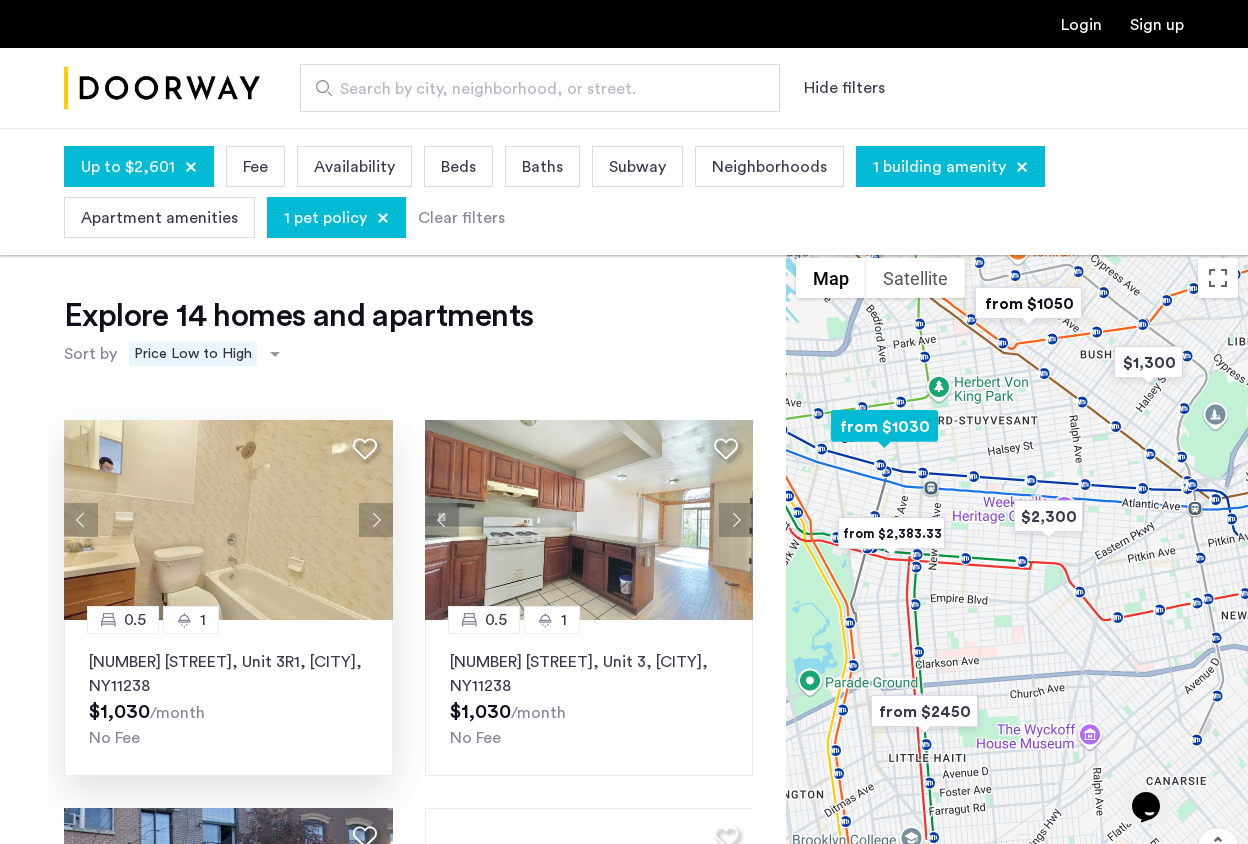 click 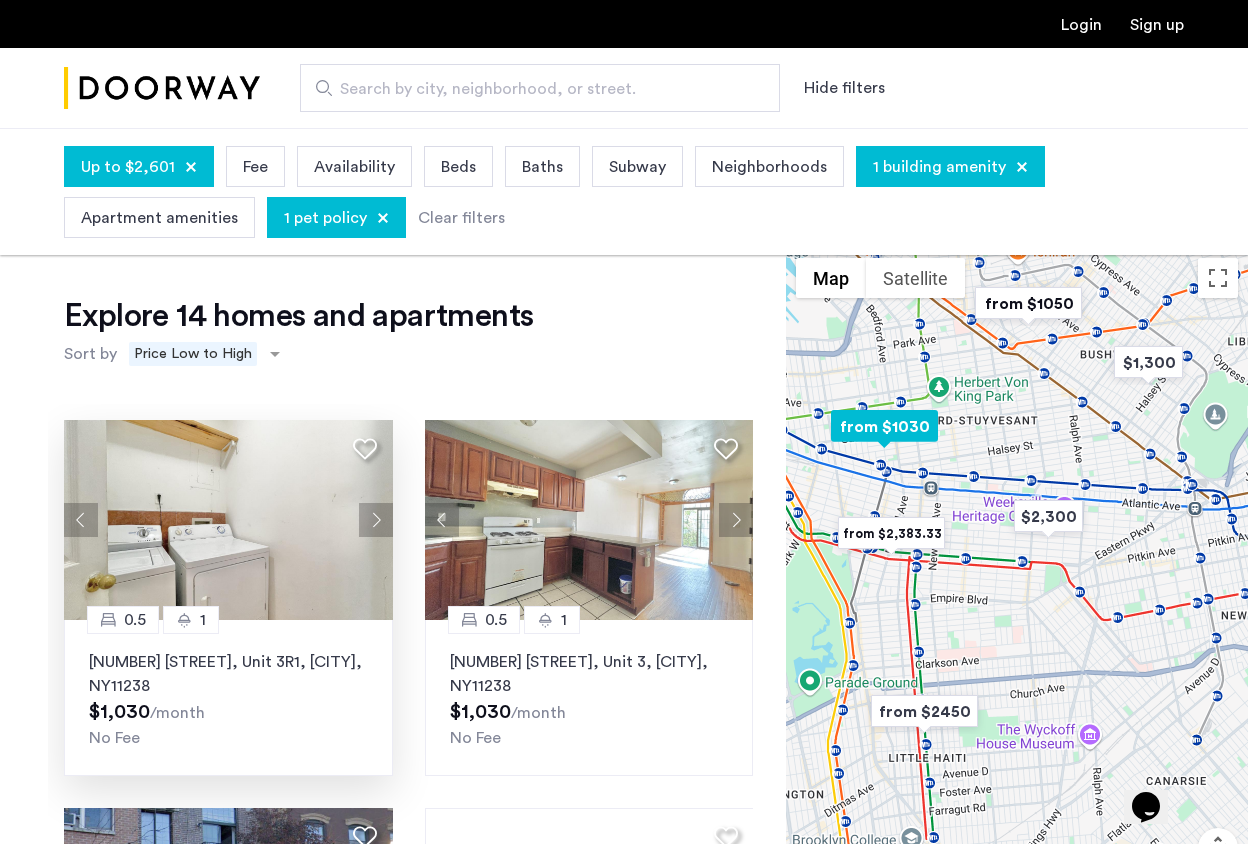click 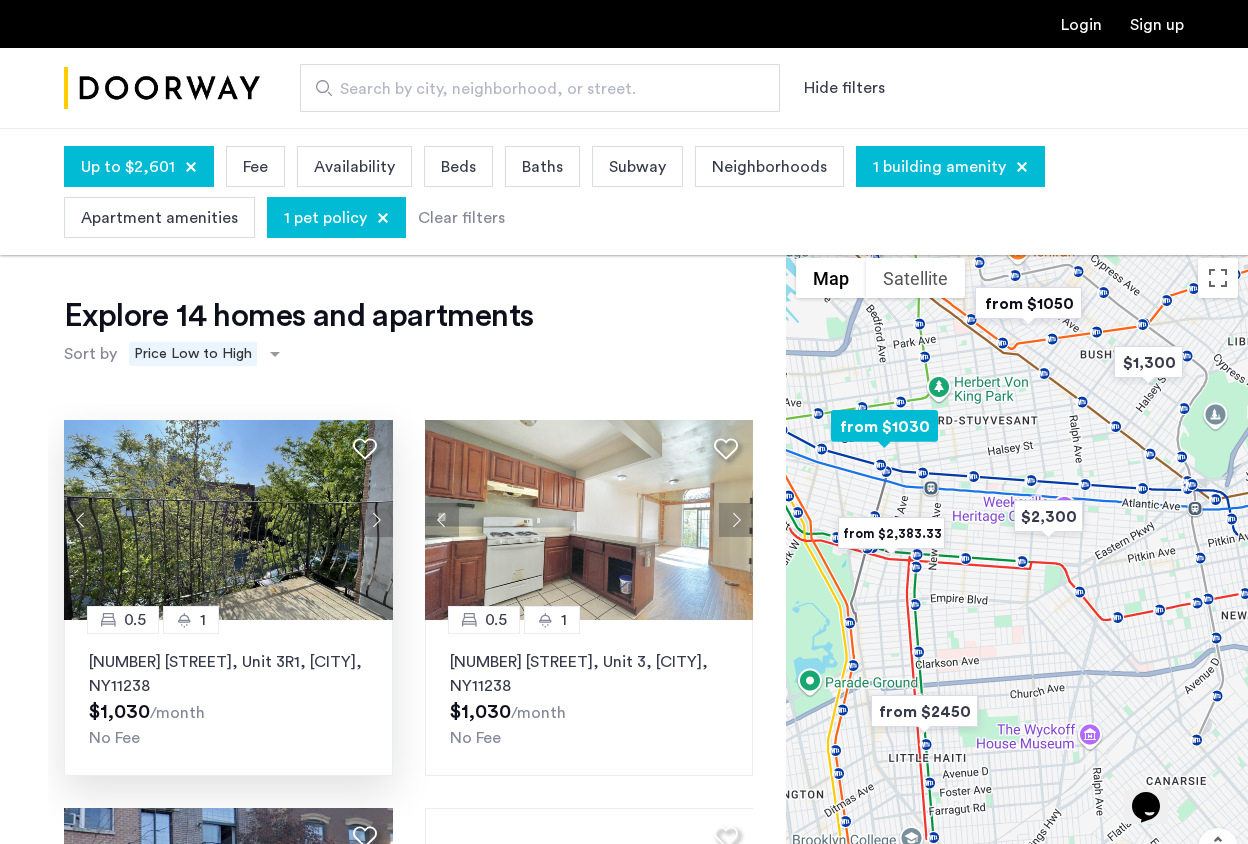 click 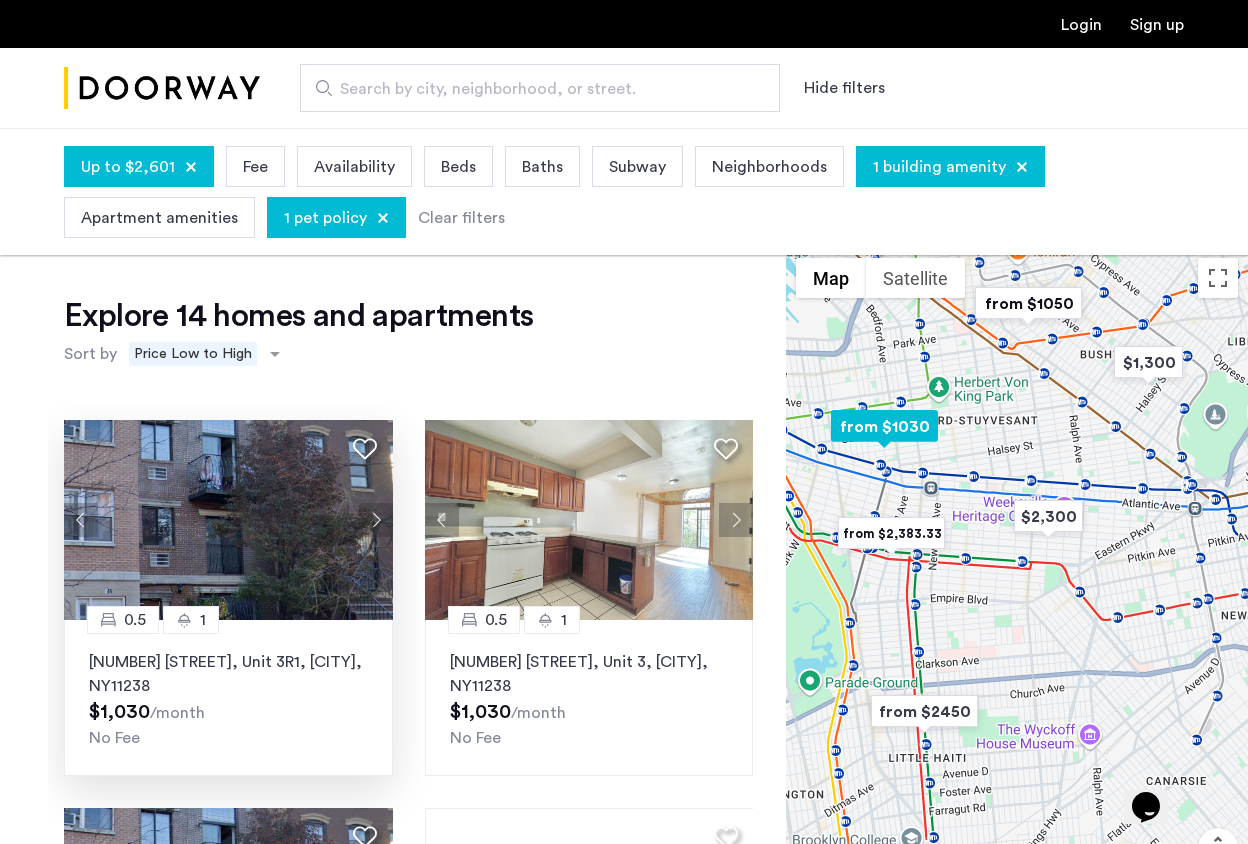 click on "451 Franklin Avenue, Unit 3R1, Brooklyn , NY  11238" 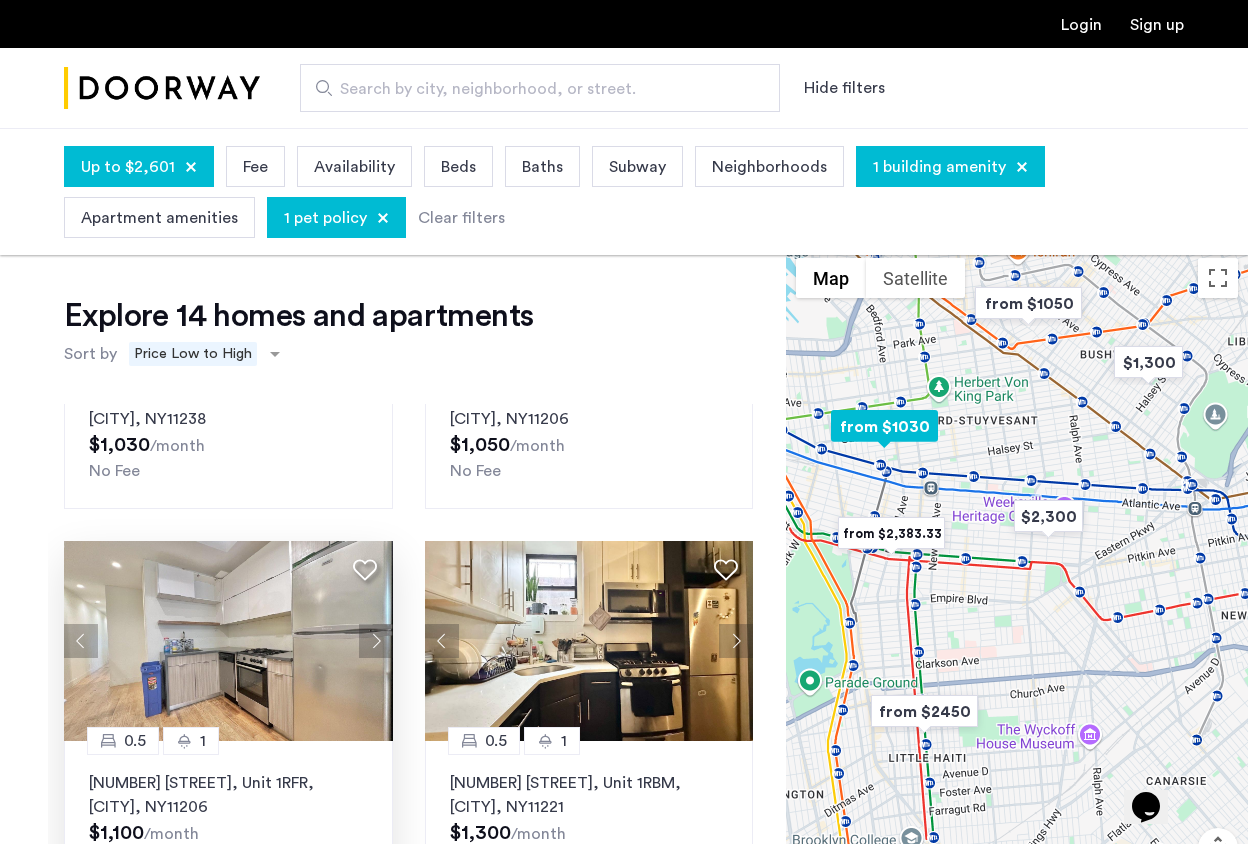 scroll, scrollTop: 668, scrollLeft: 0, axis: vertical 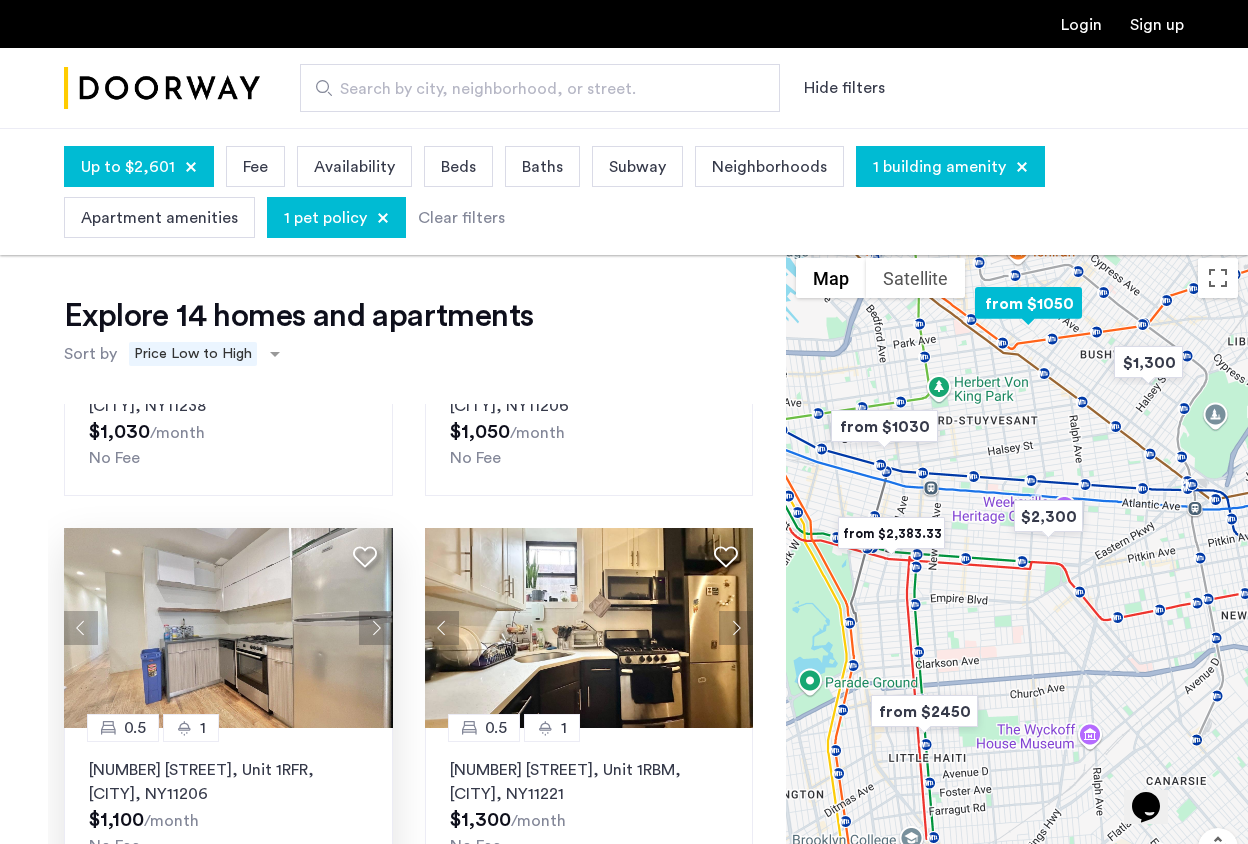 click 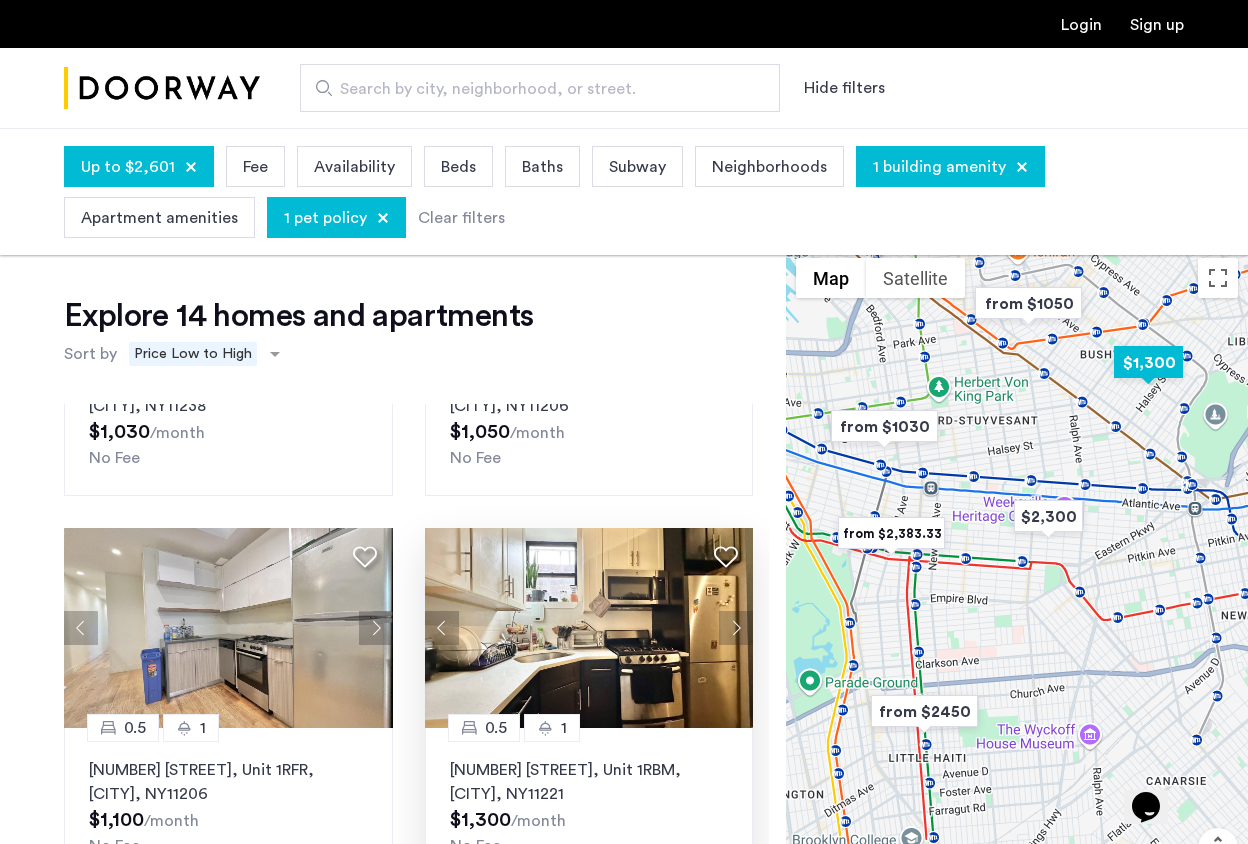 click 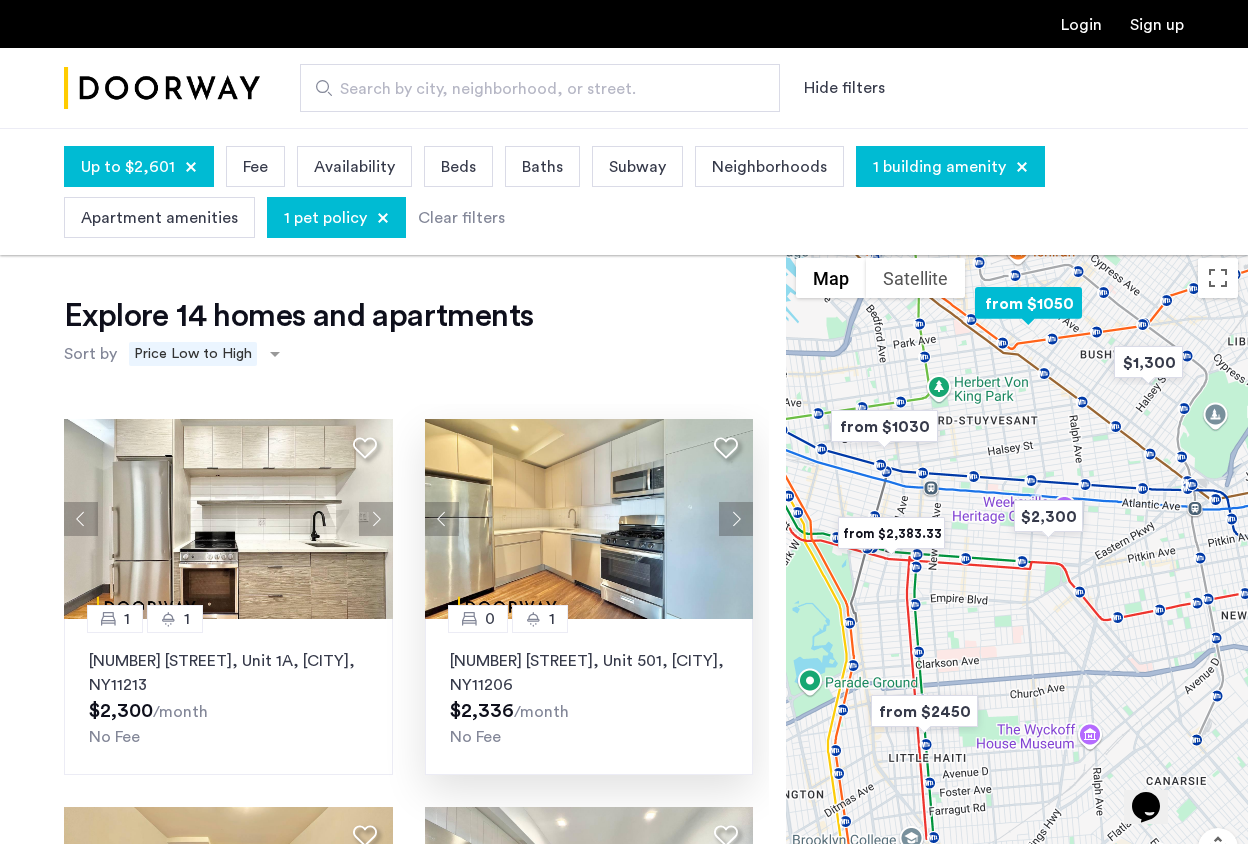 scroll, scrollTop: 1167, scrollLeft: 0, axis: vertical 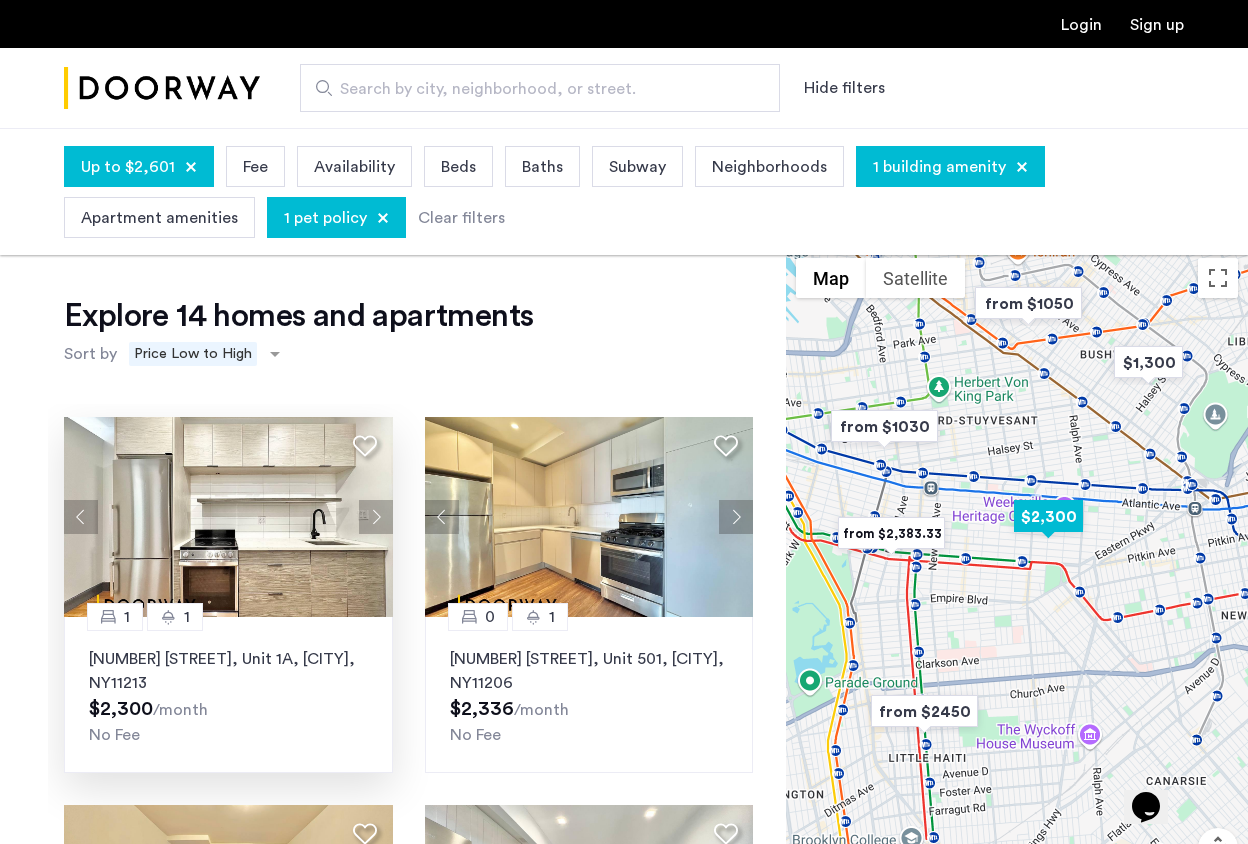 click on "207 Rochester Avenue, Unit 1A, Brooklyn , NY  11213" 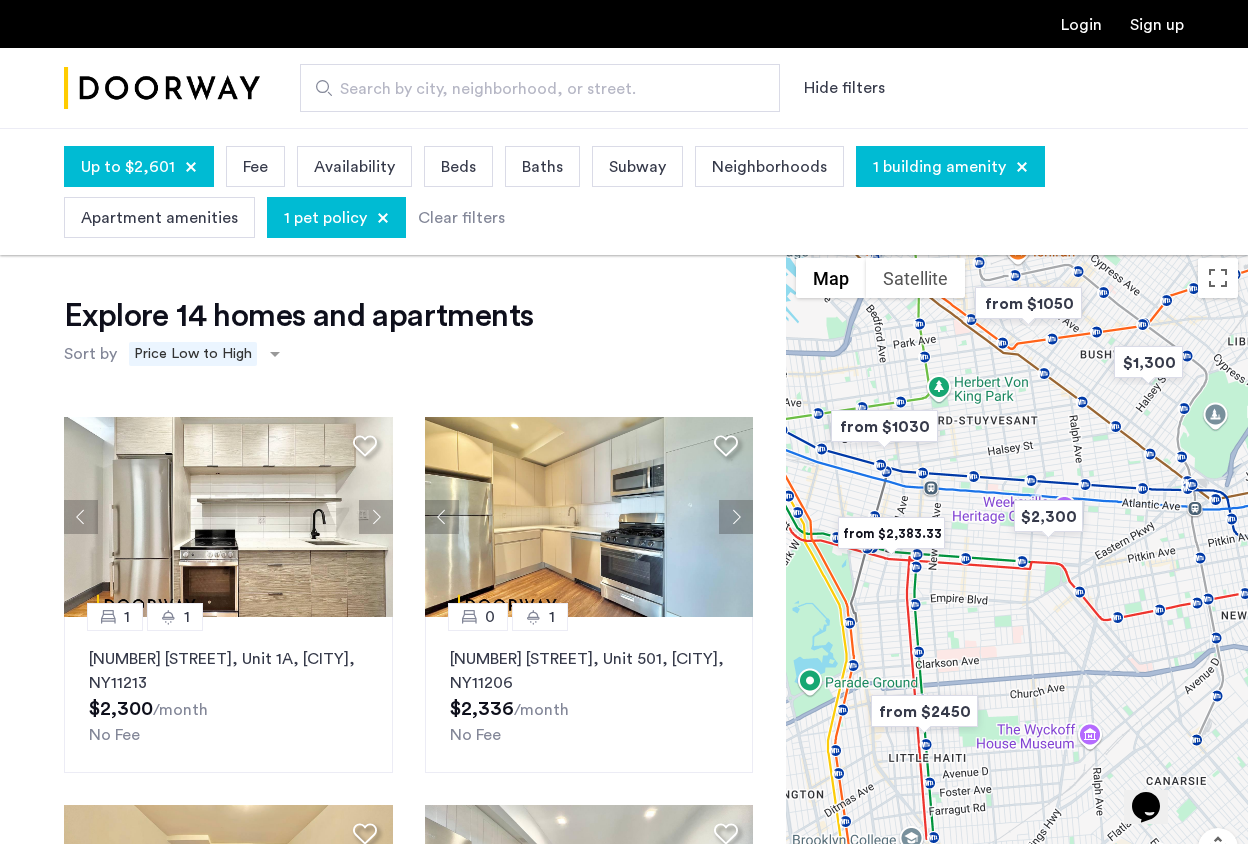 click on "Neighborhoods" at bounding box center (769, 167) 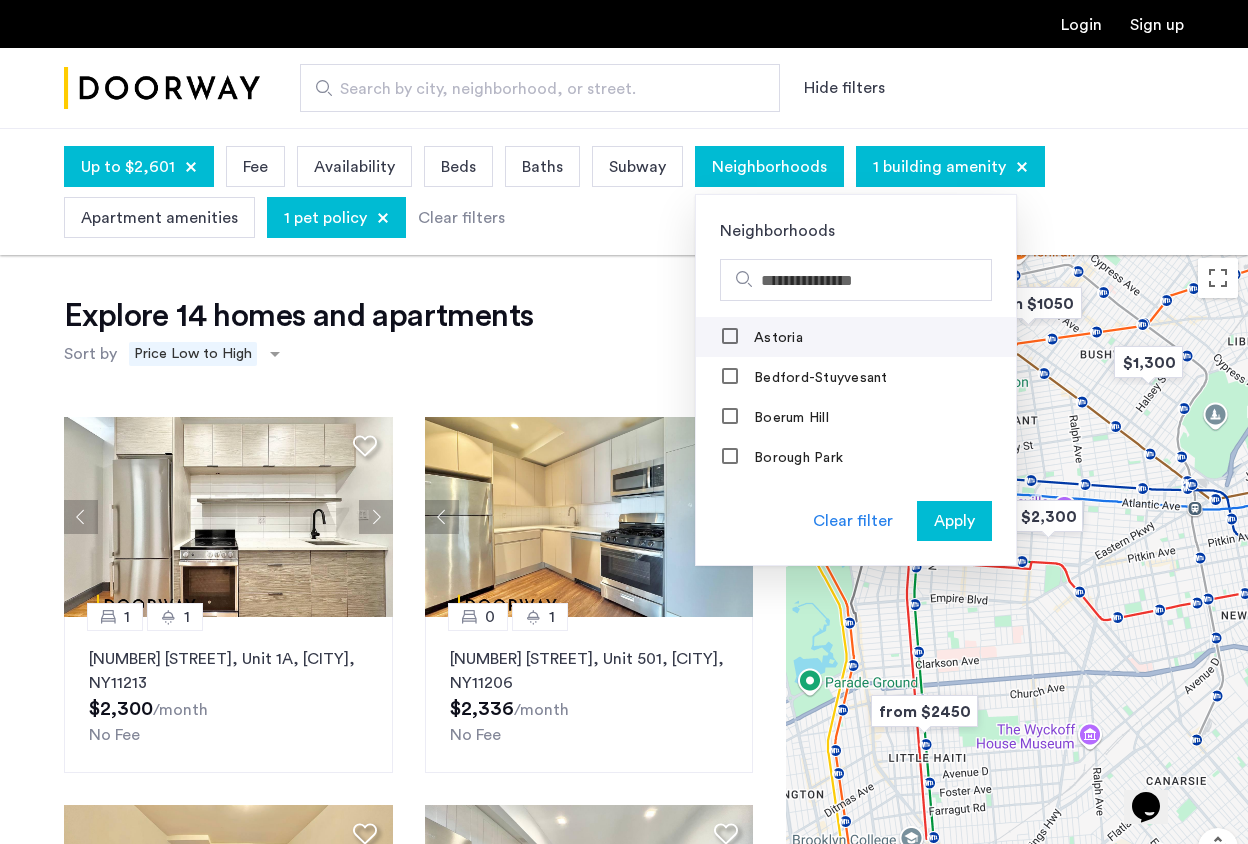 scroll, scrollTop: 29, scrollLeft: 0, axis: vertical 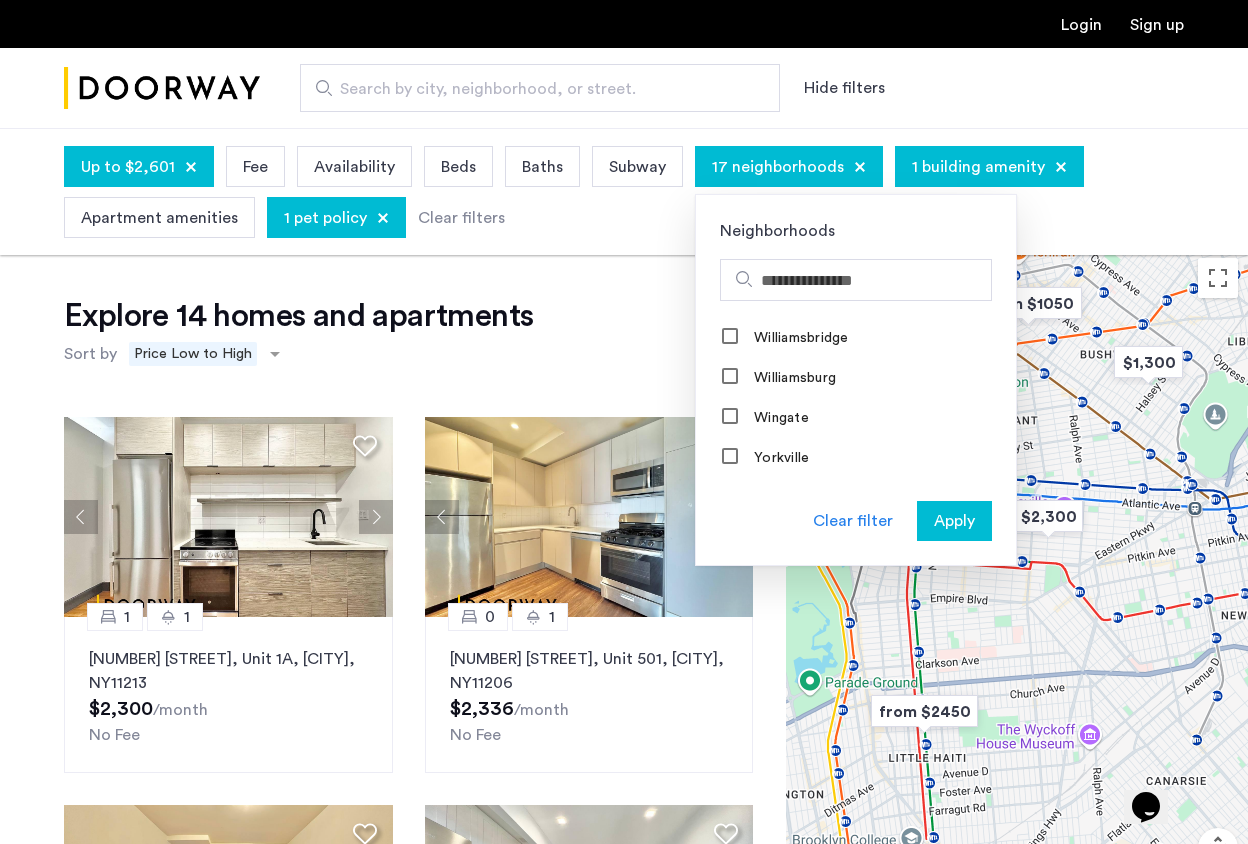 click on "Apply" at bounding box center [954, 521] 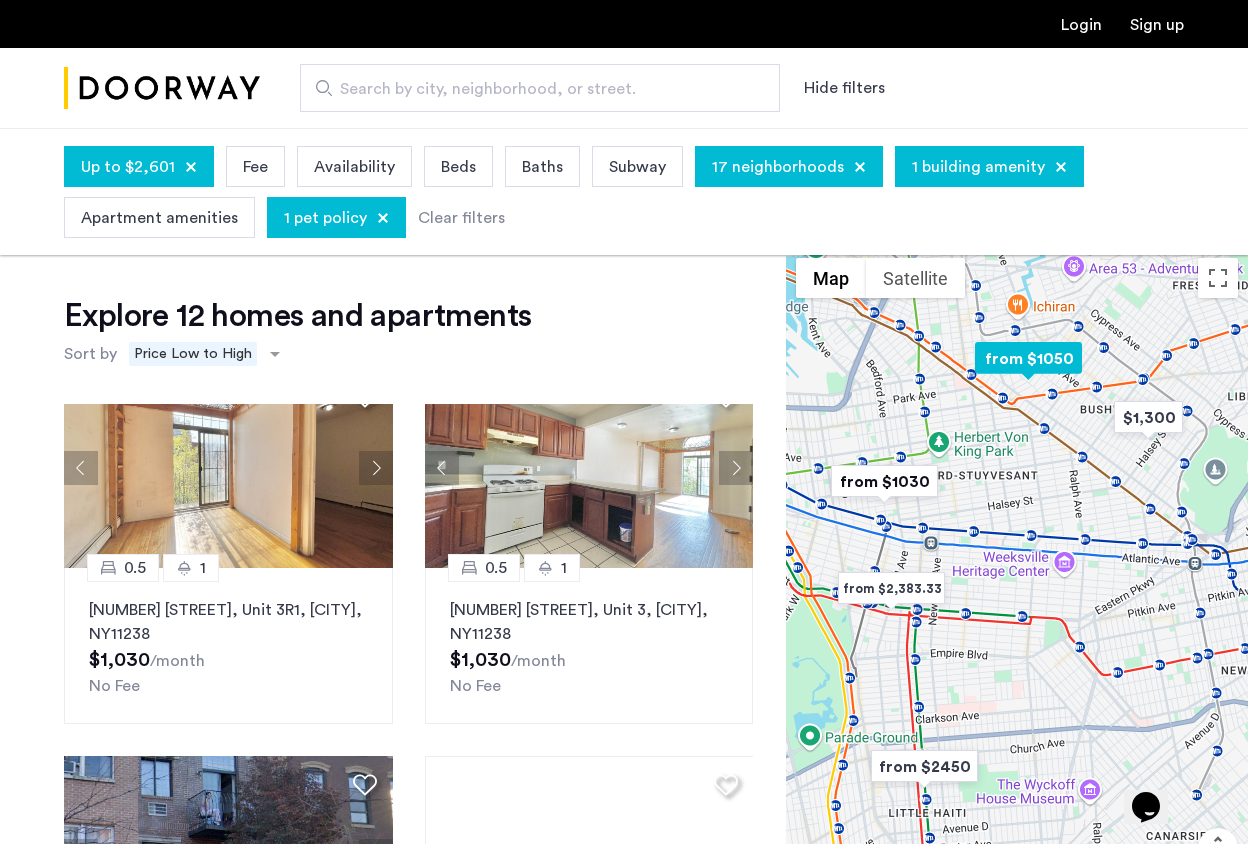 scroll, scrollTop: 0, scrollLeft: 0, axis: both 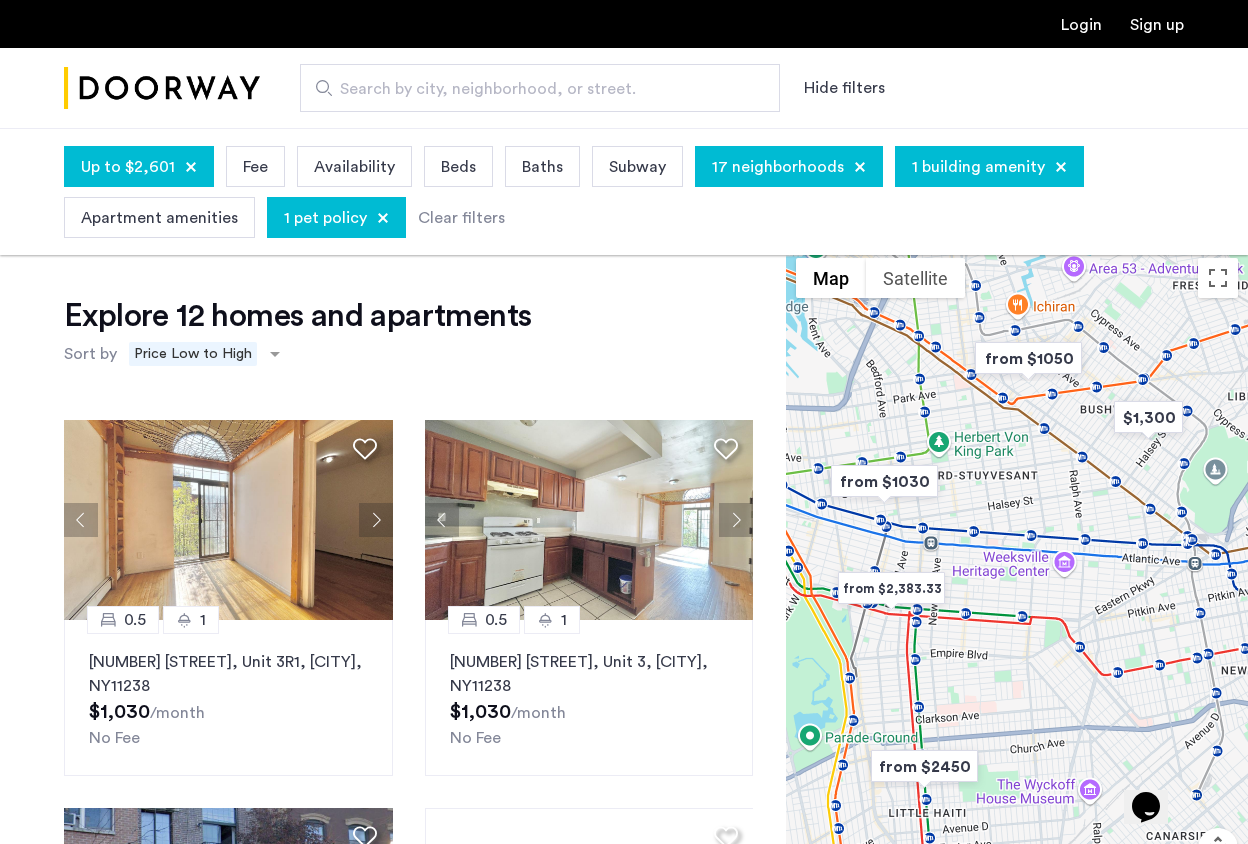 click on "1 building amenity" at bounding box center (978, 167) 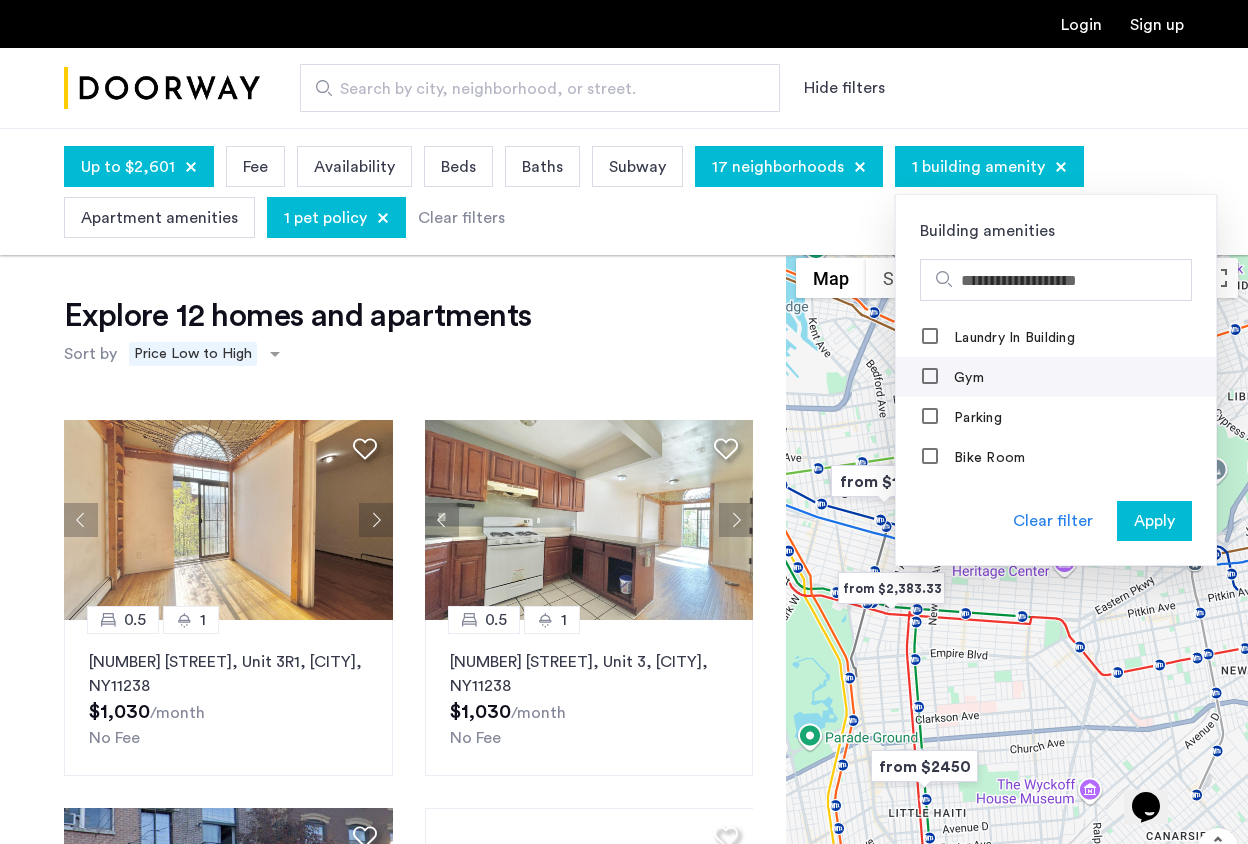 click on "Gym" at bounding box center (967, 378) 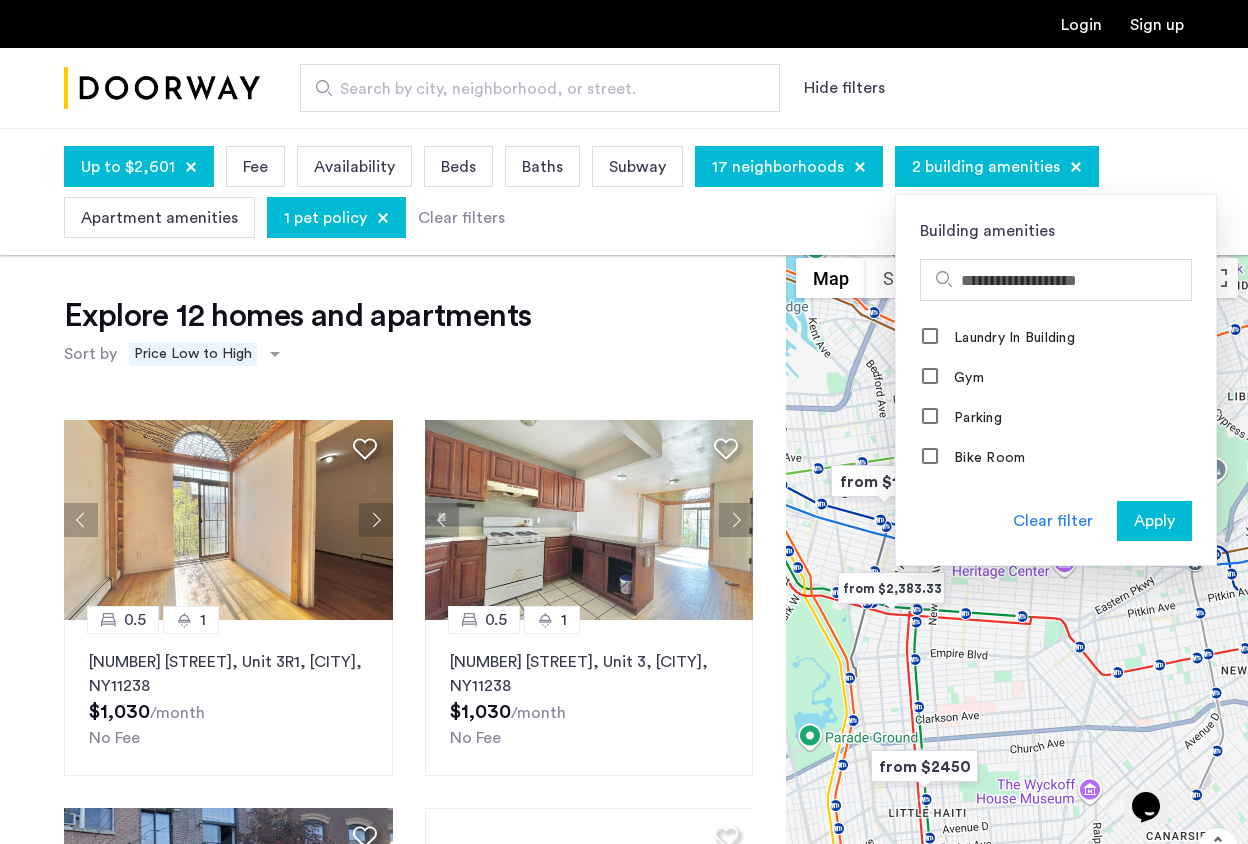 click on "Apply" at bounding box center [1154, 521] 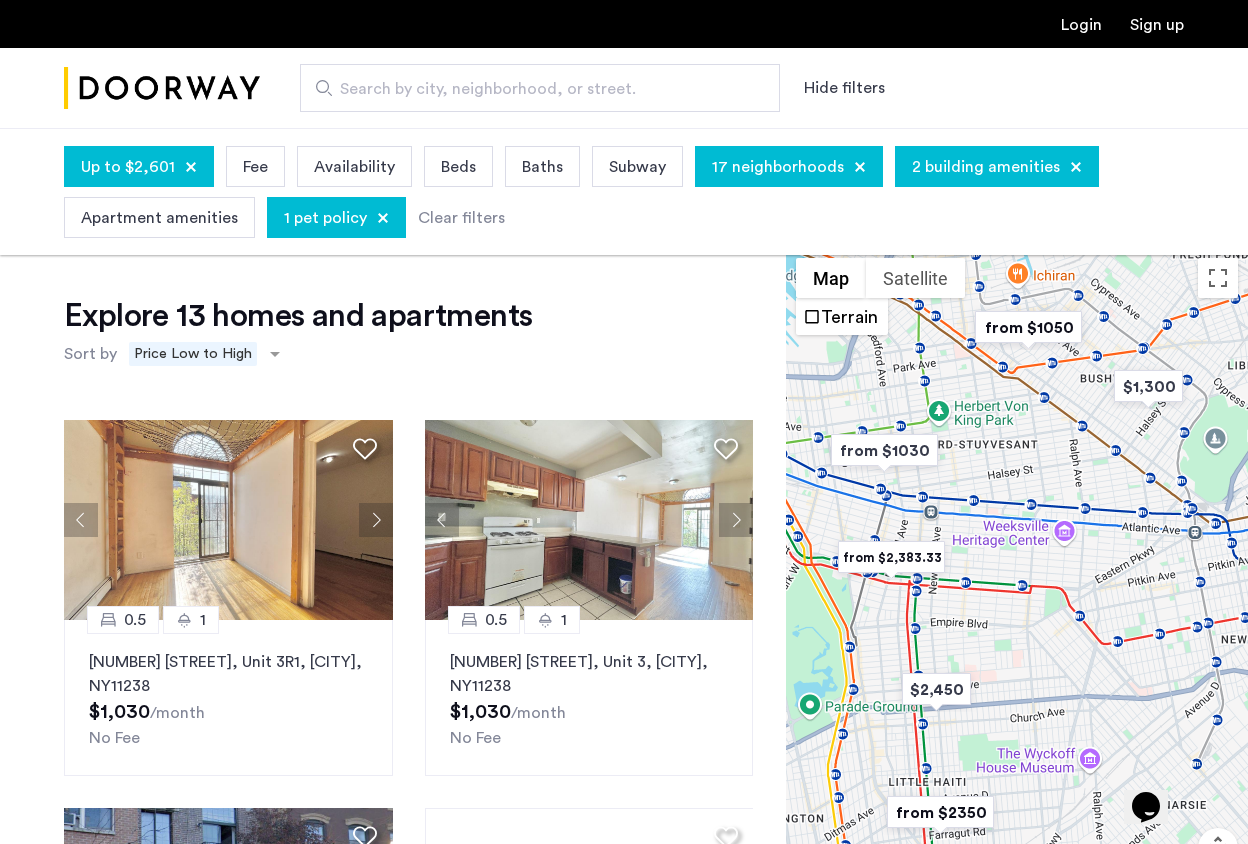 click on "2 building amenities" at bounding box center (986, 167) 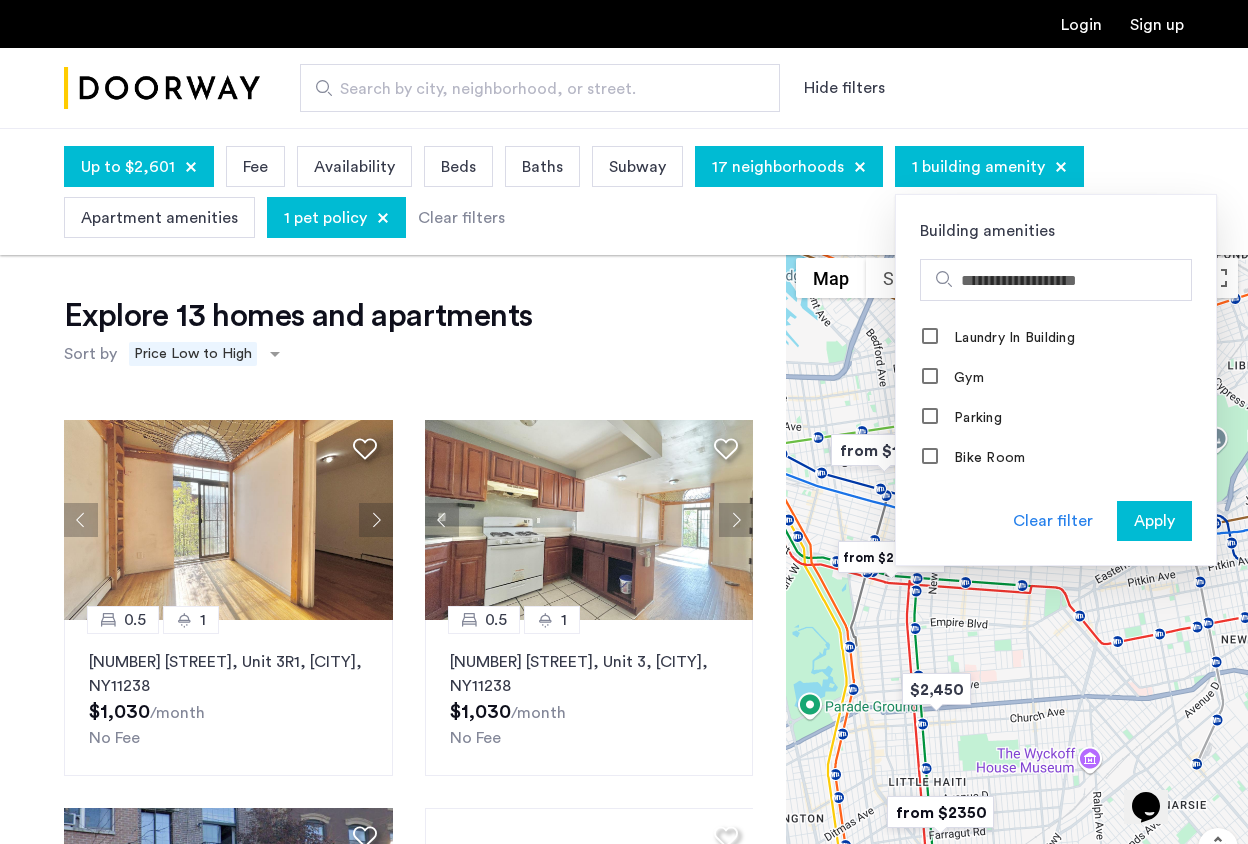 click on "Apply" at bounding box center [1154, 521] 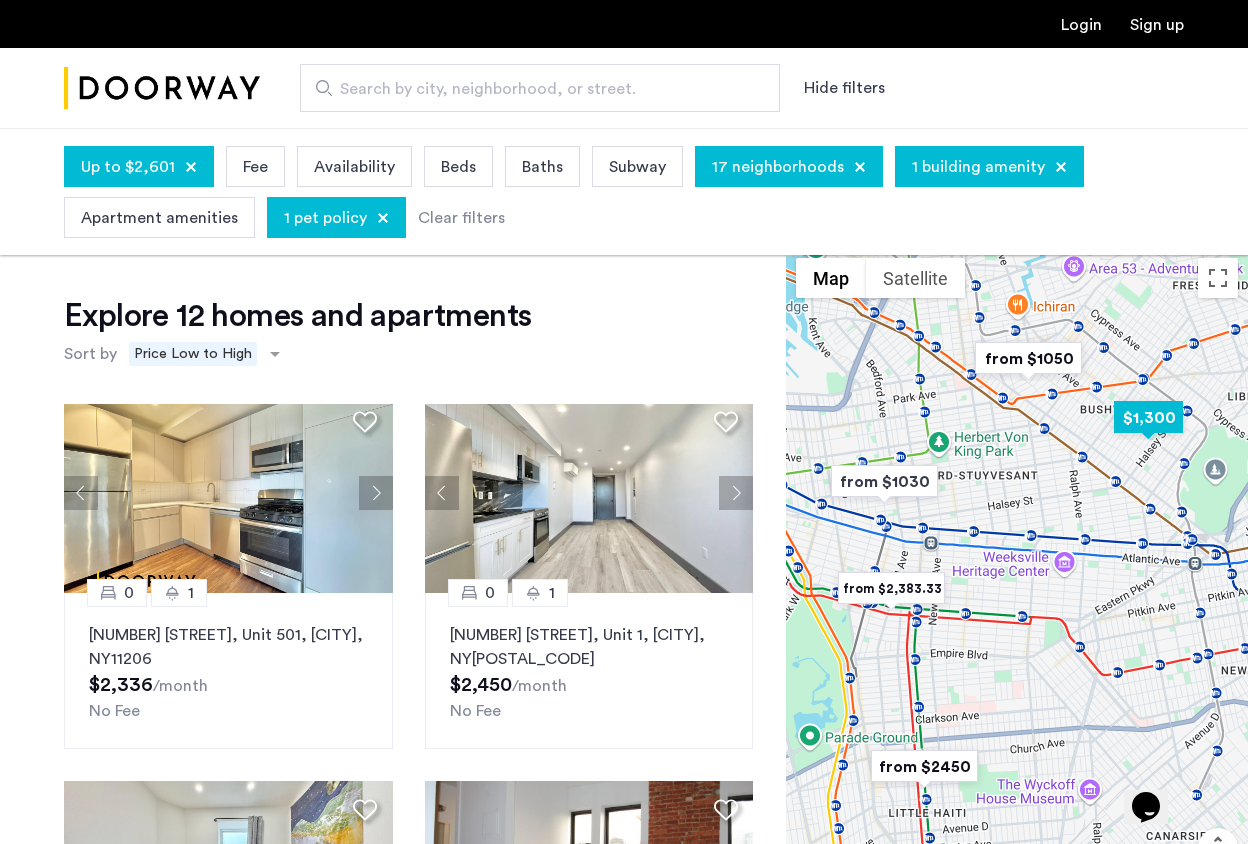 scroll, scrollTop: 1196, scrollLeft: 0, axis: vertical 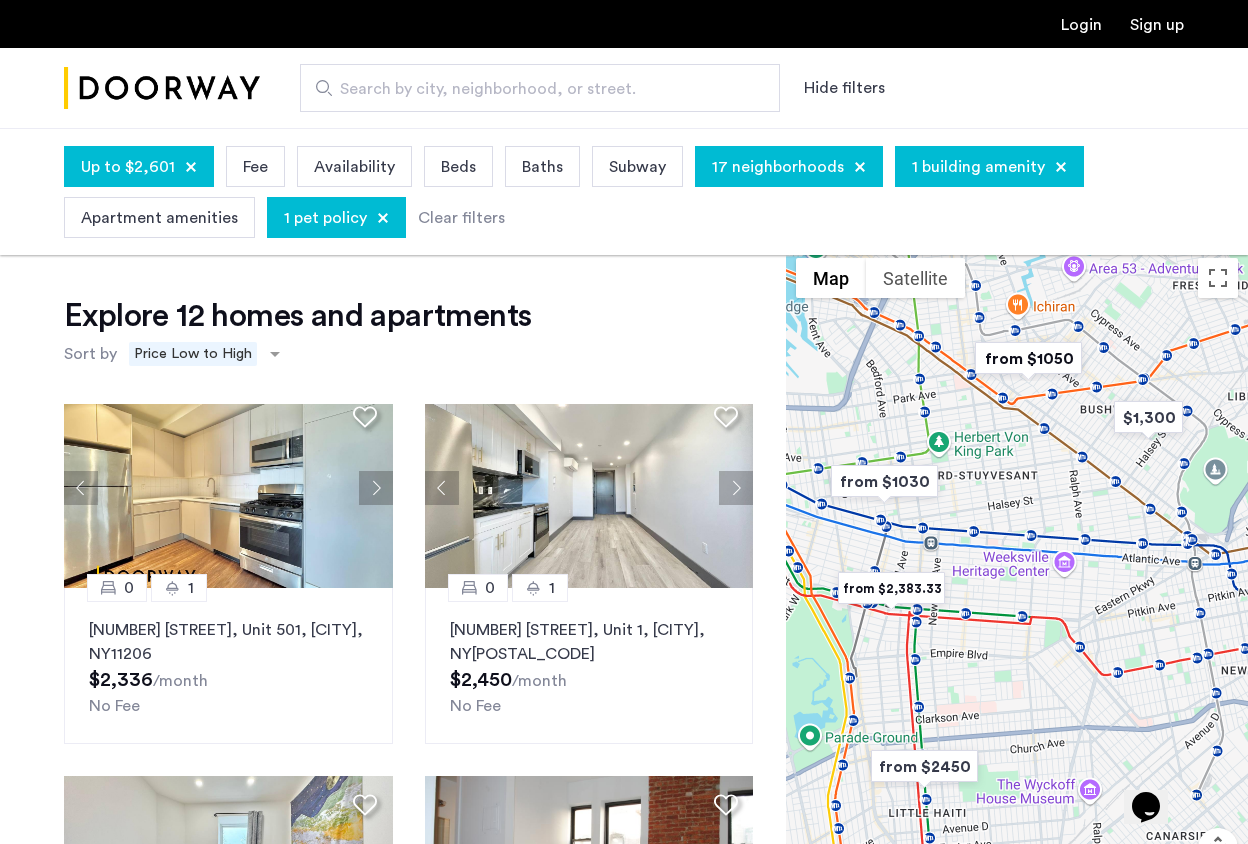 click on "Up to $2,601" at bounding box center [128, 167] 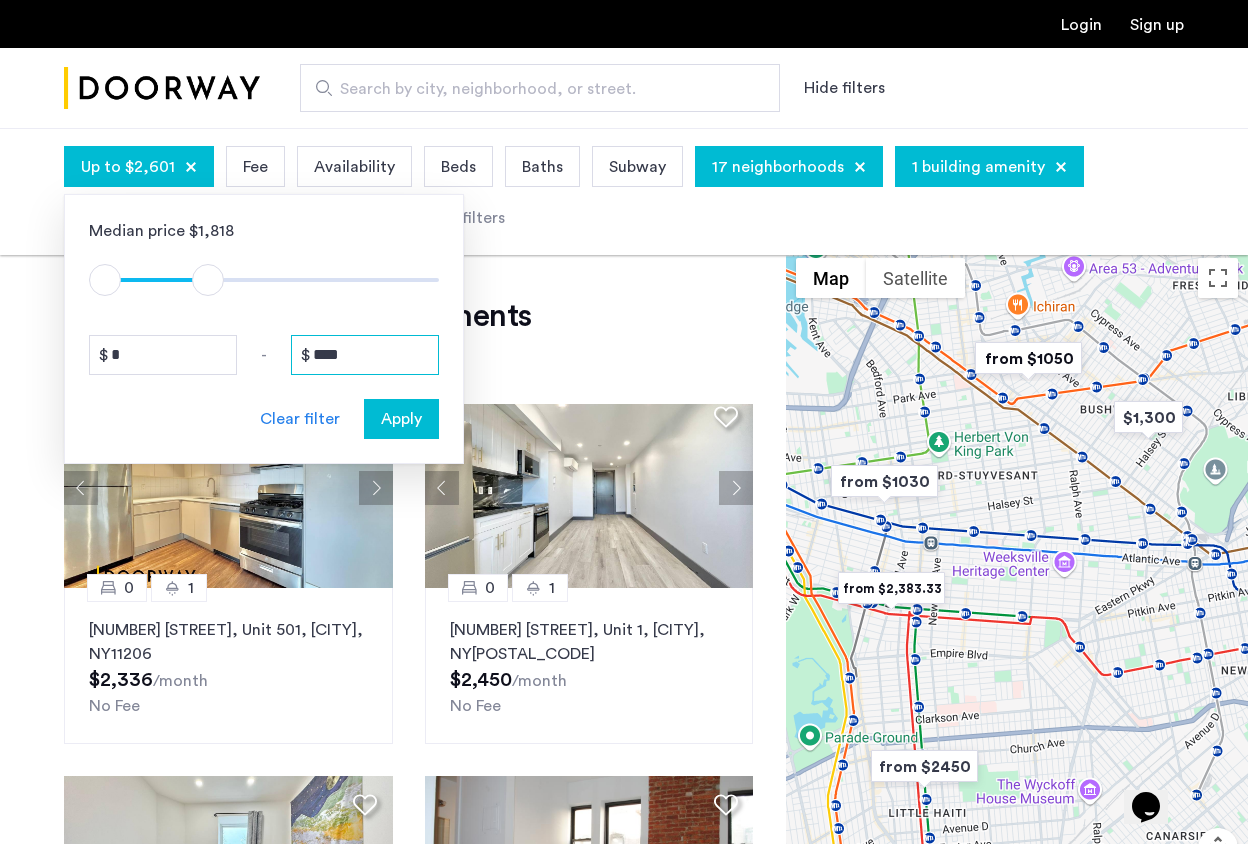 drag, startPoint x: 358, startPoint y: 356, endPoint x: 342, endPoint y: 358, distance: 16.124516 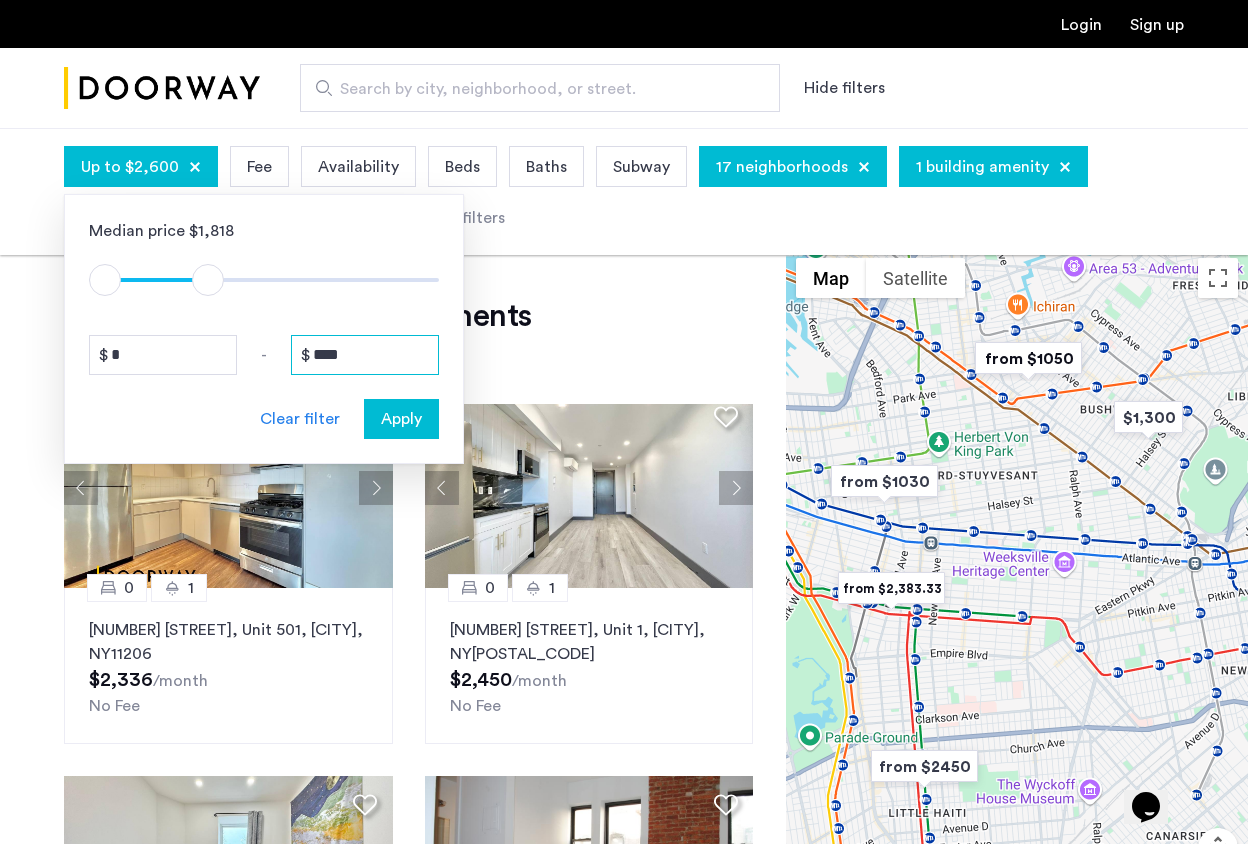 type on "****" 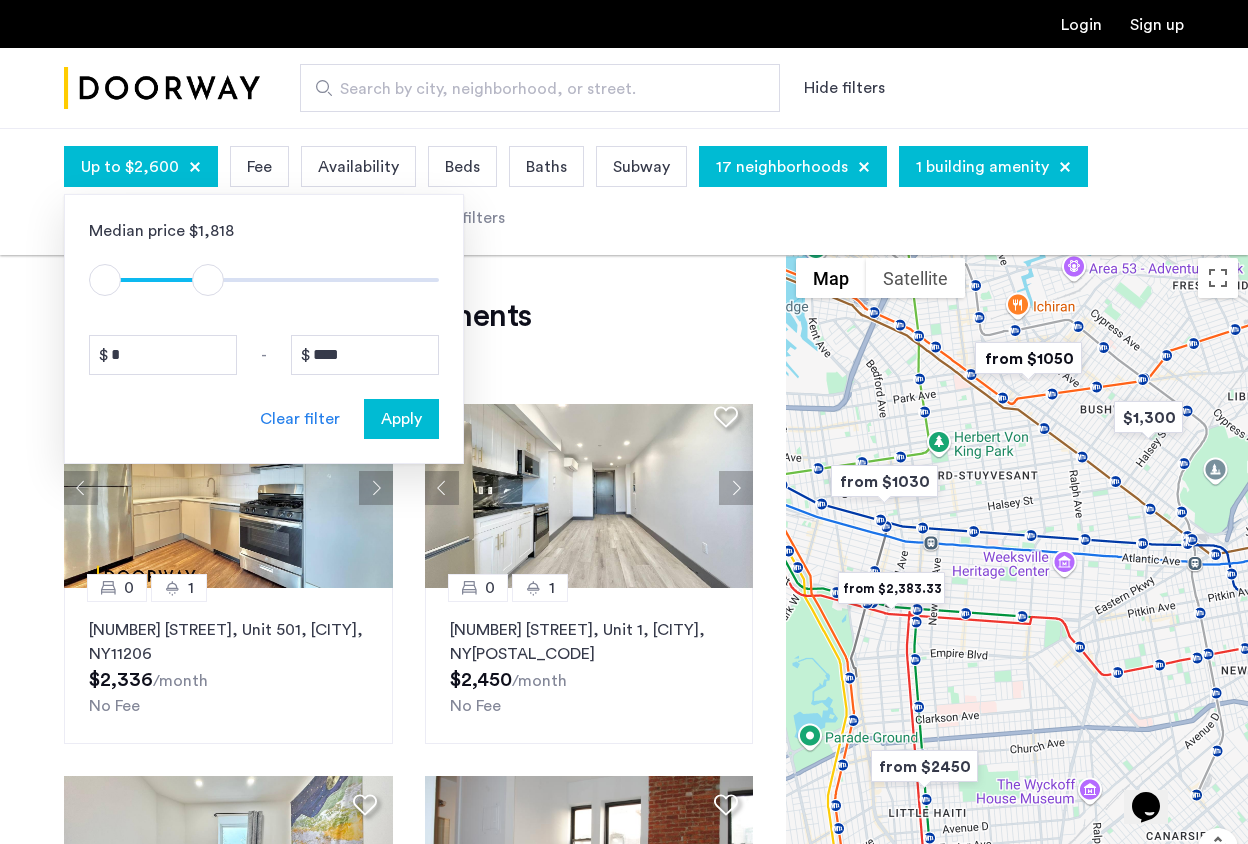 click on "Apply" at bounding box center (401, 419) 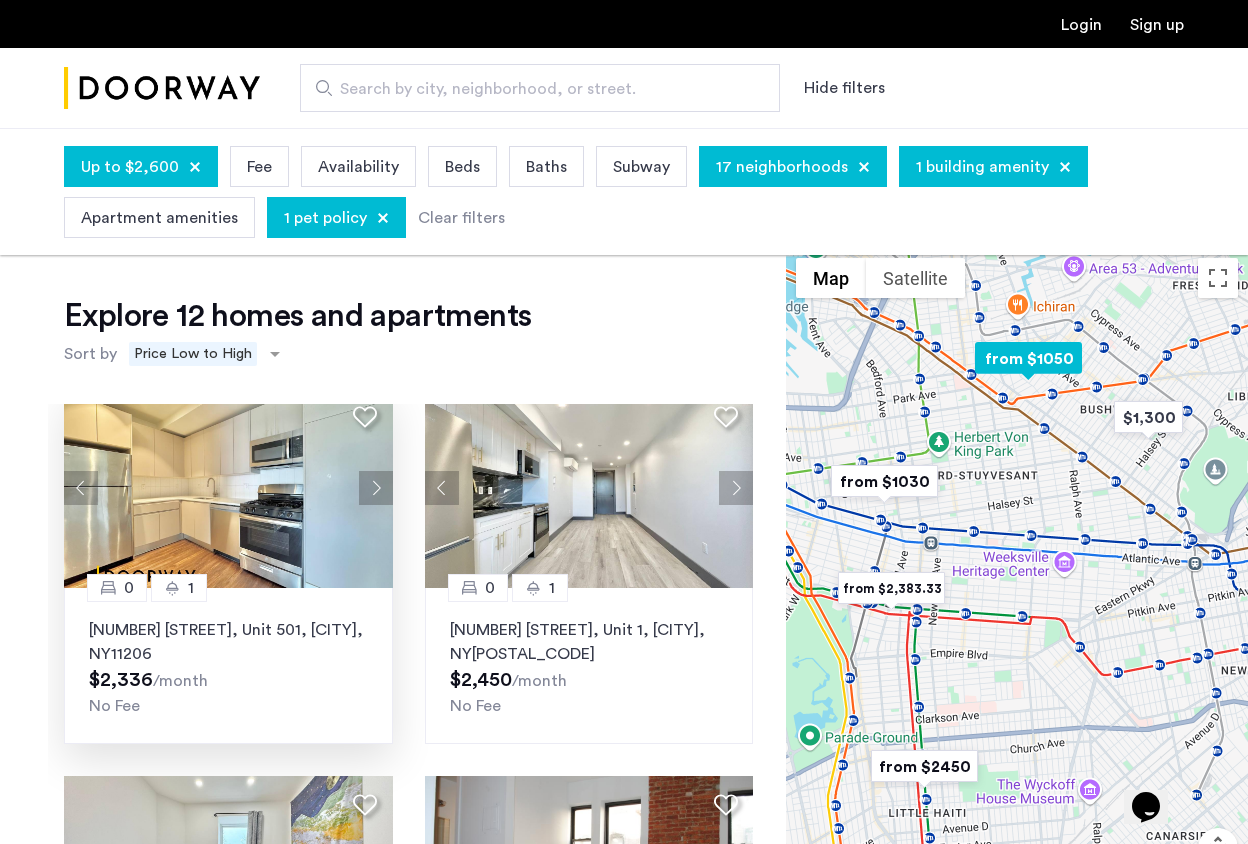 click 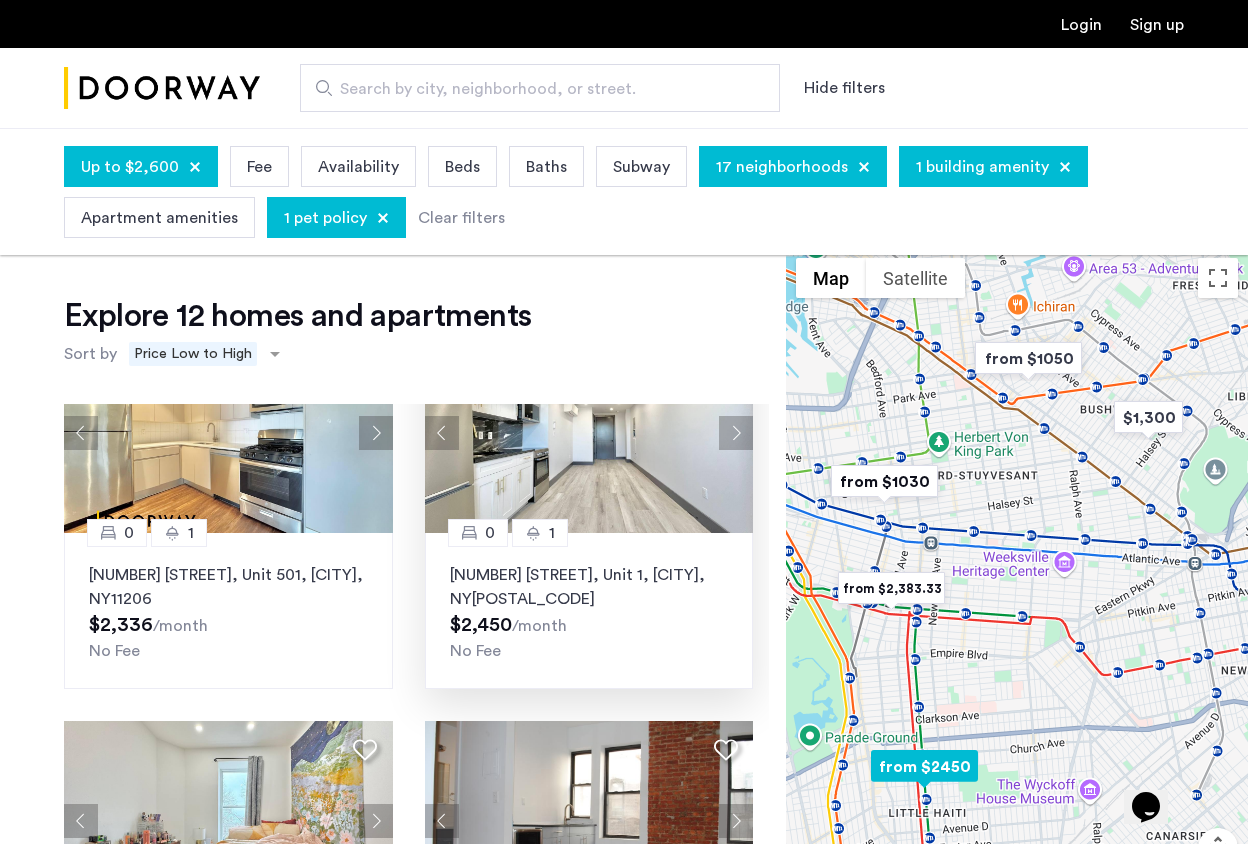 scroll, scrollTop: 1274, scrollLeft: 0, axis: vertical 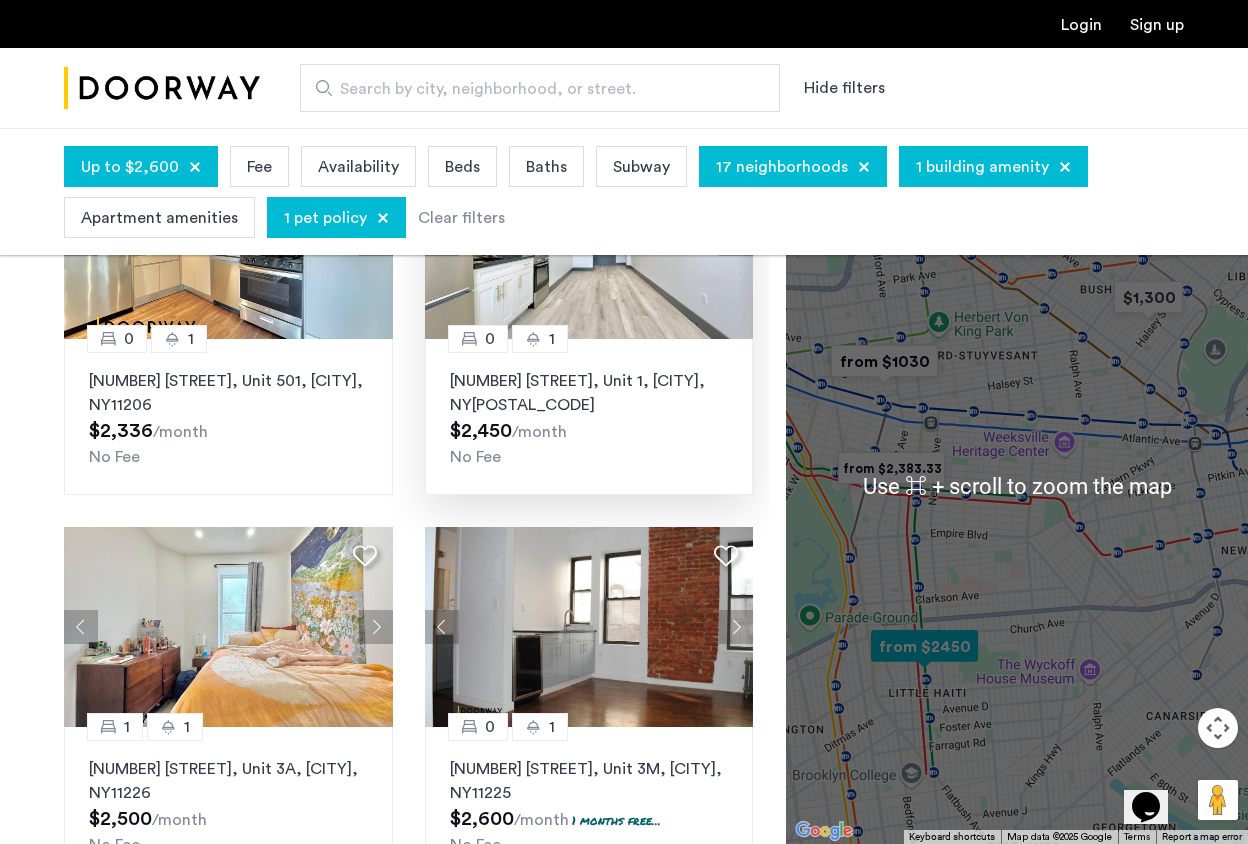 click on "868 New York Avenue, Unit 1, Brooklyn , NY  11203" 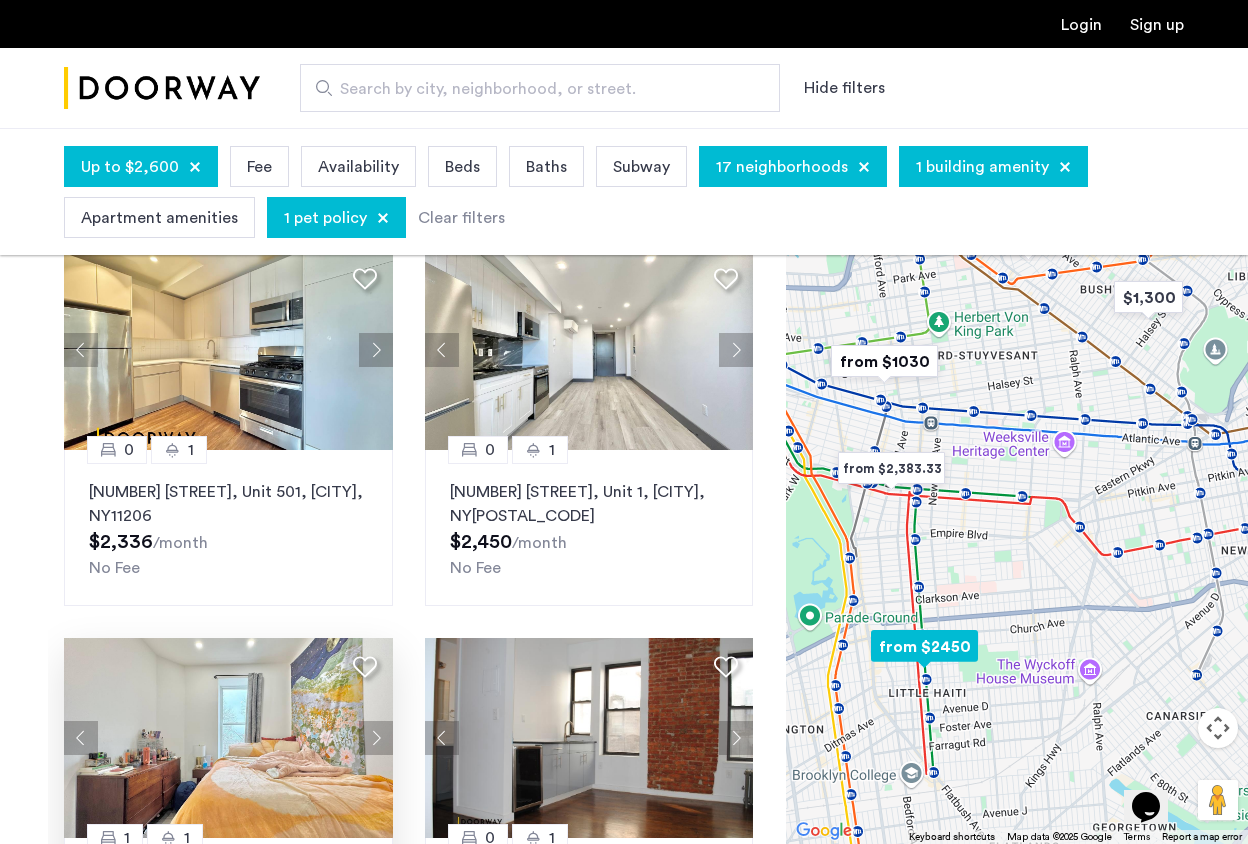 scroll, scrollTop: 1077, scrollLeft: 0, axis: vertical 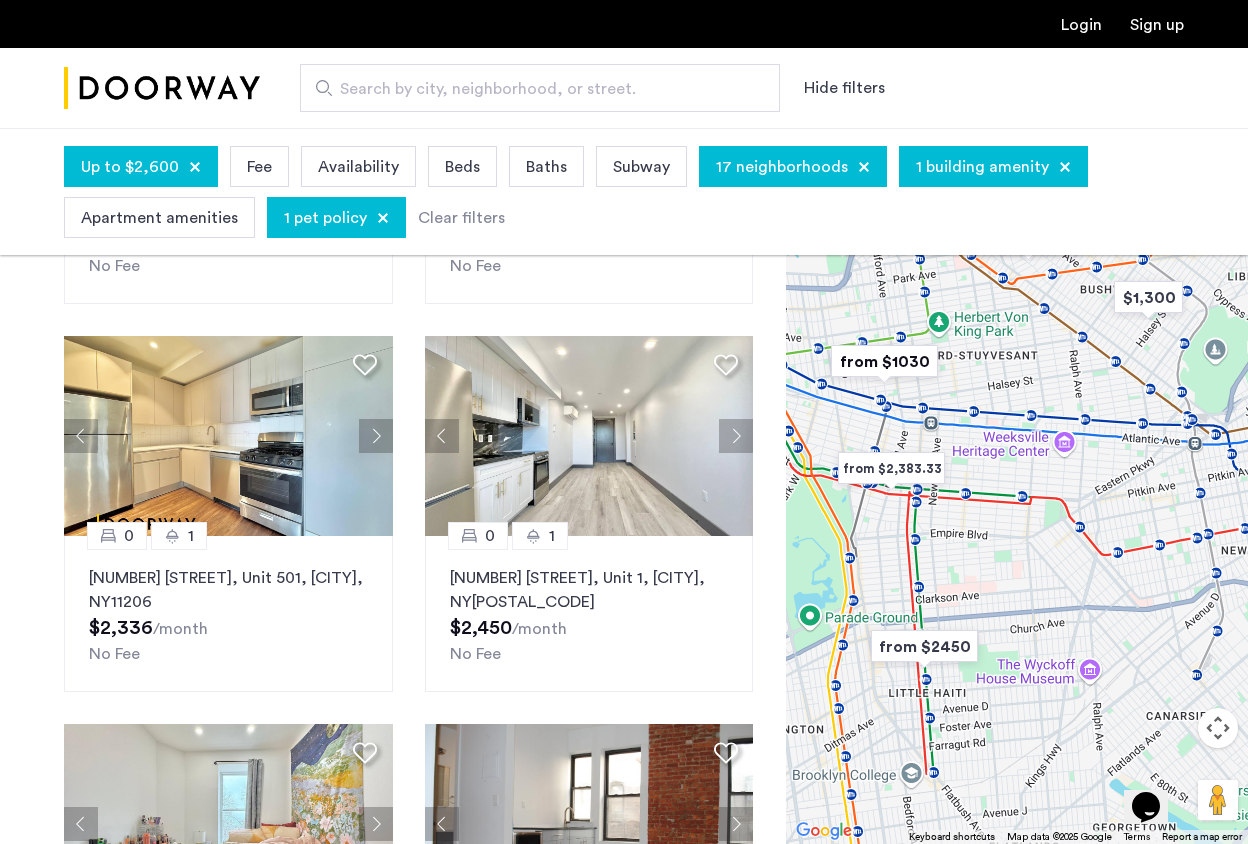 click at bounding box center [884, 361] 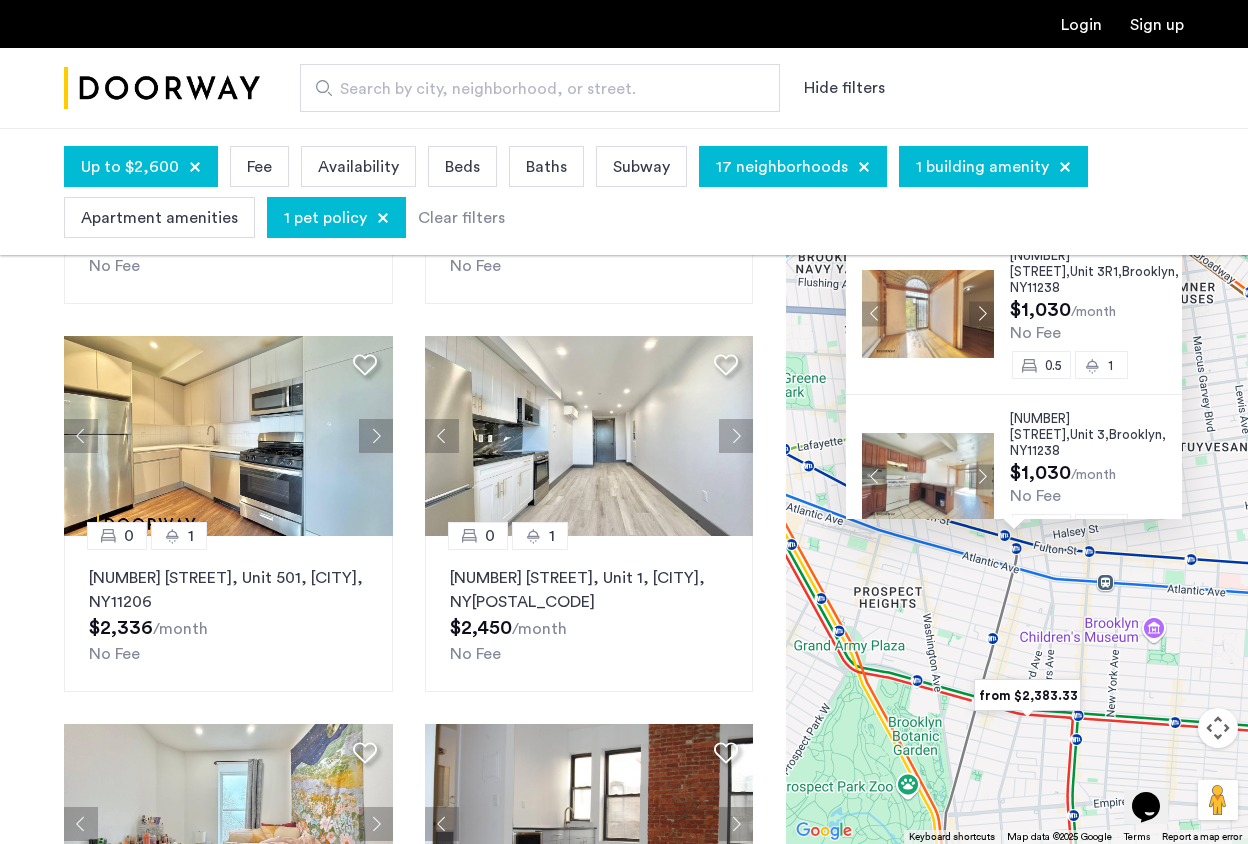 scroll, scrollTop: 158, scrollLeft: 0, axis: vertical 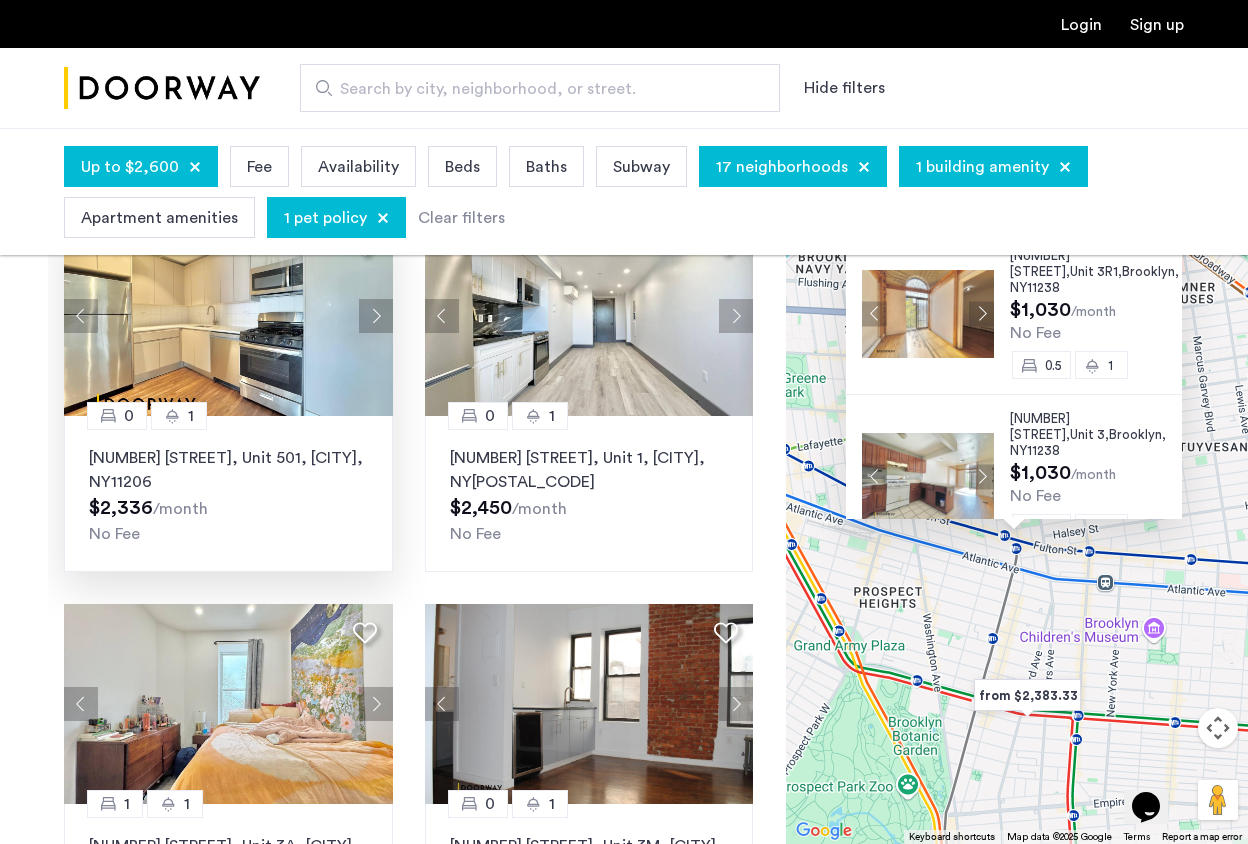 click on "594 Bushwick Avenue, Unit 501, Brooklyn , NY  11206" 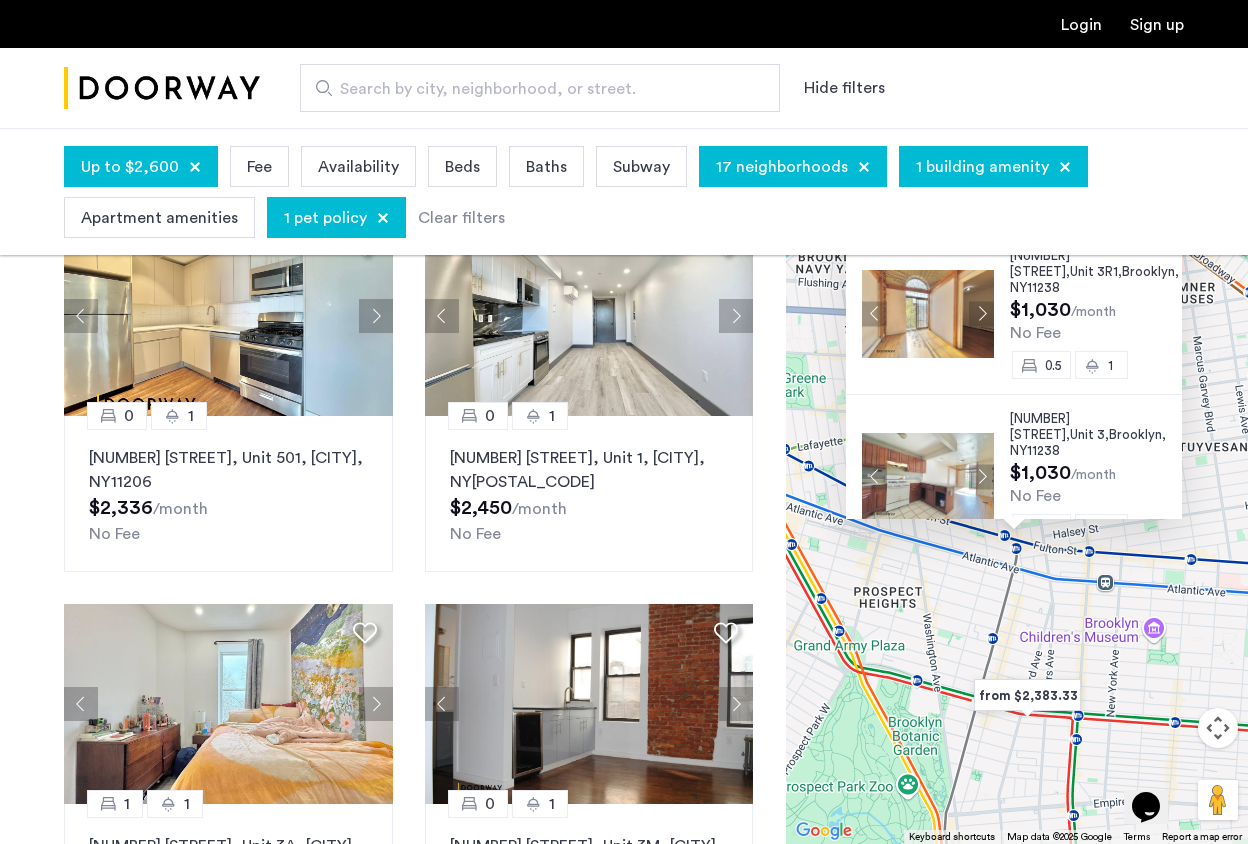 click on "451 Franklin Avenue,  Unit 3R1,  Brooklyn , NY  11238 $1,030  /month No Fee 0.5 1 451 Franklin Avenue,  Unit 3,  Brooklyn , NY  11238 $1,030  /month No Fee 0.5 1 451 Franklin Avenue,  Unit 3SRE,  Brooklyn , NY  11238 $1,030  /month No Fee 1 1" at bounding box center [1017, 486] 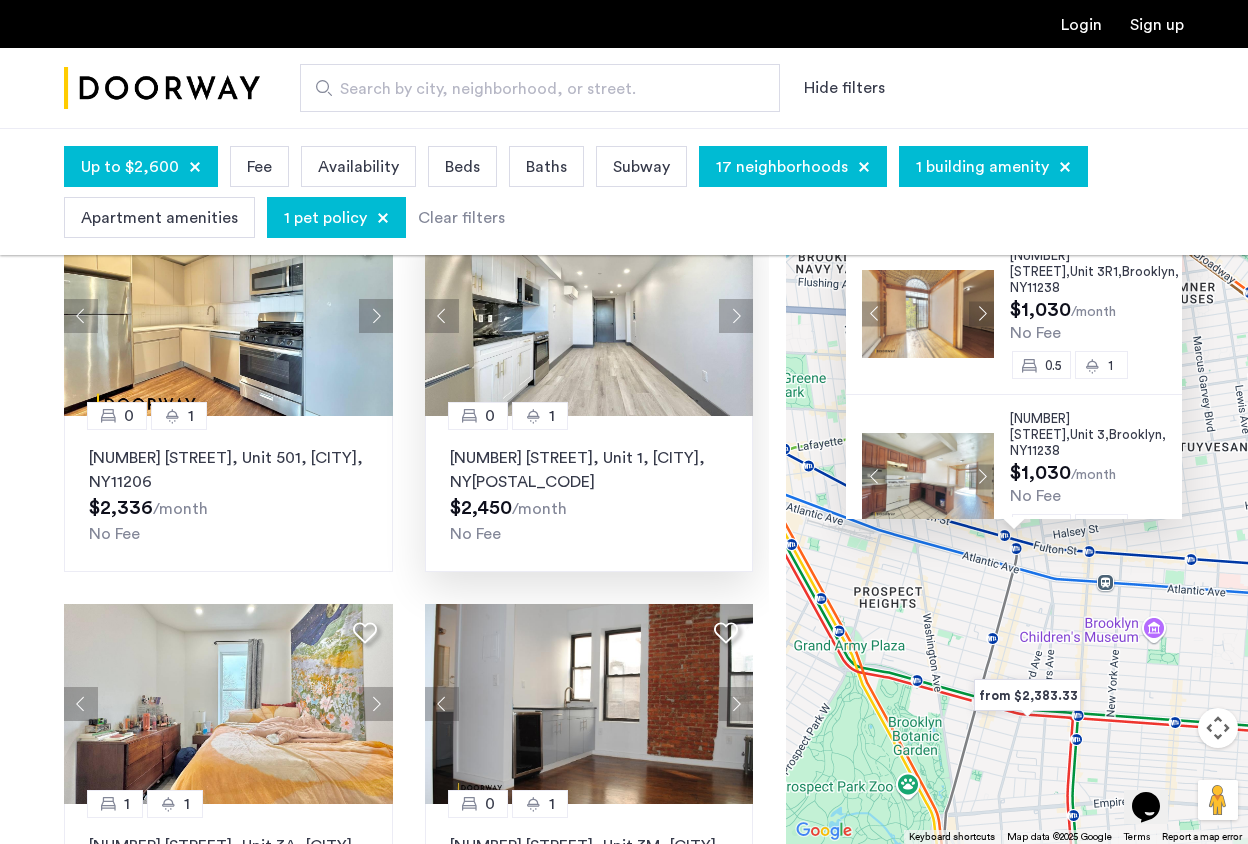 click 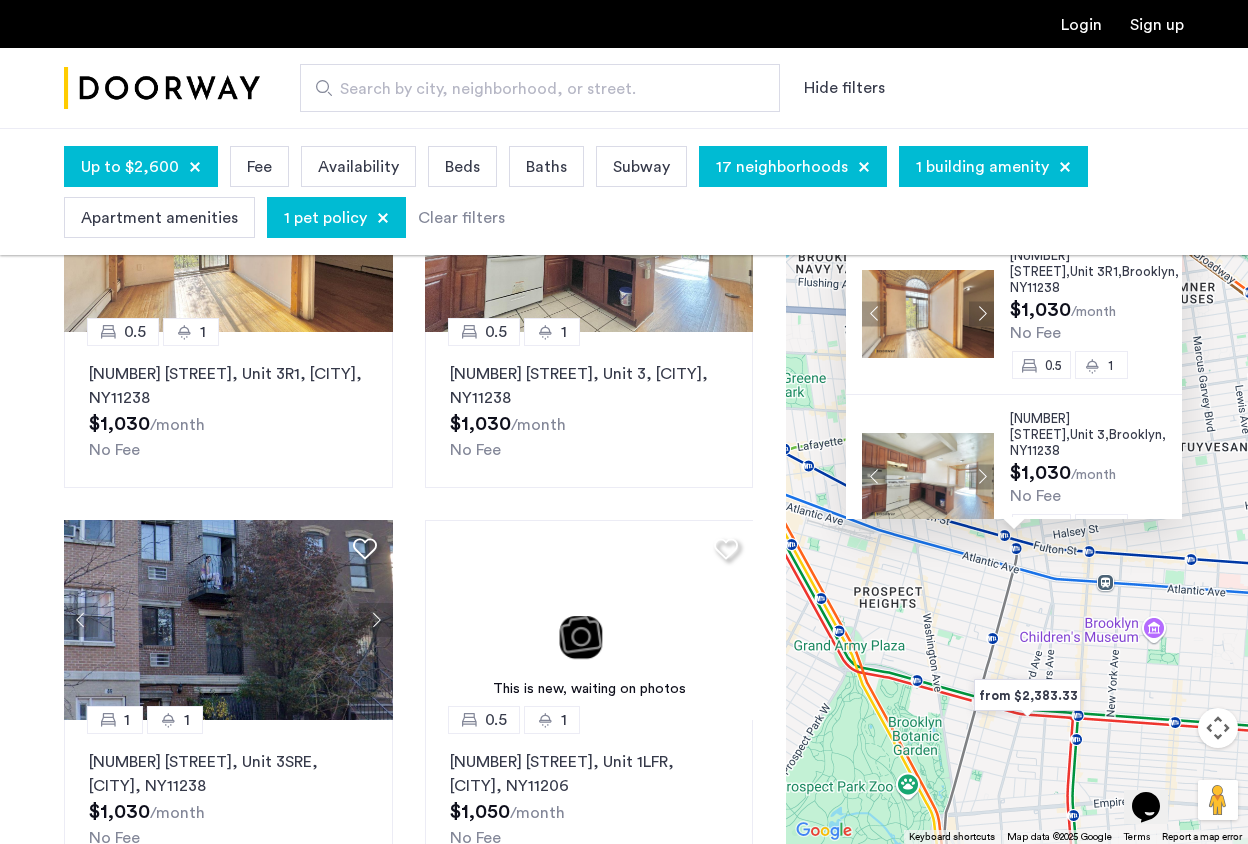 scroll, scrollTop: 0, scrollLeft: 0, axis: both 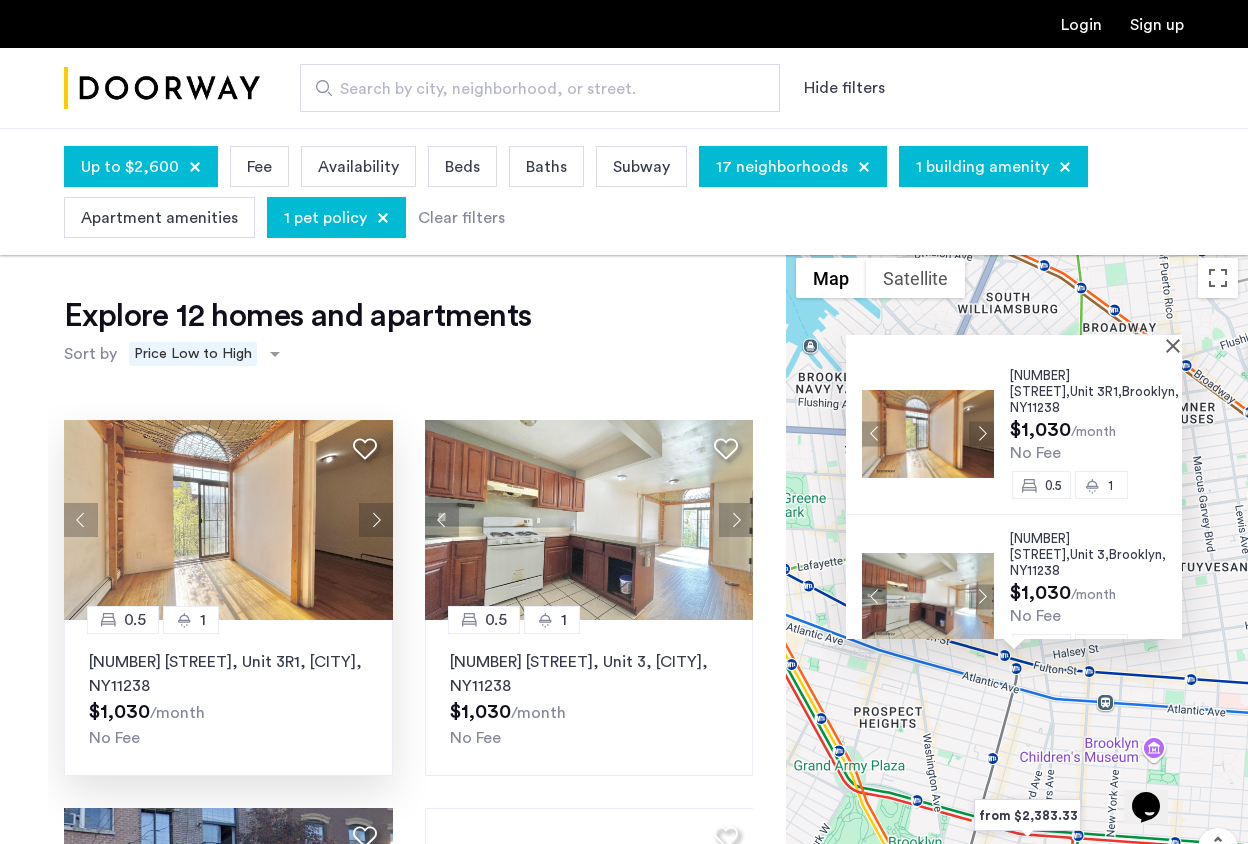 click 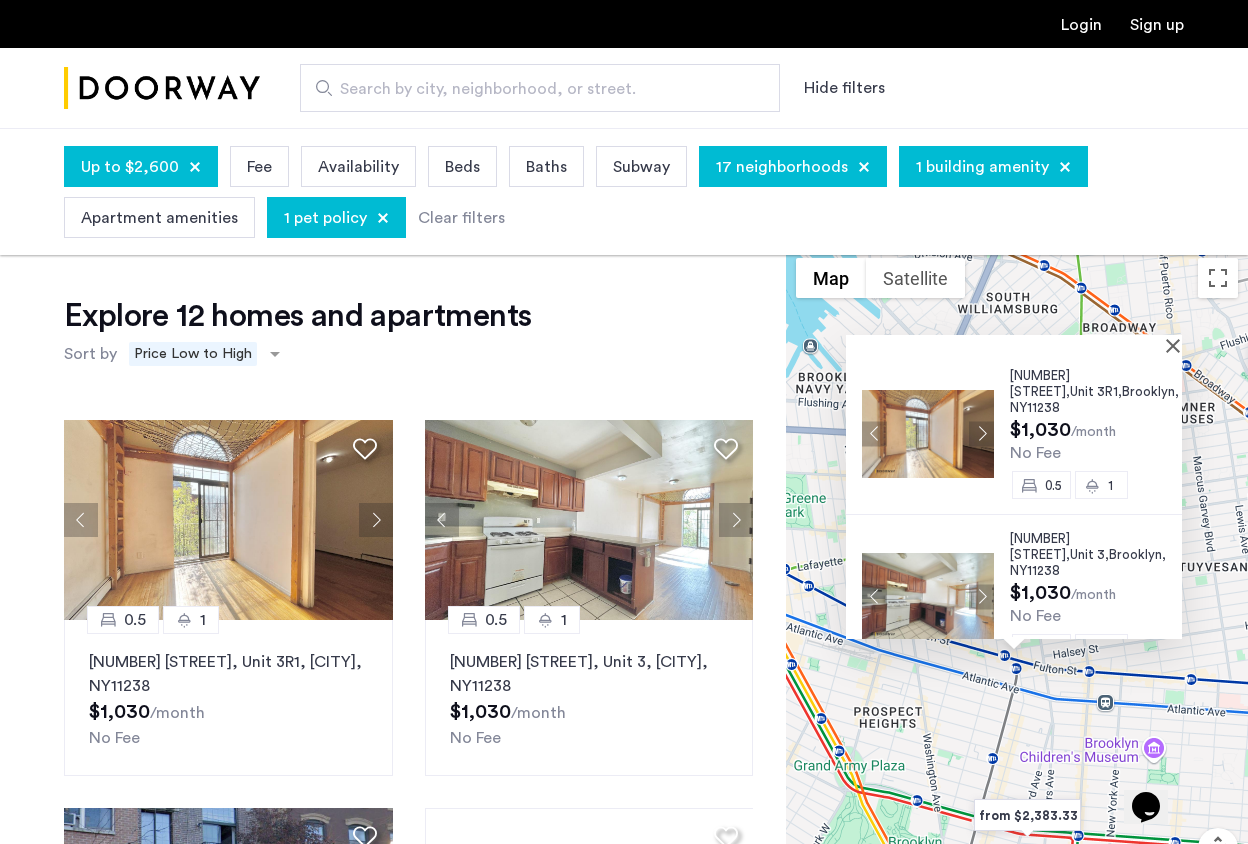 click on "Explore 12 homes and apartments  Sort by Recommended × Price Low to High" 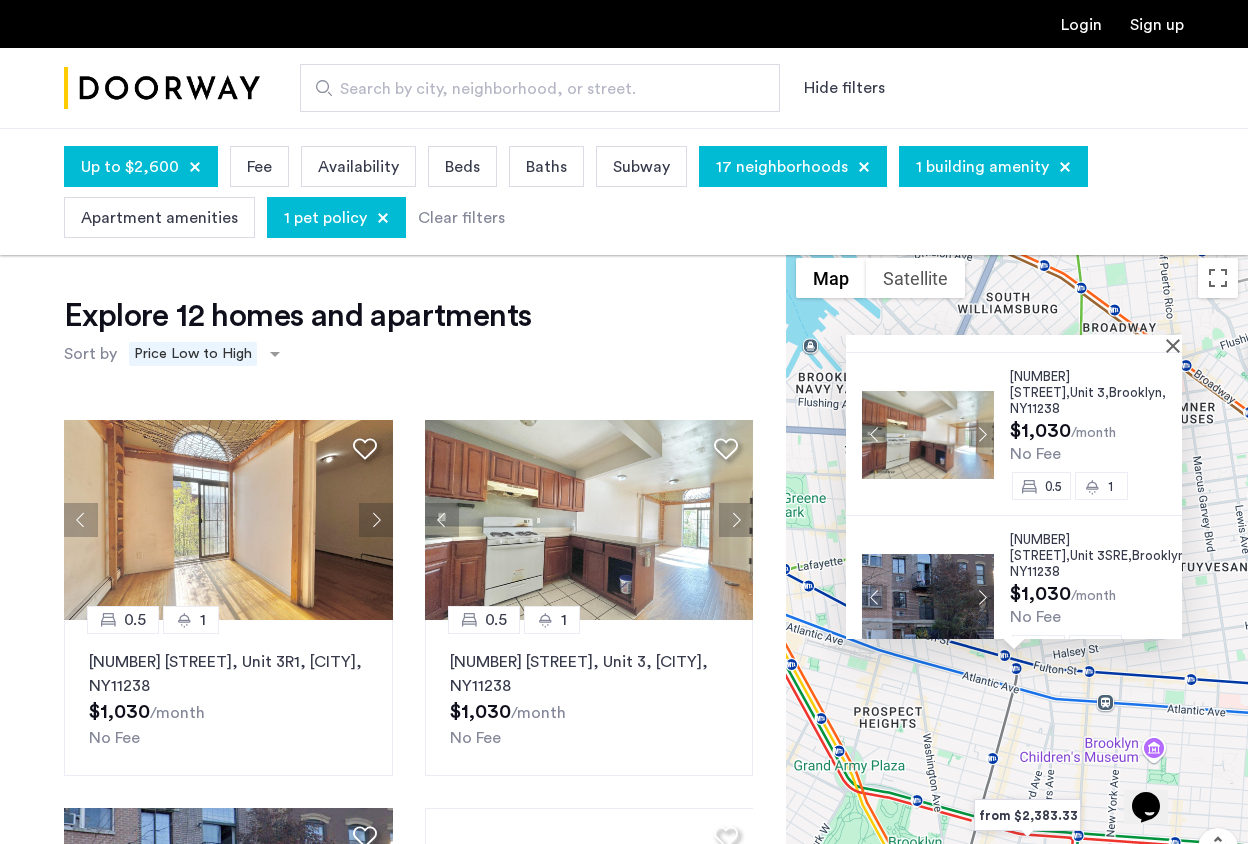 scroll, scrollTop: 193, scrollLeft: 0, axis: vertical 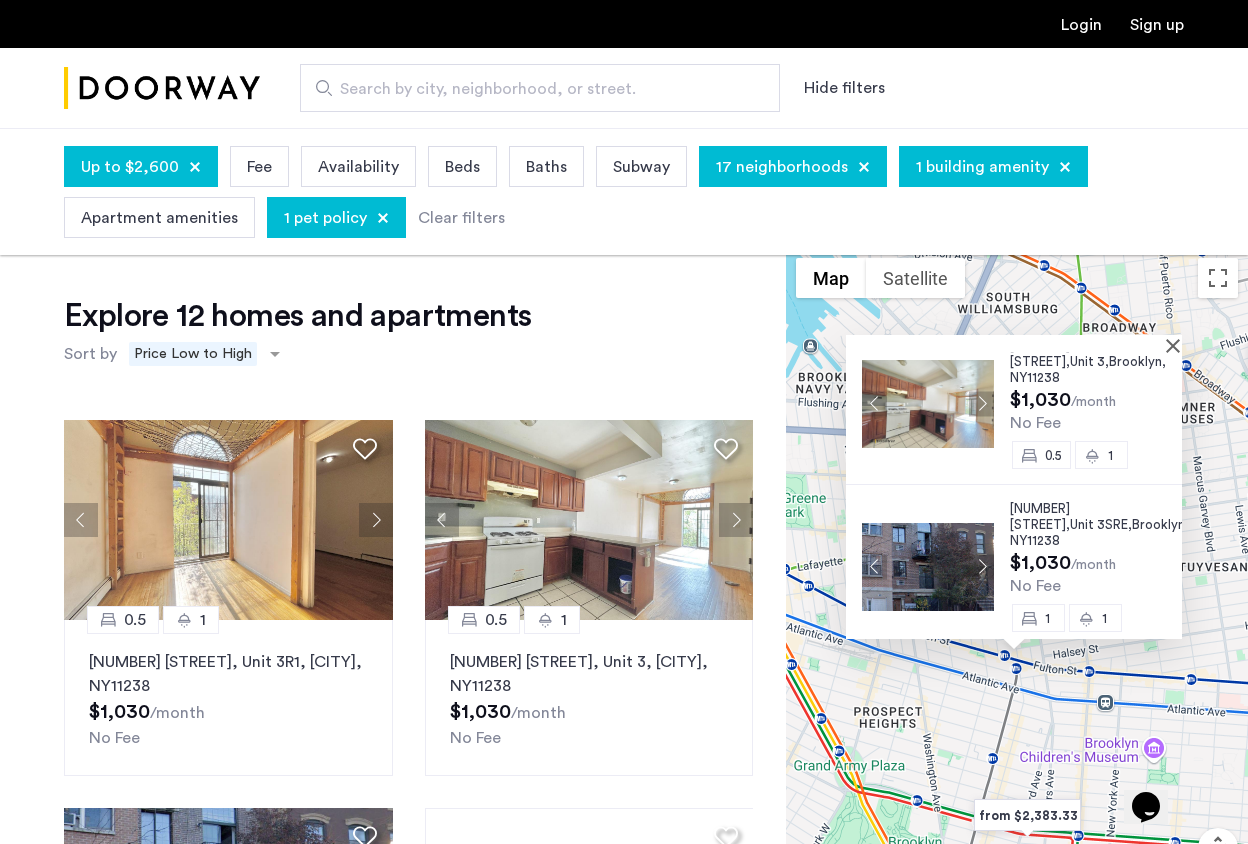 click on "0.5 1 451 Franklin Avenue, Unit 3R1, Brooklyn , NY  11238  $1,030  /month No Fee 0.5 1 451 Franklin Avenue, Unit 3, Brooklyn , NY  11238  $1,030  /month No Fee 1 1 451 Franklin Avenue, Unit 3SRE, Brooklyn , NY  11238  $1,030  /month No Fee This is new, waiting on photos 0.5 1 141 Troutman Street, Unit 1LFR, Brooklyn , NY  11206  $1,050  /month No Fee 0.5 1 141 Troutman Street, Unit 1RFR, Brooklyn , NY  11206  $1,100  /month No Fee 0.5 1 504 Wilson Avenue, Unit 1RBM, Brooklyn , NY  11221  $1,300  /month No Fee 0 1 594 Bushwick Avenue, Unit 501, Brooklyn , NY  11206  $2,336  /month No Fee 0 1 868 New York Avenue, Unit 1, Brooklyn , NY  11203  $2,450  /month No Fee 1 1 1207 Rogers Avenue, Unit 3A, Brooklyn , NY  11226  $2,500  /month No Fee 0 1 410 Eastern Parkway, Unit 3M, Brooklyn , NY  11225  $2,600  /month  1 months free...  No Fee Net Effective: $2,383.33 0 1 410 Eastern Parkway, Unit 1M, Brooklyn , NY  11225  $2,750  /month  1 months free...  No Fee Net Effective: $2,520.83 0 1 , NY  11225" 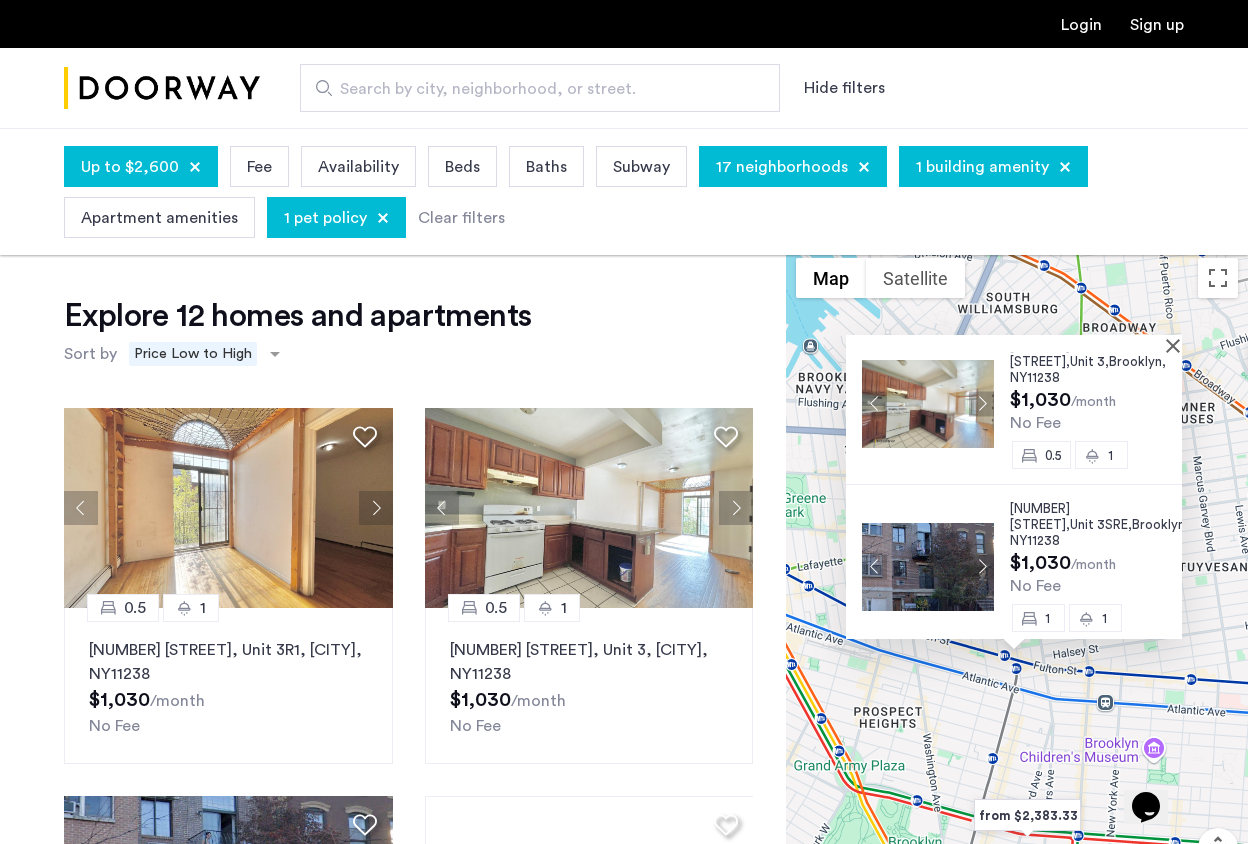 scroll, scrollTop: 6, scrollLeft: 0, axis: vertical 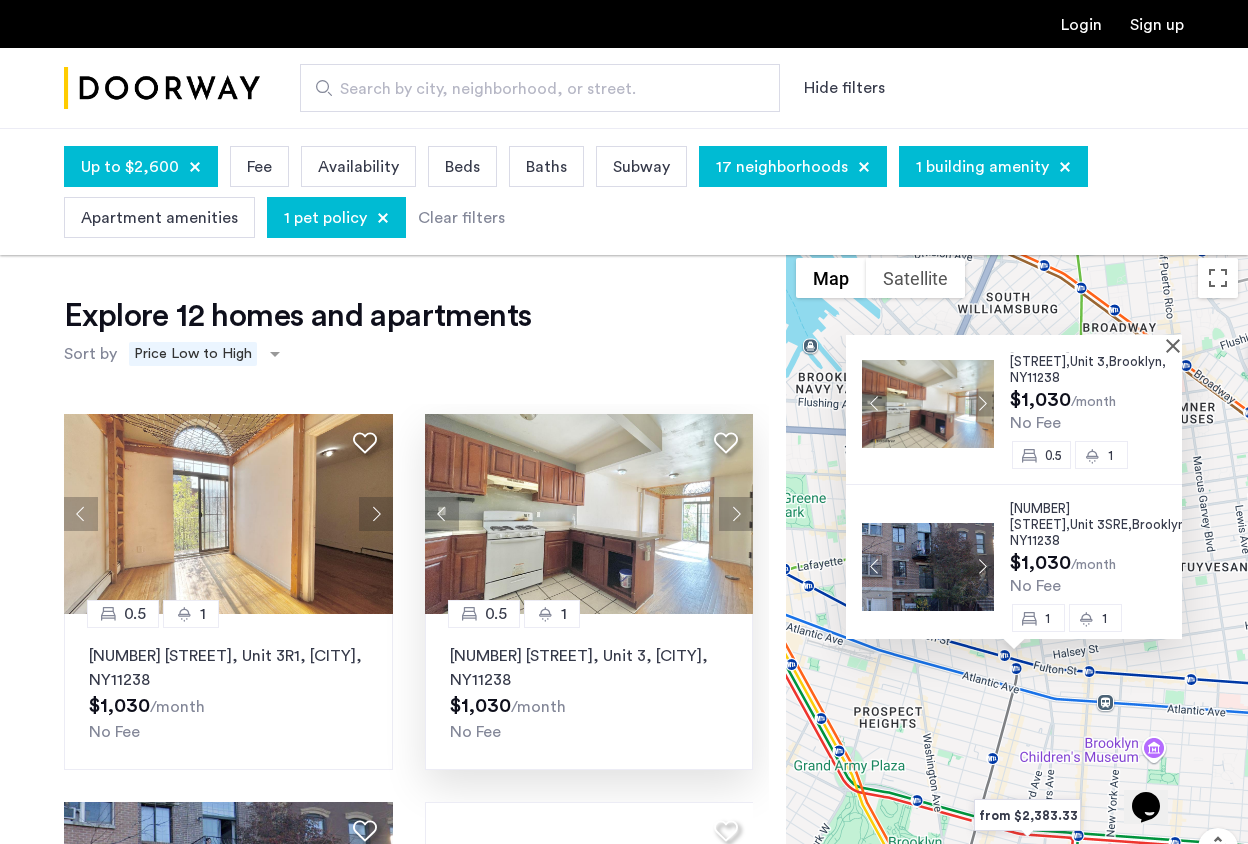 click on "451 Franklin Avenue, Unit 3, Brooklyn , NY  11238" 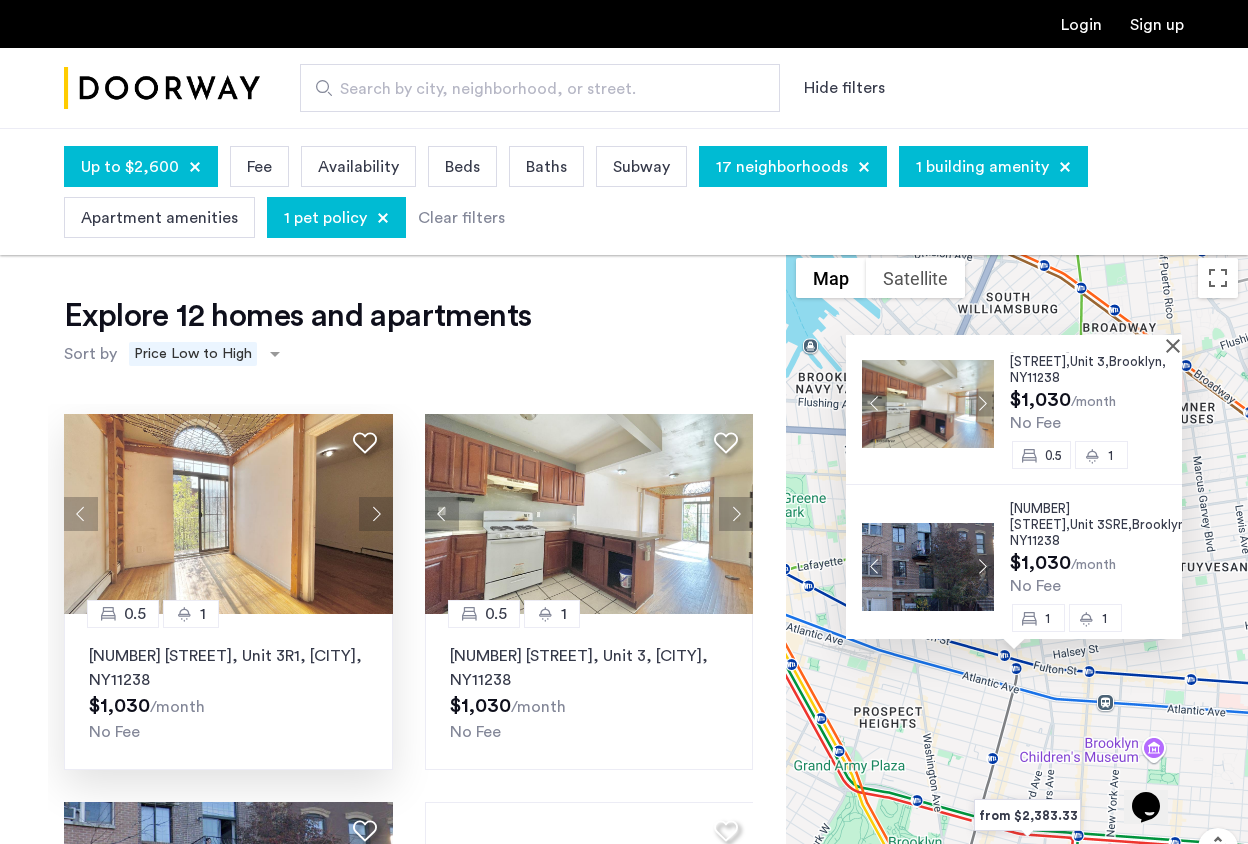 click 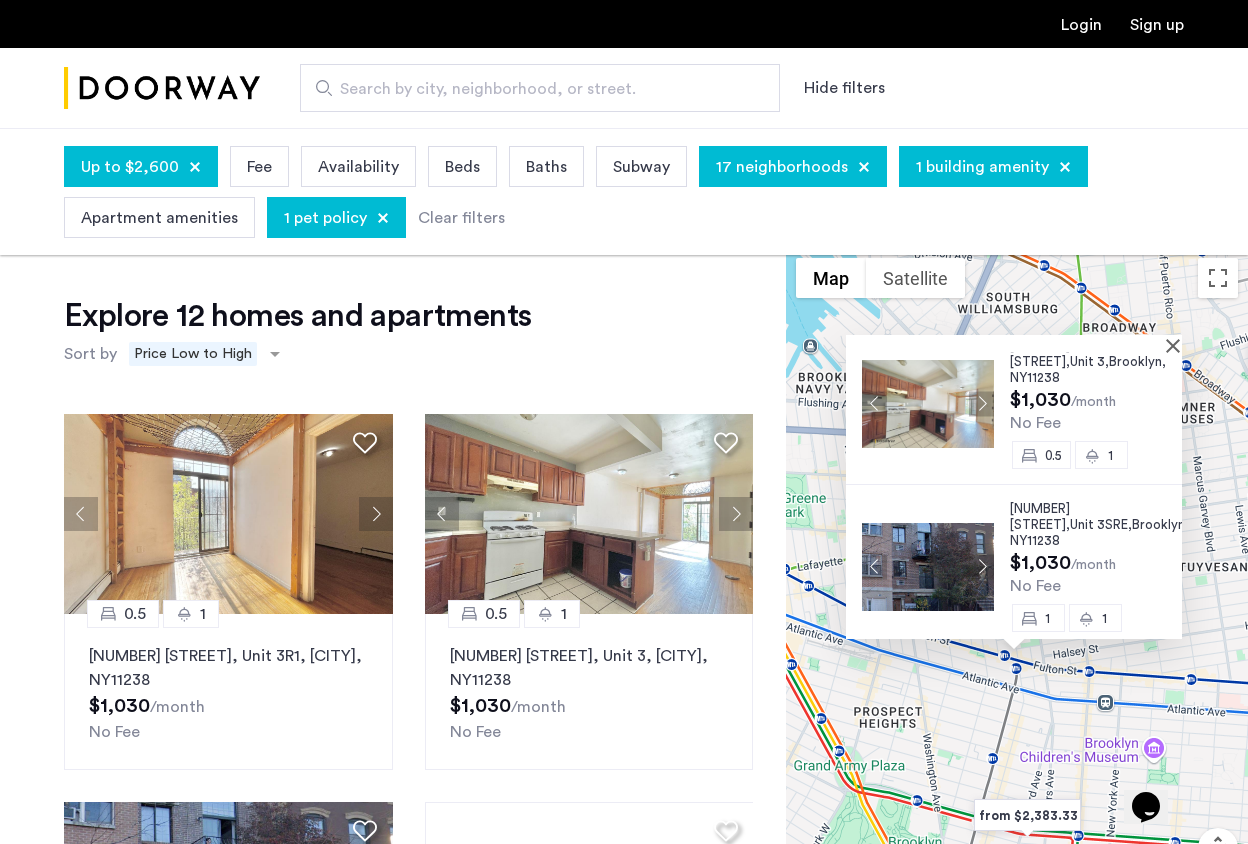 click on "Explore 12 homes and apartments  Sort by Recommended × Price Low to High" 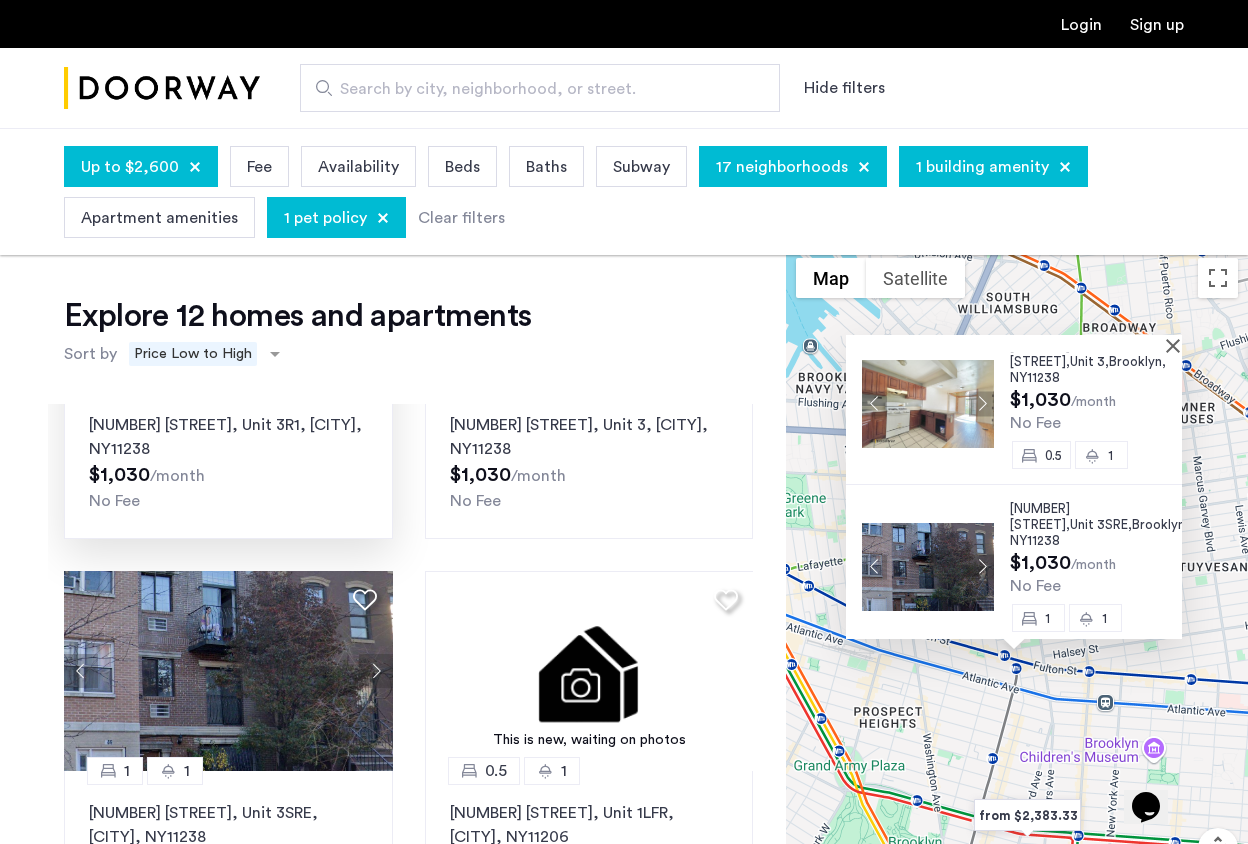 scroll, scrollTop: 391, scrollLeft: 0, axis: vertical 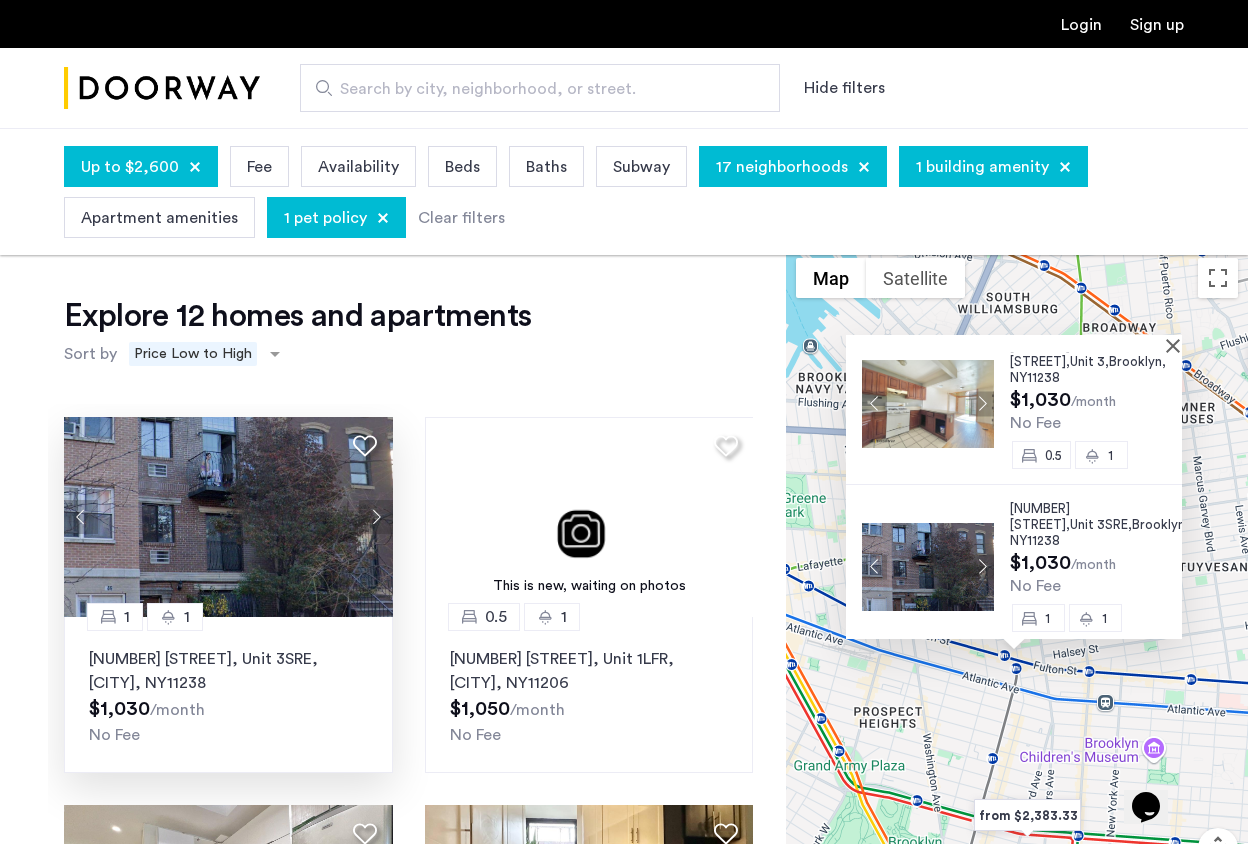 click 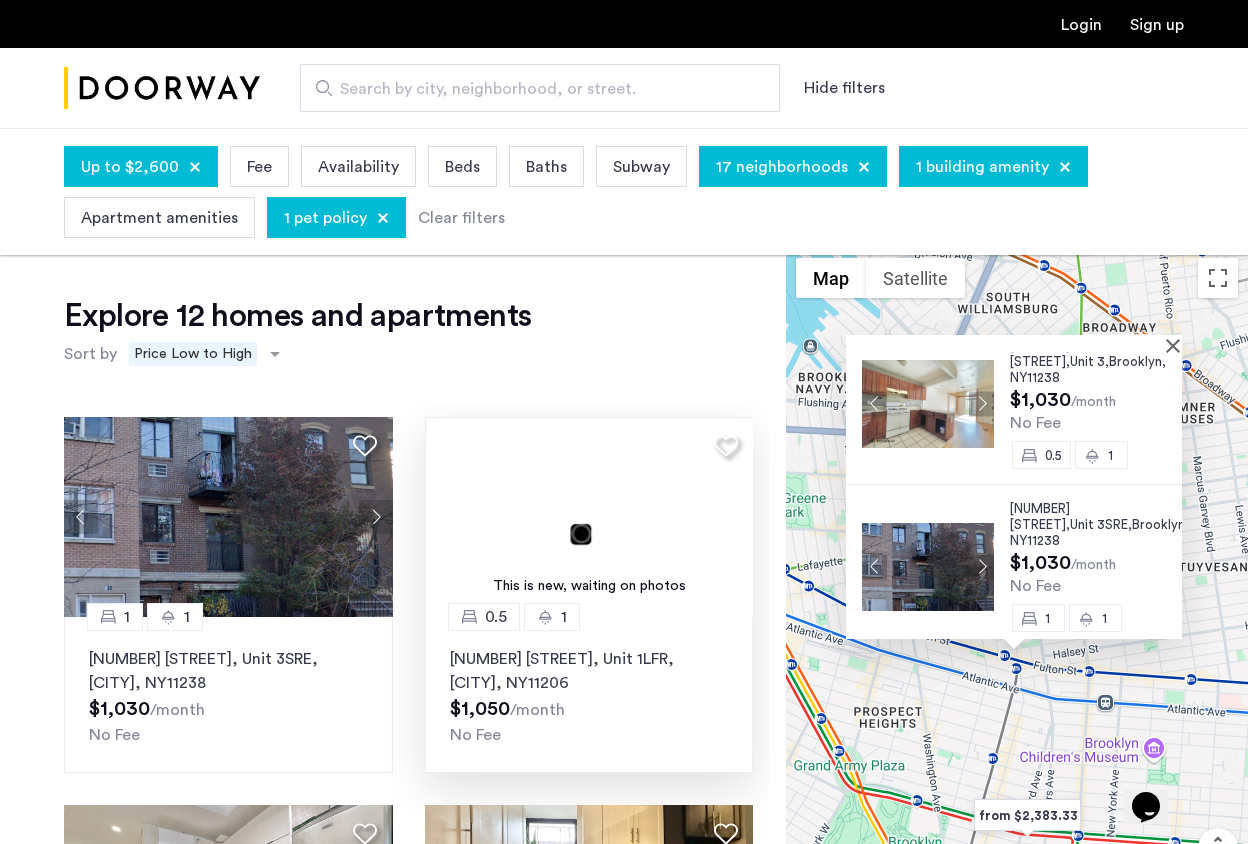 click on "141 Troutman Street, Unit 1LFR, Brooklyn , NY  11206" 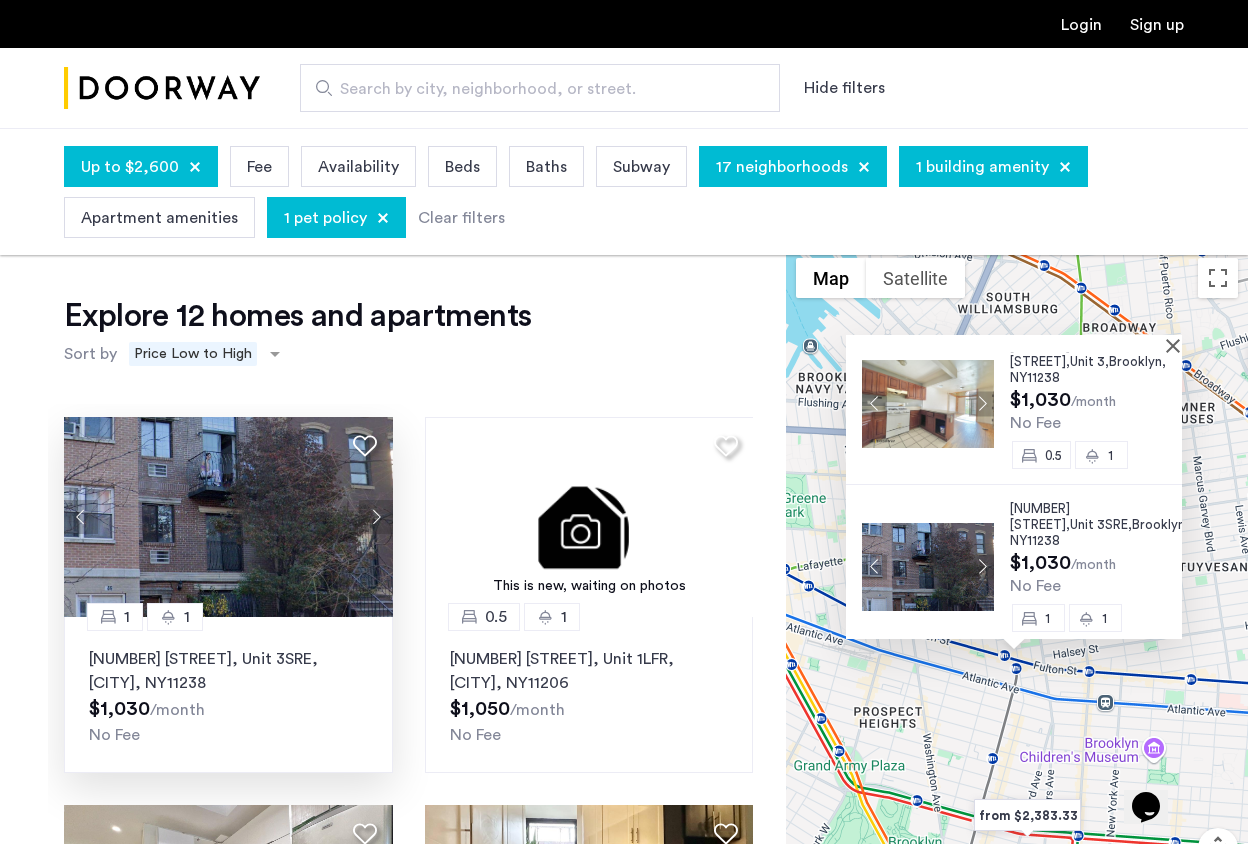 click 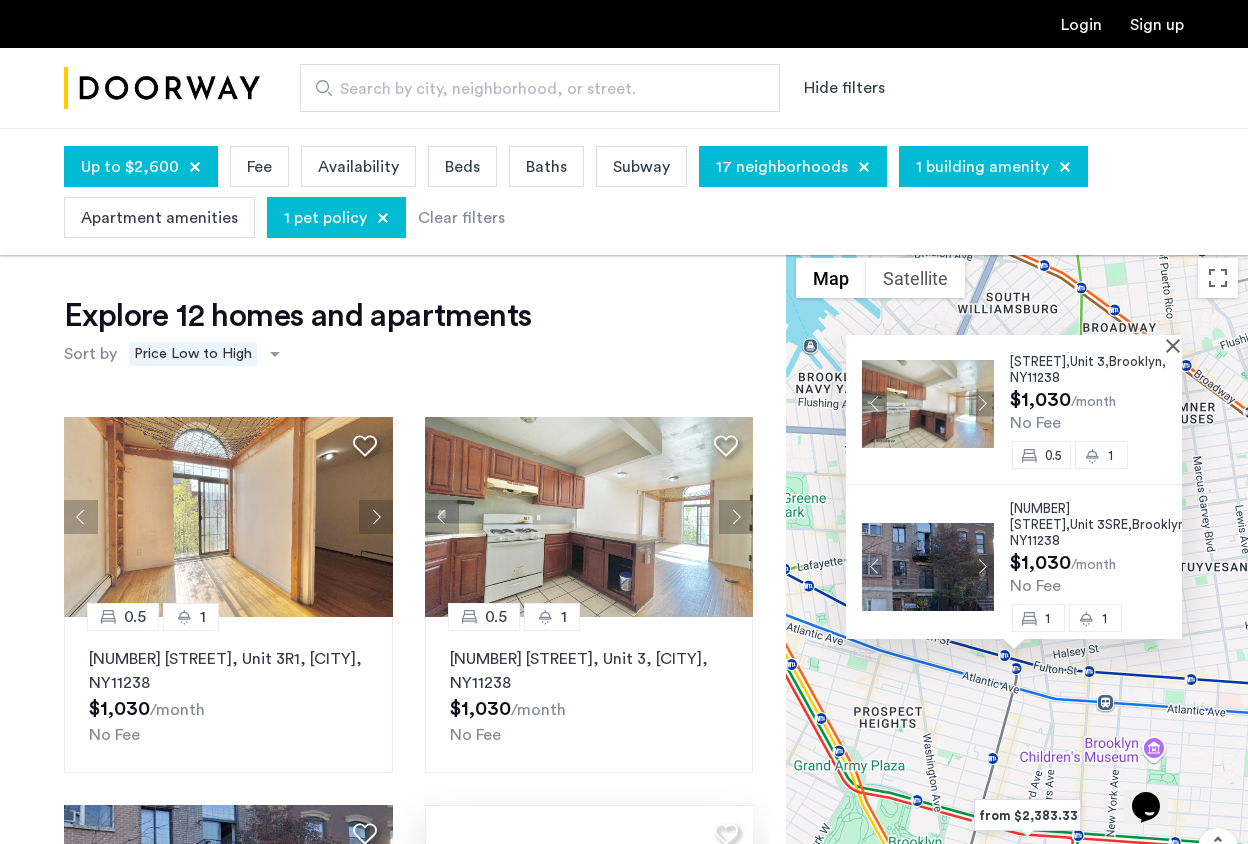 scroll, scrollTop: 0, scrollLeft: 0, axis: both 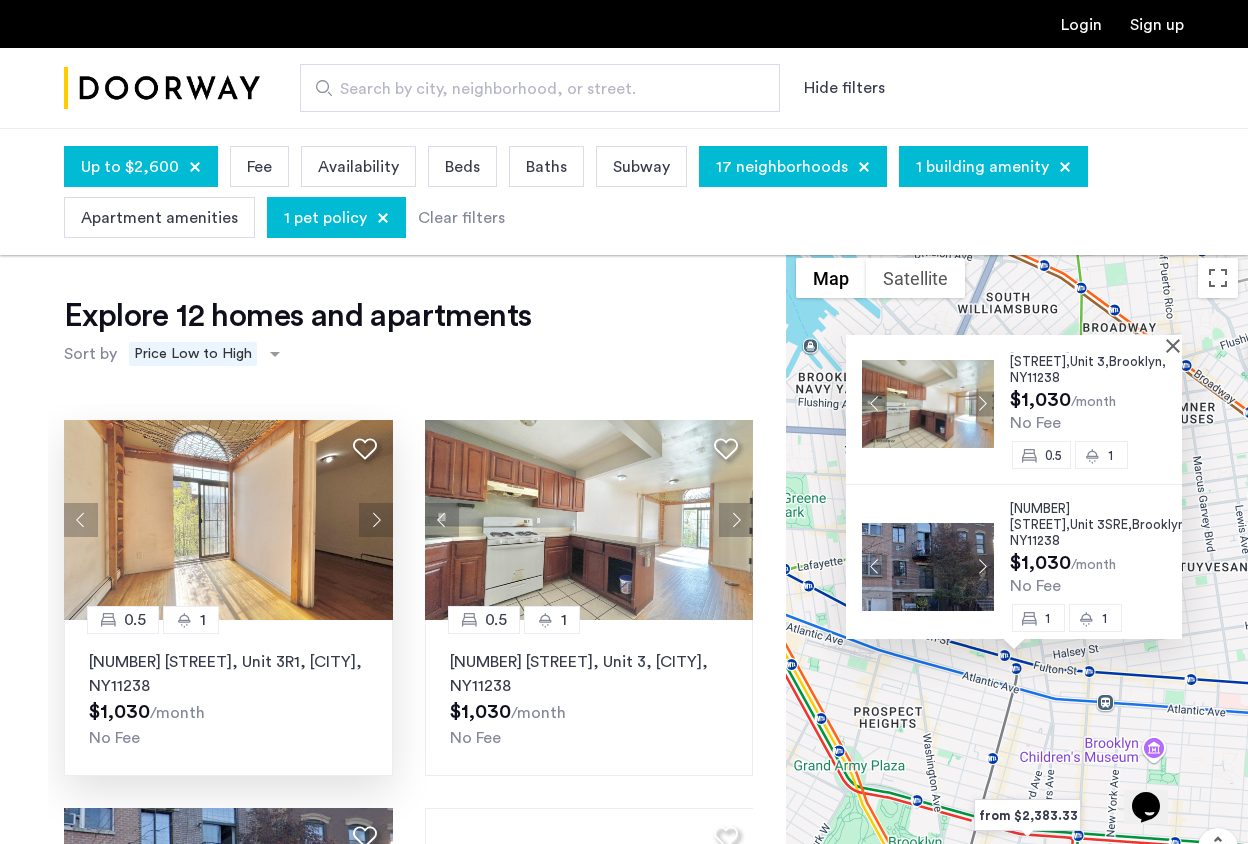 click 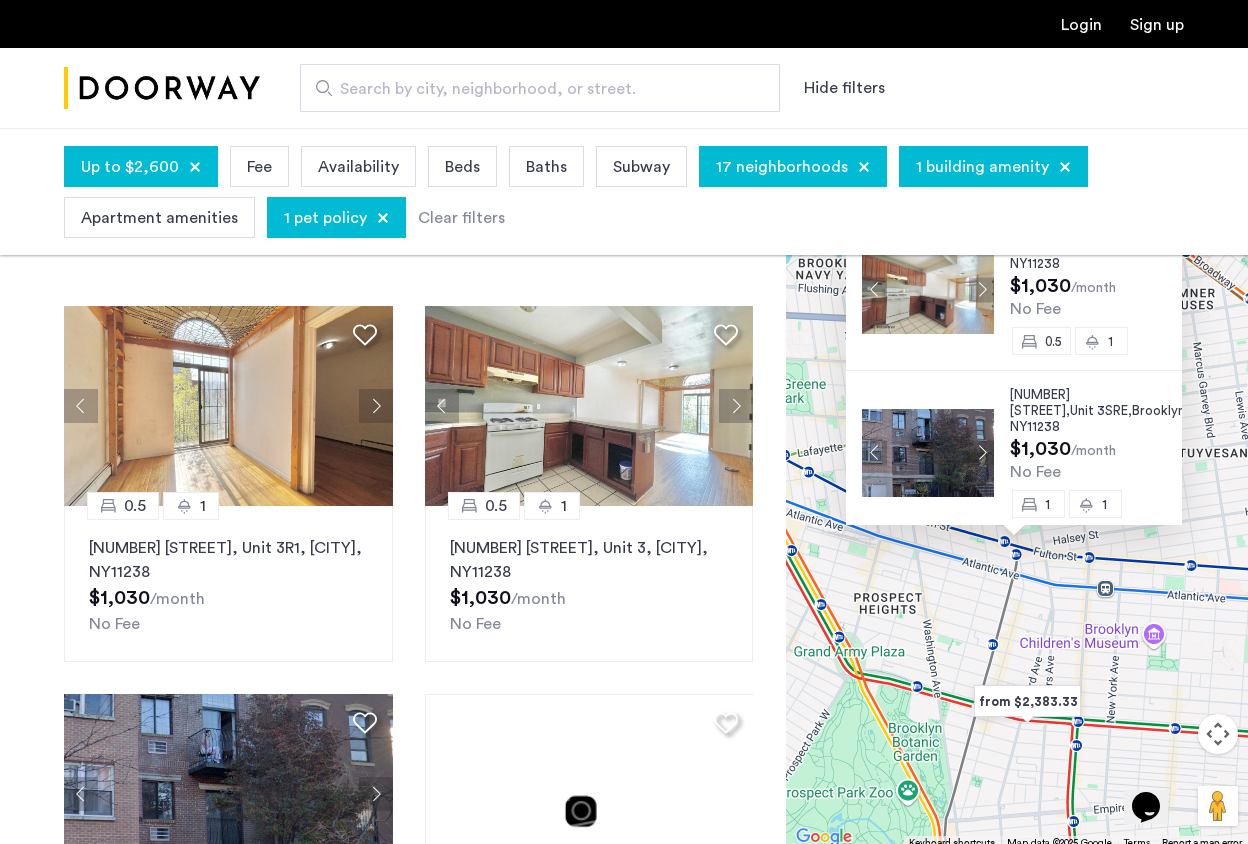 scroll, scrollTop: 160, scrollLeft: 0, axis: vertical 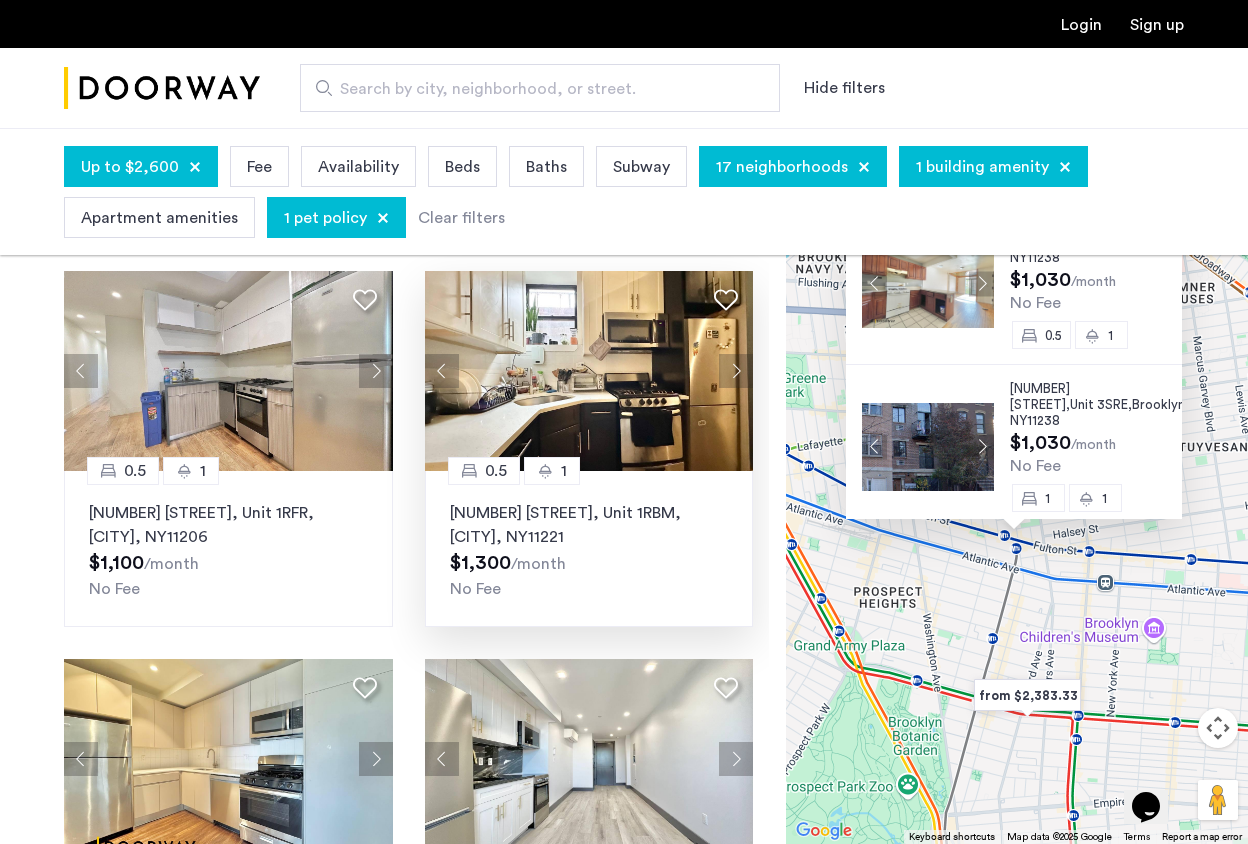 click on "504 Wilson Avenue, Unit 1RBM, Brooklyn , NY  11221" 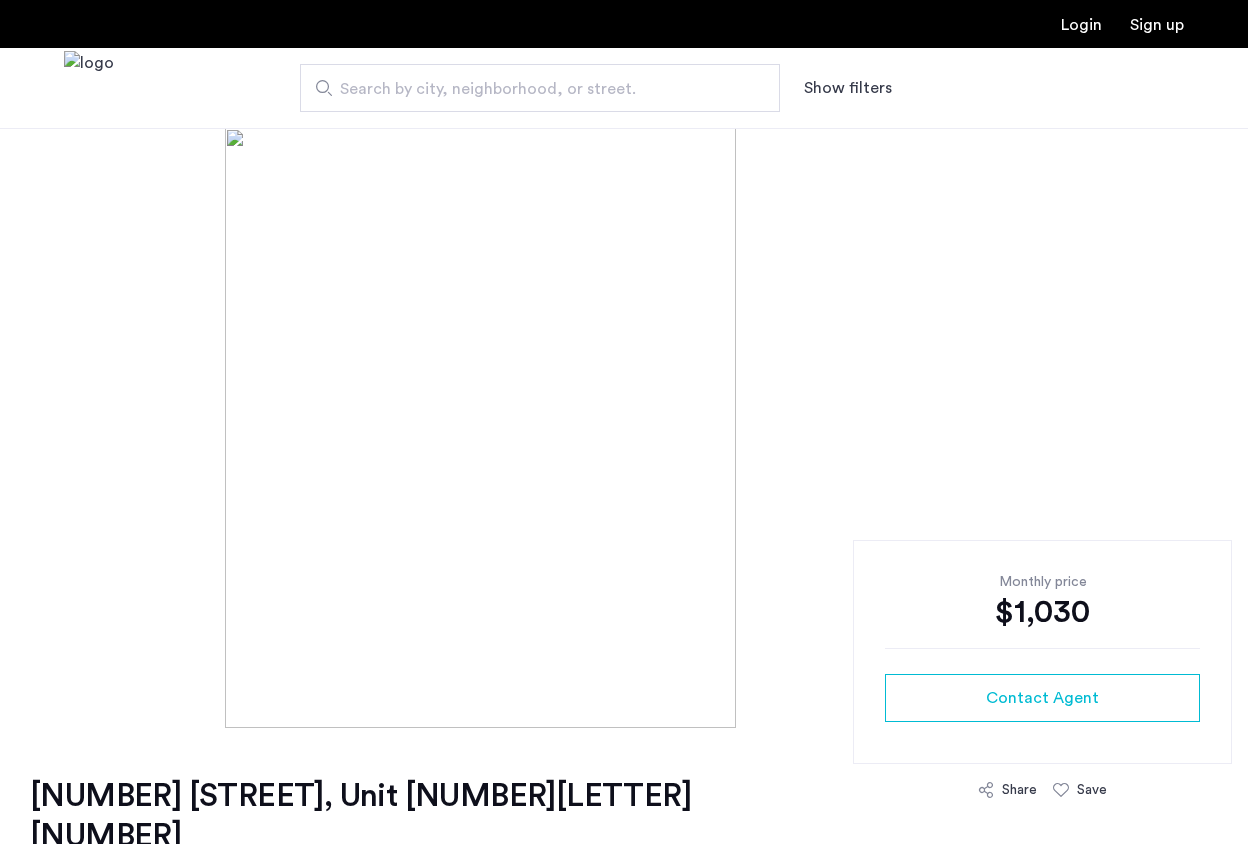 scroll, scrollTop: 0, scrollLeft: 0, axis: both 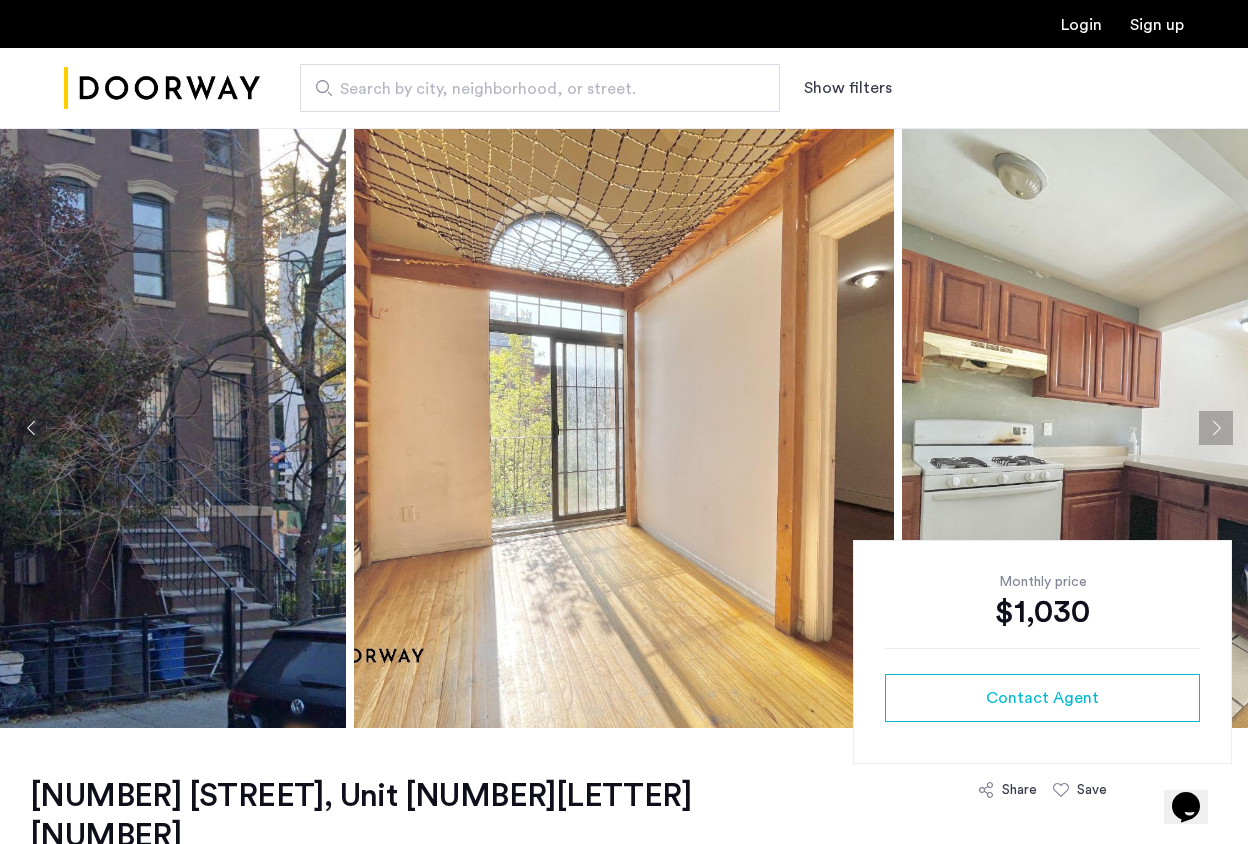click 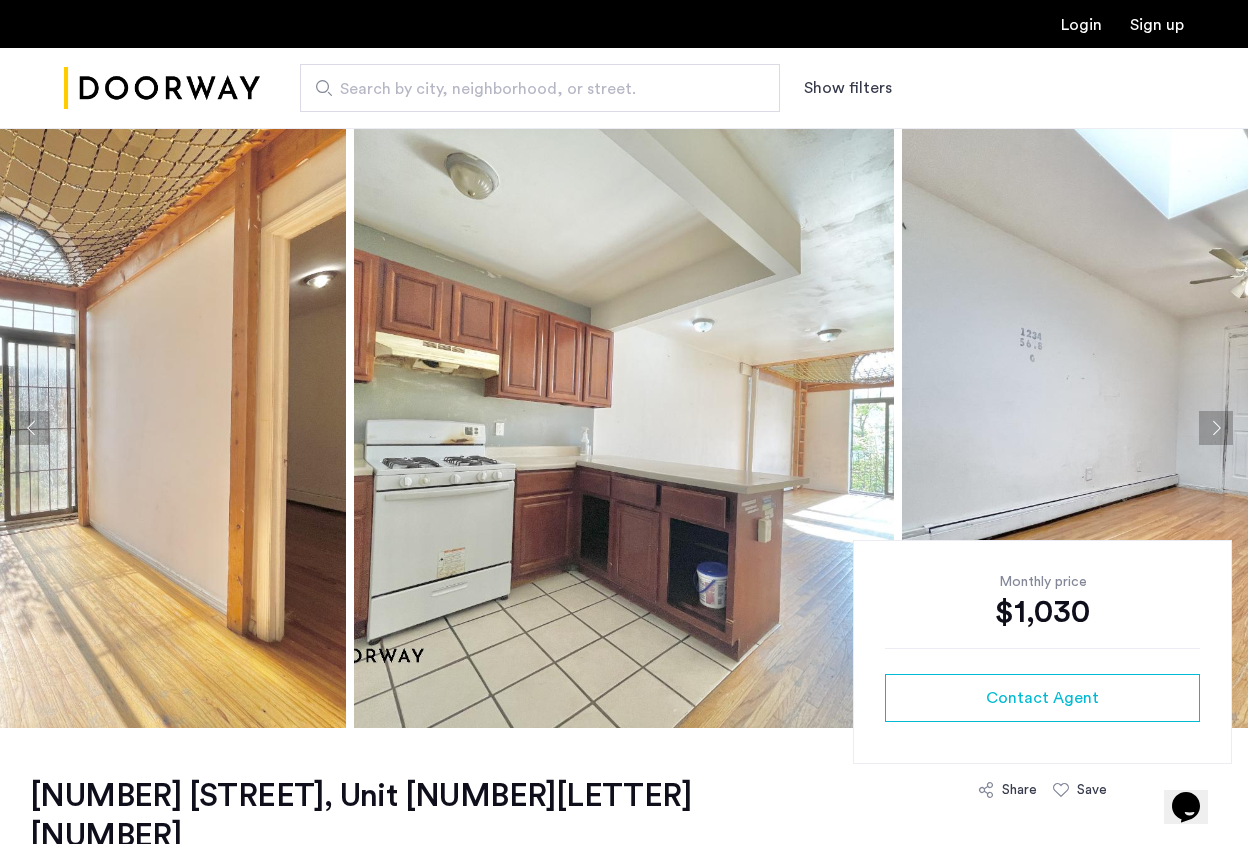 click 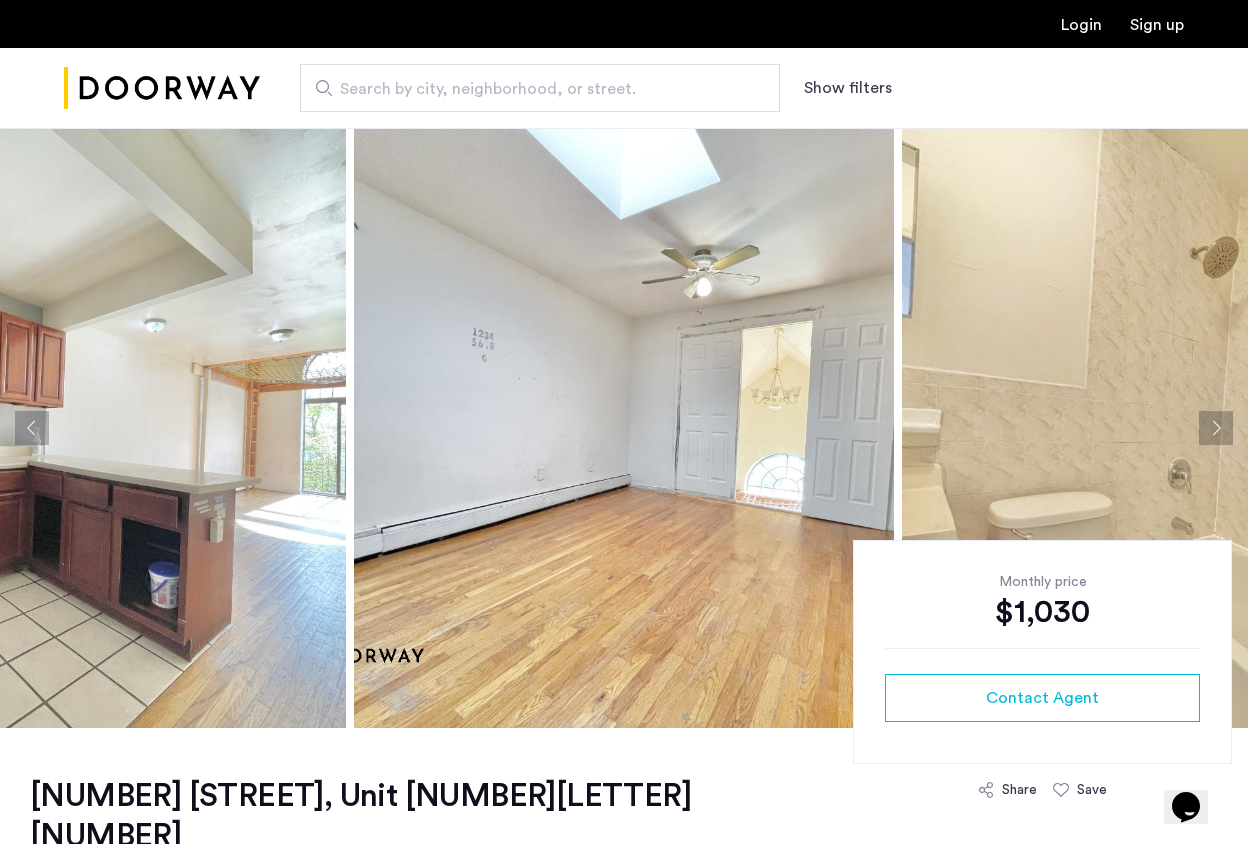 click 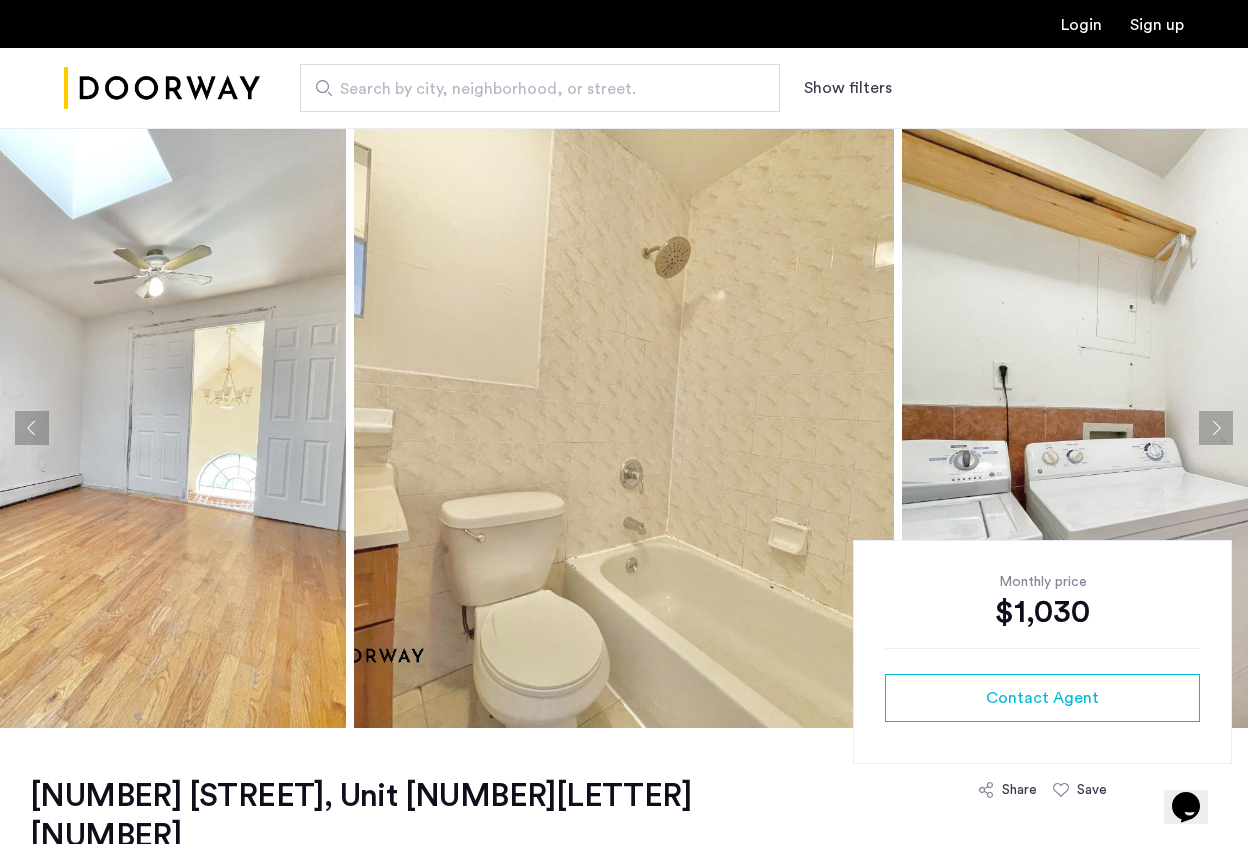 click 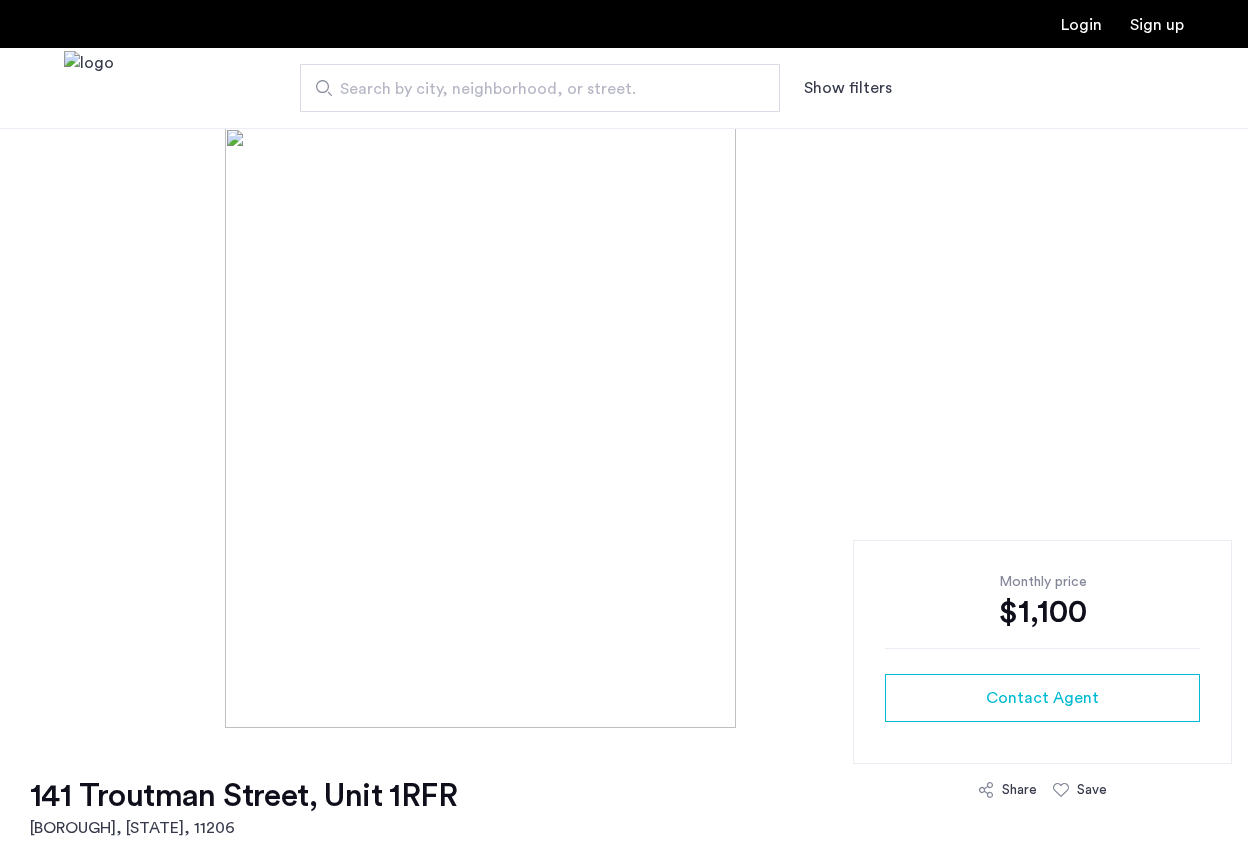 scroll, scrollTop: 0, scrollLeft: 0, axis: both 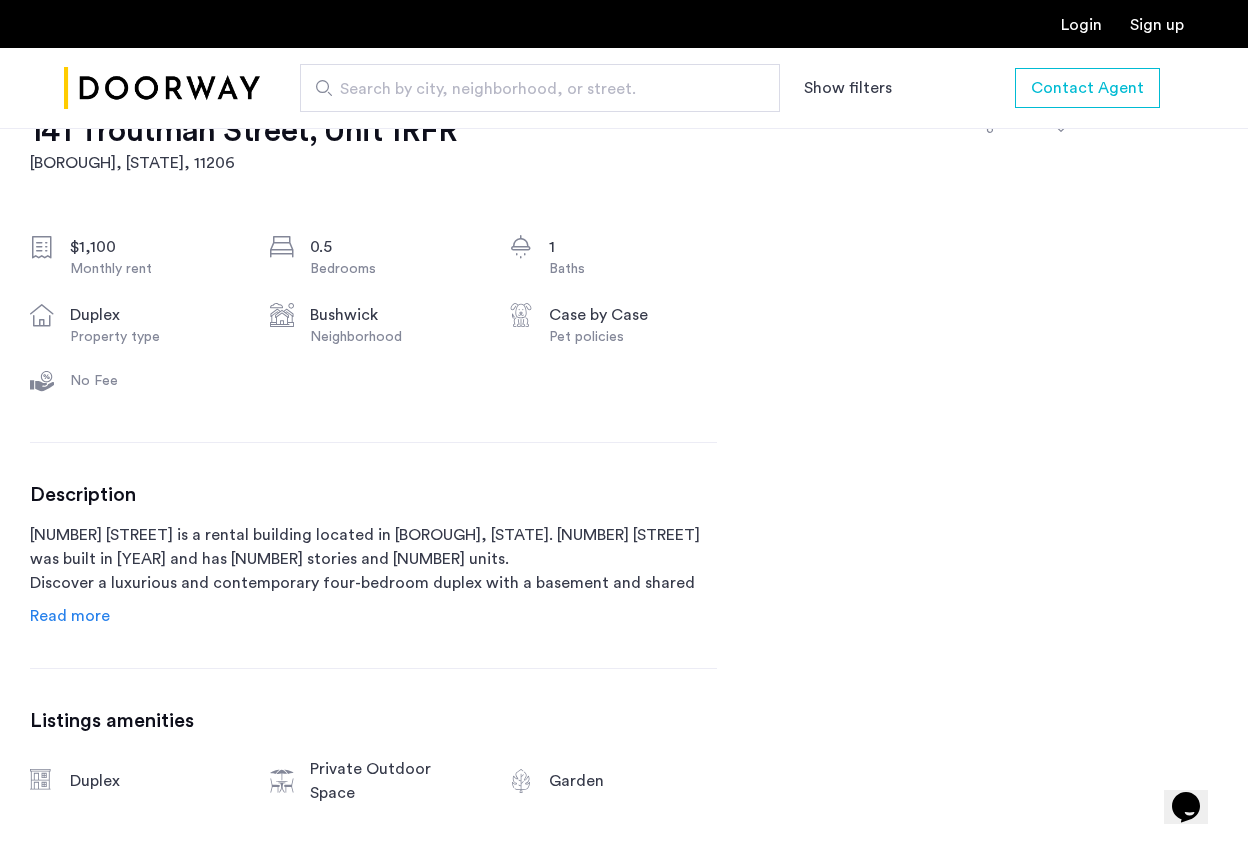 click on "Read more" 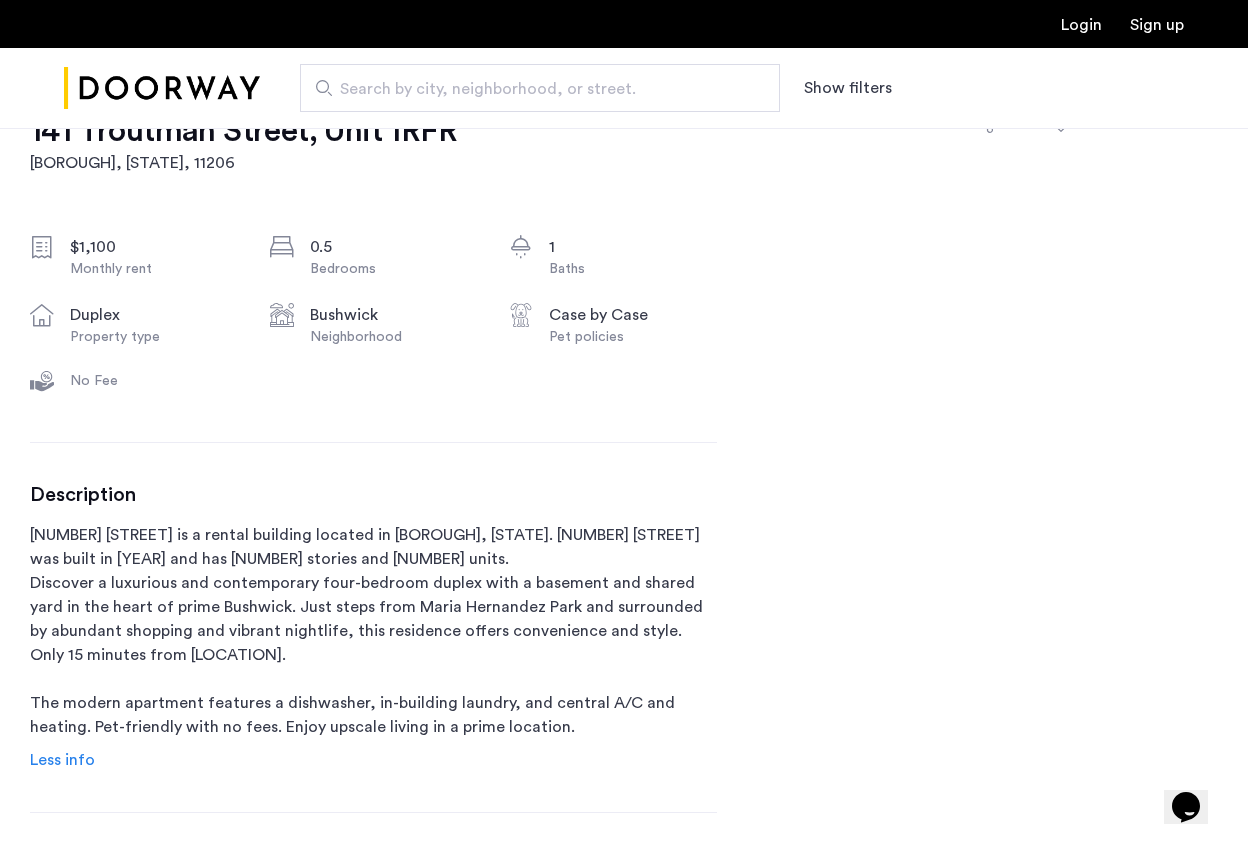 scroll, scrollTop: 0, scrollLeft: 0, axis: both 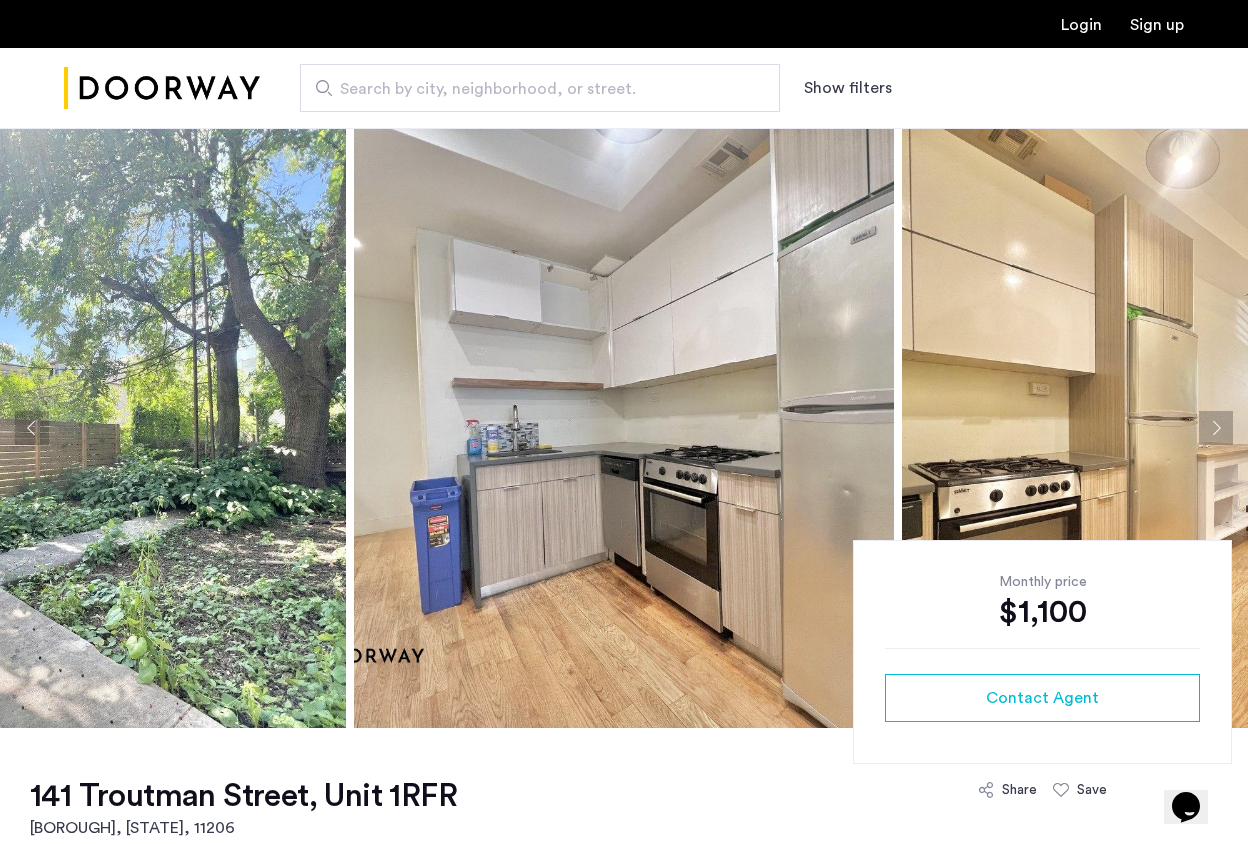 click 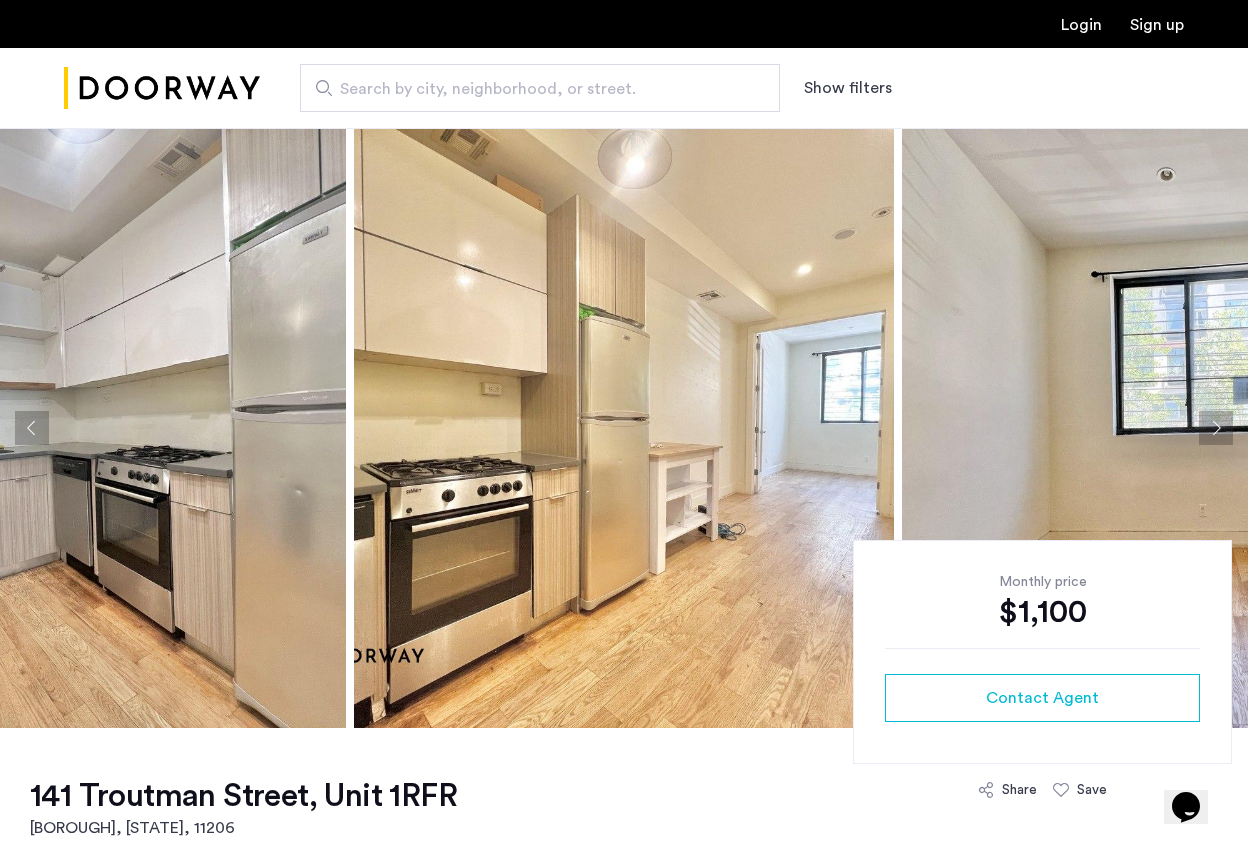 click 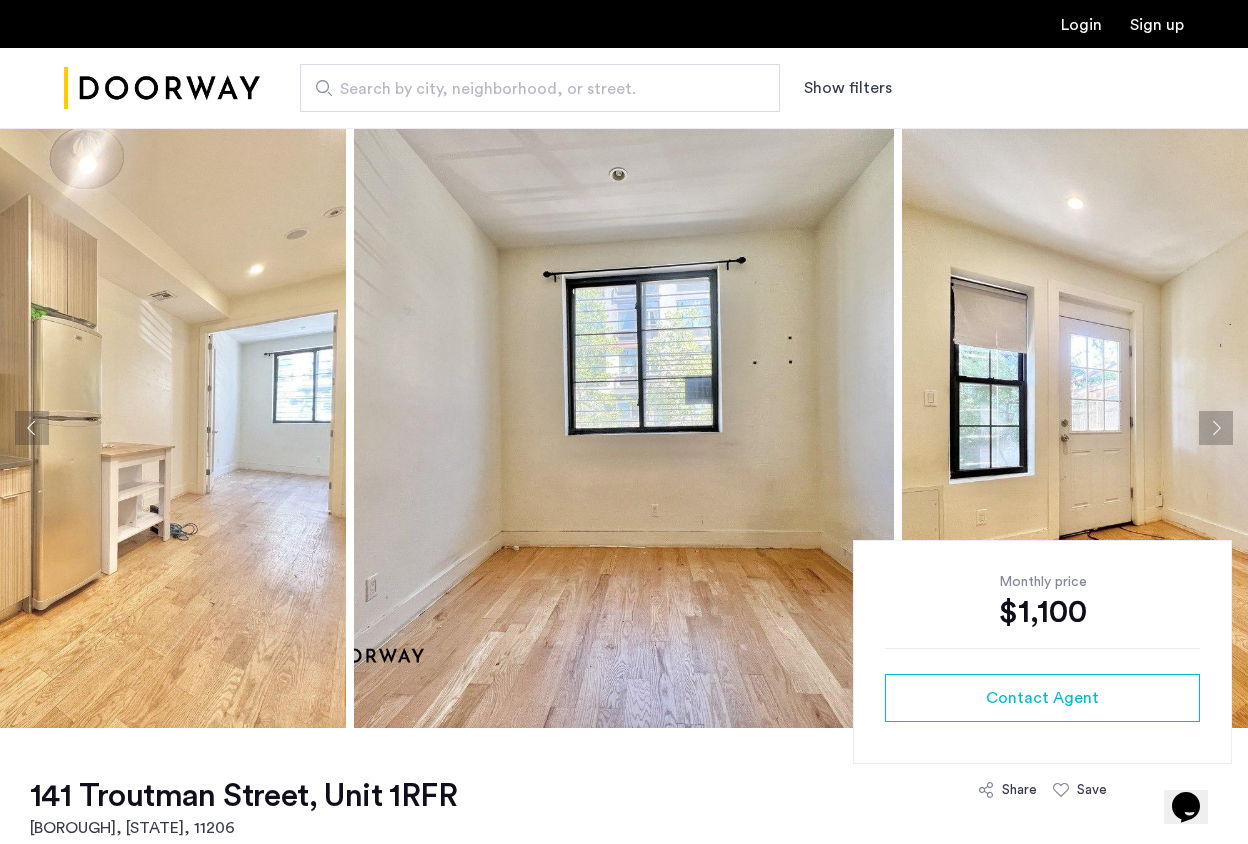 click 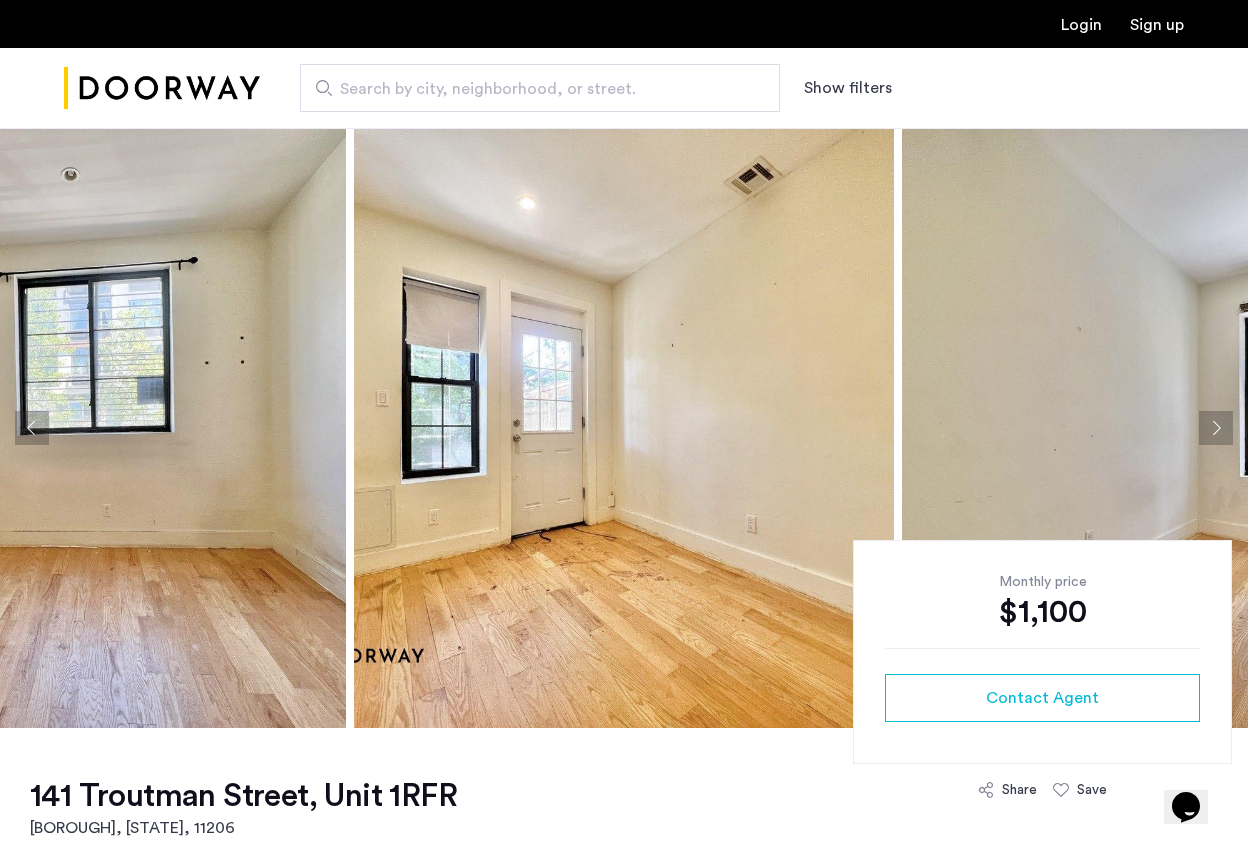 click 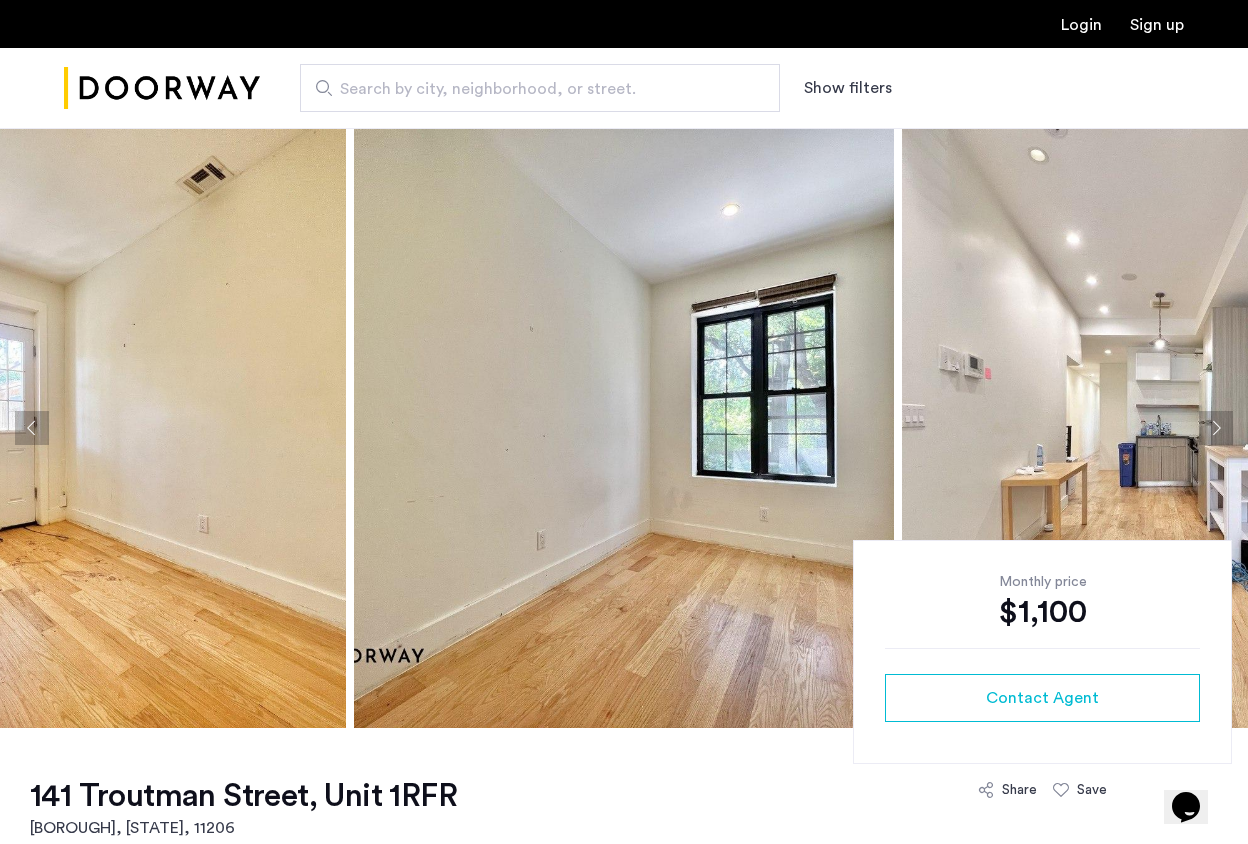 click 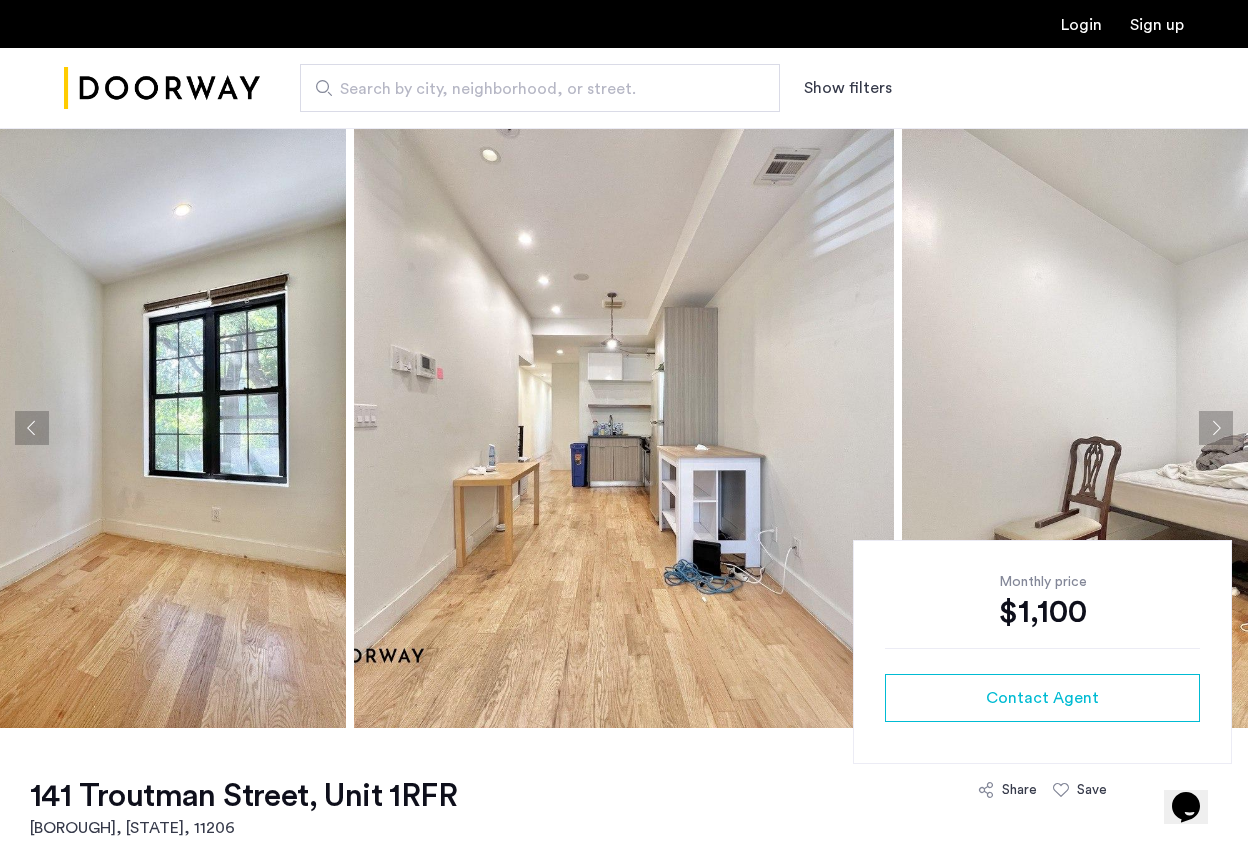 click 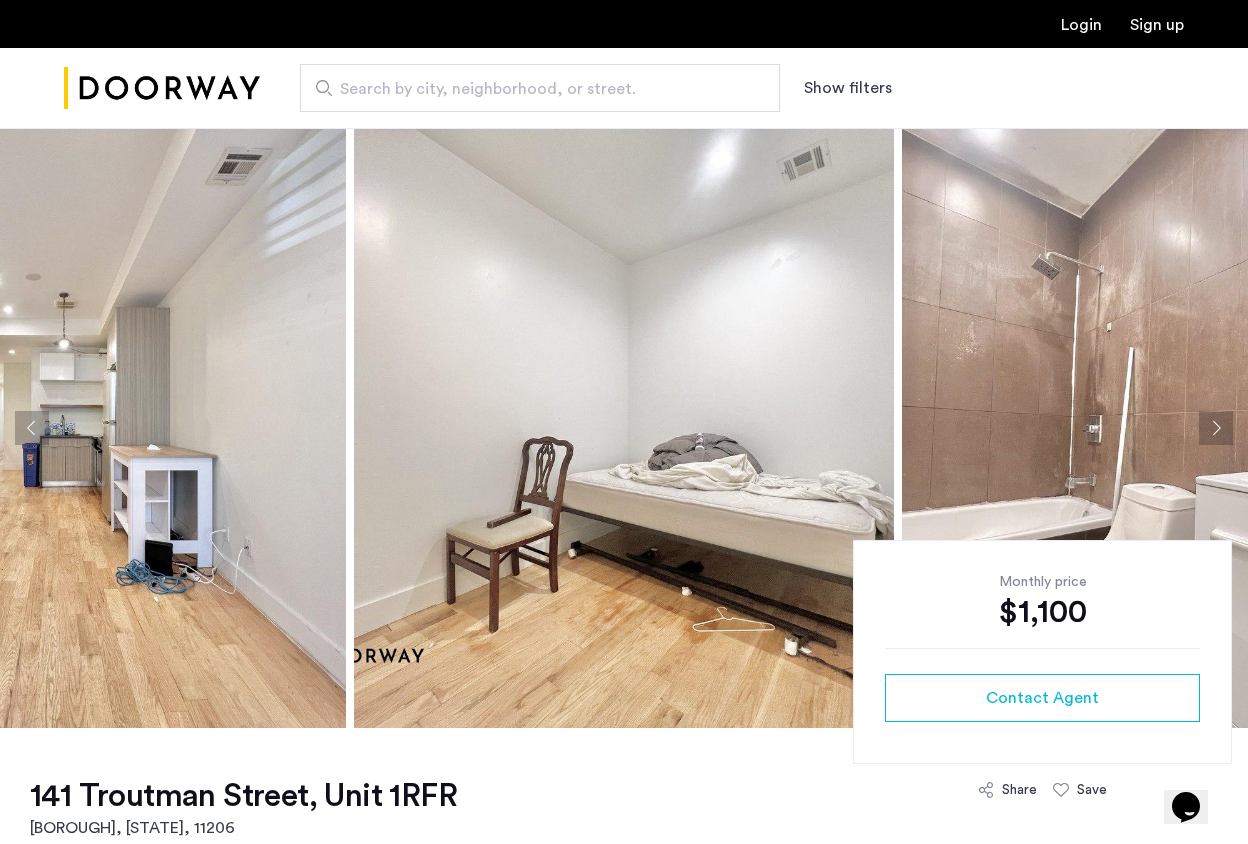 click 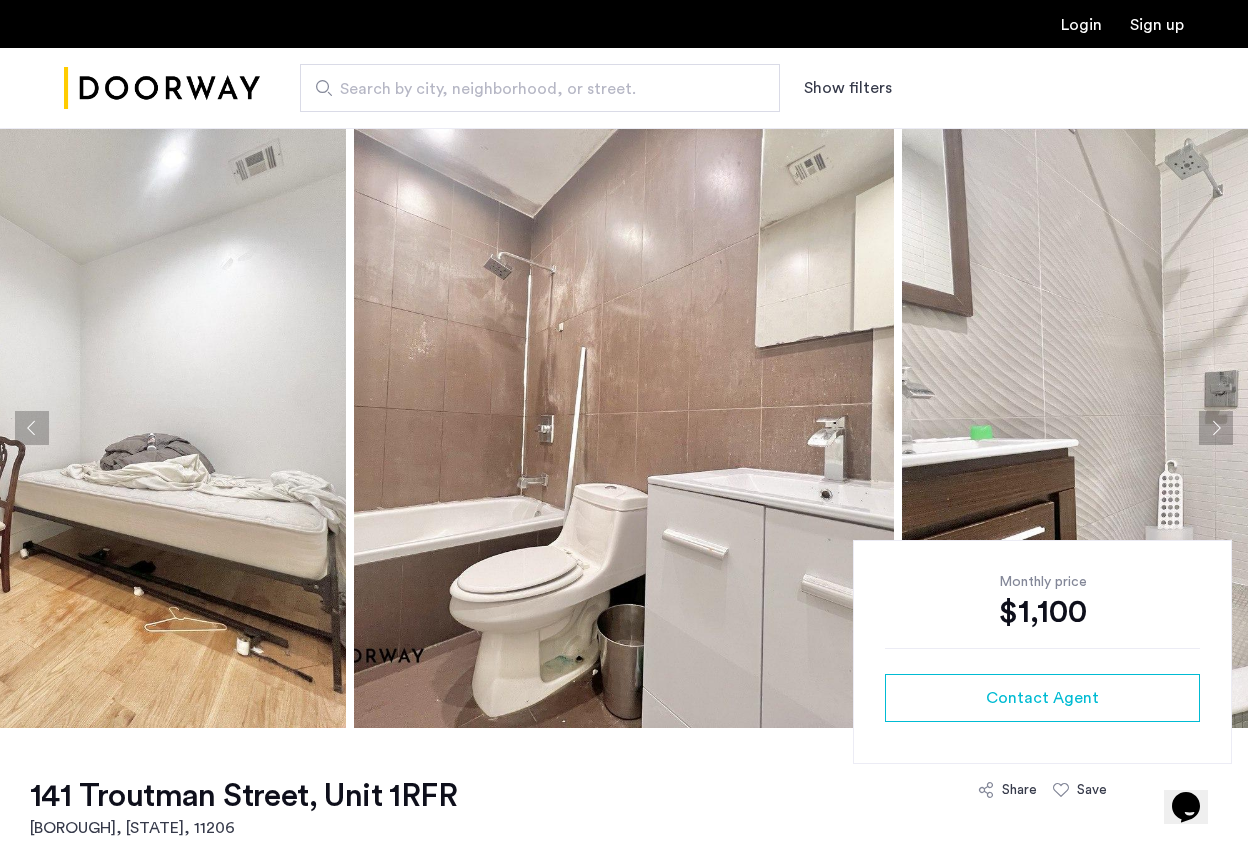 click 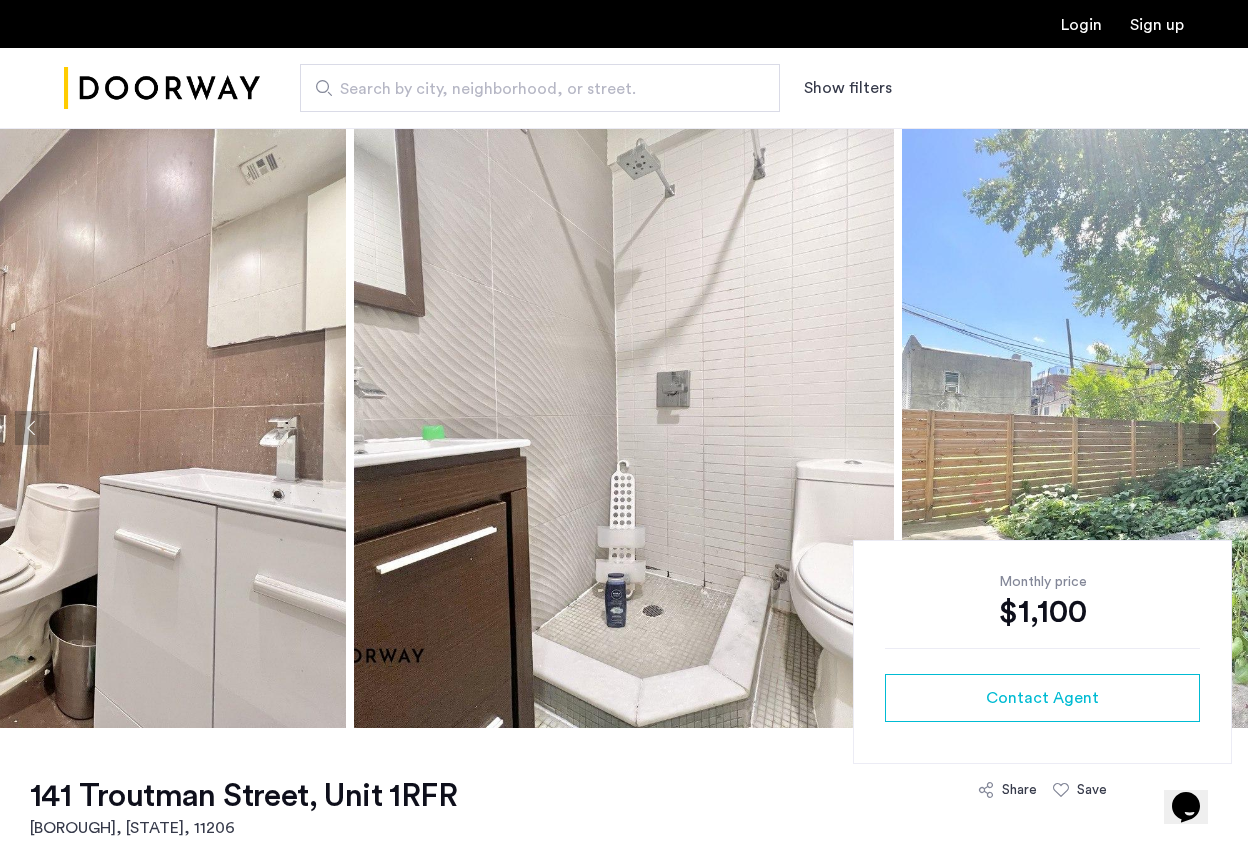 click 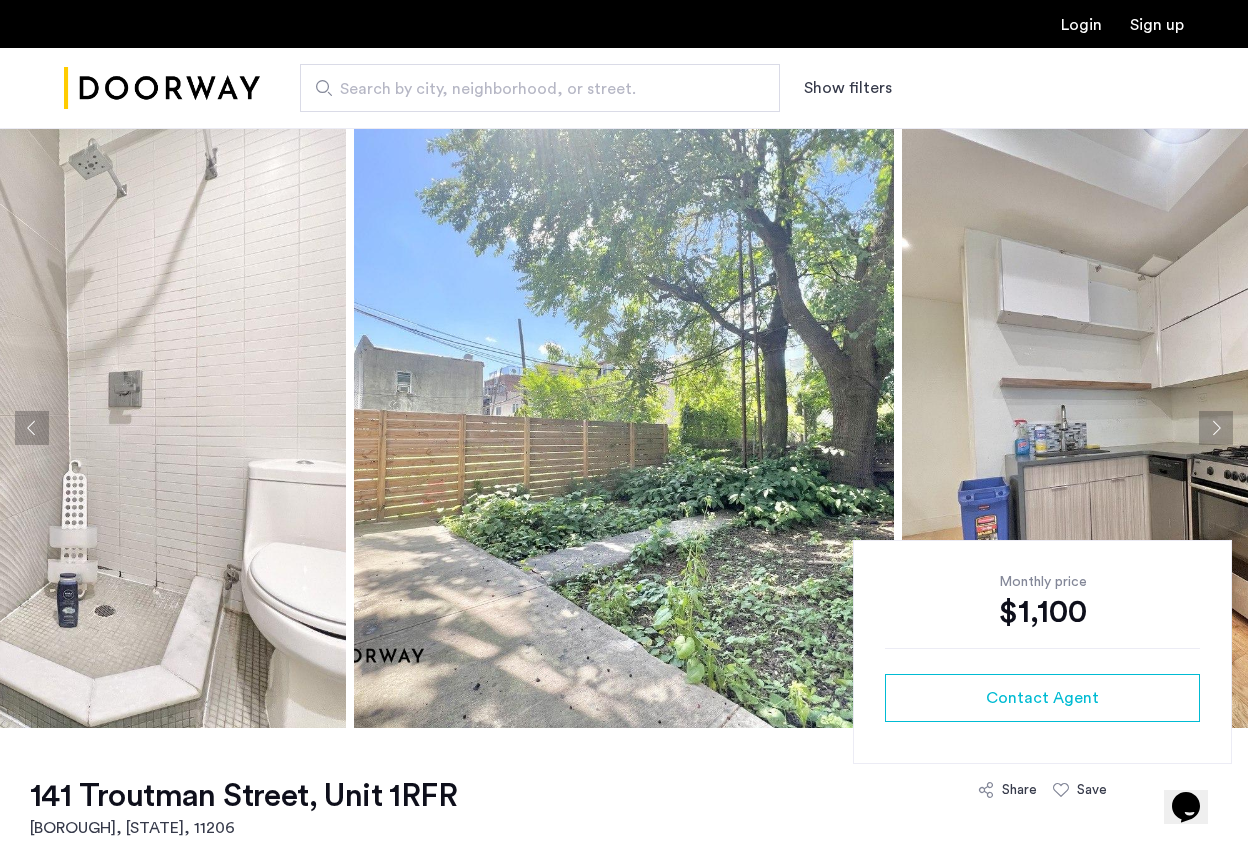 click 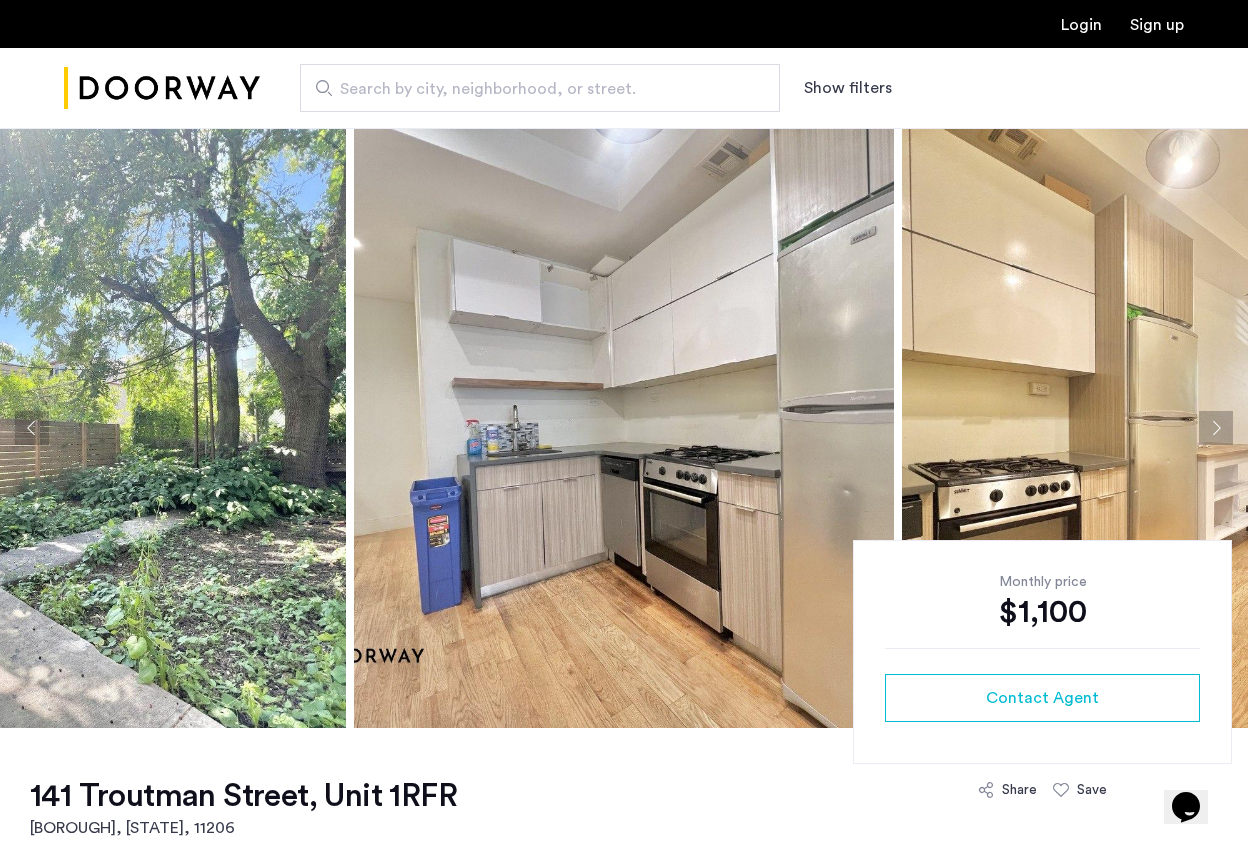 click 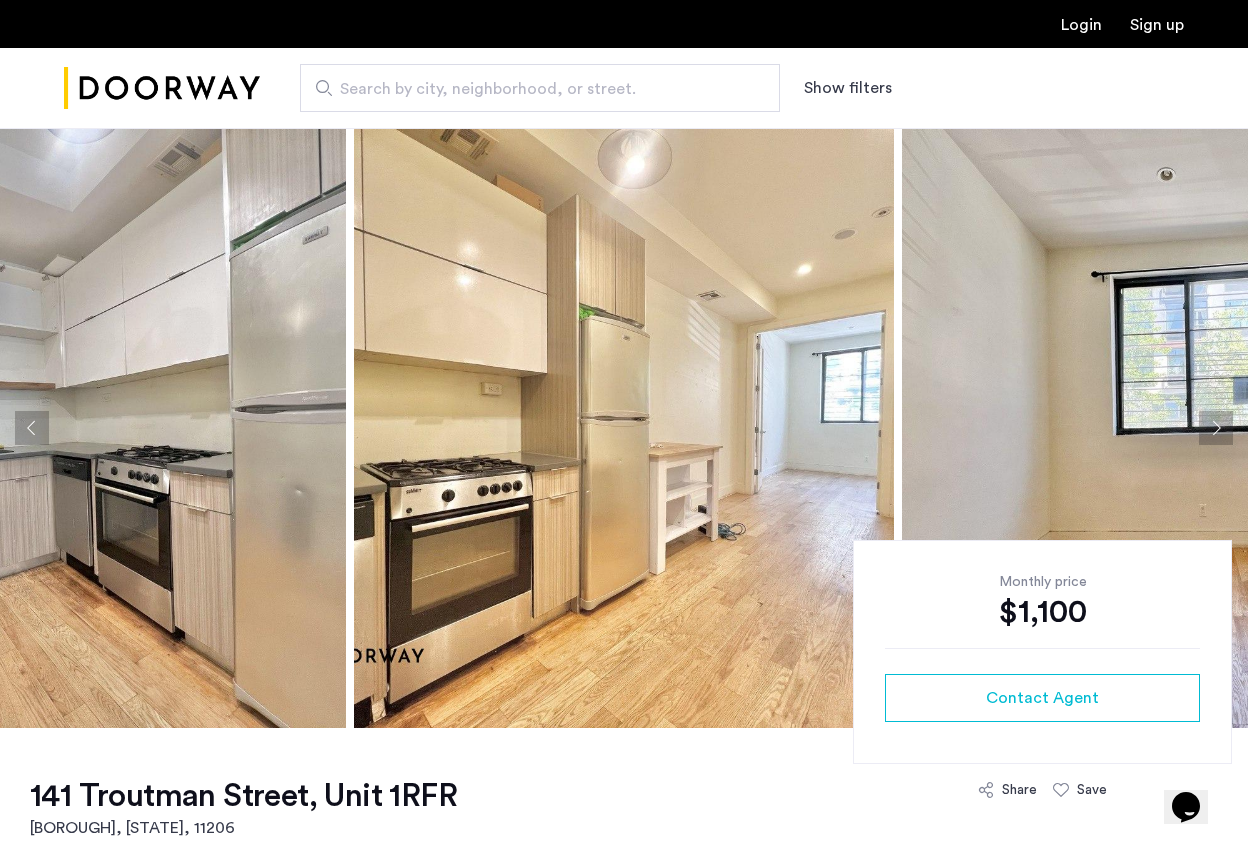 click 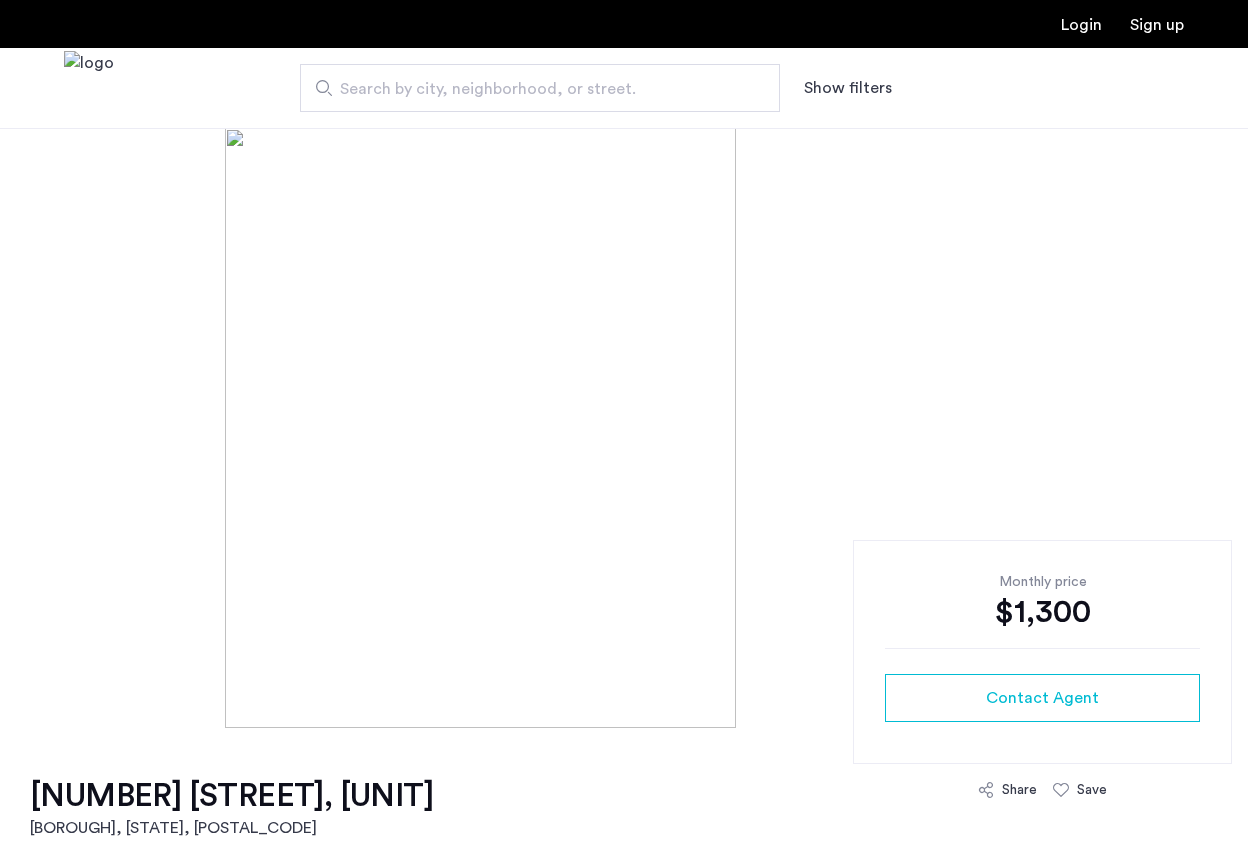 scroll, scrollTop: 0, scrollLeft: 0, axis: both 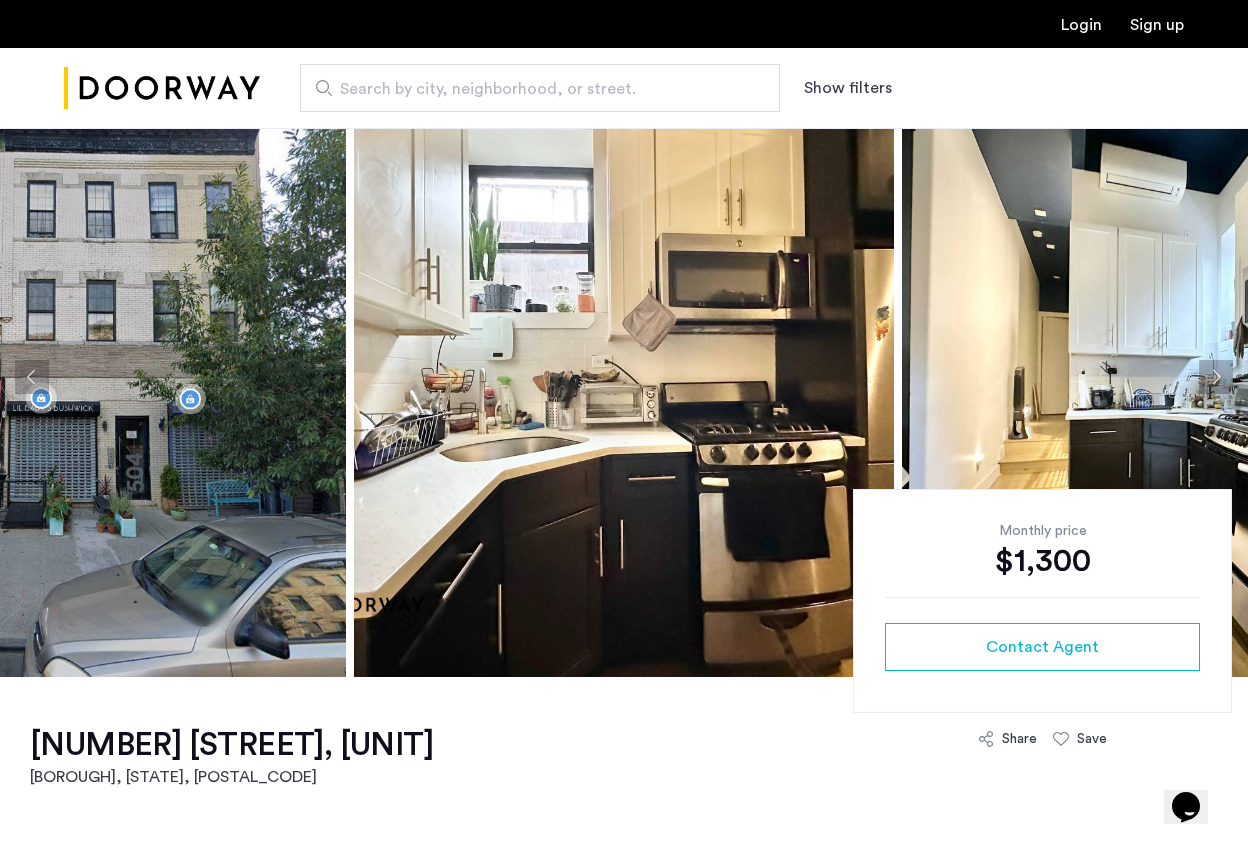 click 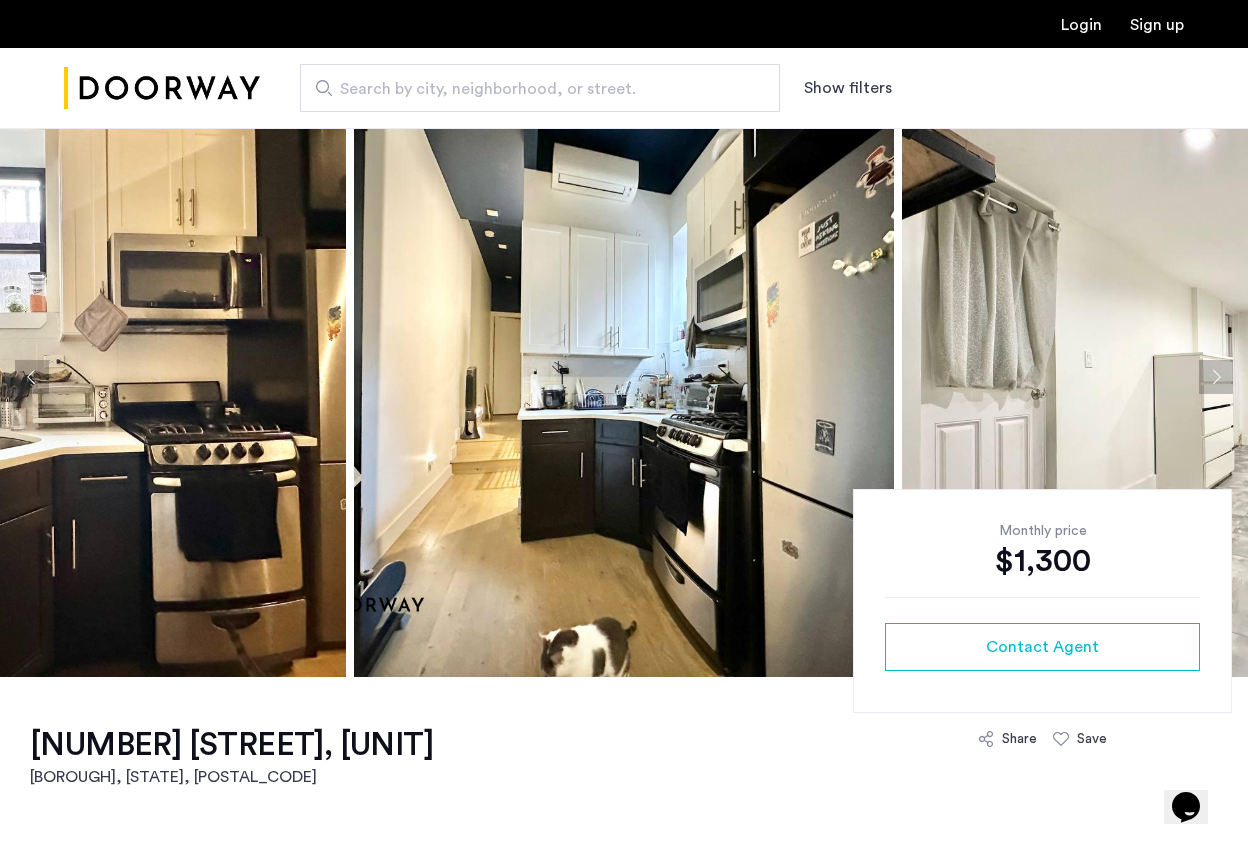 click 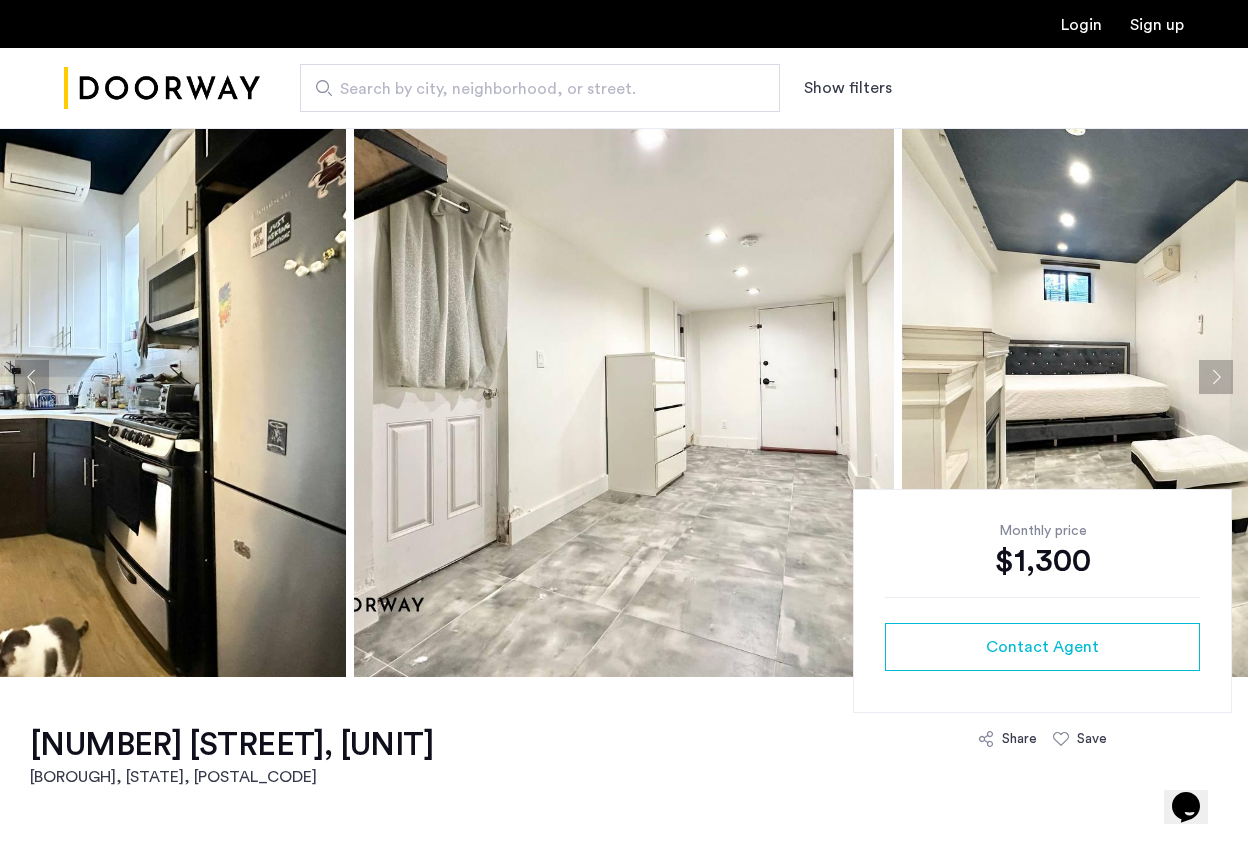 click 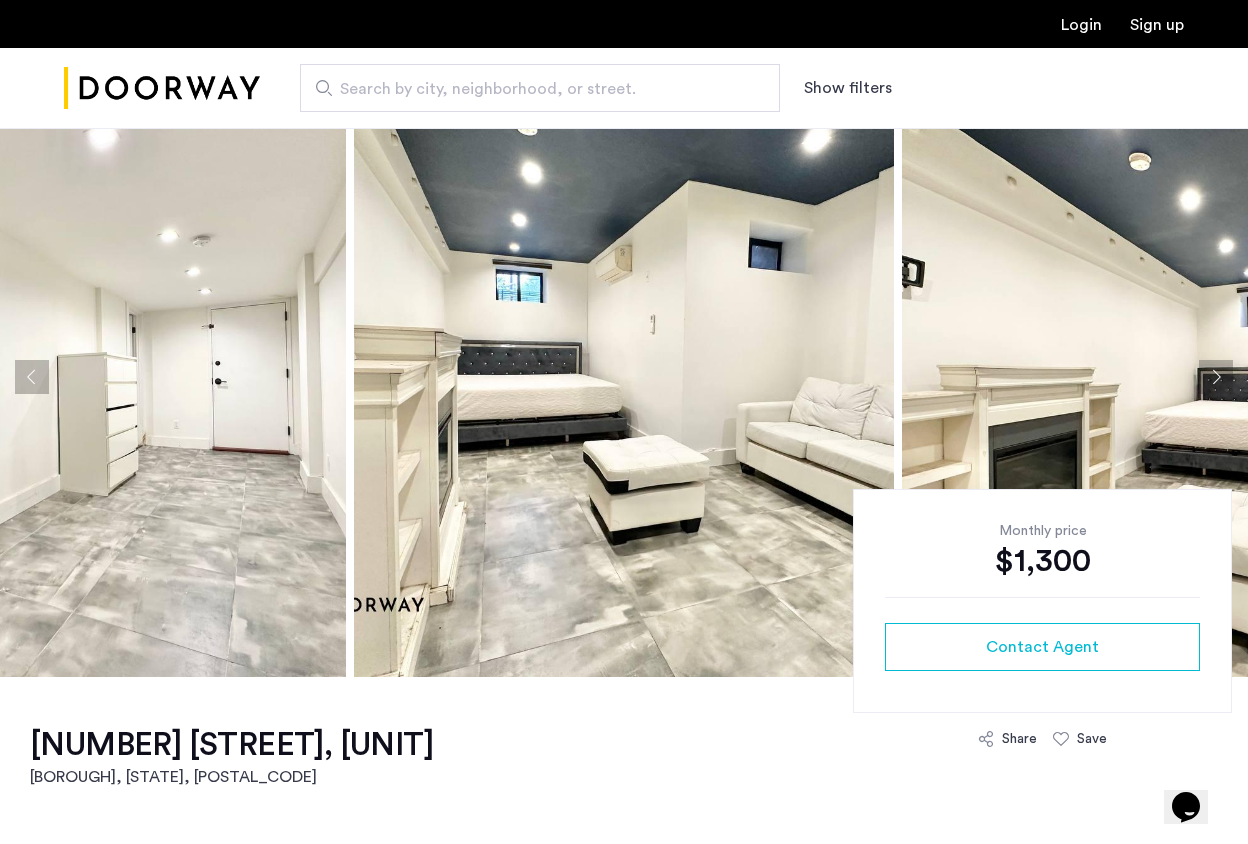 click 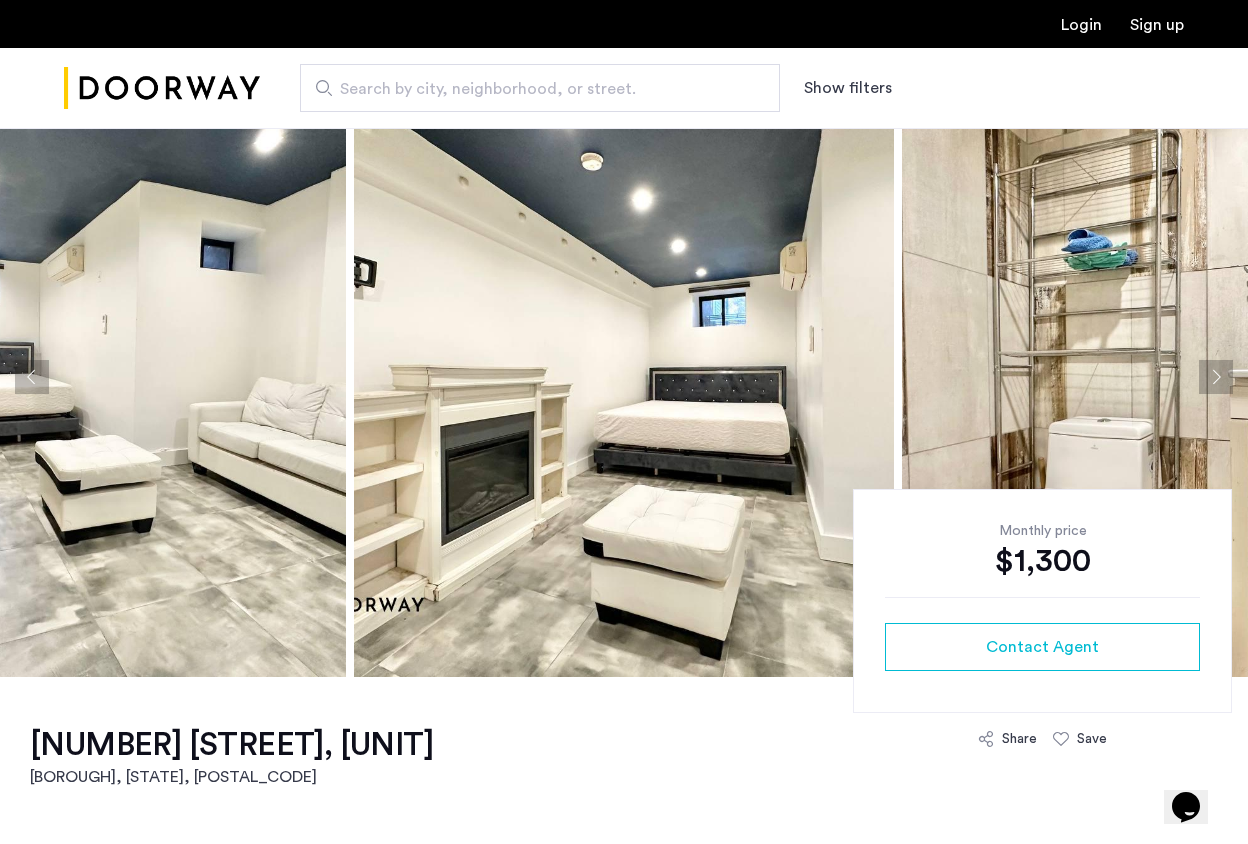 click 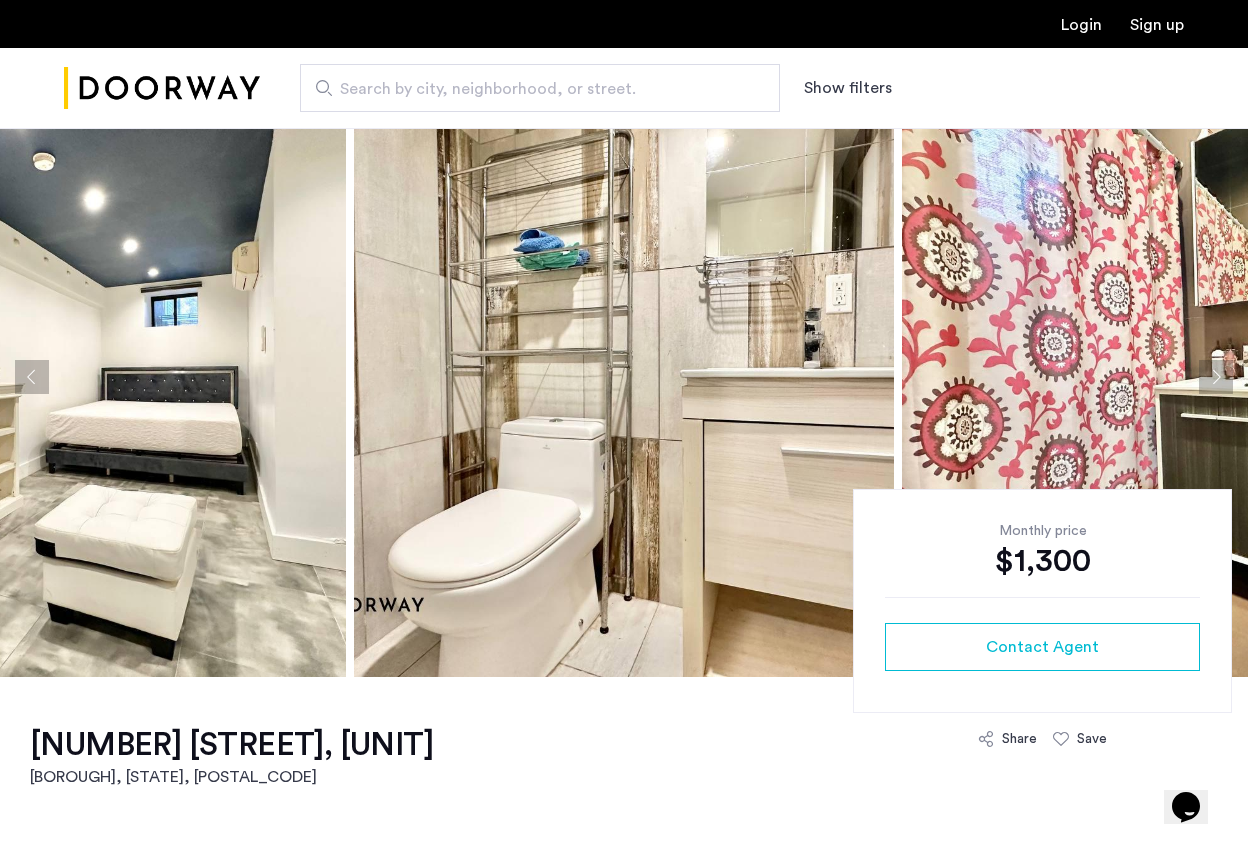 click 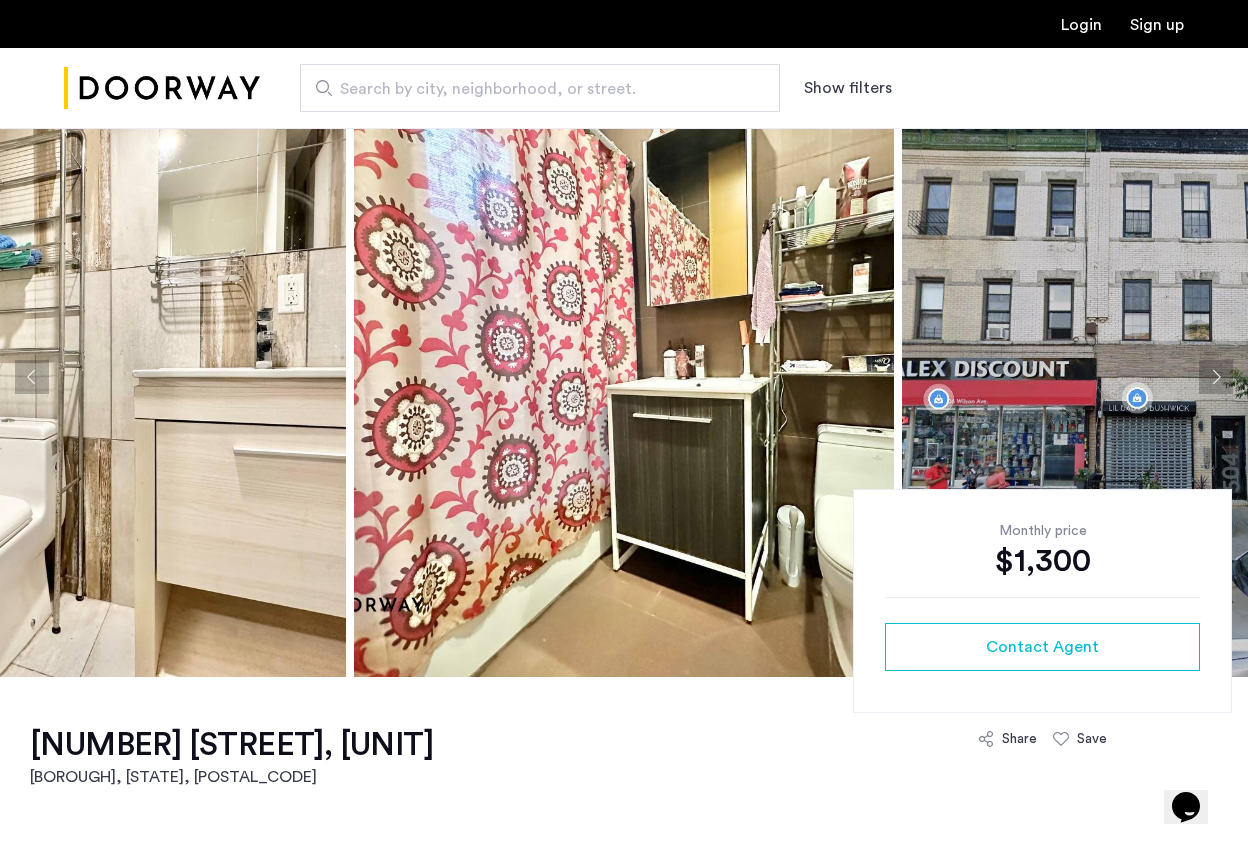 click 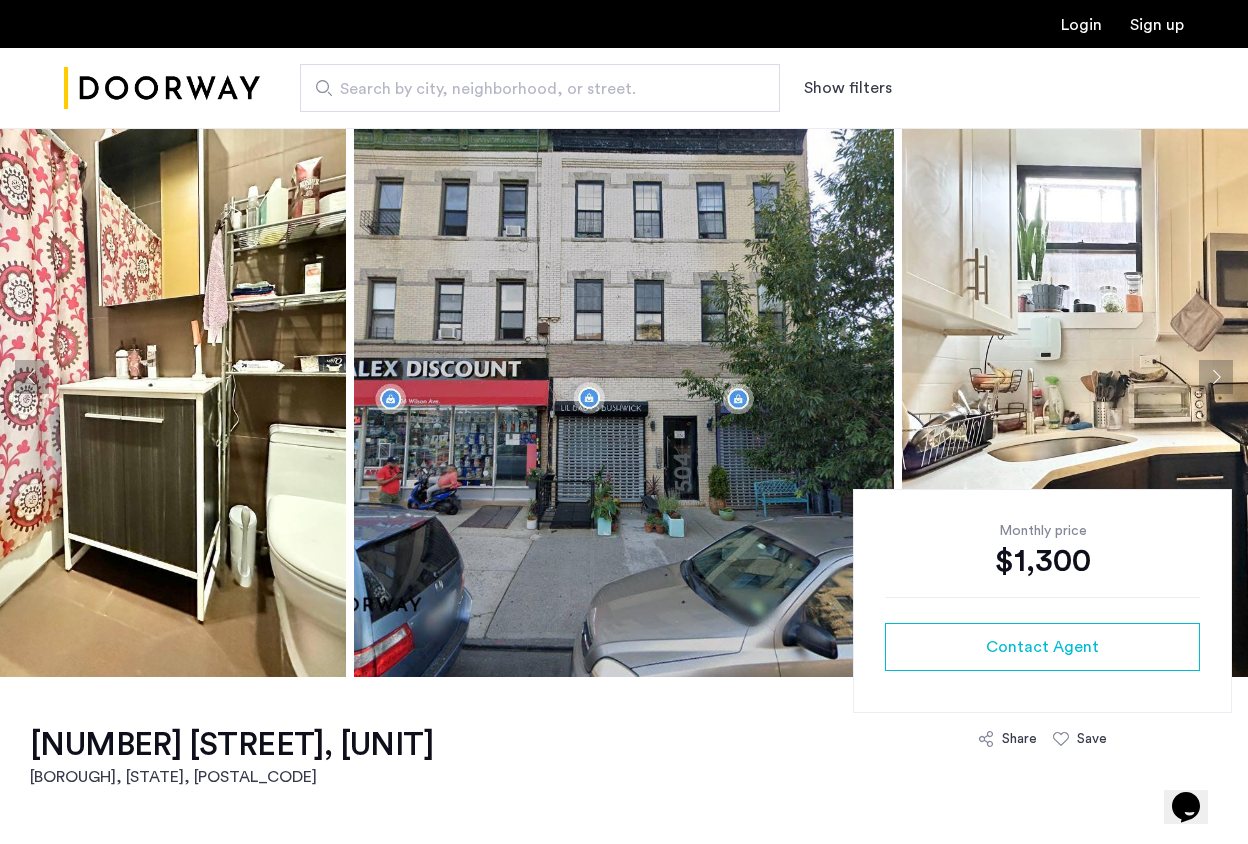click 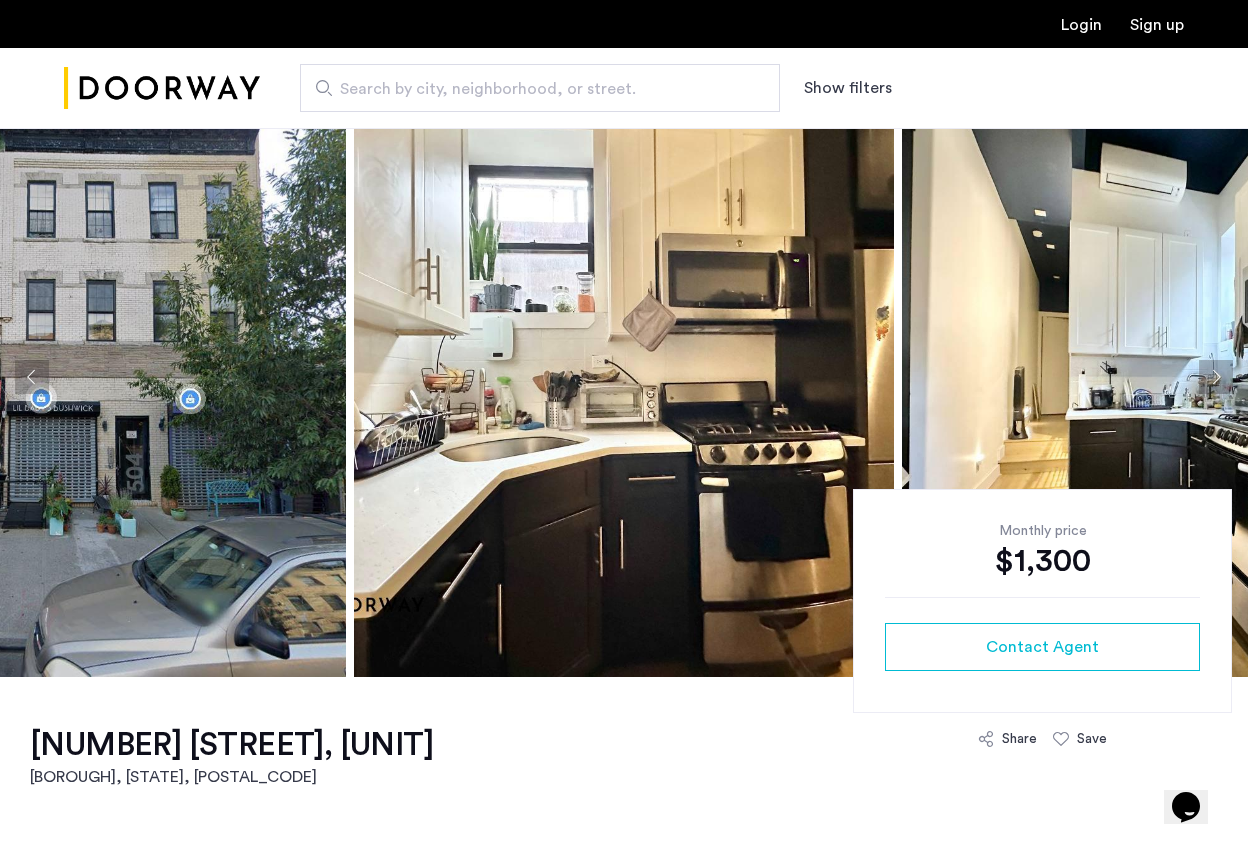 click 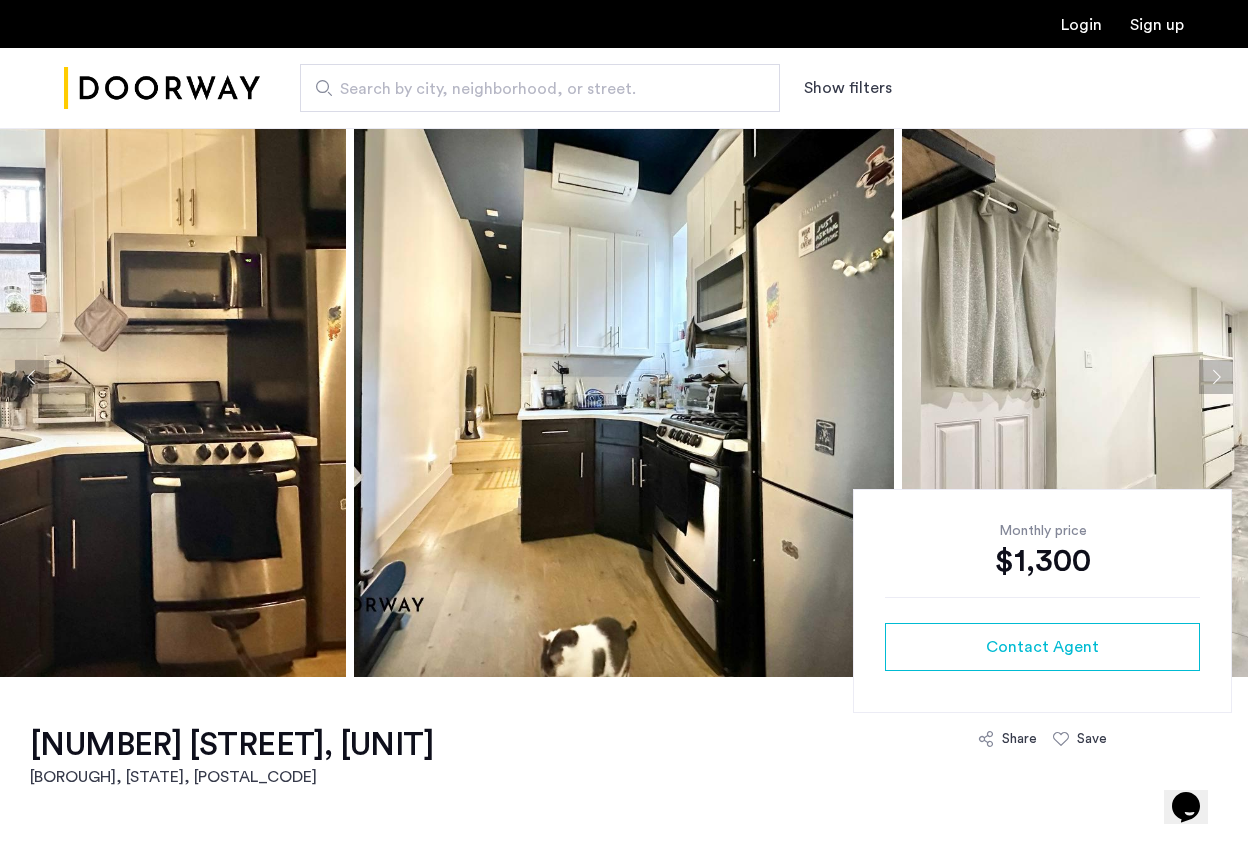 click 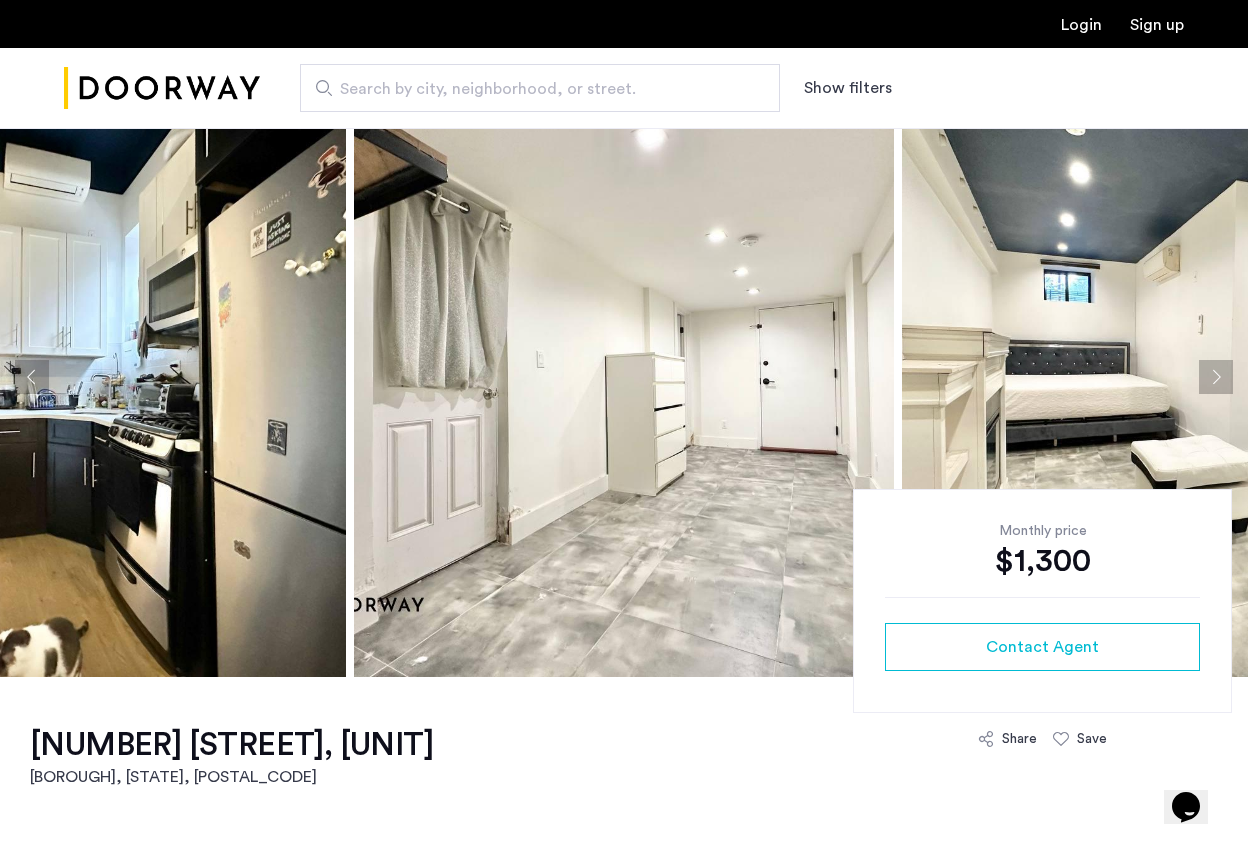 click 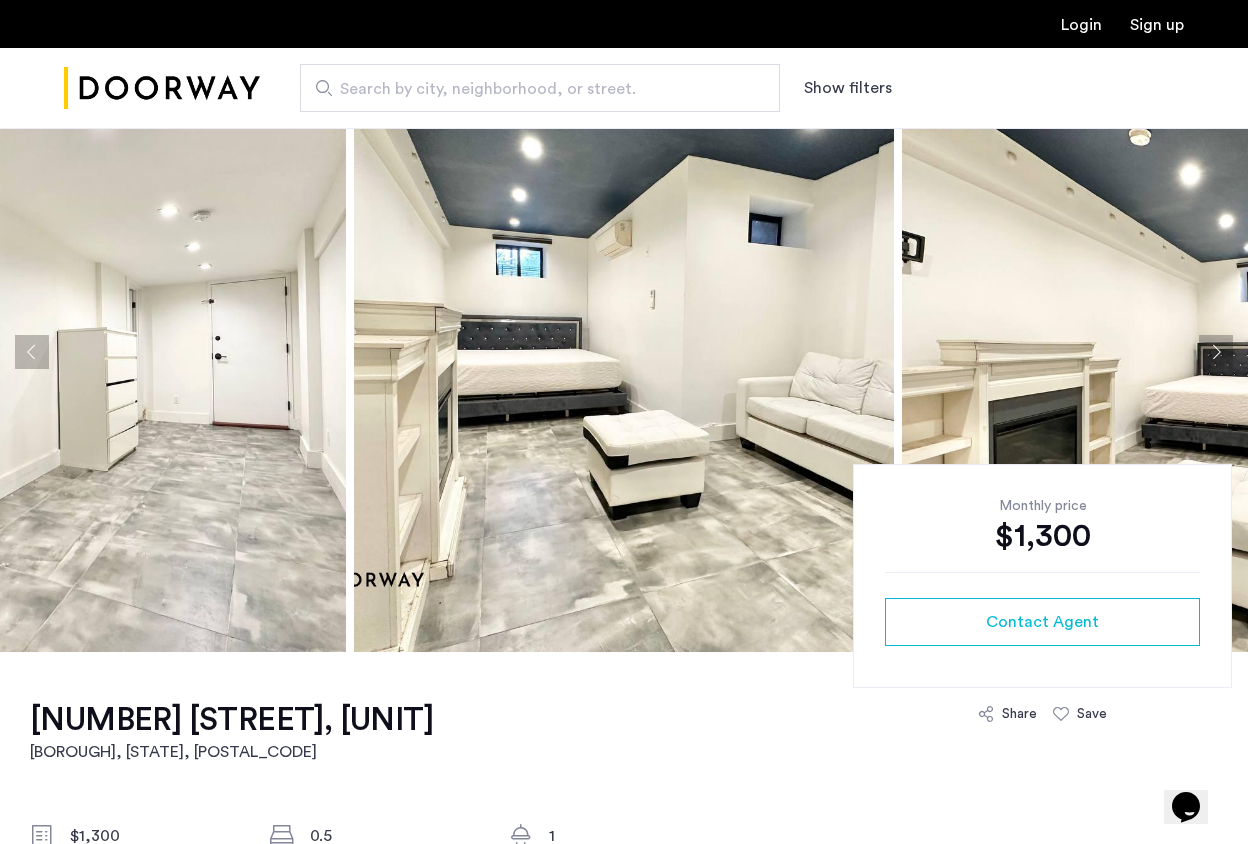 scroll, scrollTop: 0, scrollLeft: 0, axis: both 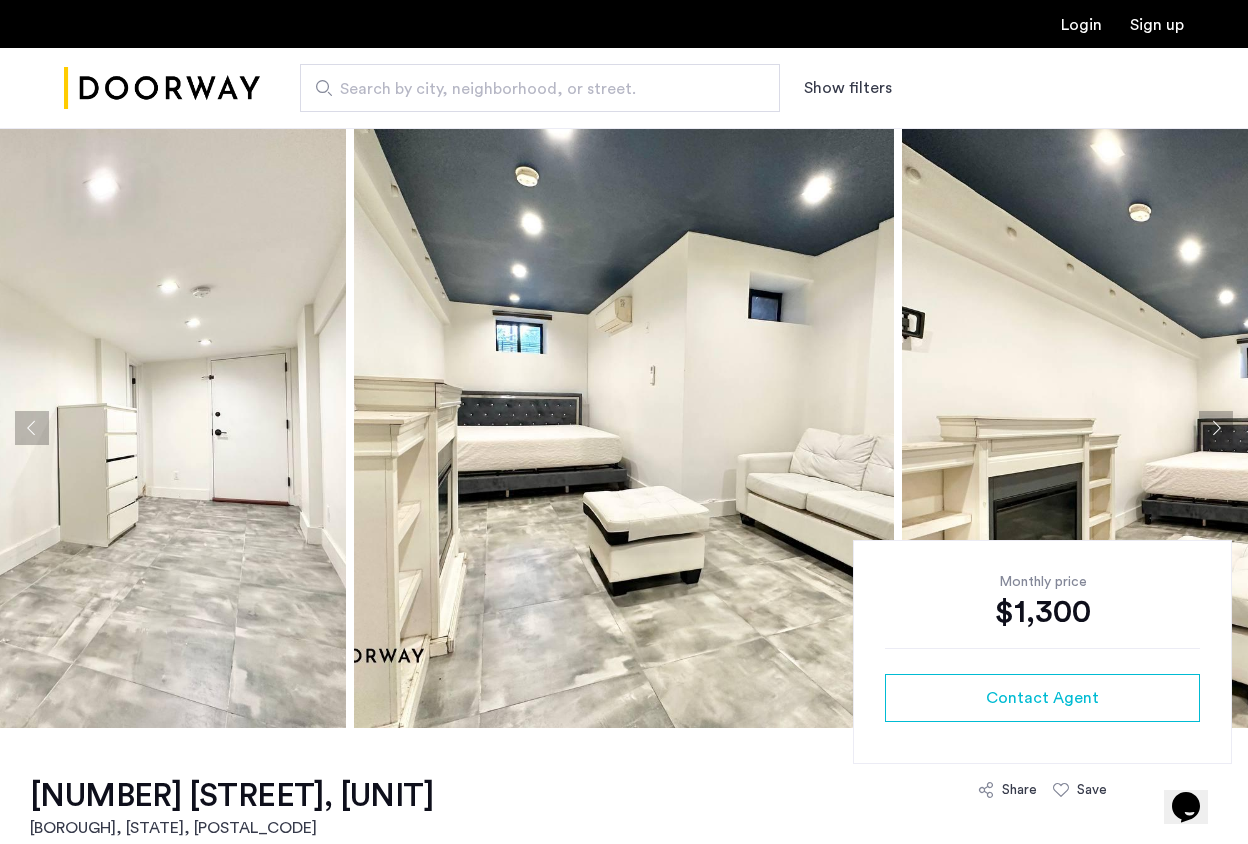 click 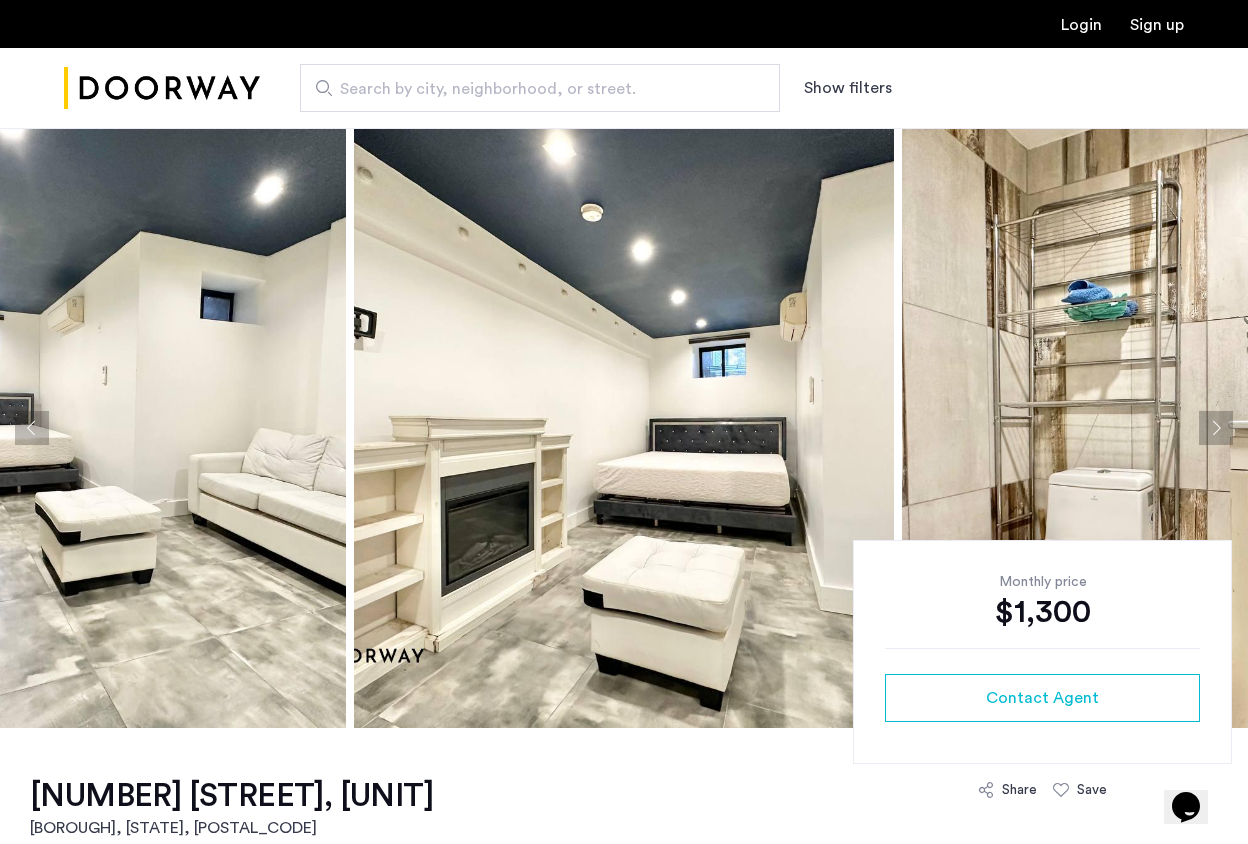 click 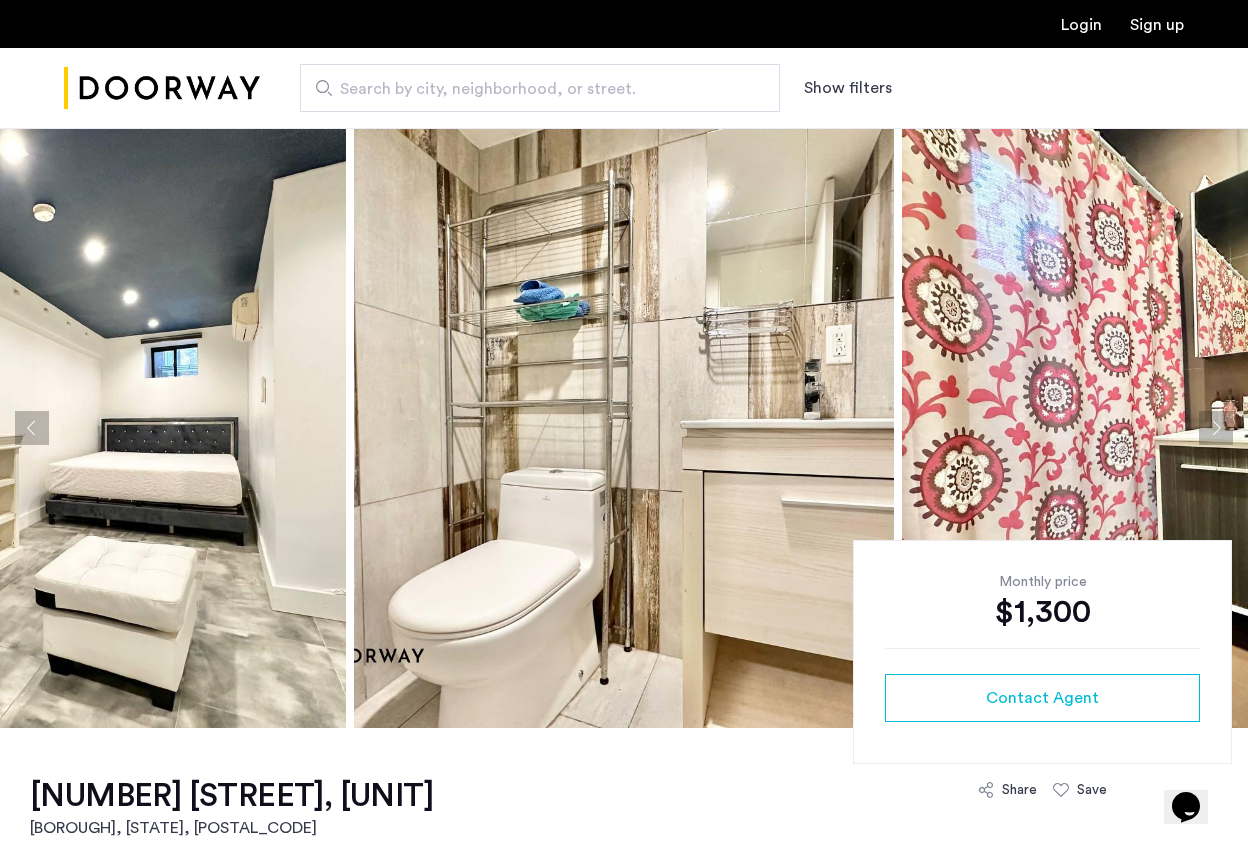 click 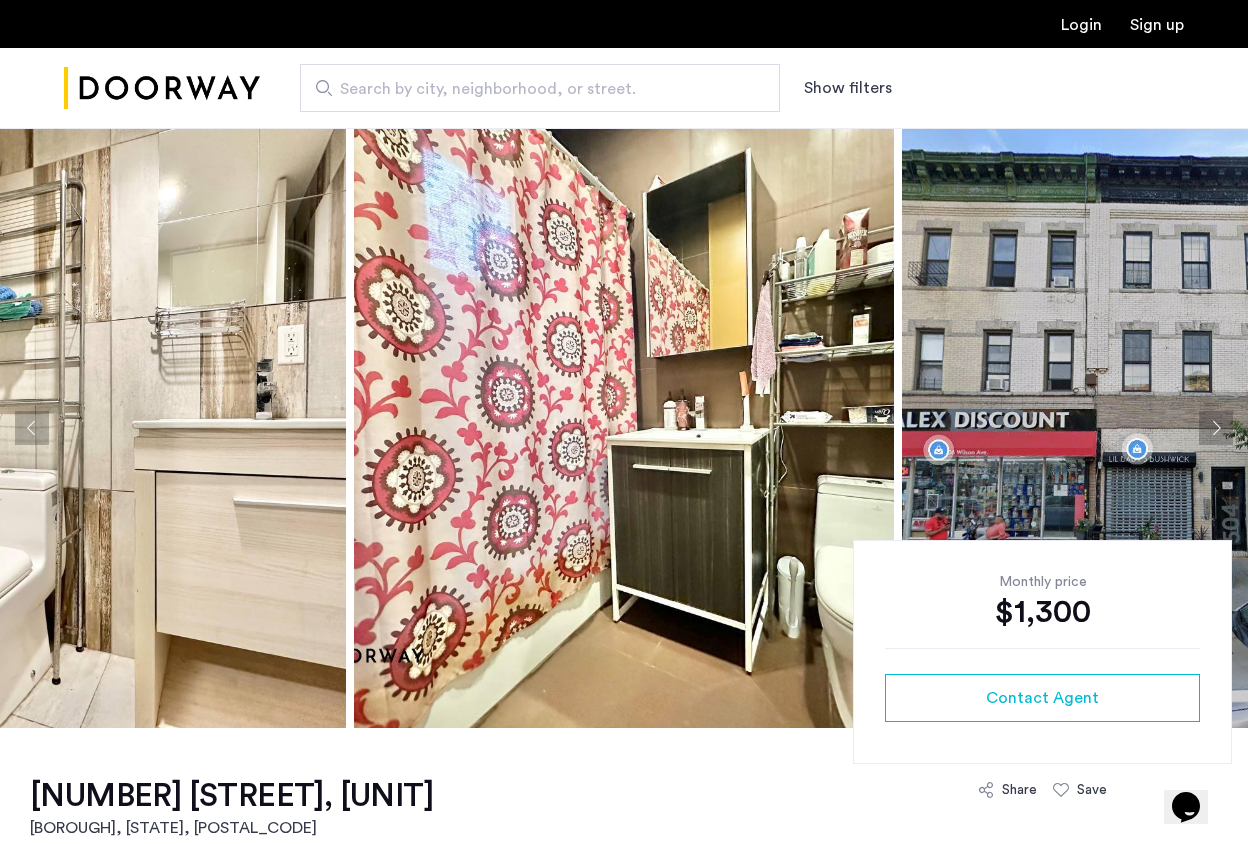click 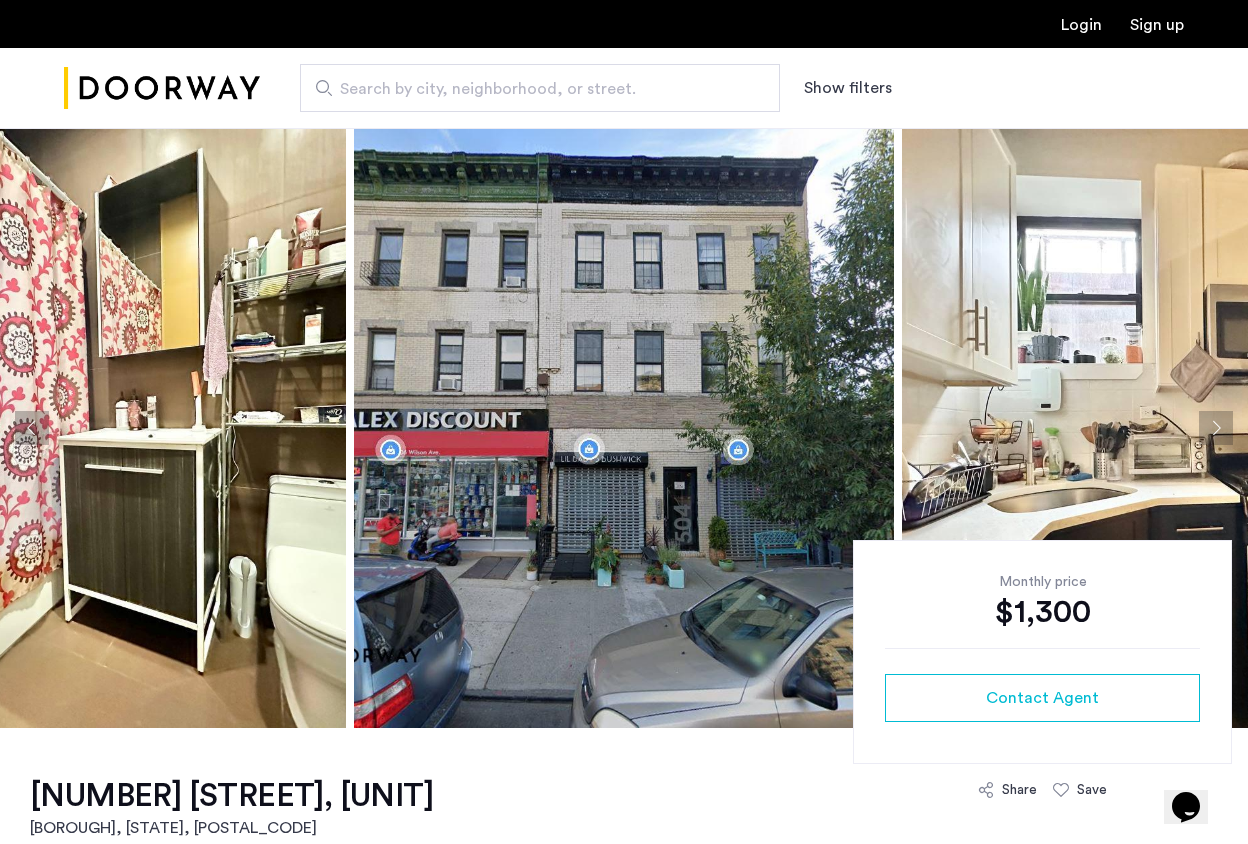 click 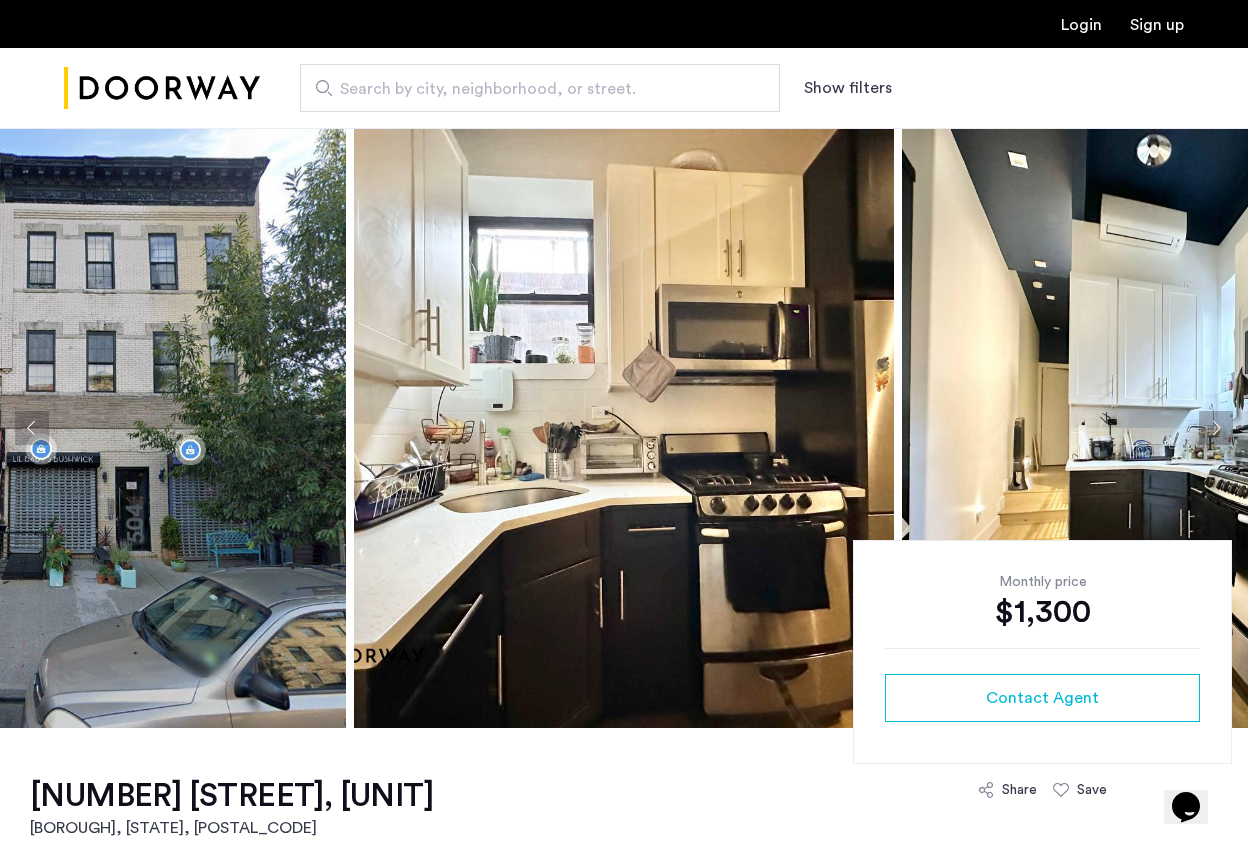 click 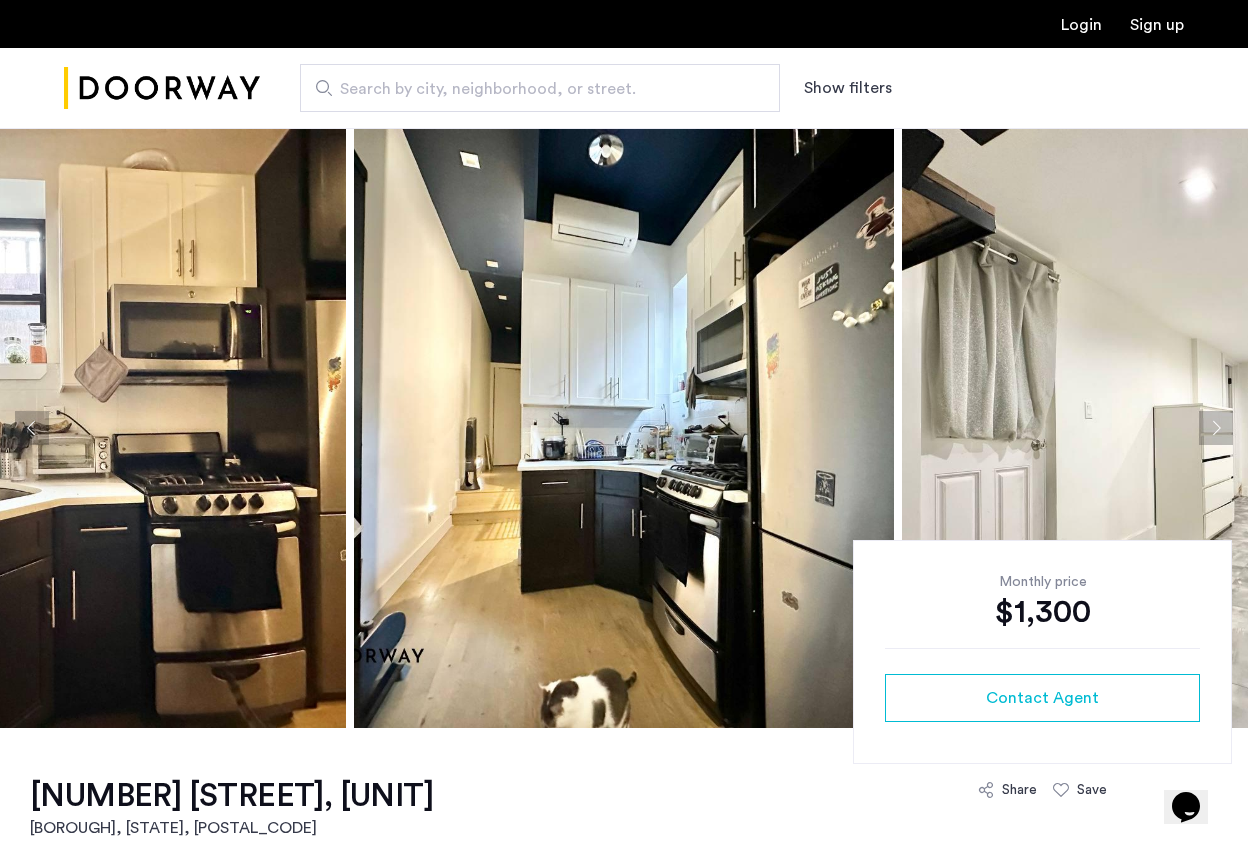 click 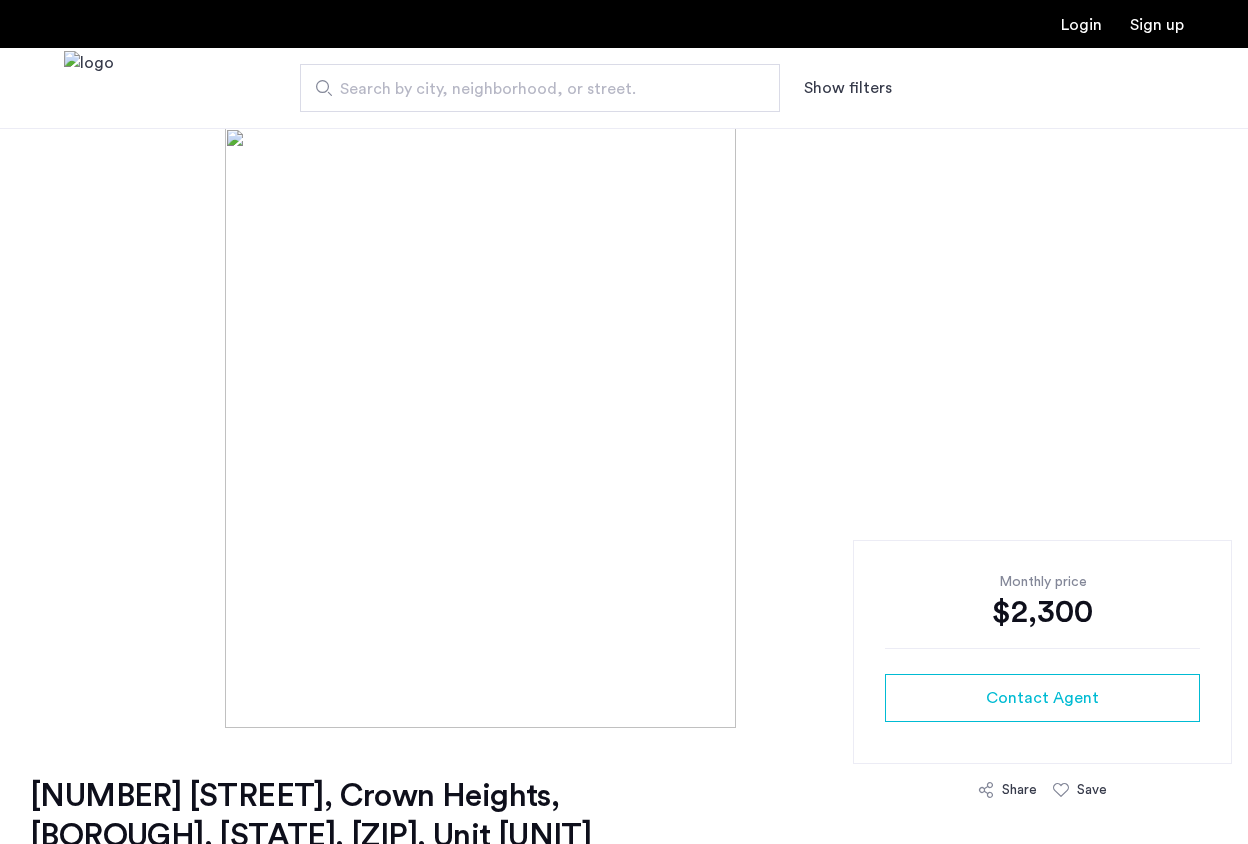 scroll, scrollTop: 0, scrollLeft: 0, axis: both 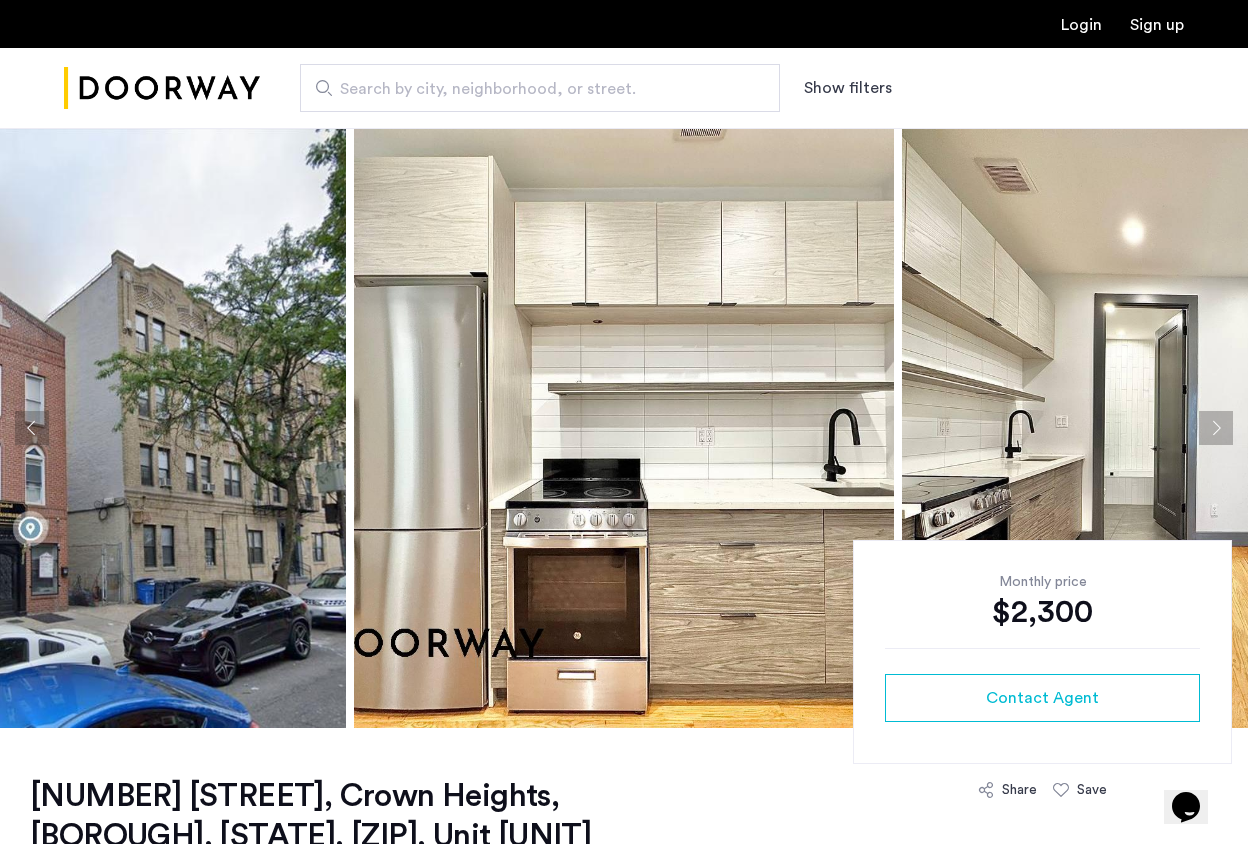 click 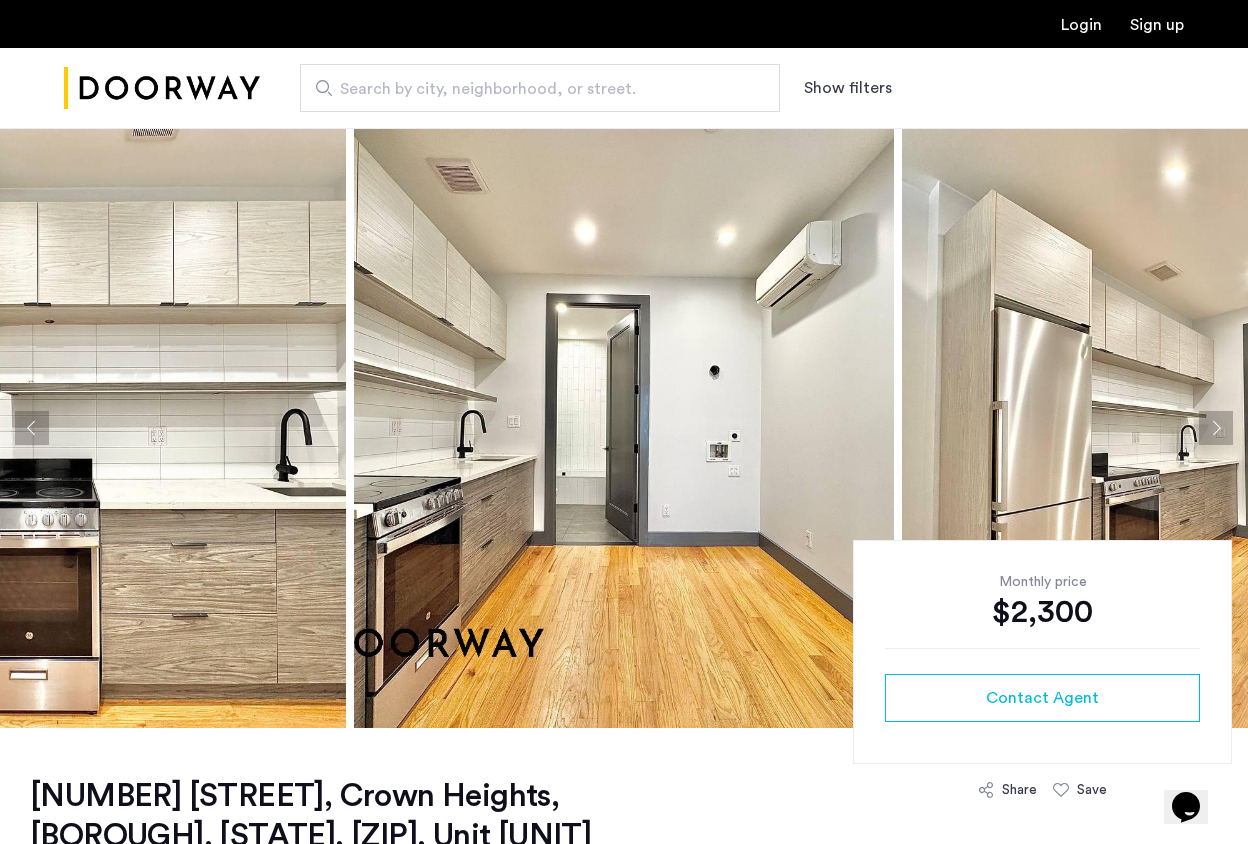 click 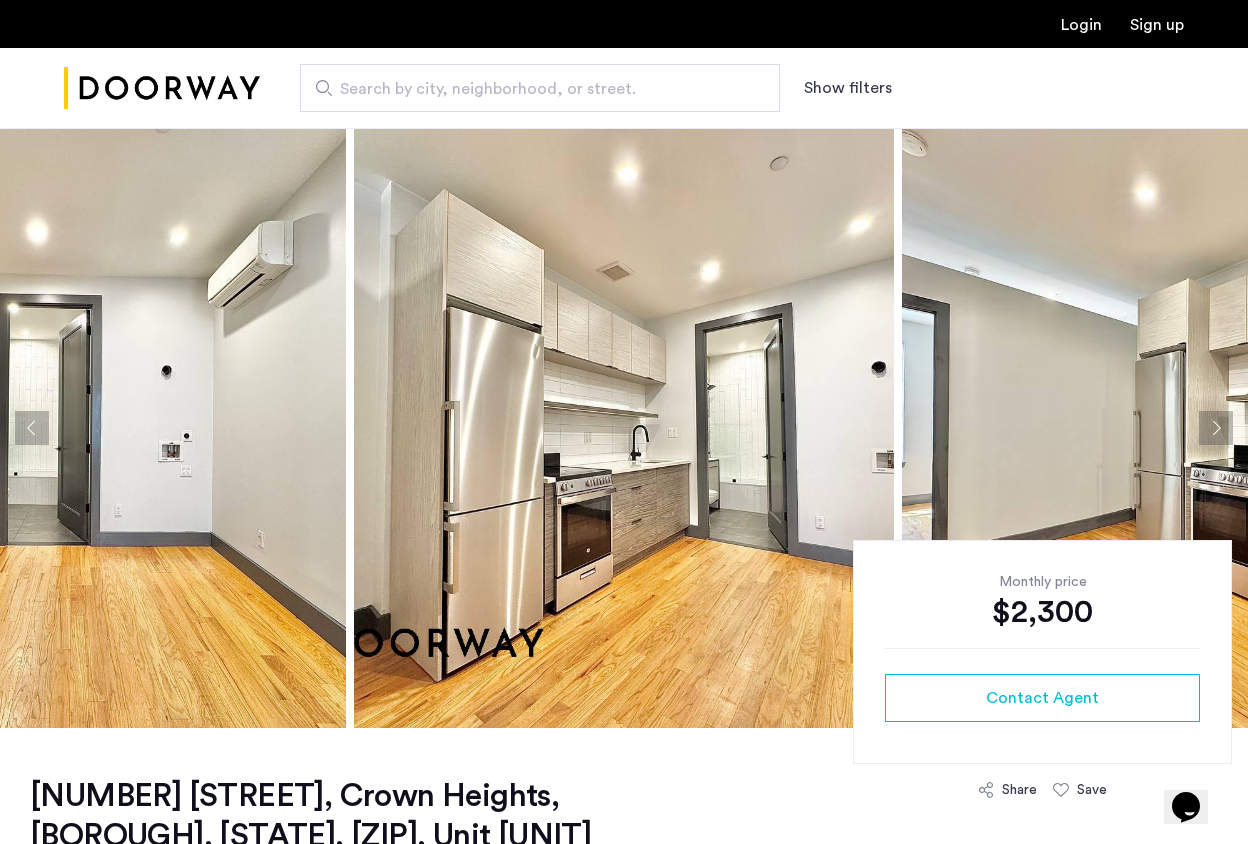 click 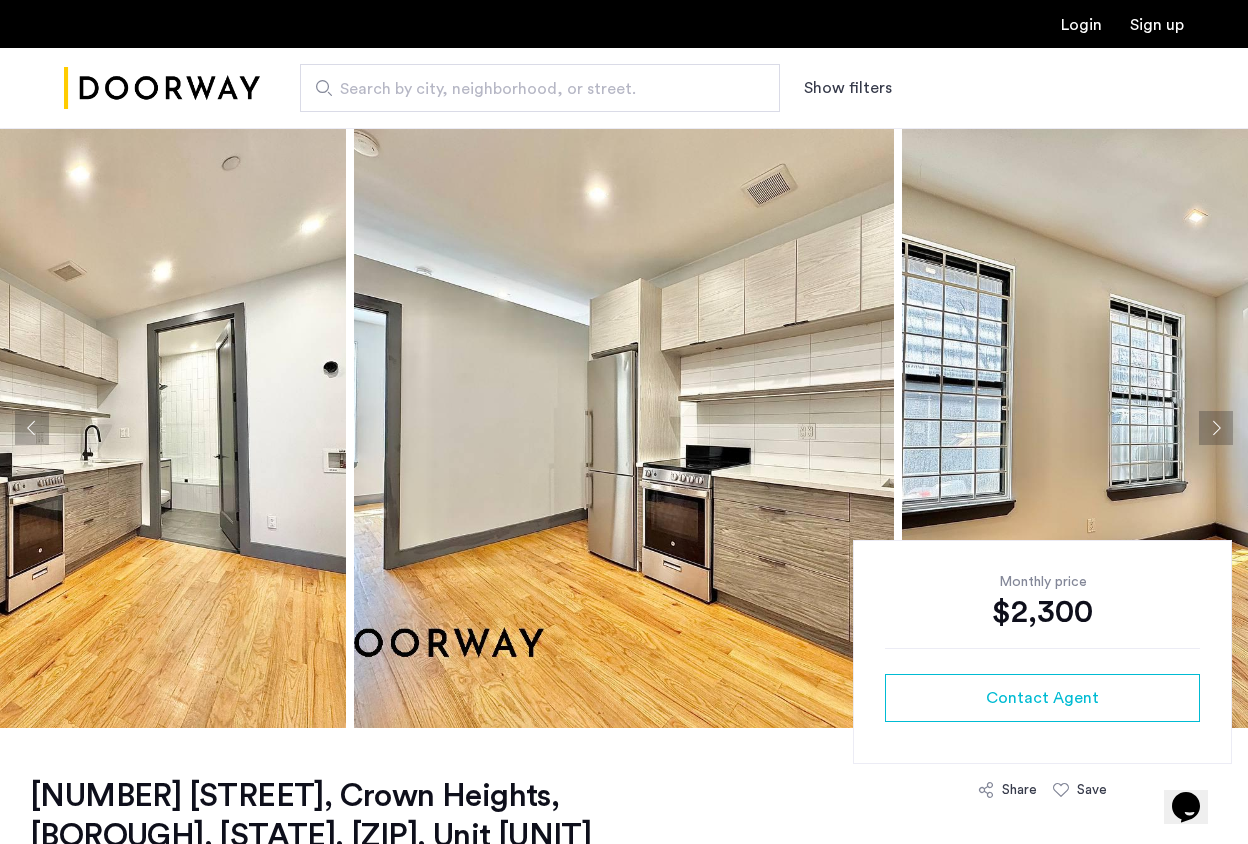 click 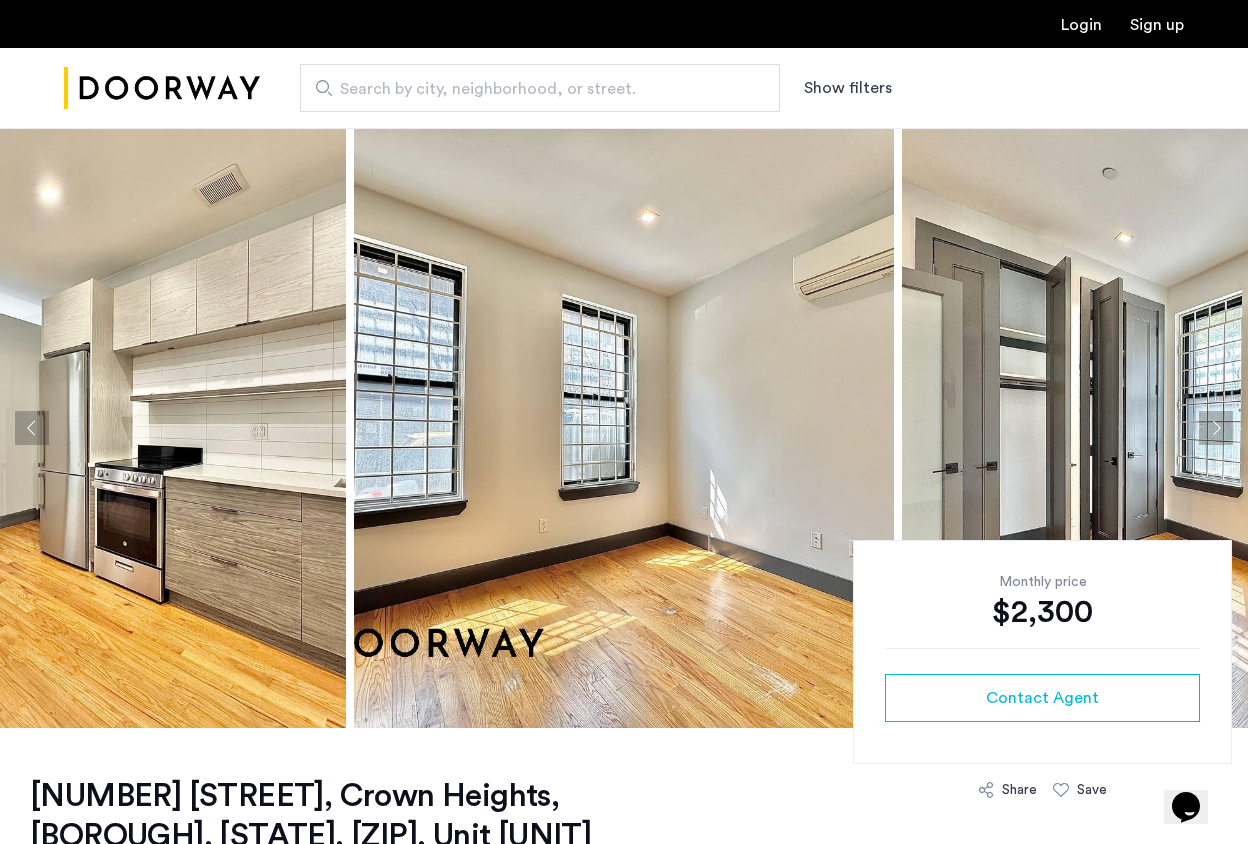 click 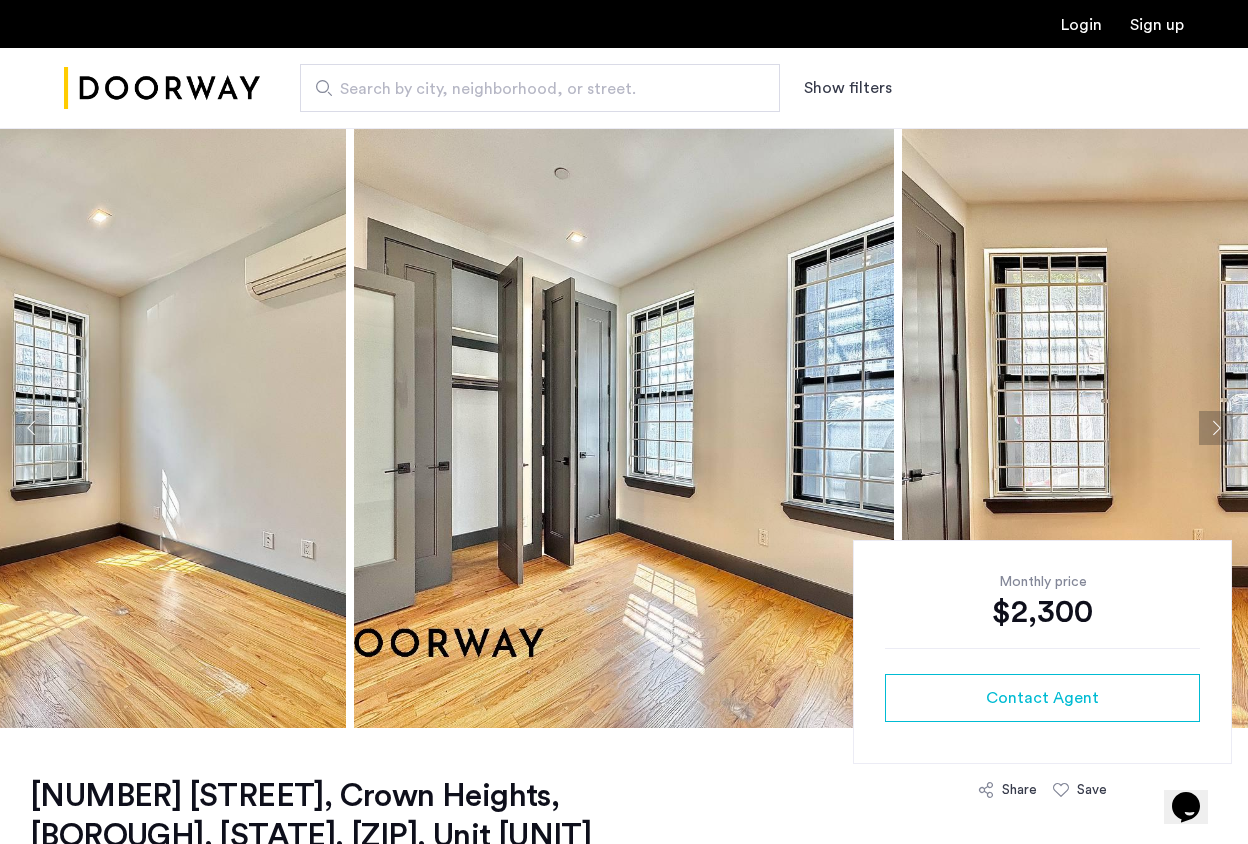 click 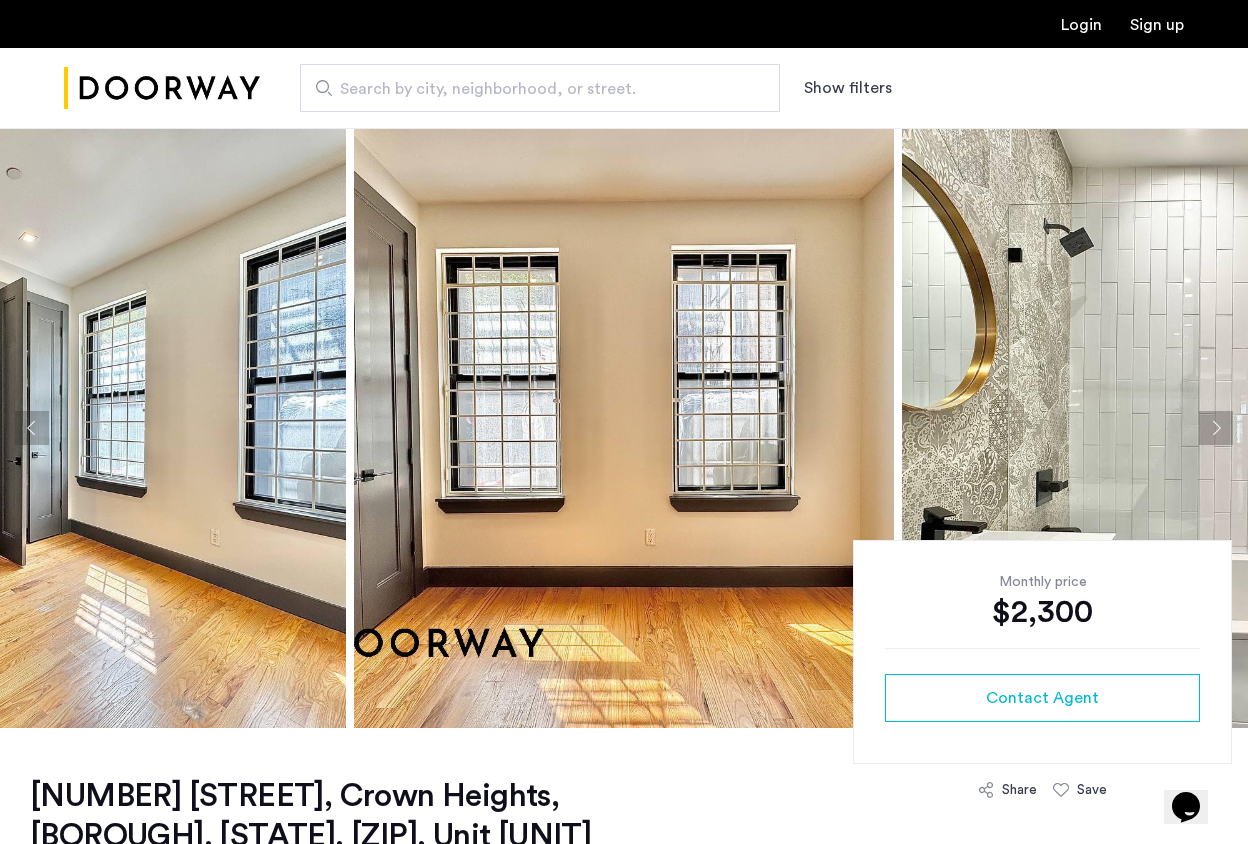 click 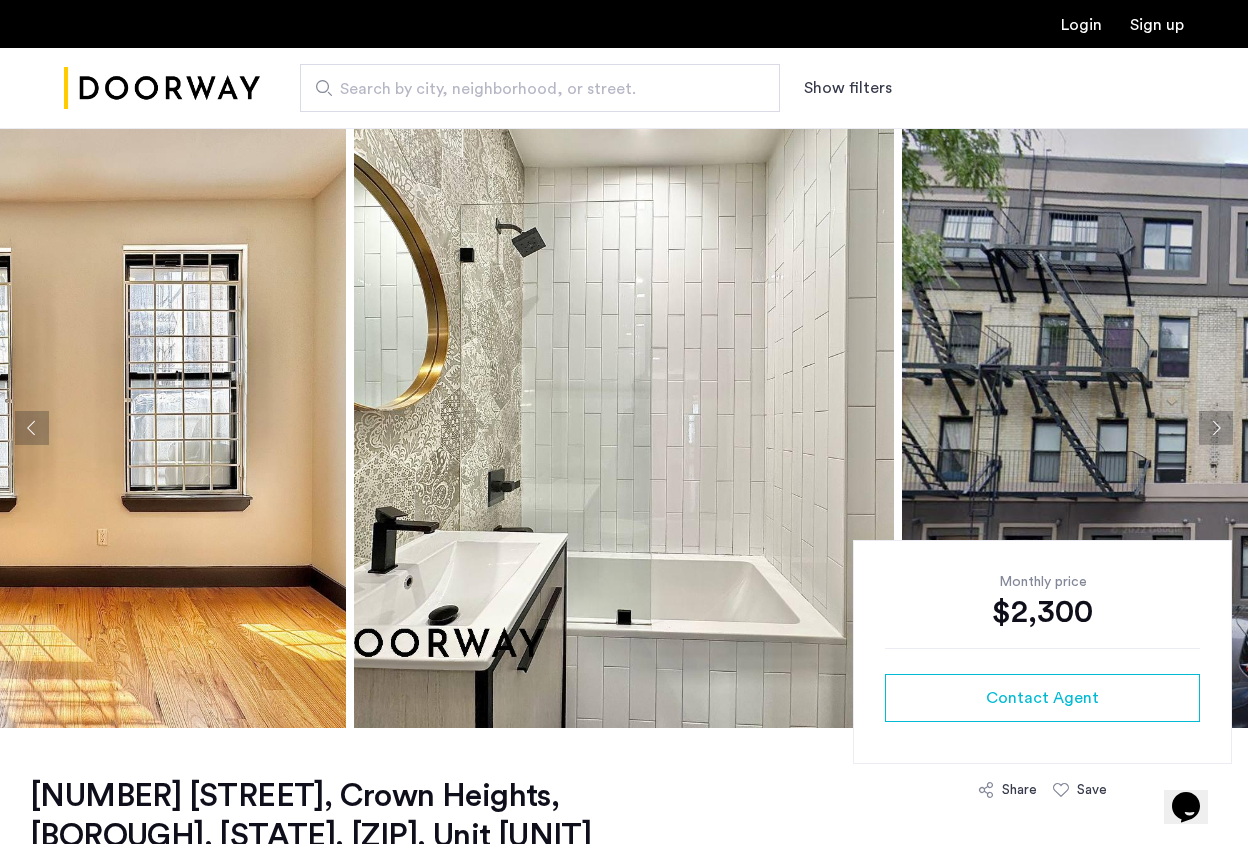 click 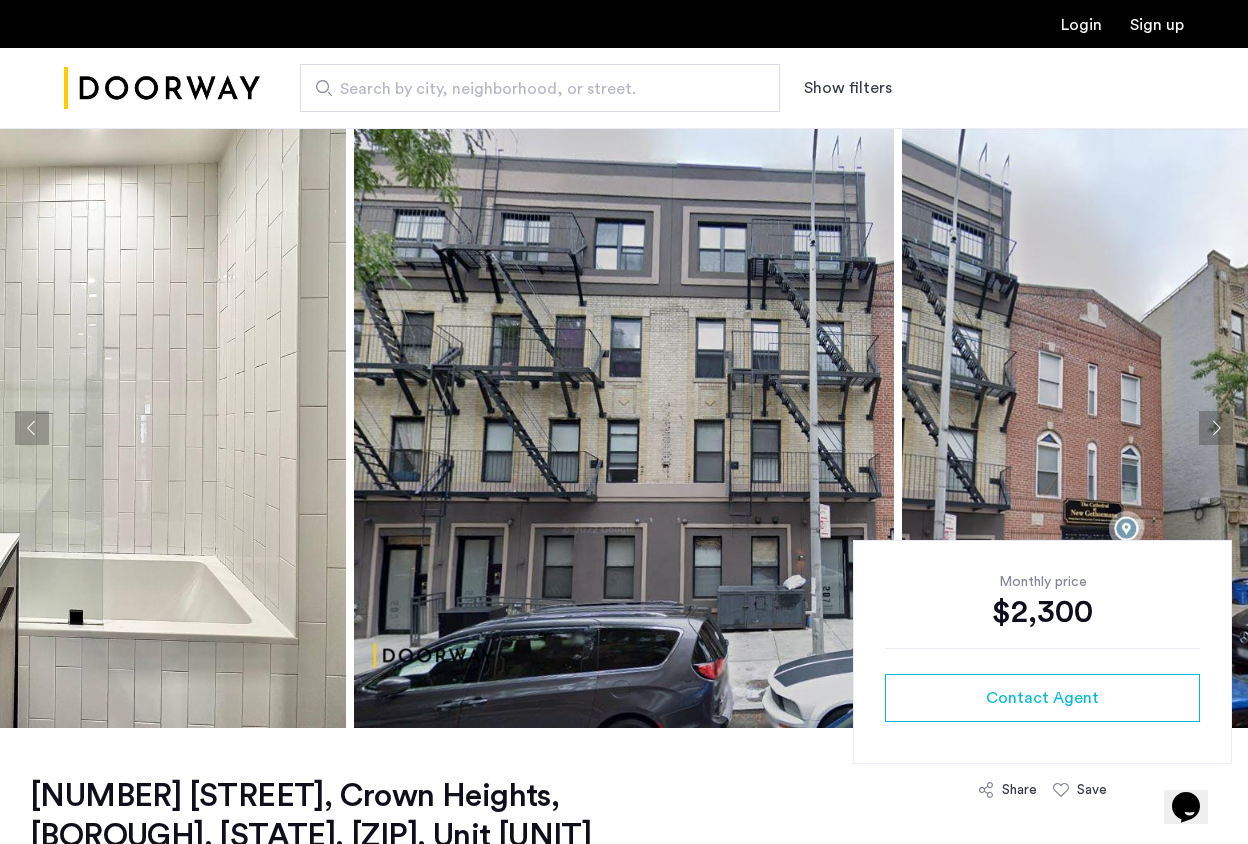 click 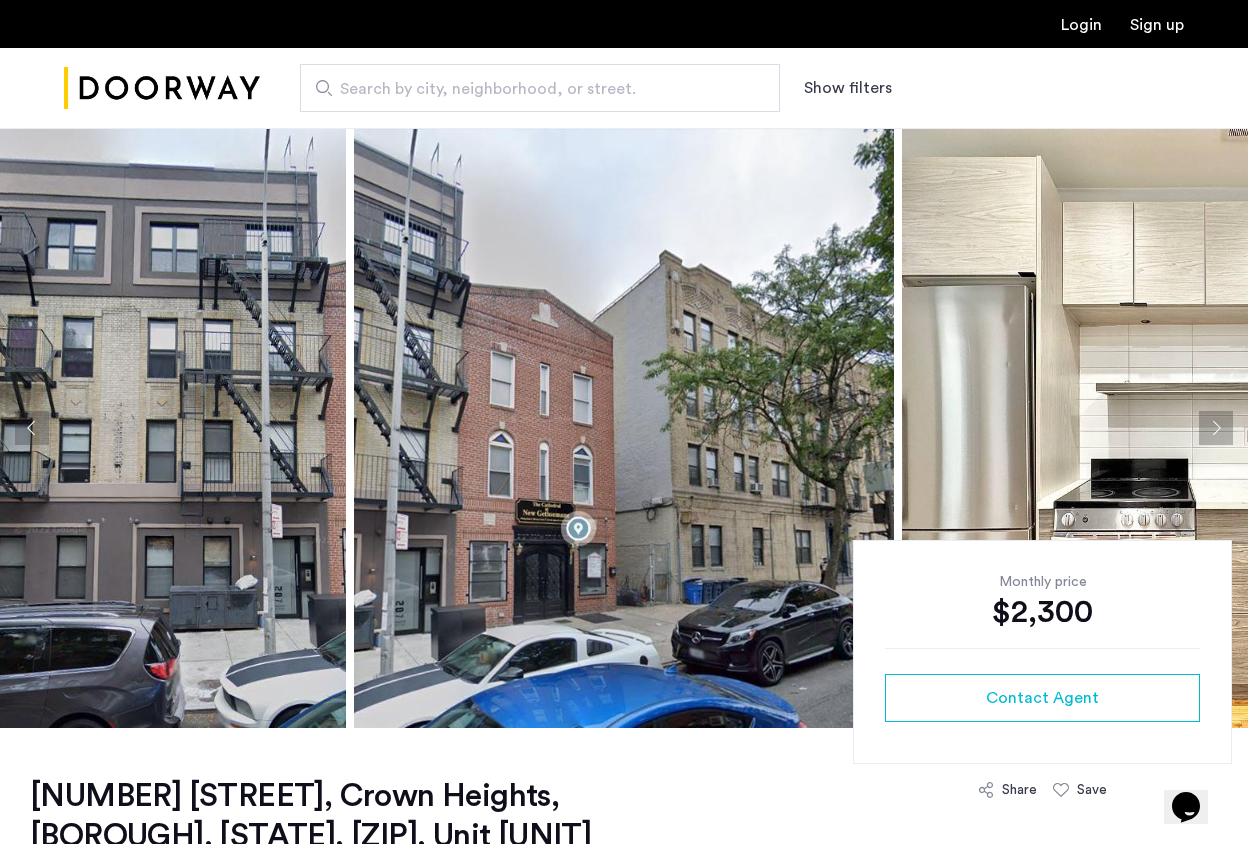 click 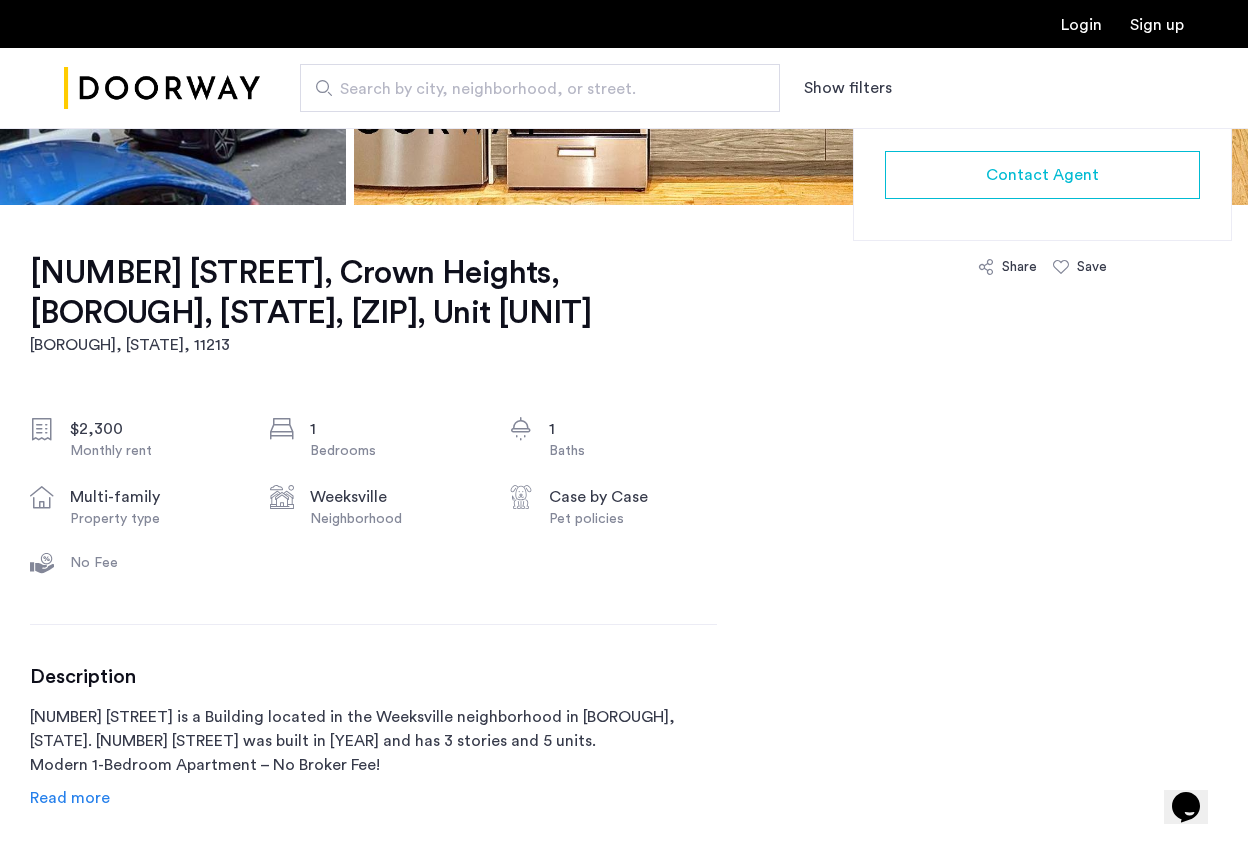 scroll, scrollTop: 525, scrollLeft: 0, axis: vertical 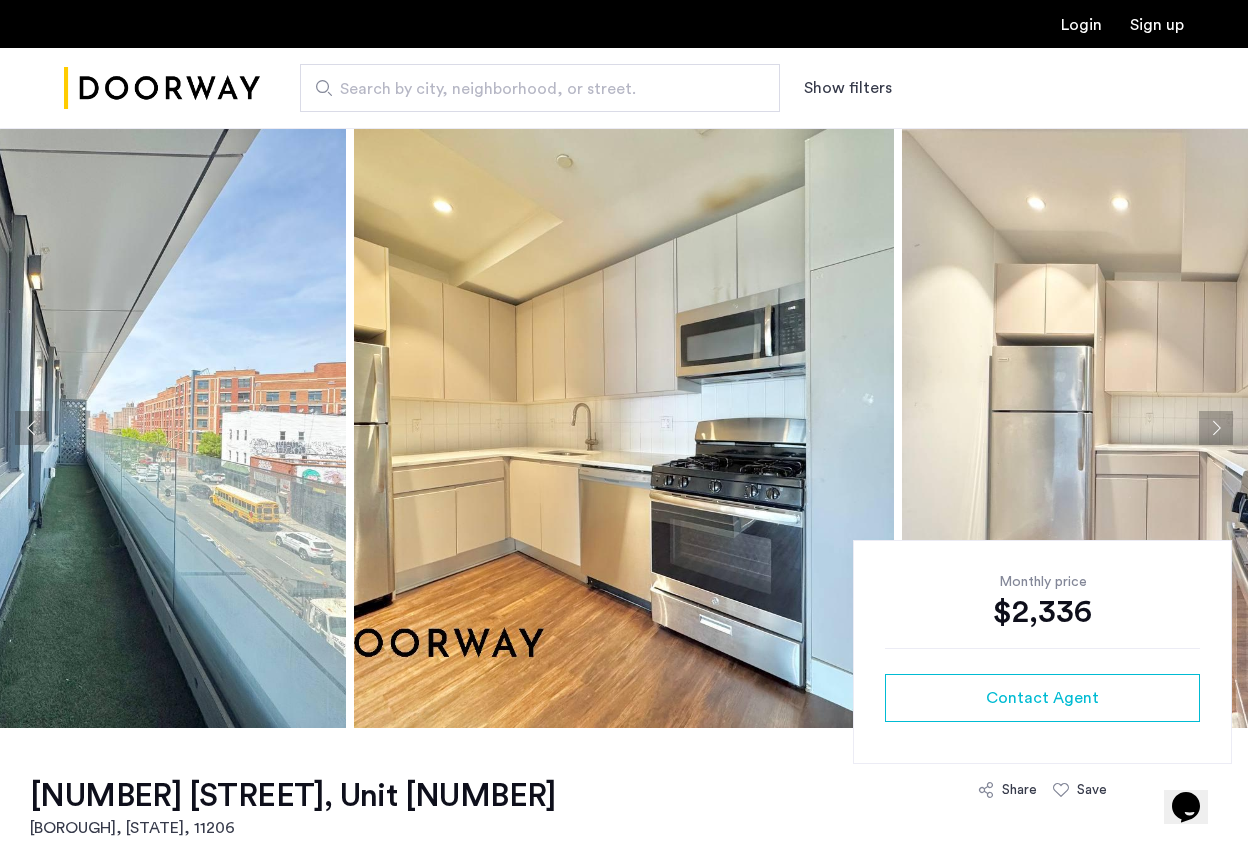 click 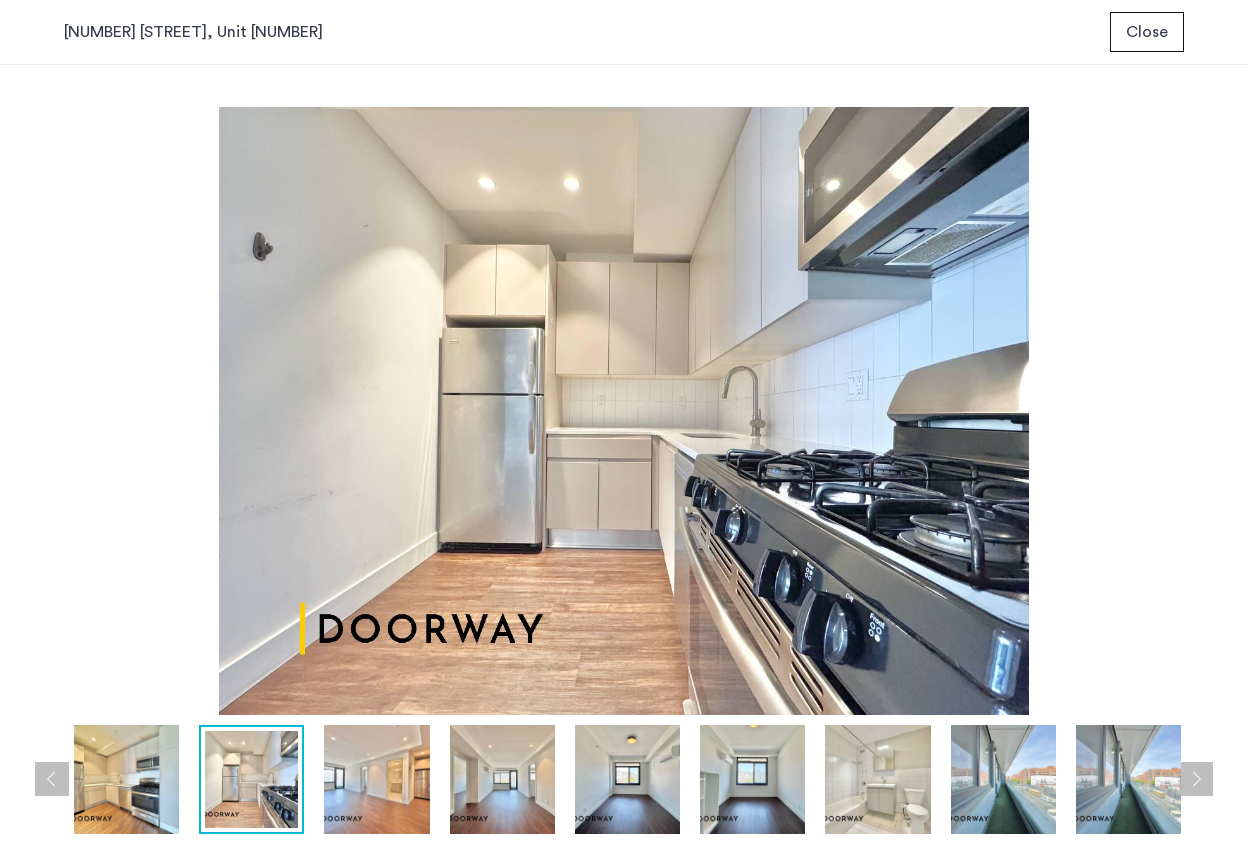 click at bounding box center [624, 411] 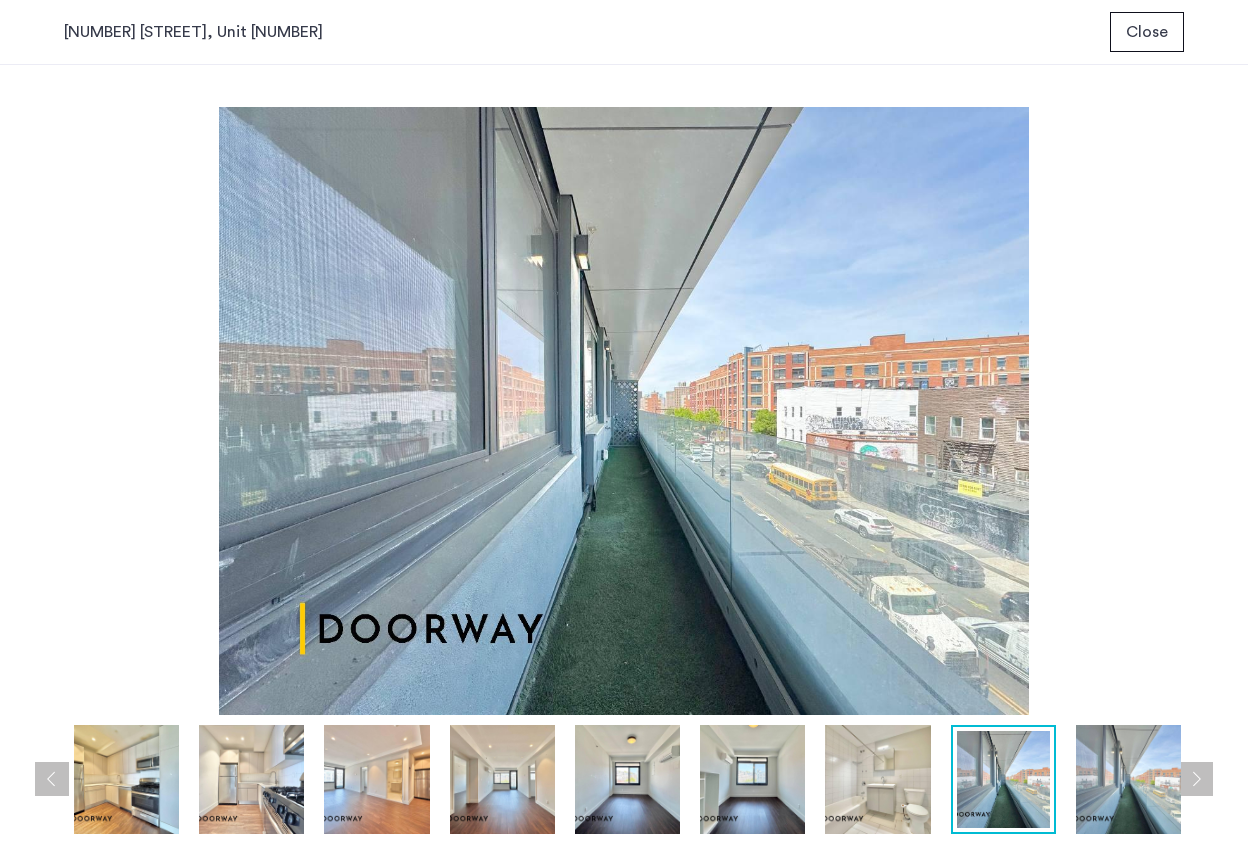 click at bounding box center [877, 779] 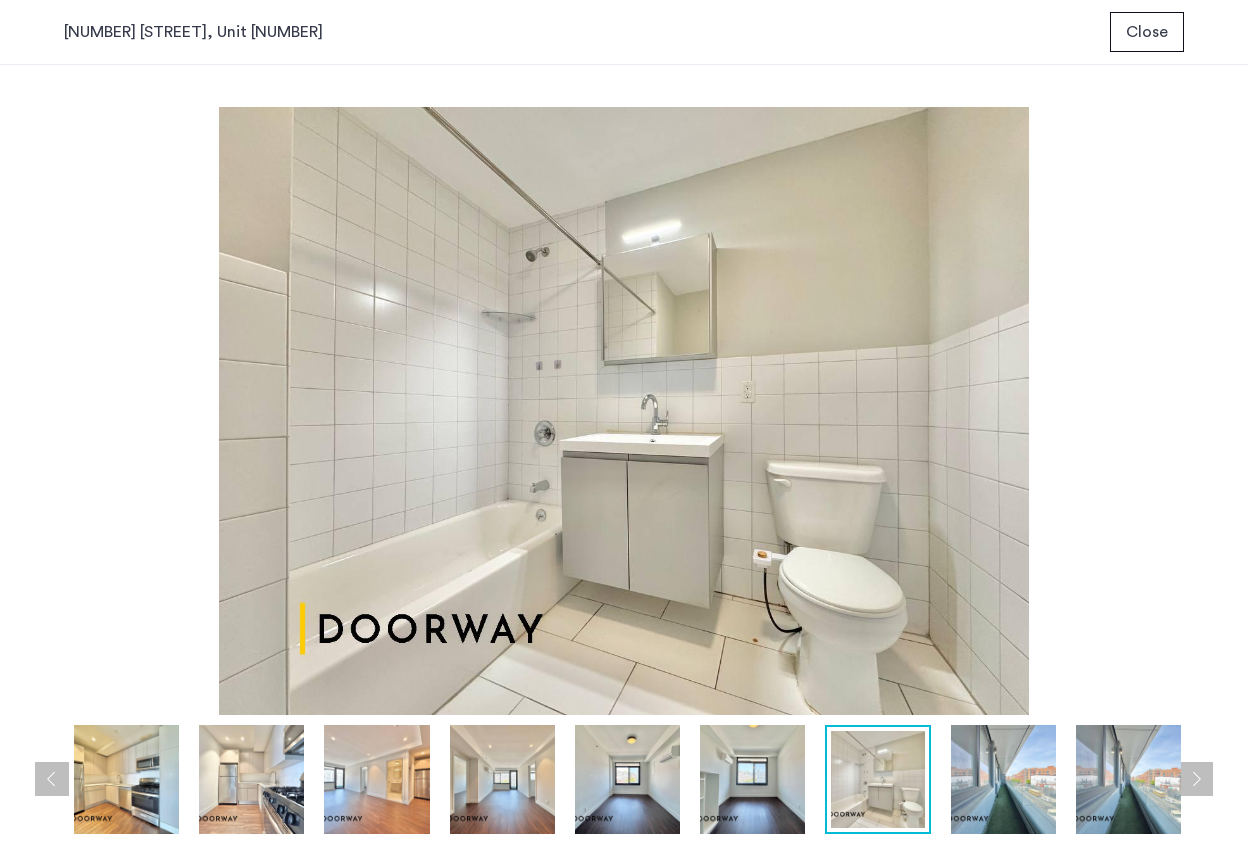 click at bounding box center (752, 779) 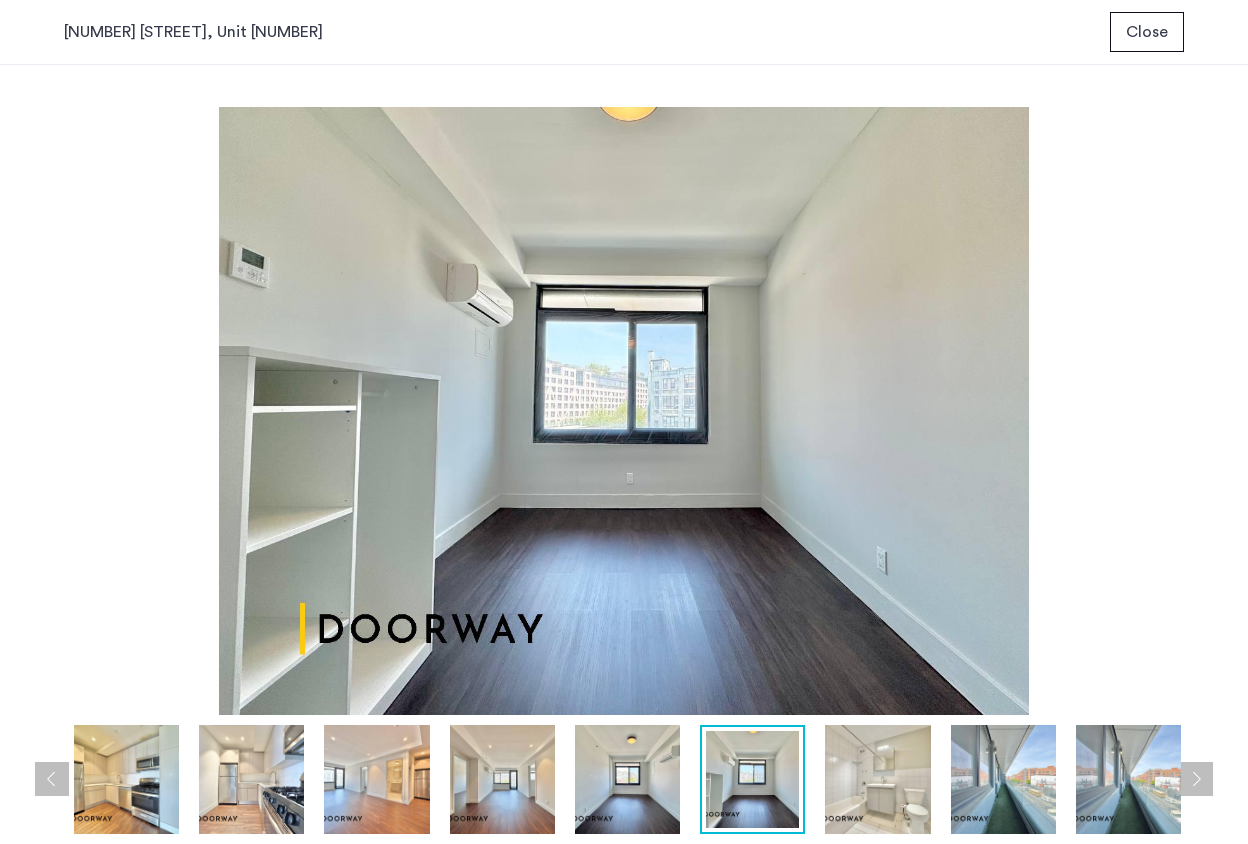 click at bounding box center (627, 779) 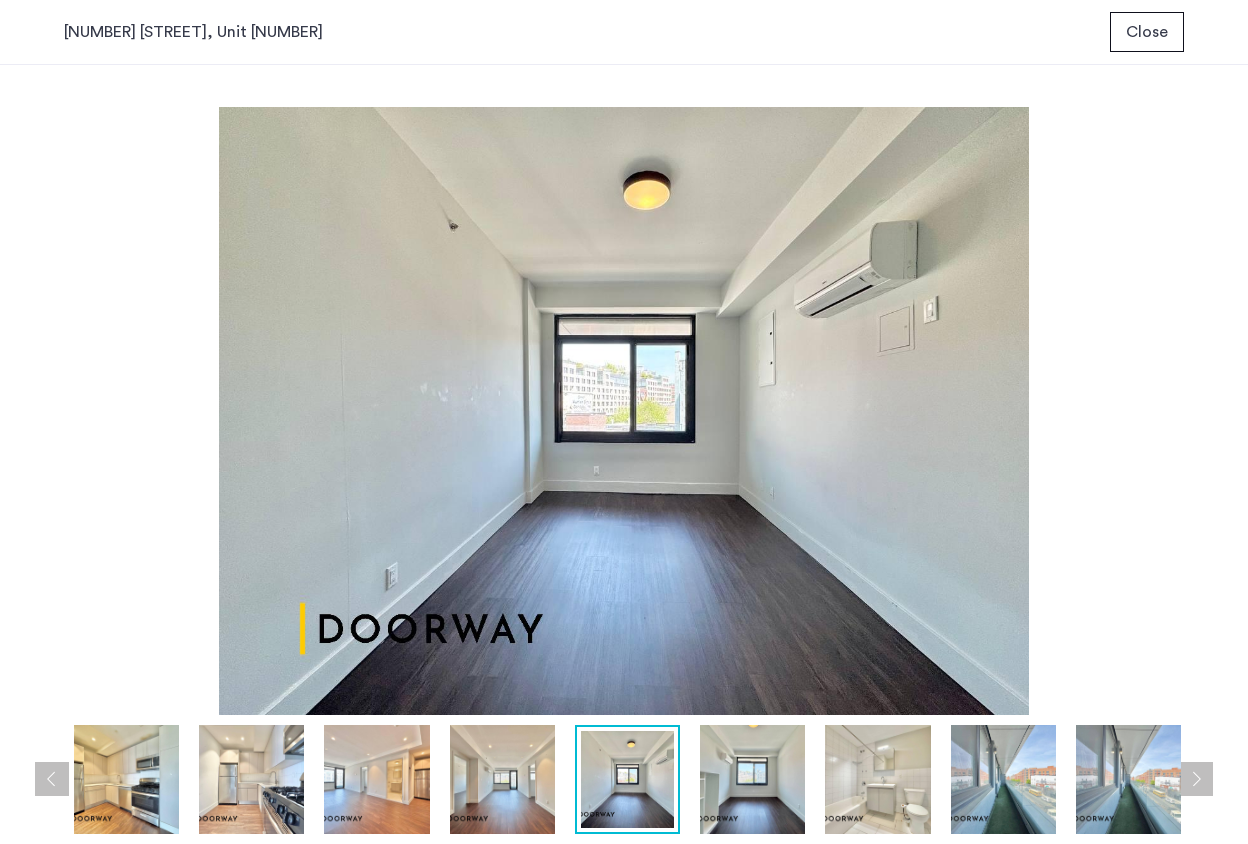 click at bounding box center (502, 779) 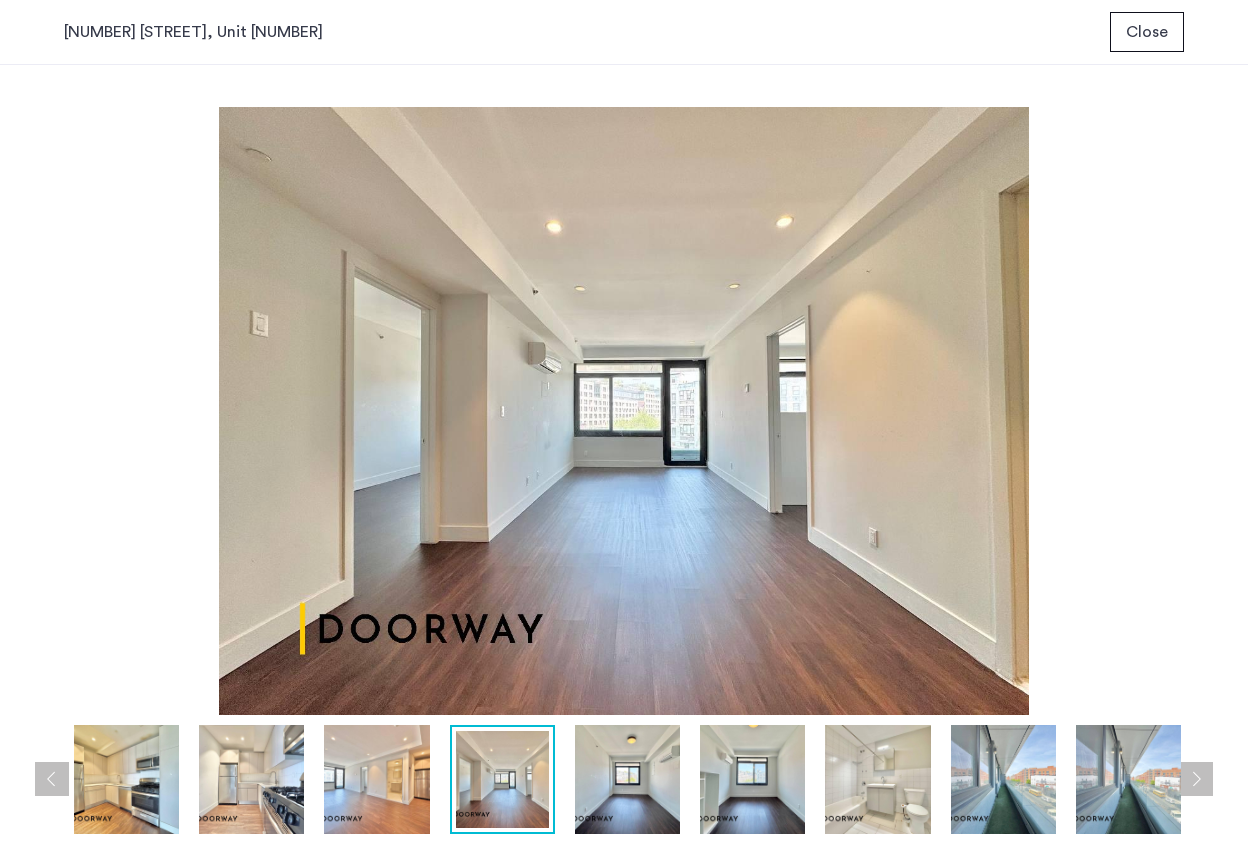 click at bounding box center (376, 779) 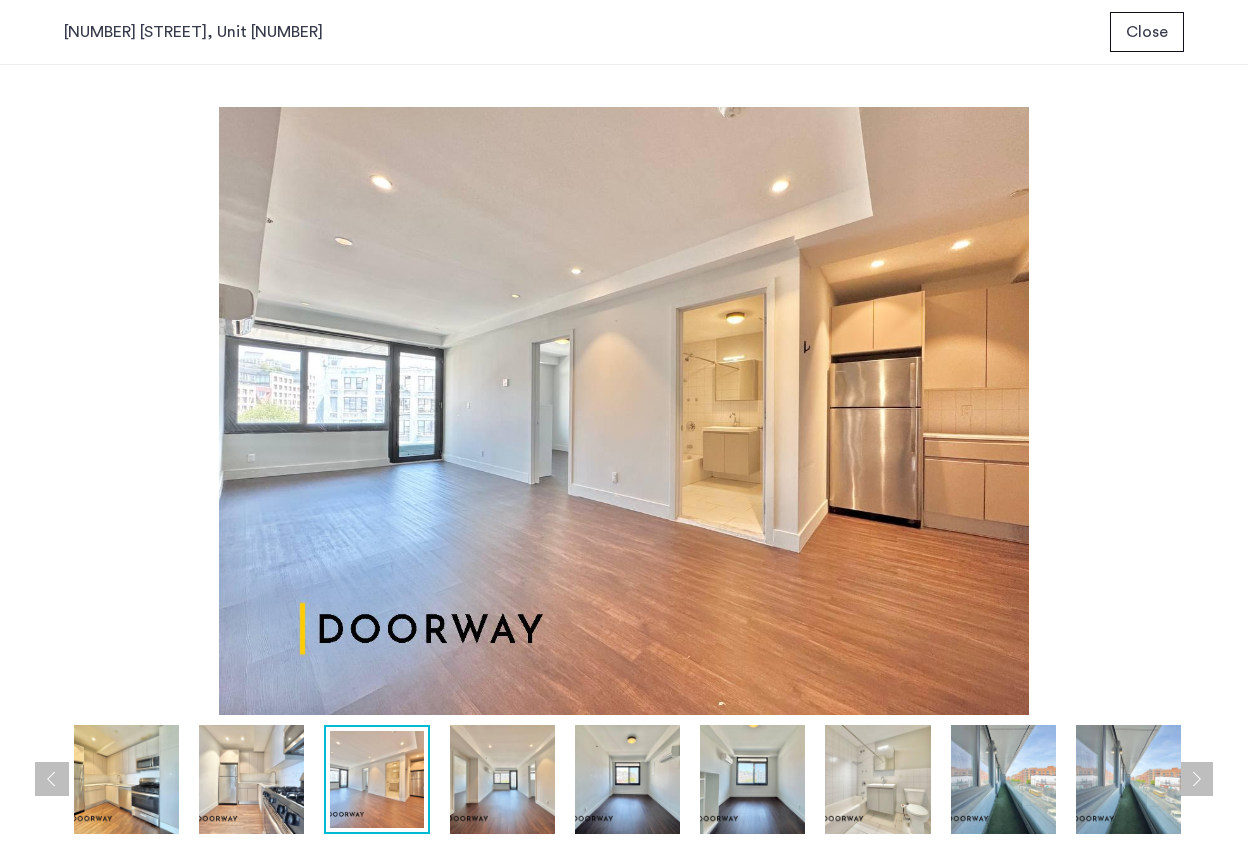 click at bounding box center [376, 779] 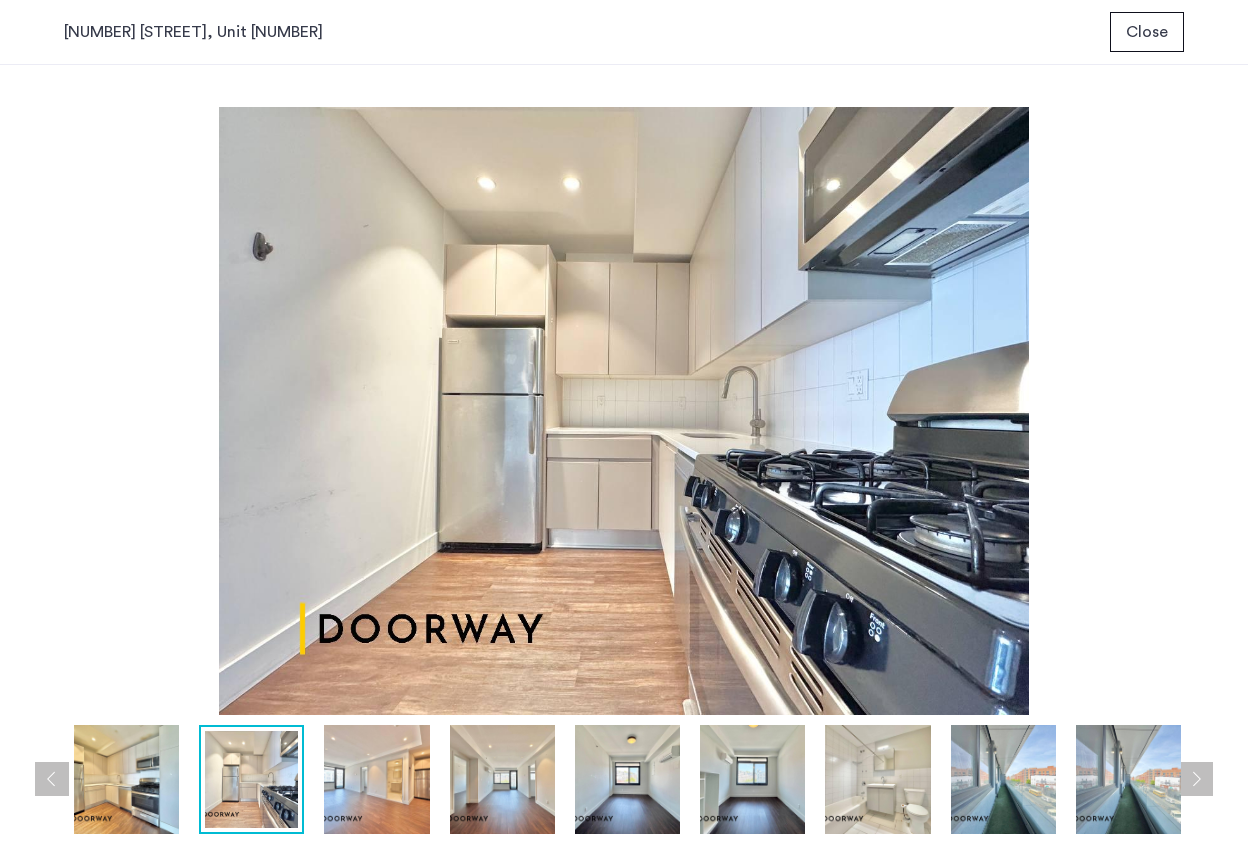 click at bounding box center [126, 779] 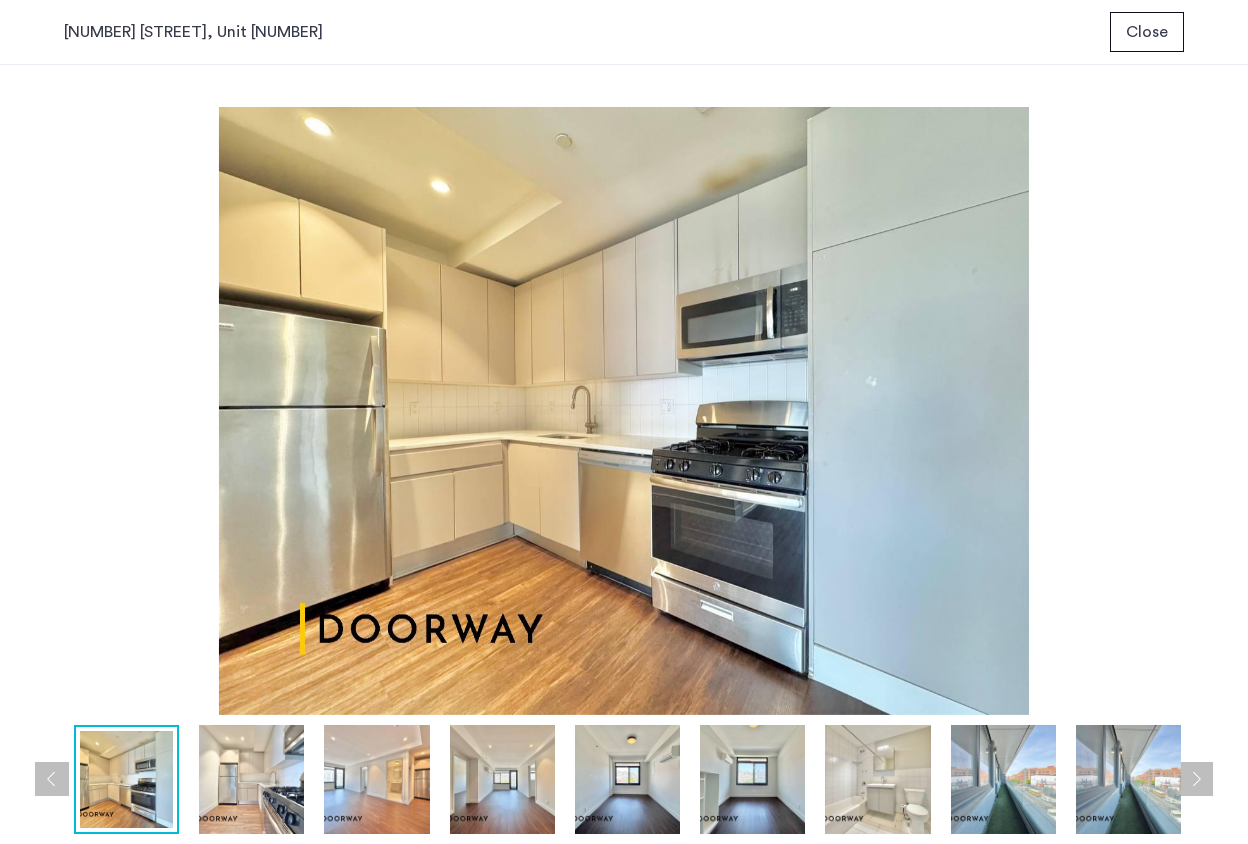 click on "Close" at bounding box center (1147, 32) 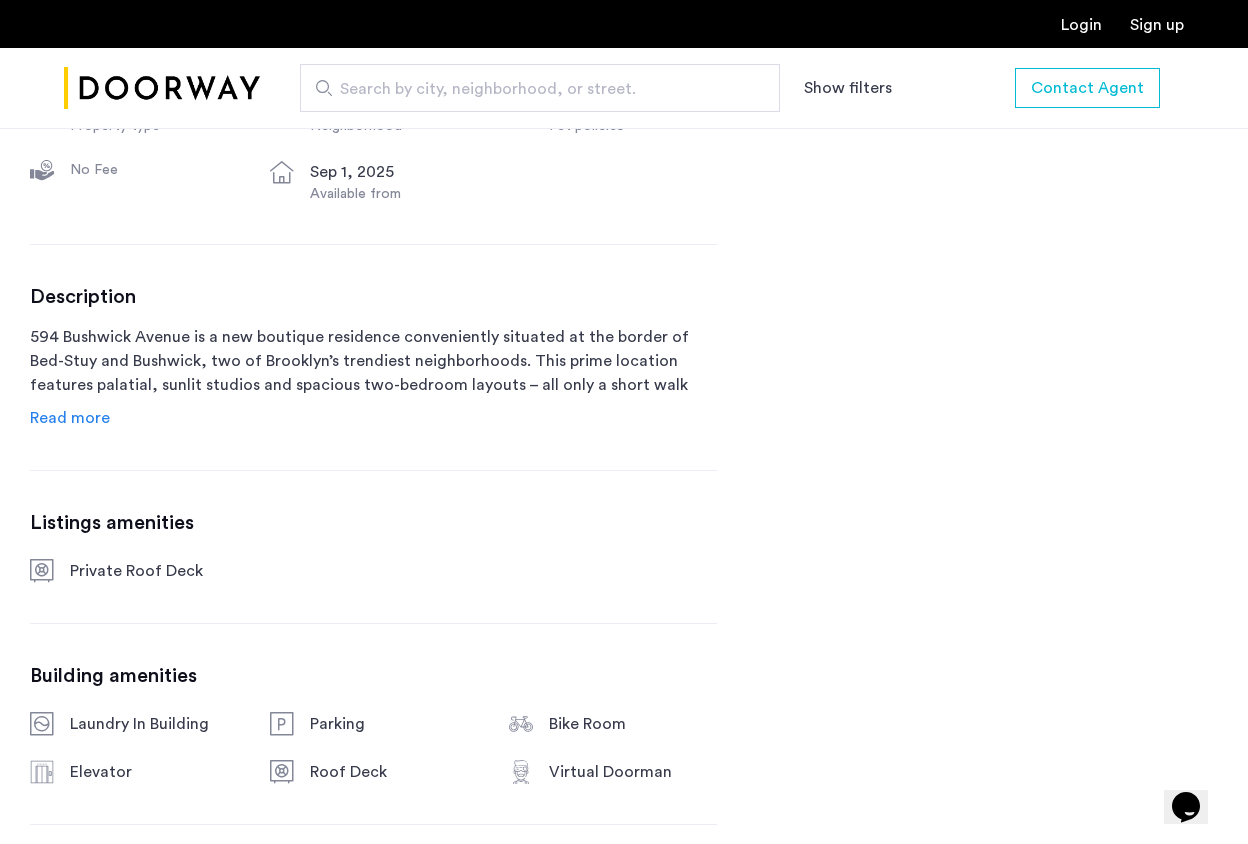 scroll, scrollTop: 893, scrollLeft: 0, axis: vertical 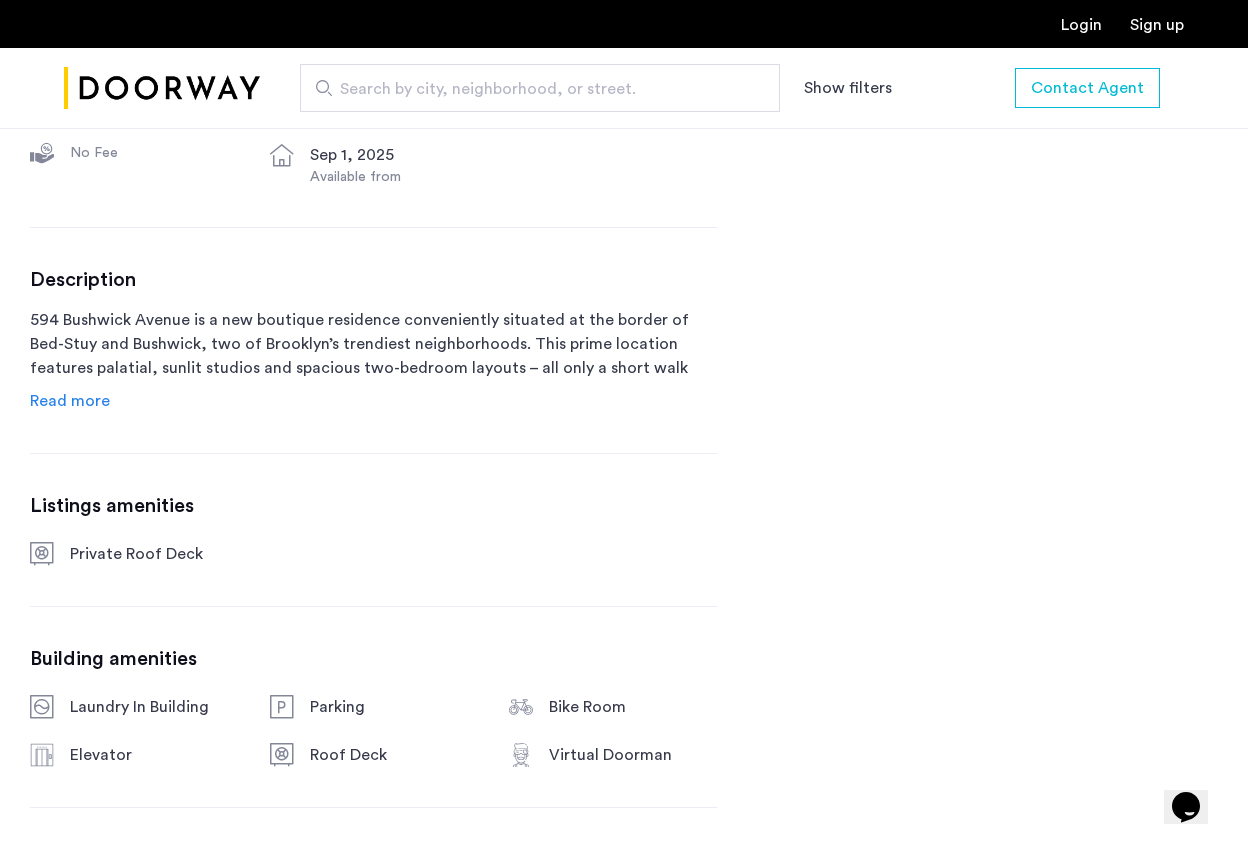 click on "Read more" 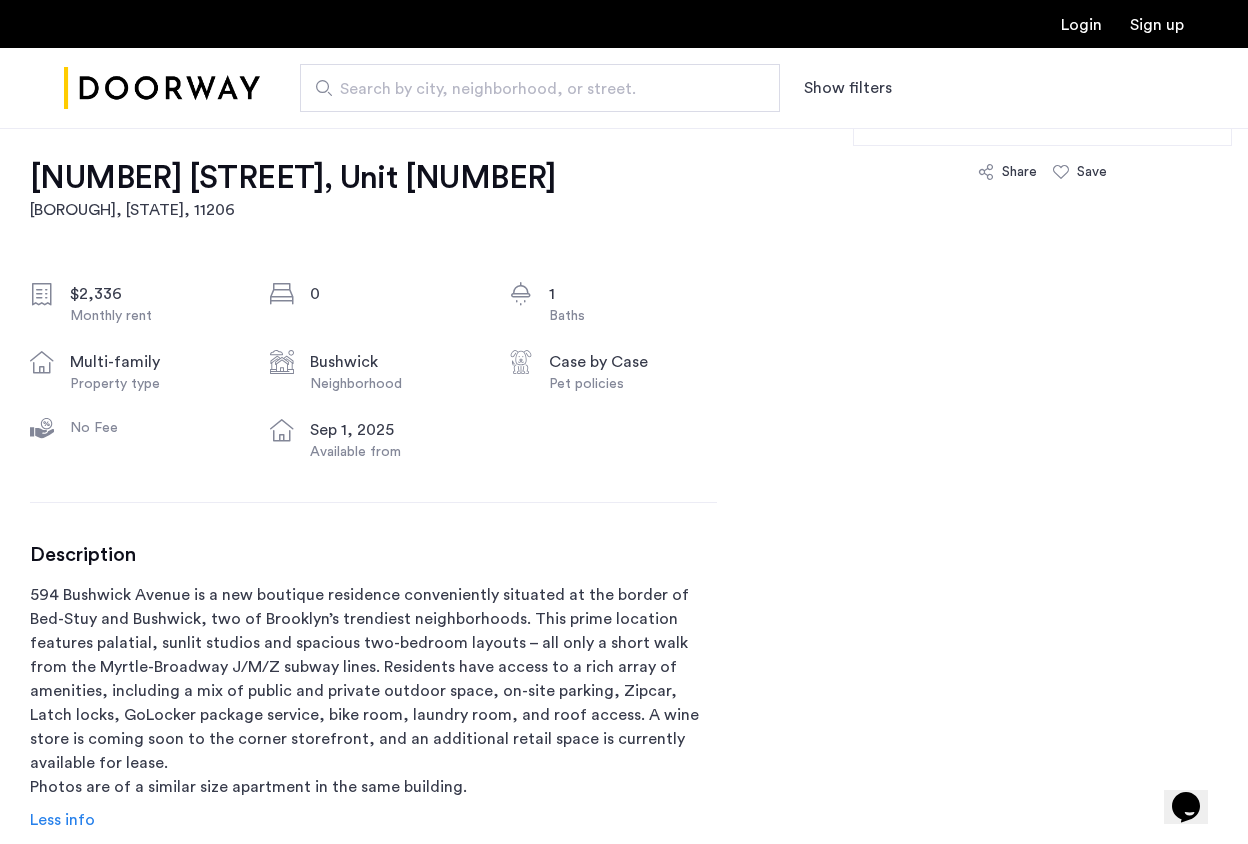 scroll, scrollTop: 589, scrollLeft: 0, axis: vertical 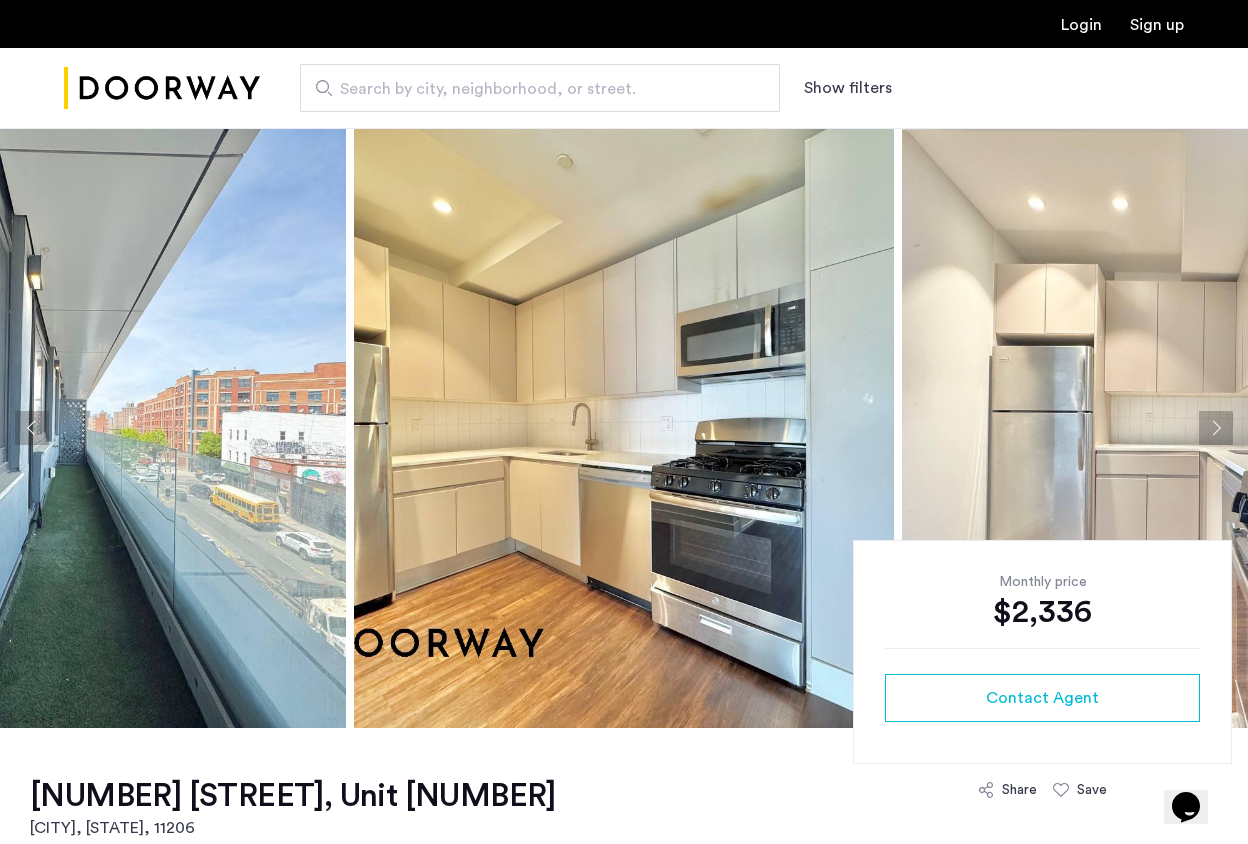 click 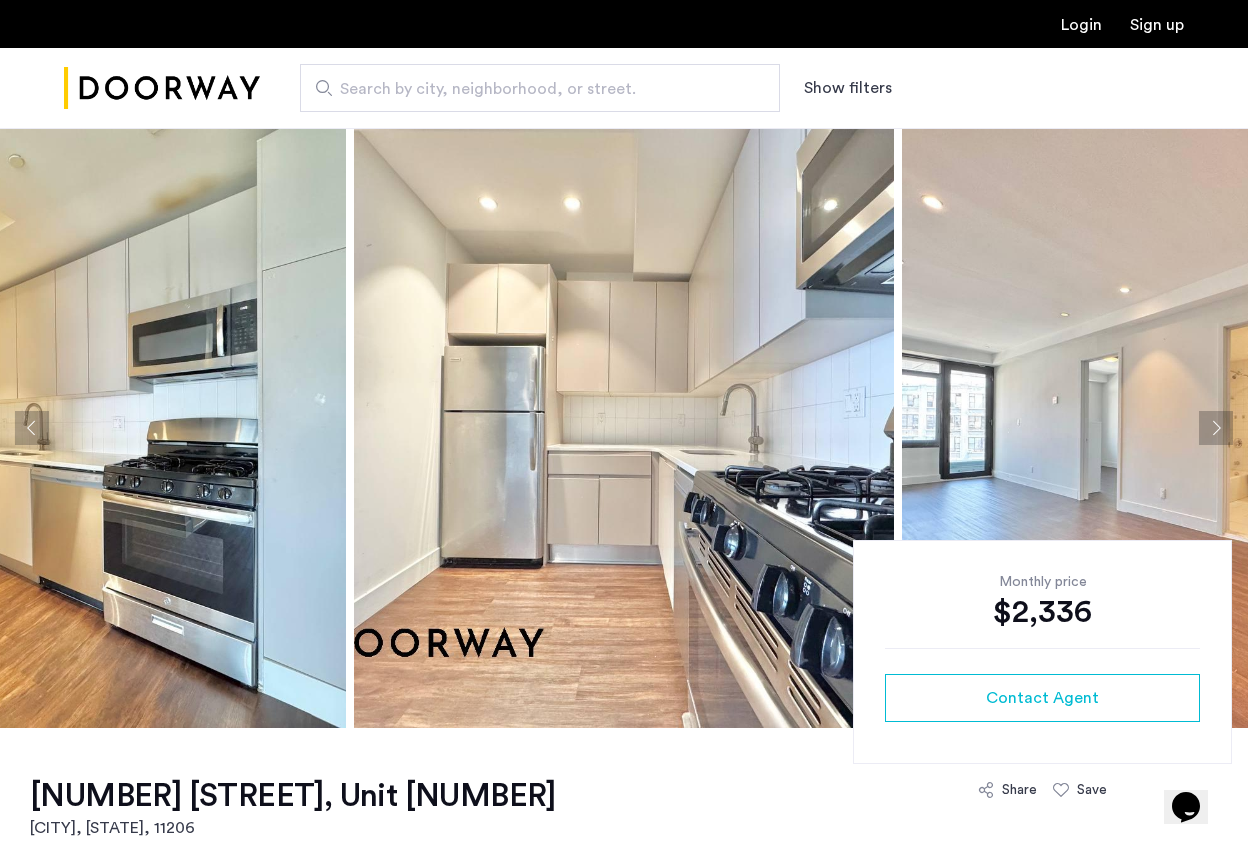 click 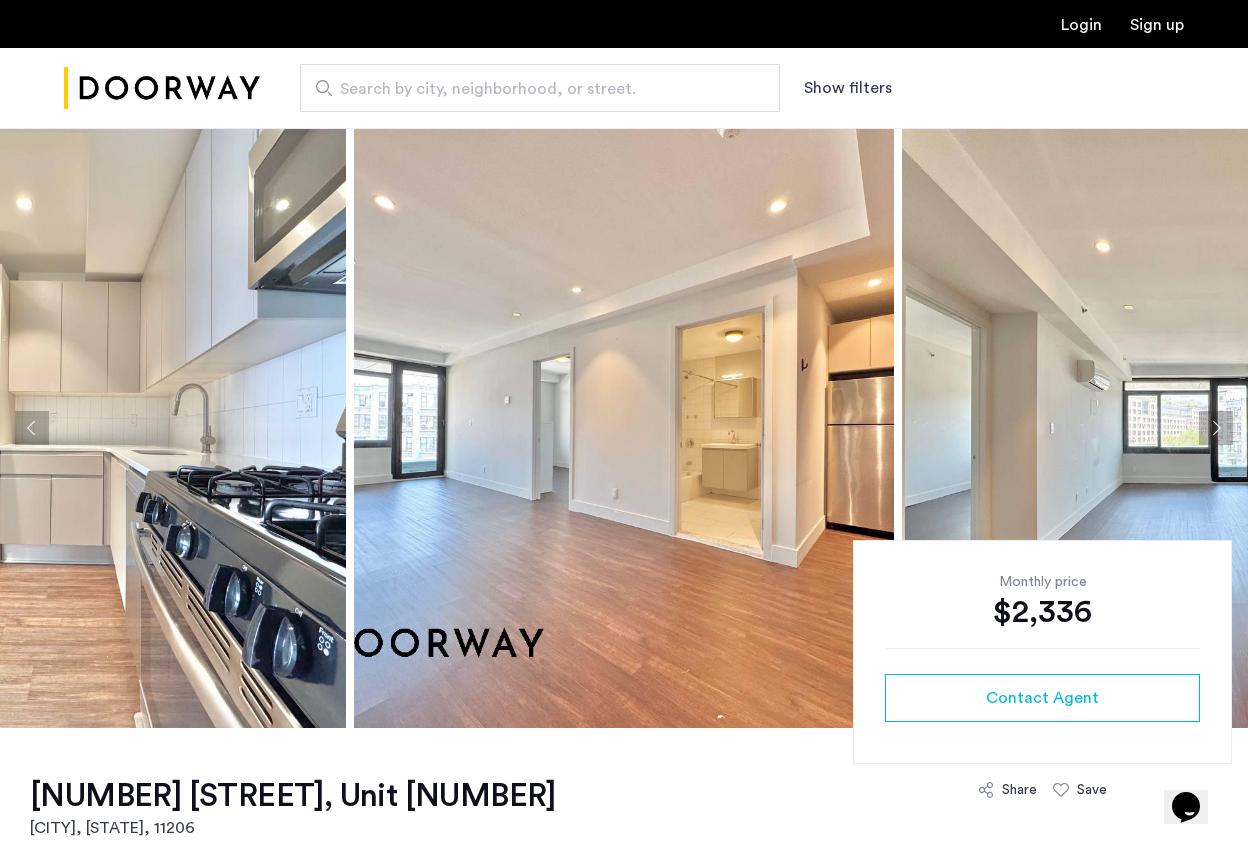 click 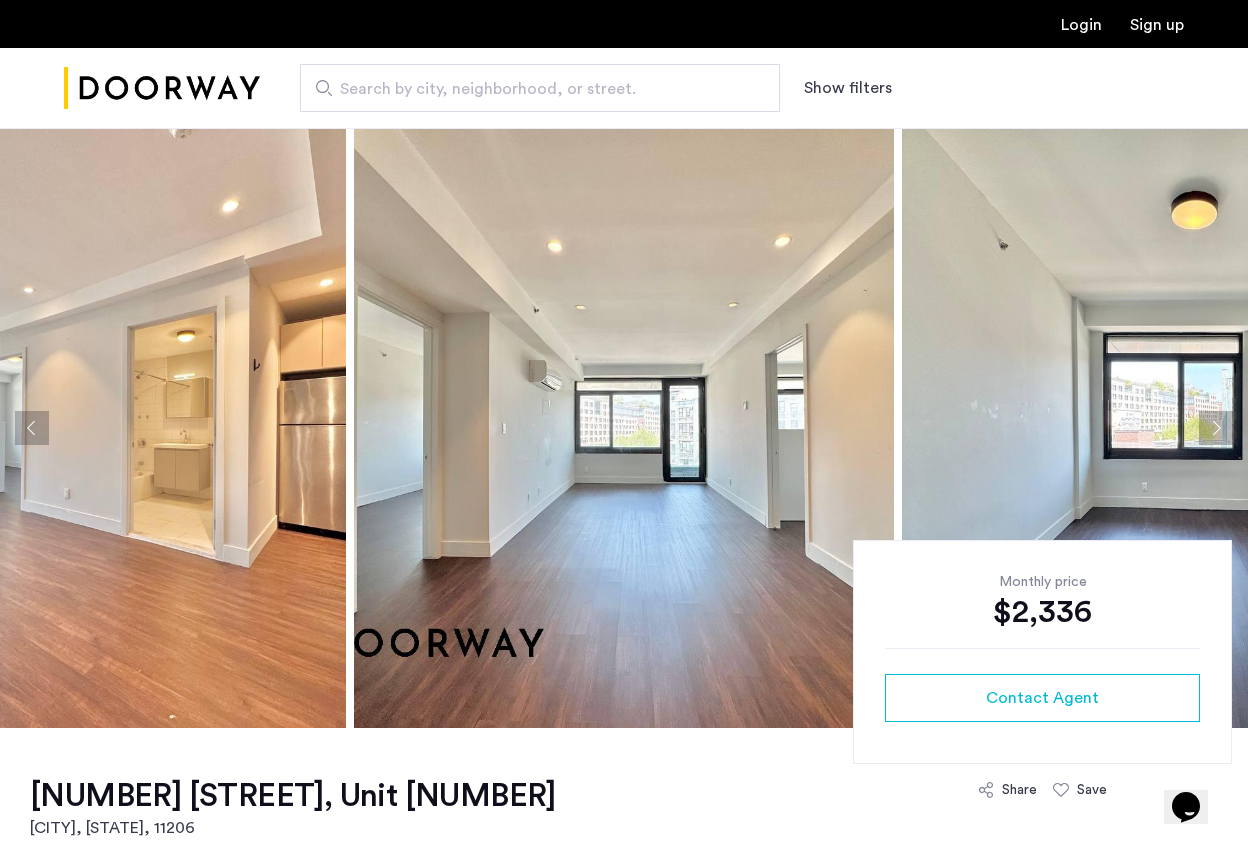 click 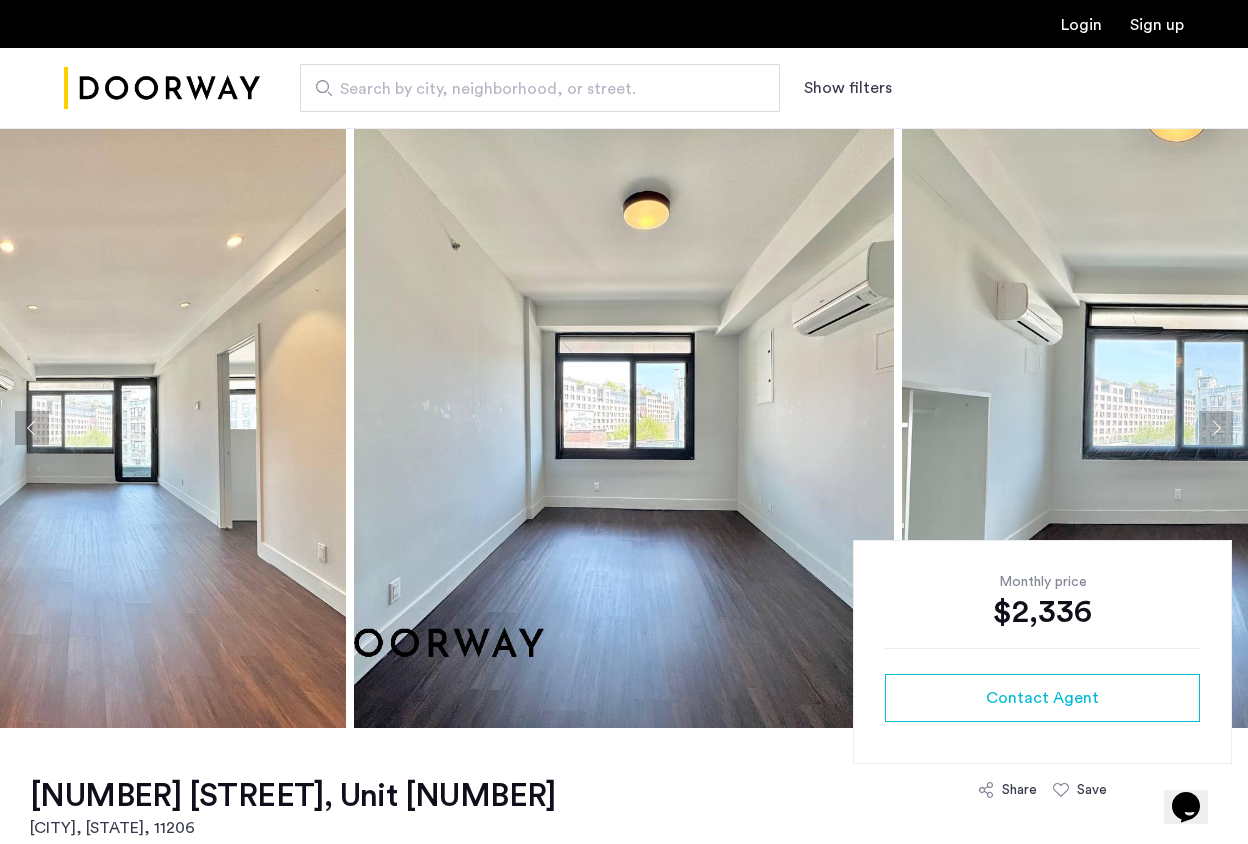 click 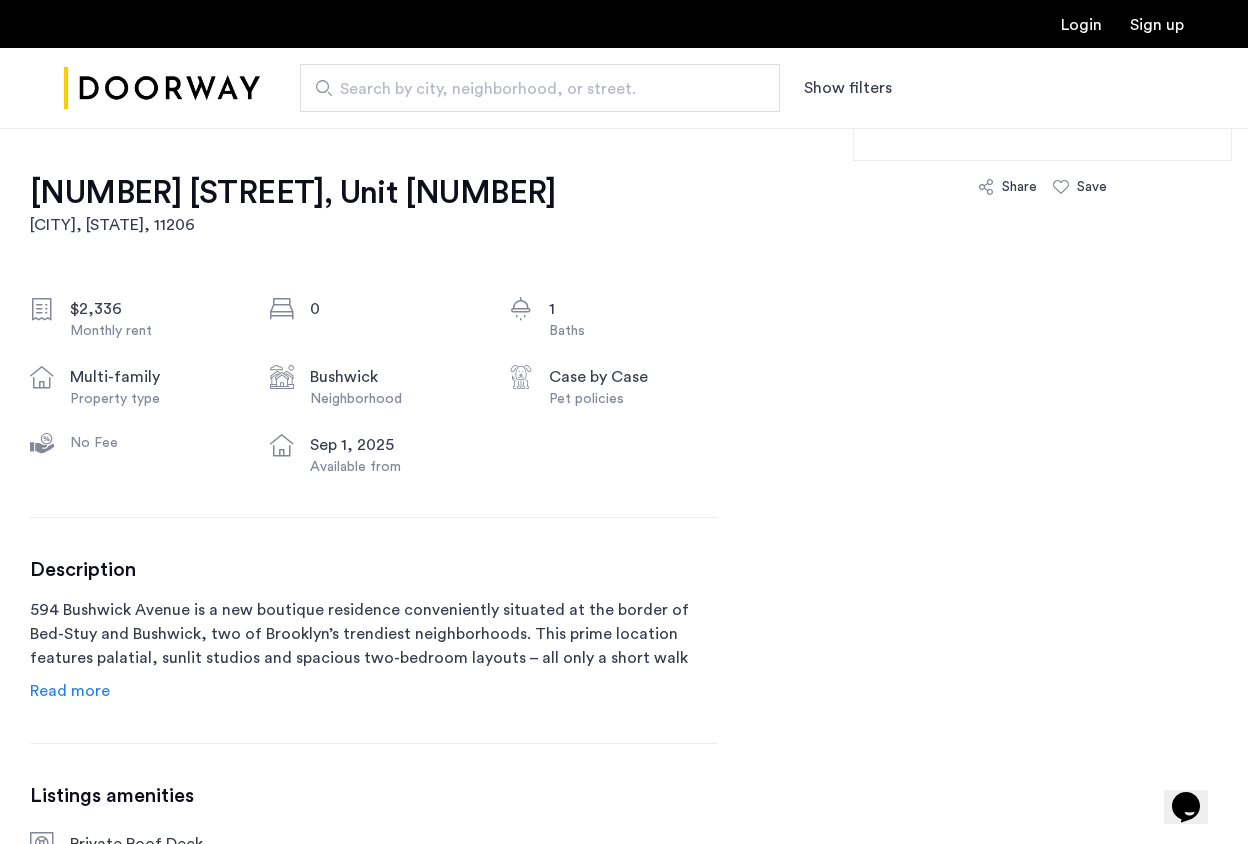 scroll, scrollTop: 609, scrollLeft: 0, axis: vertical 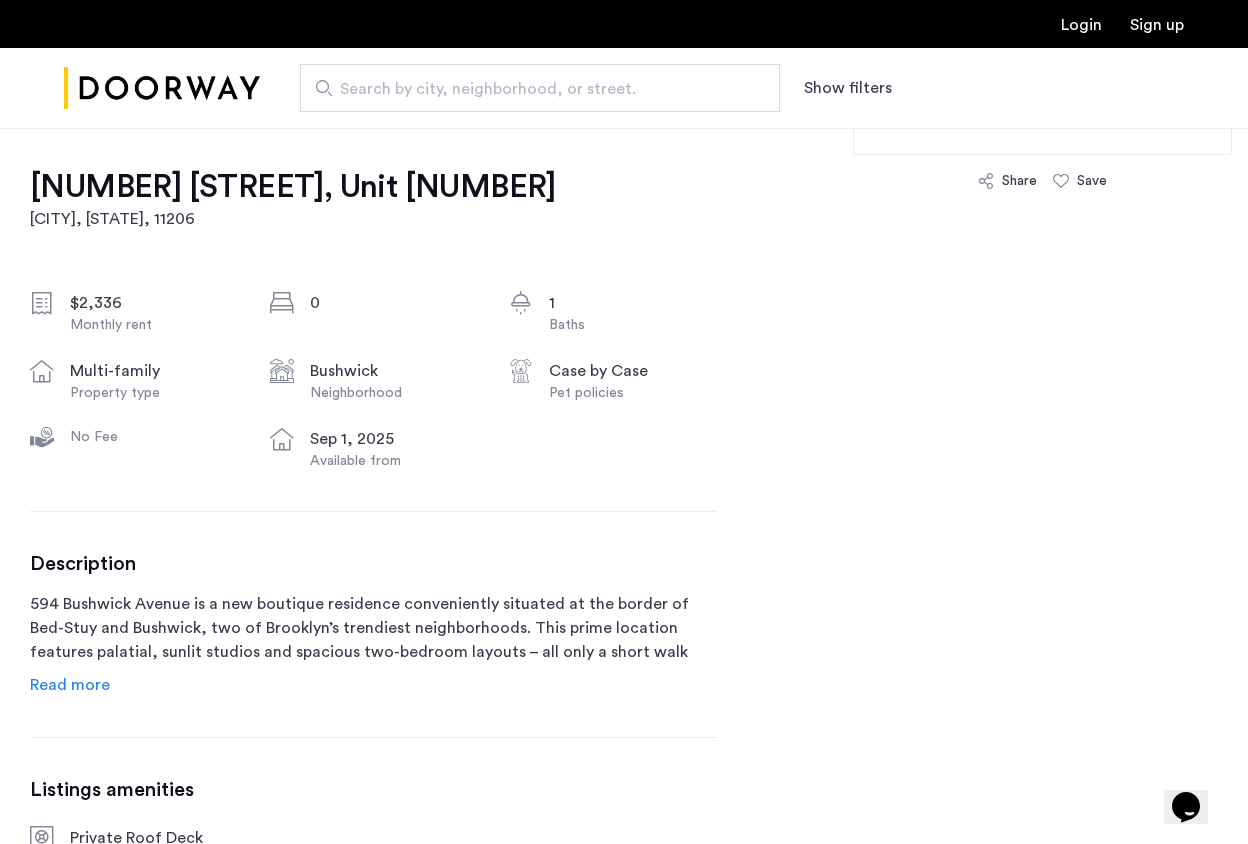 click on "Read more" 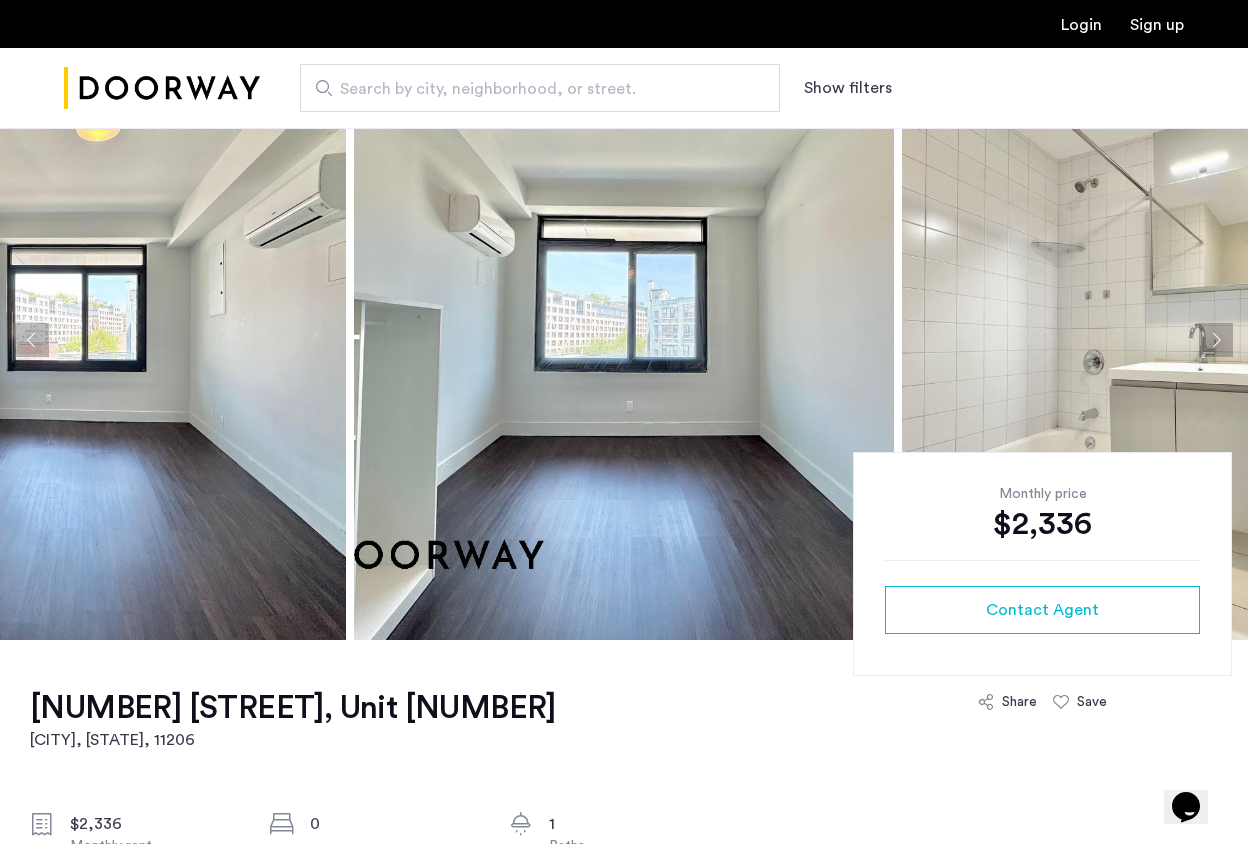 scroll, scrollTop: 130, scrollLeft: 0, axis: vertical 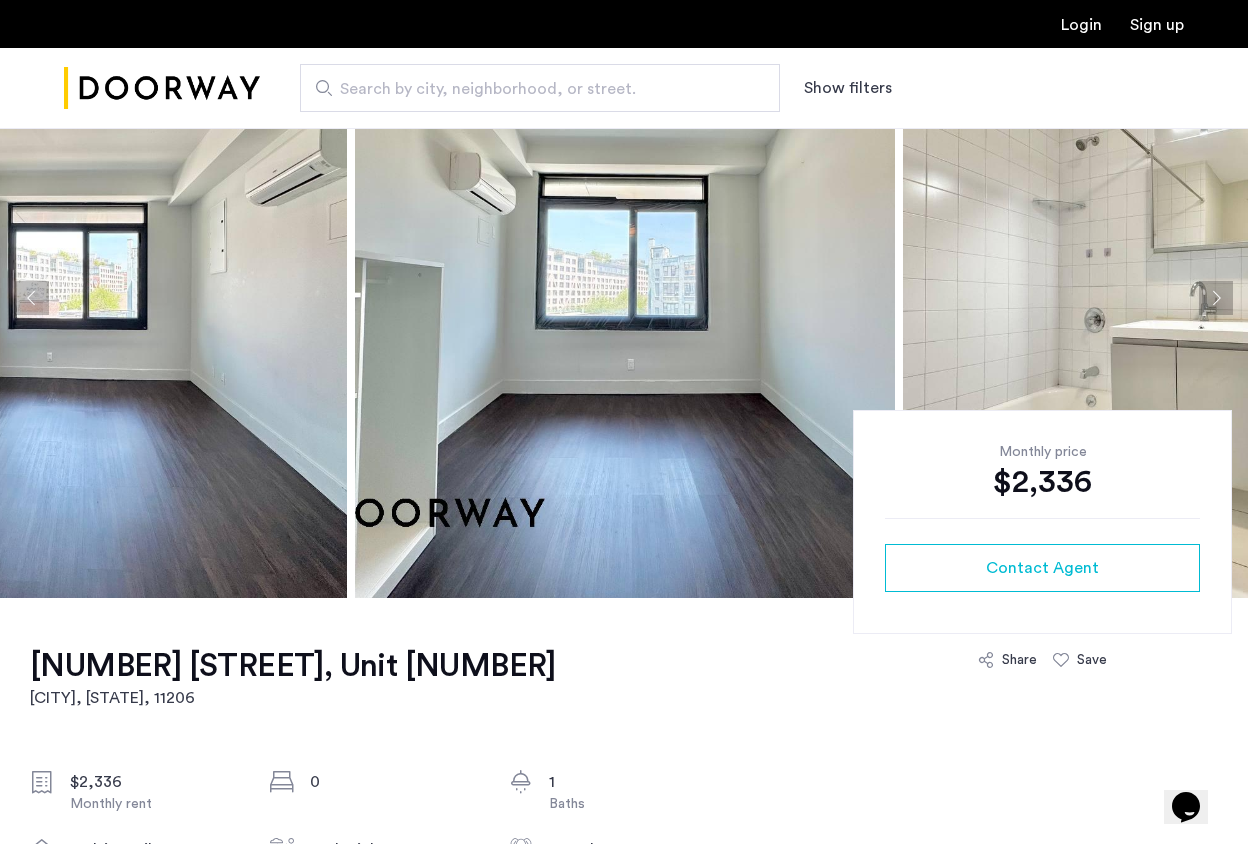 click 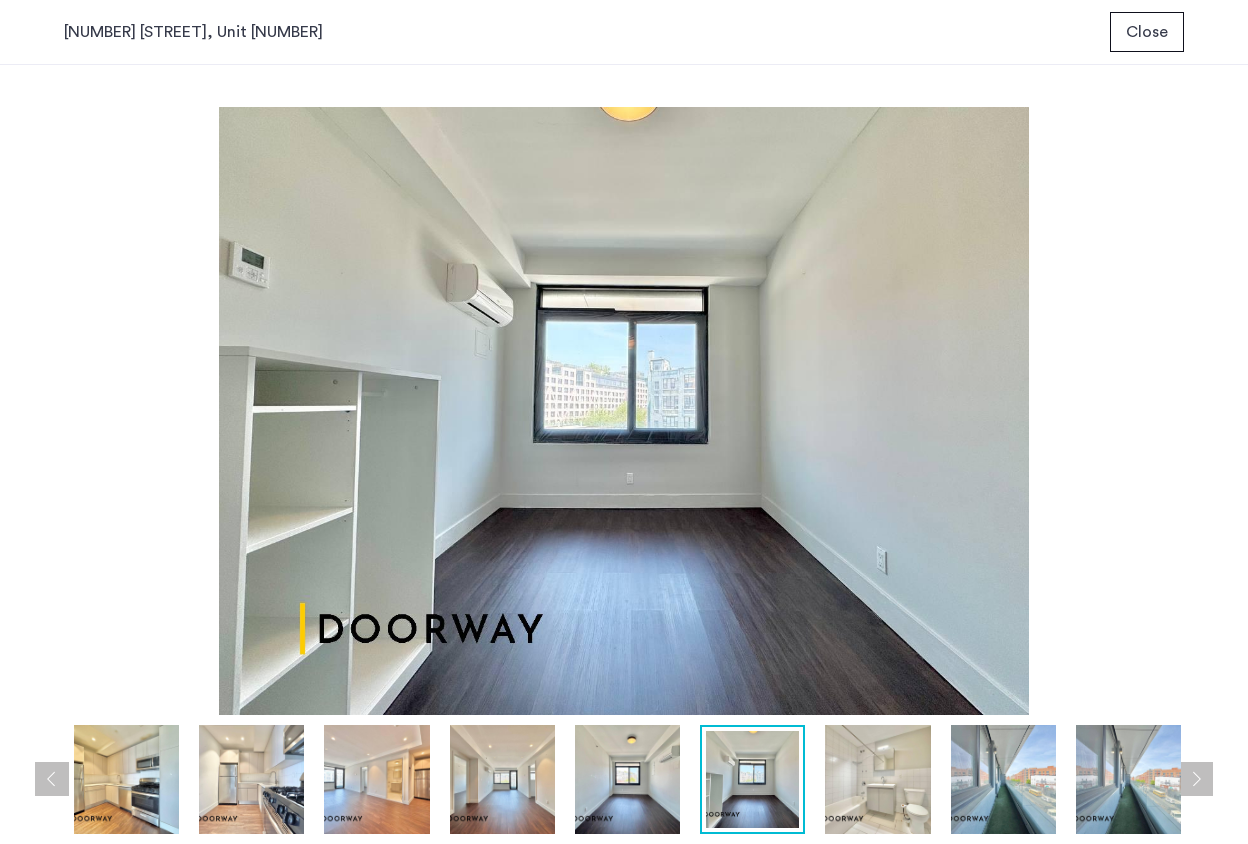 click at bounding box center [624, 411] 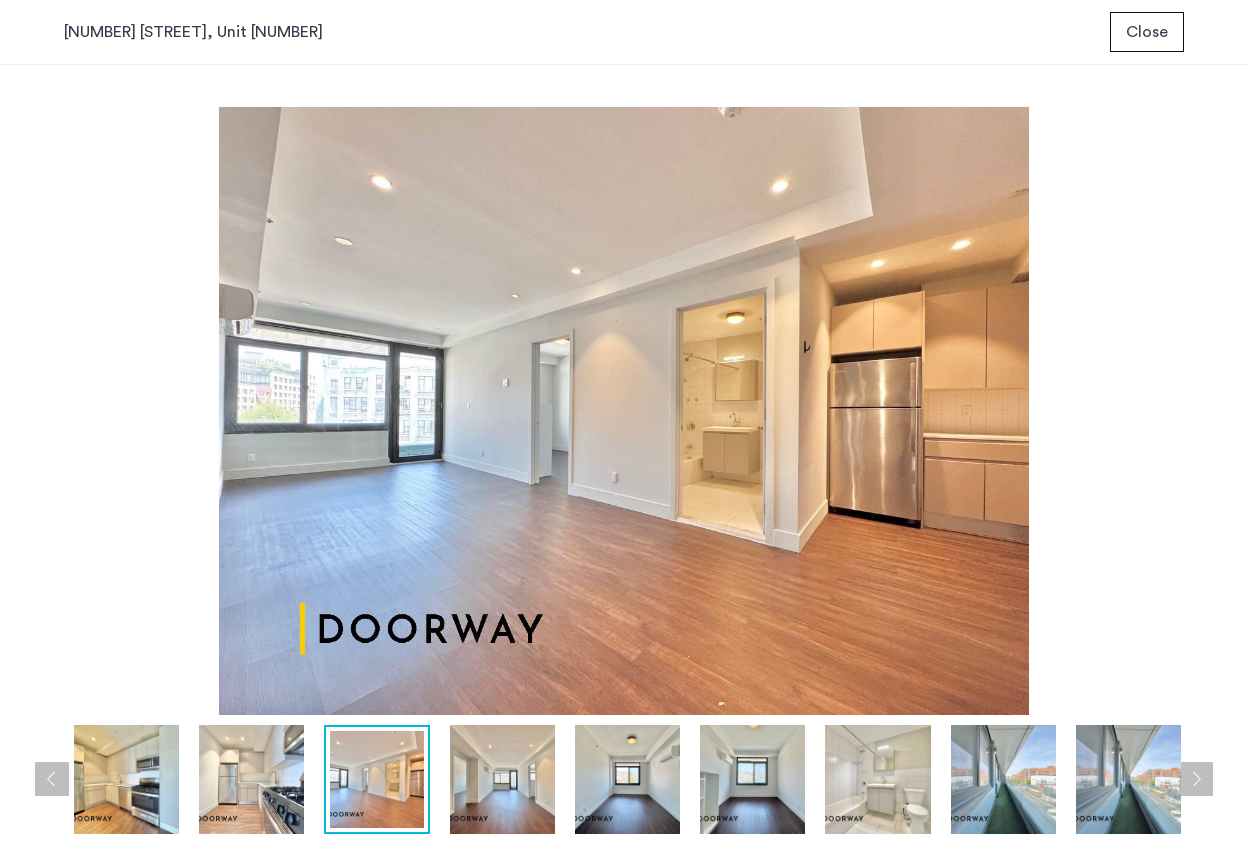 click at bounding box center (251, 779) 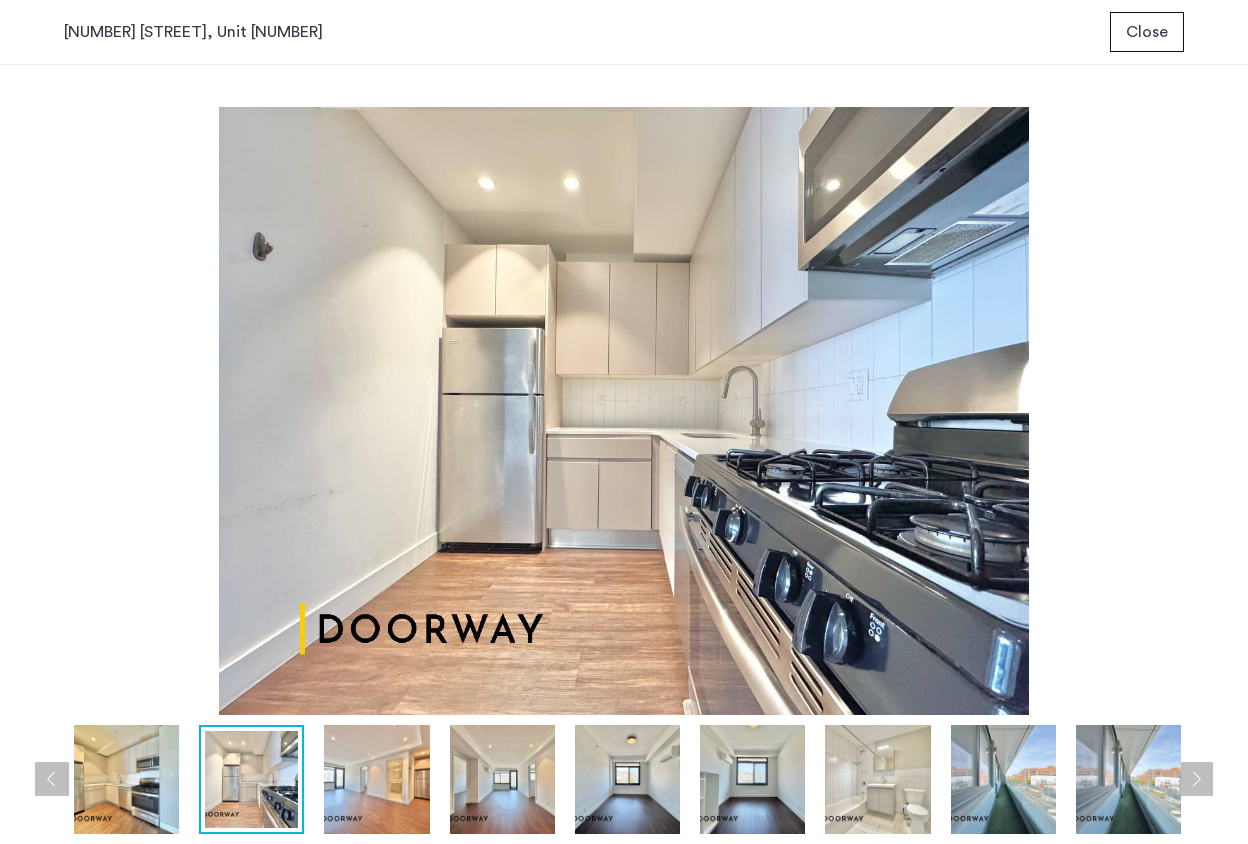 click at bounding box center [126, 779] 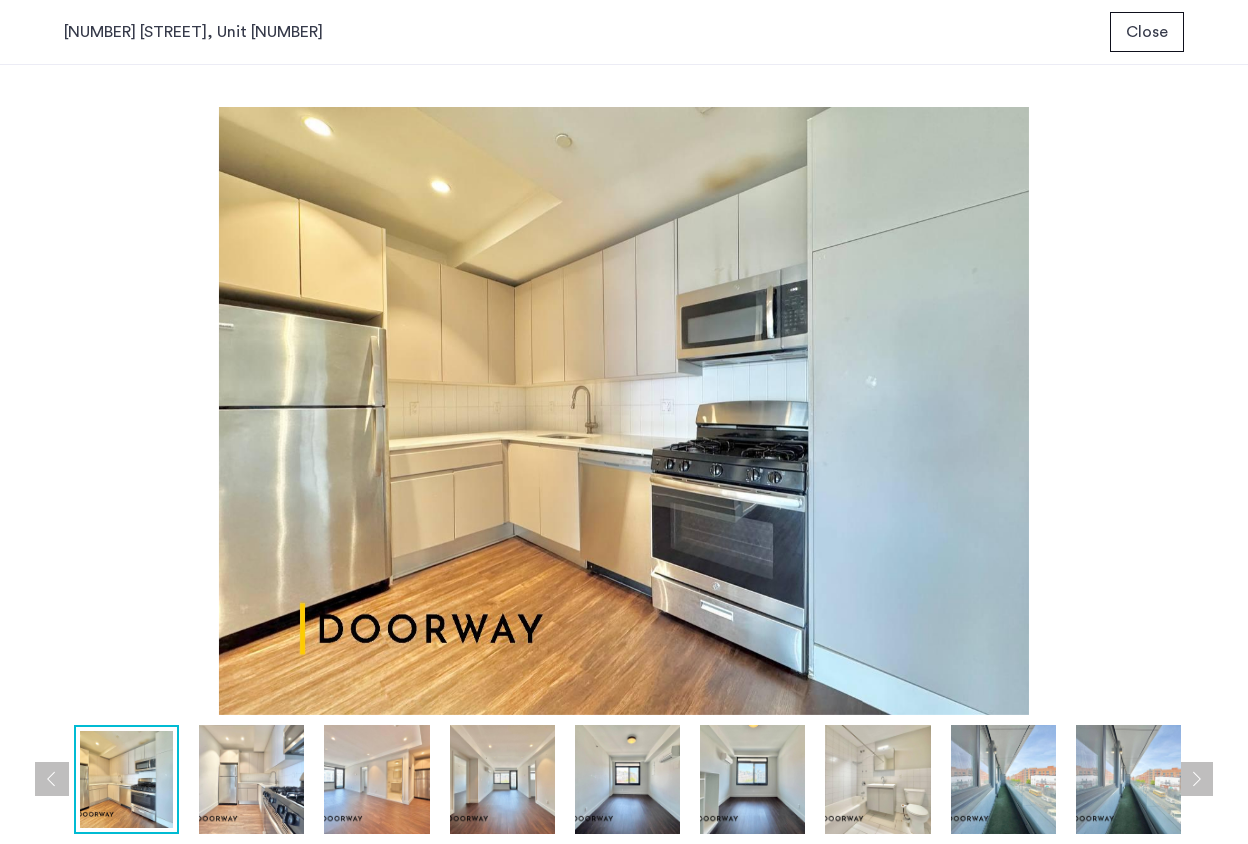click at bounding box center [629, 779] 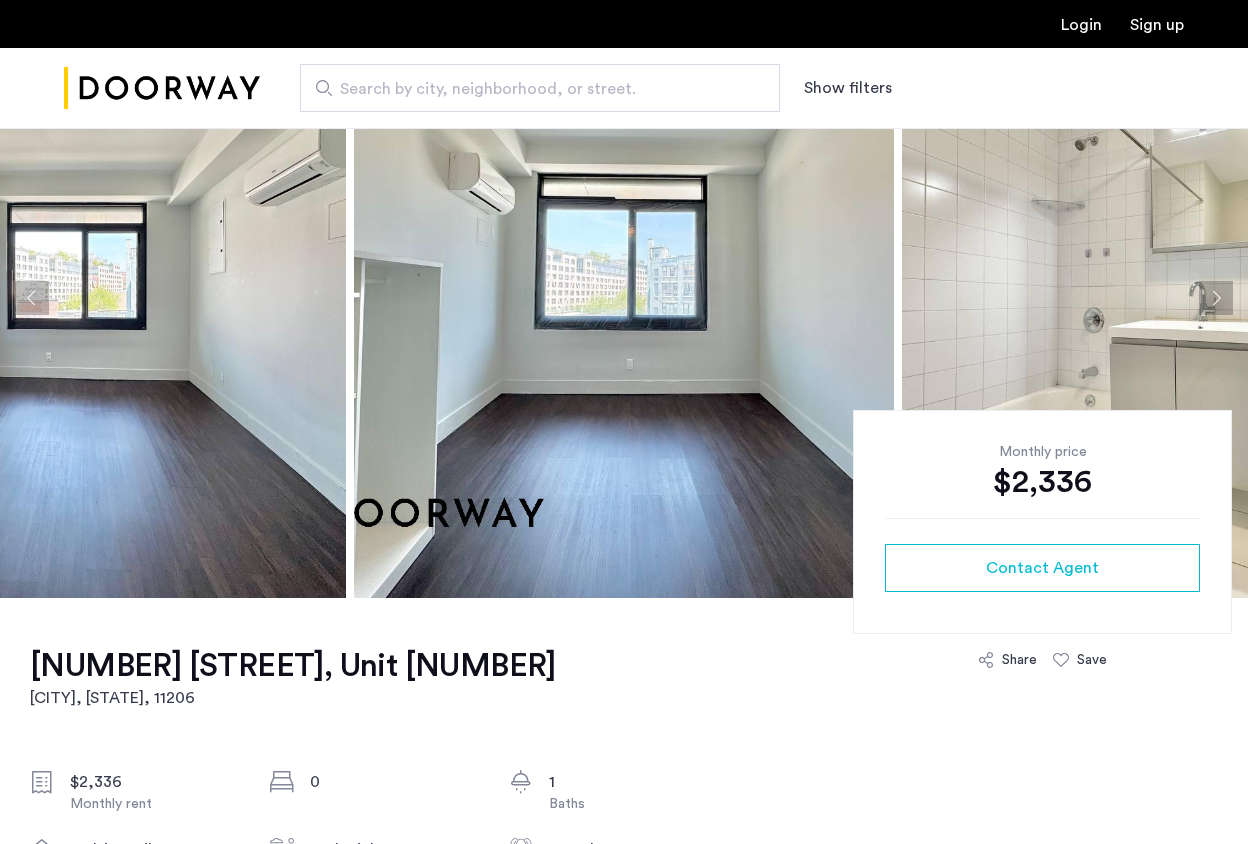 scroll, scrollTop: 128, scrollLeft: 0, axis: vertical 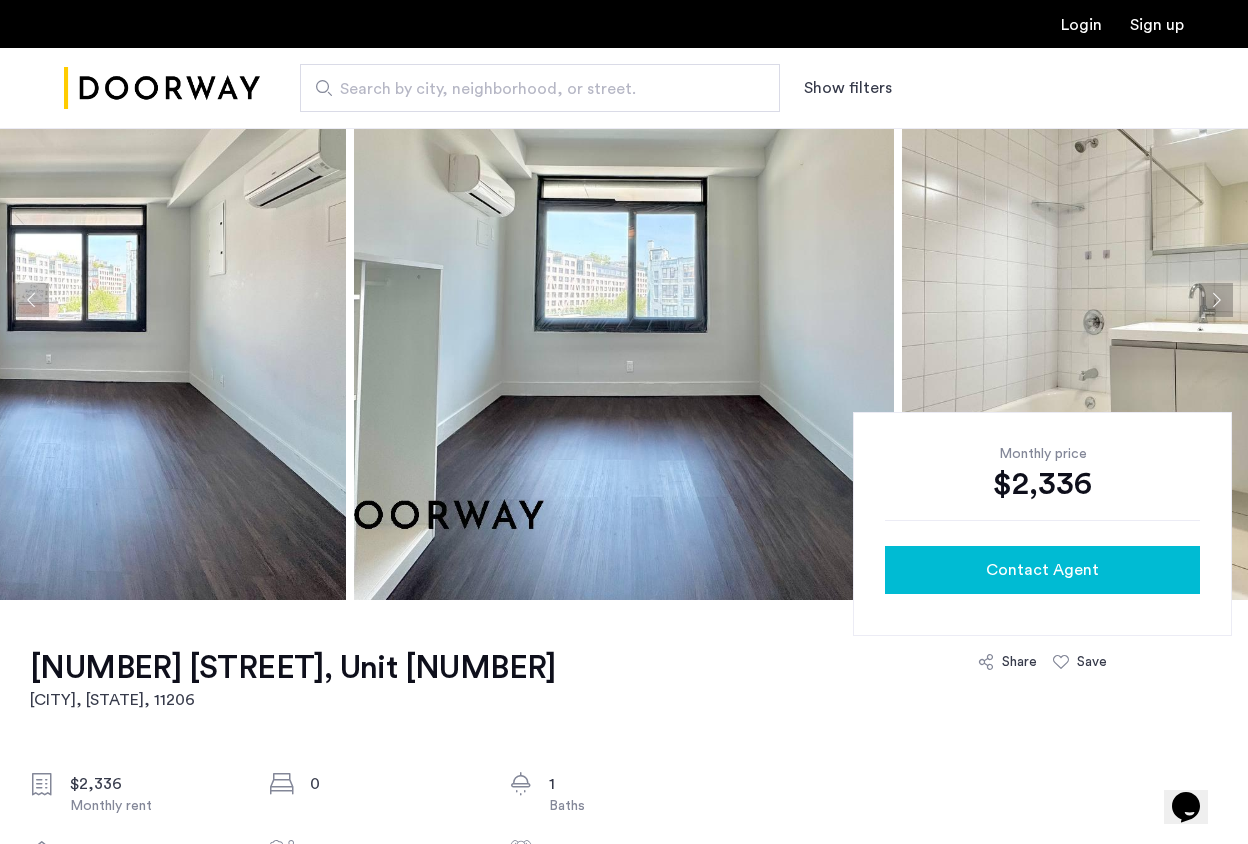 click on "Contact Agent" 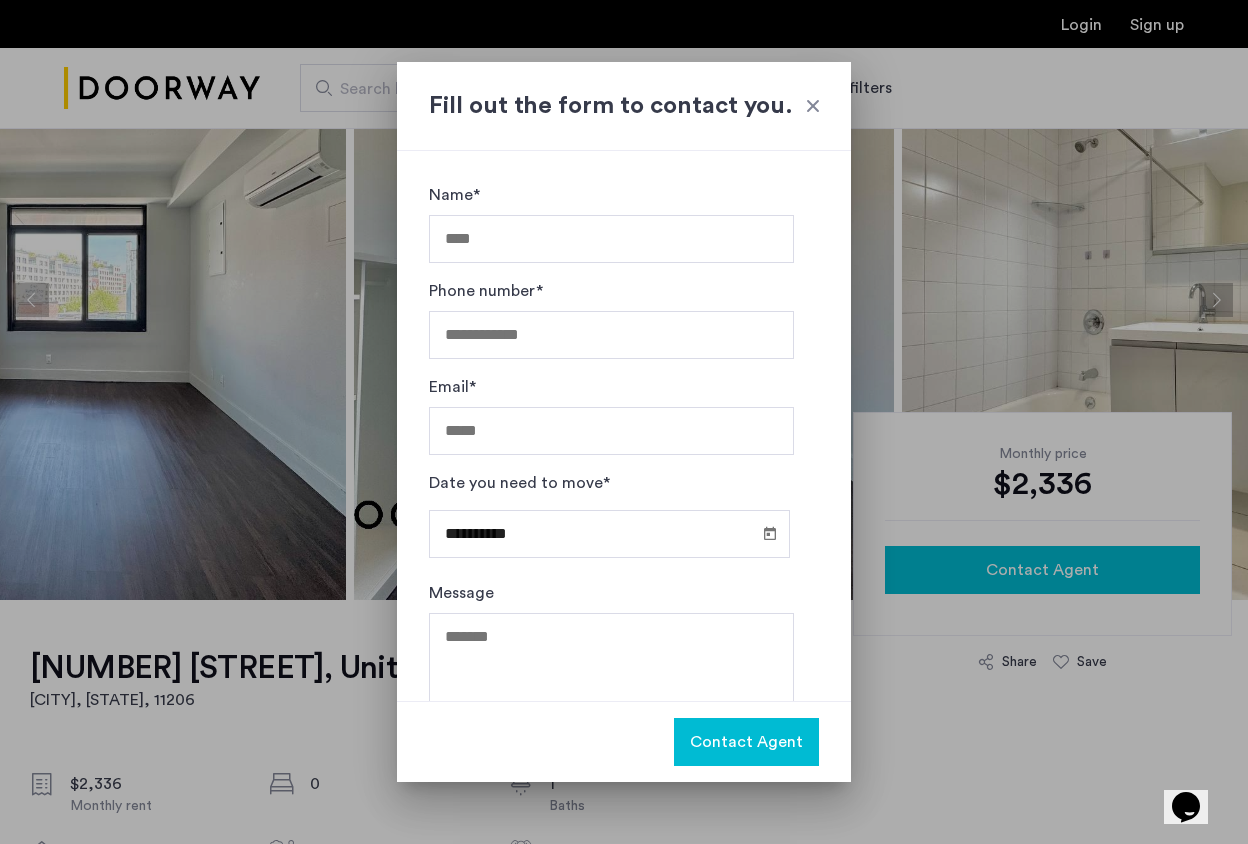 scroll, scrollTop: 0, scrollLeft: 0, axis: both 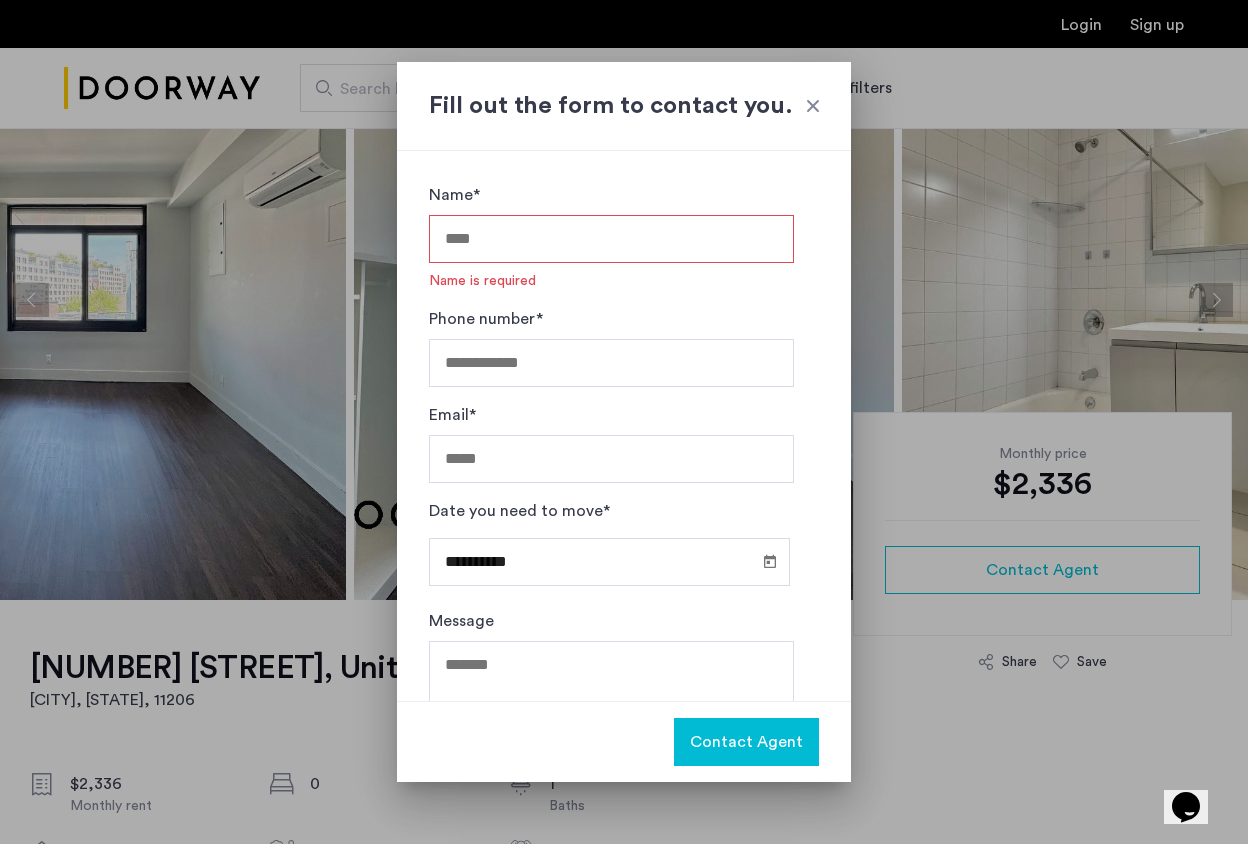click at bounding box center [813, 106] 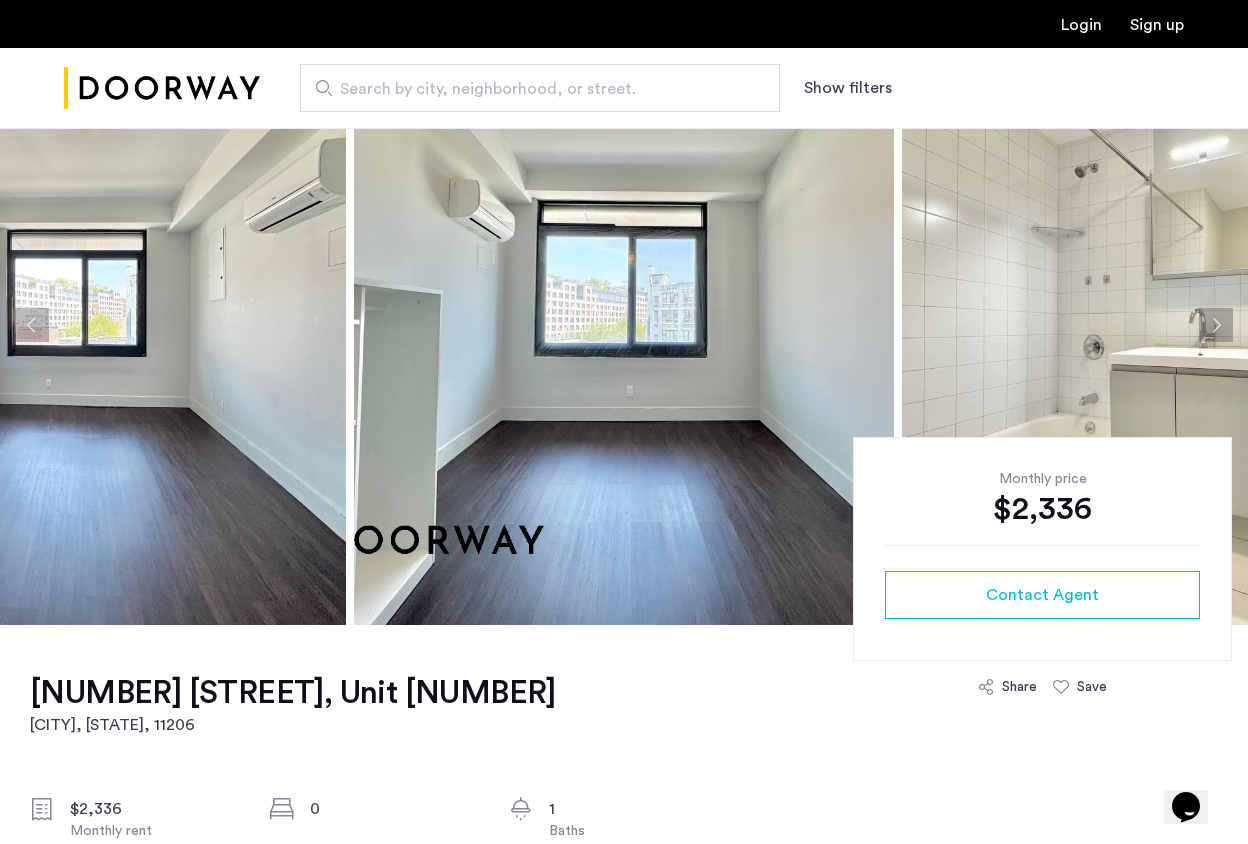 scroll, scrollTop: 109, scrollLeft: 0, axis: vertical 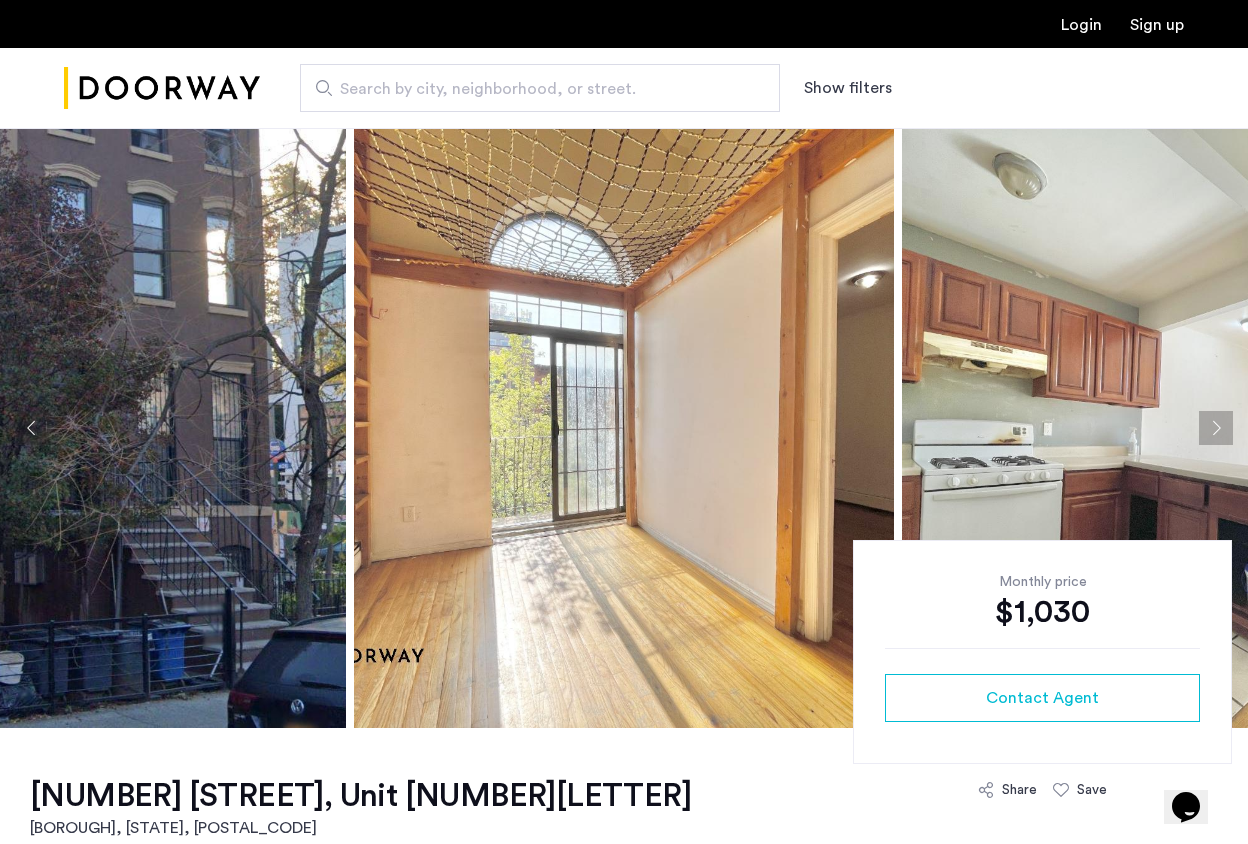 click 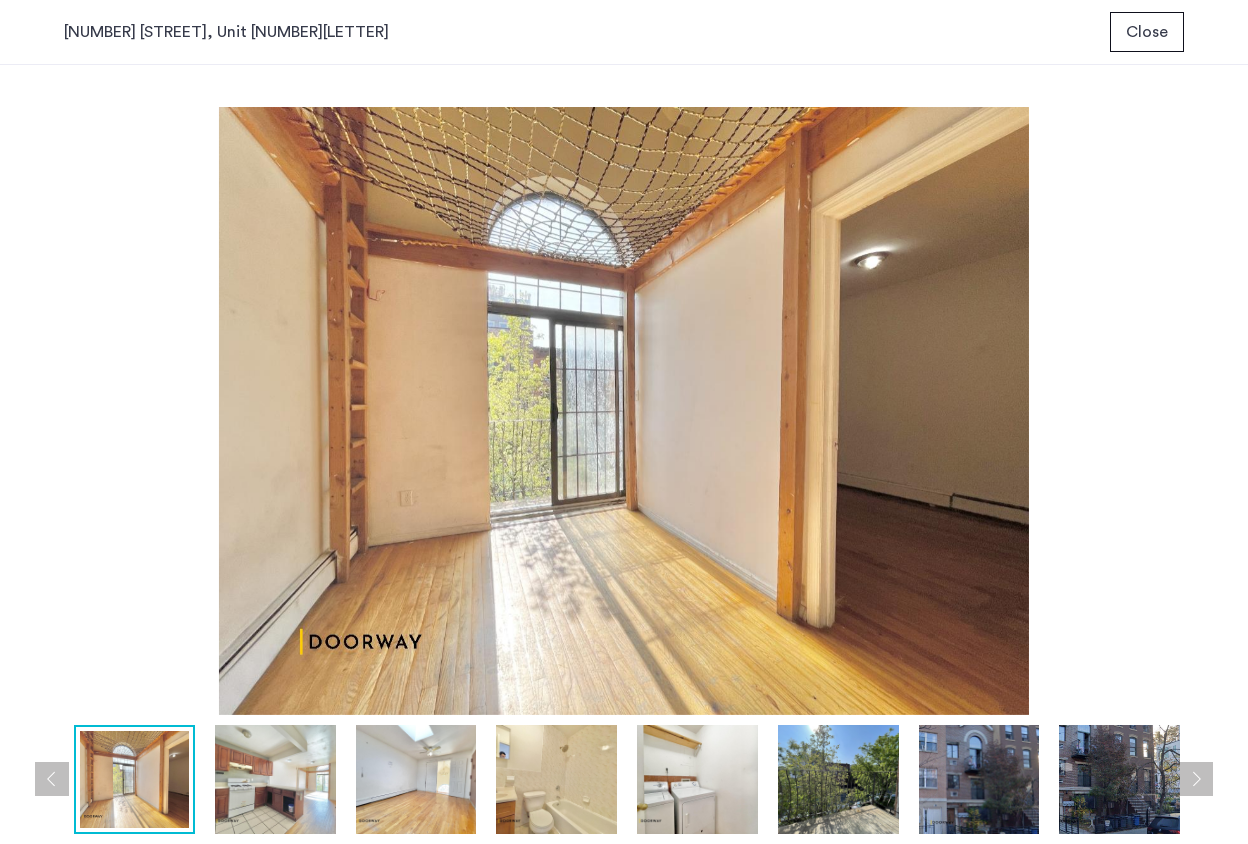 click at bounding box center (275, 779) 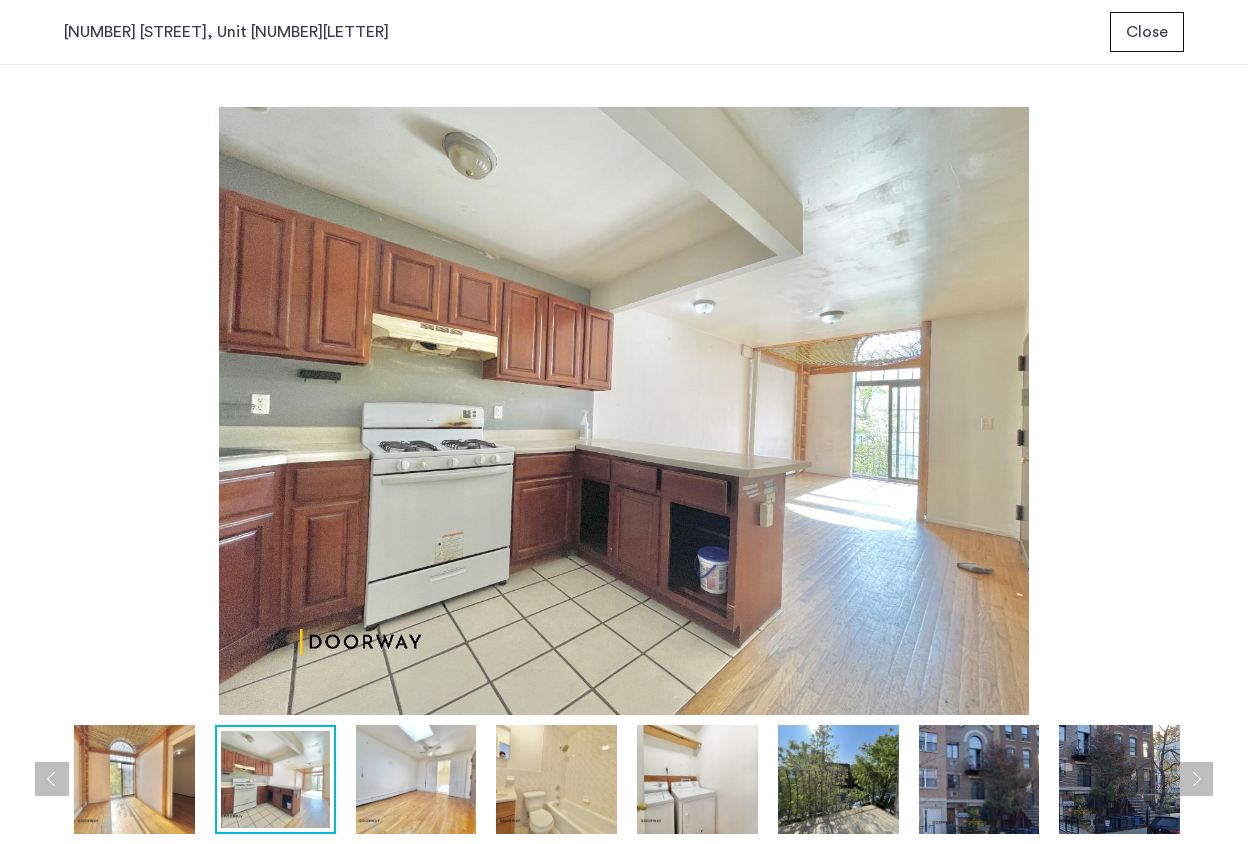 click at bounding box center (416, 779) 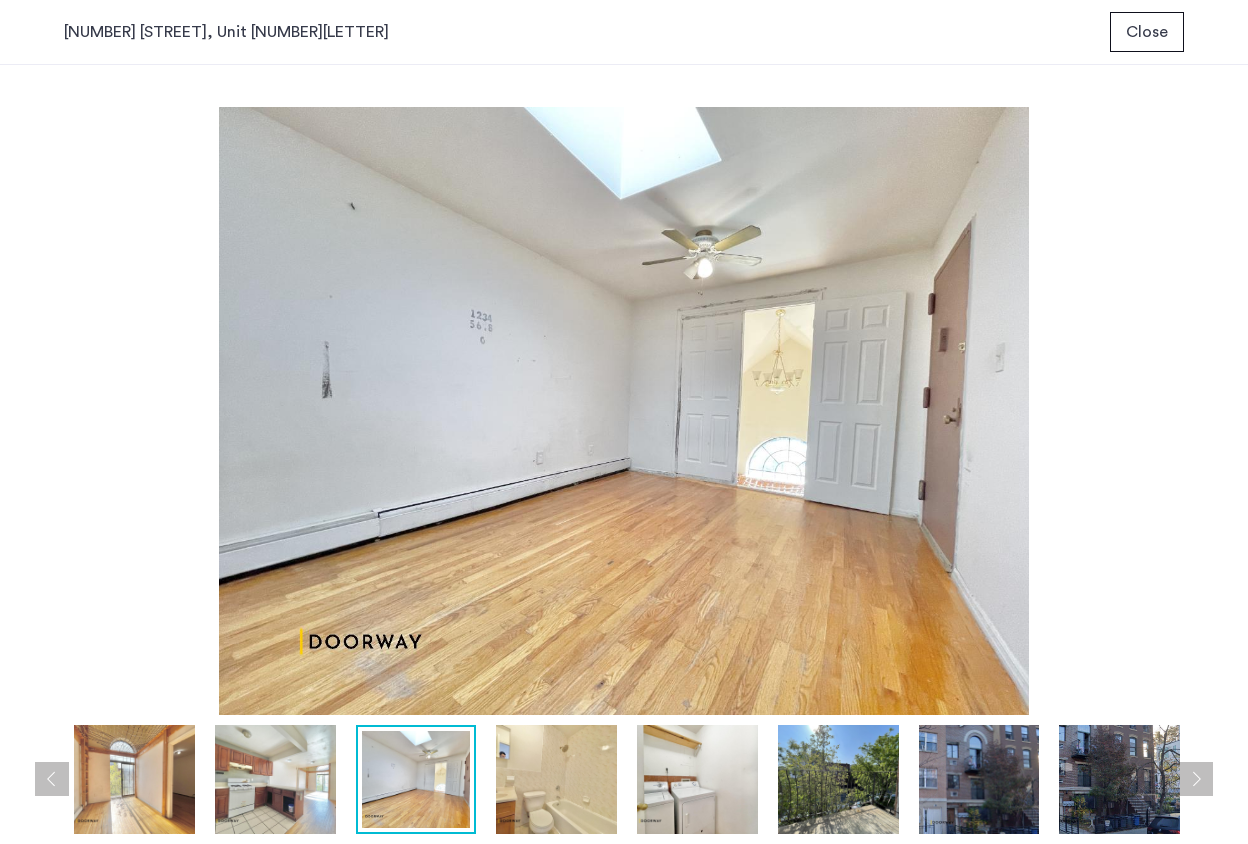 click at bounding box center (556, 779) 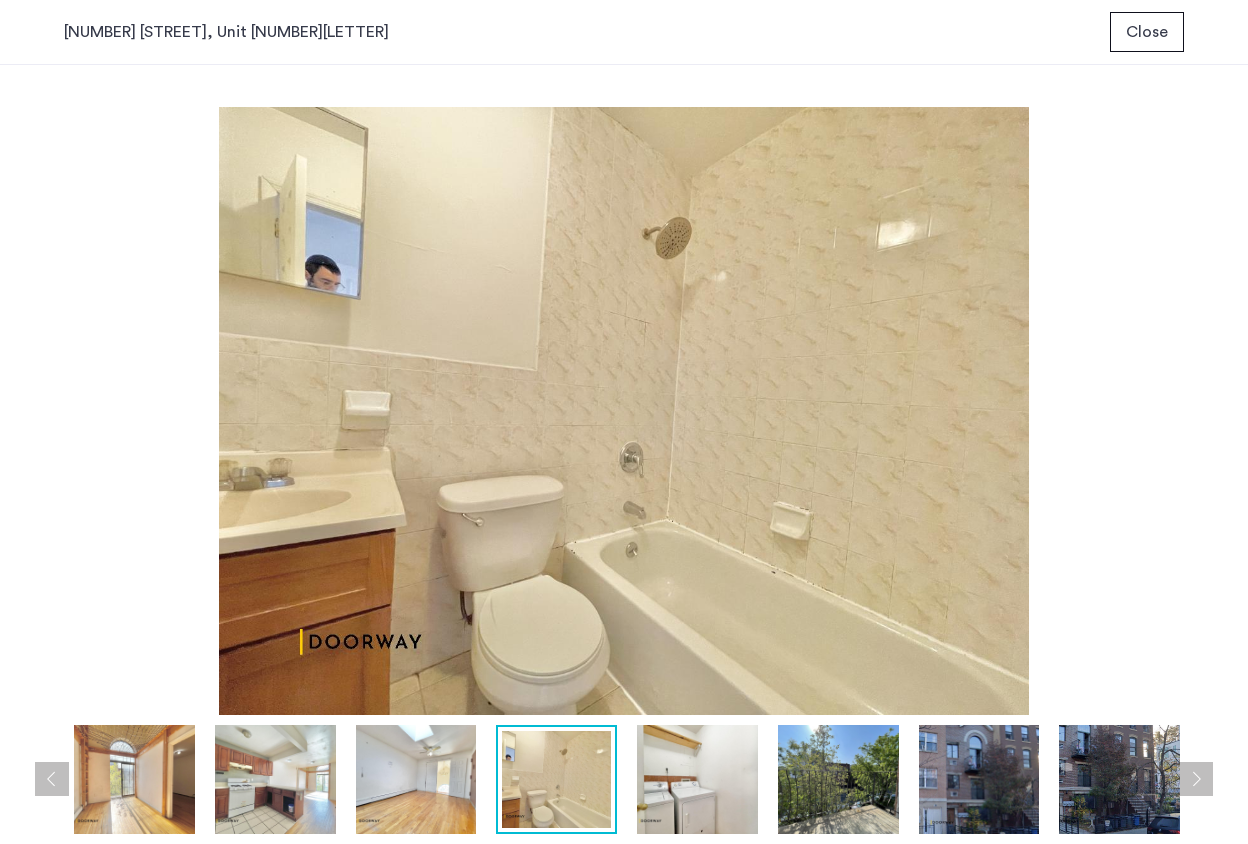 click at bounding box center (416, 779) 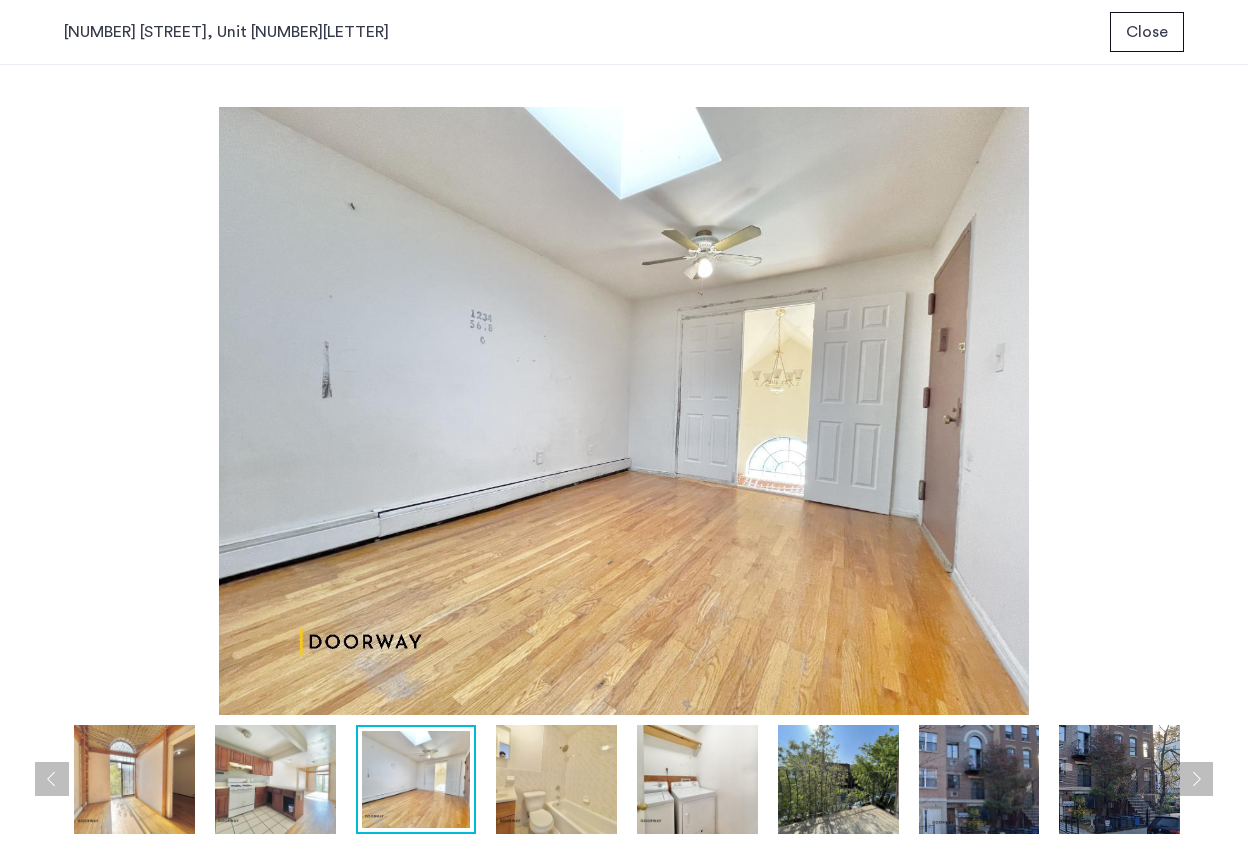 click at bounding box center [556, 779] 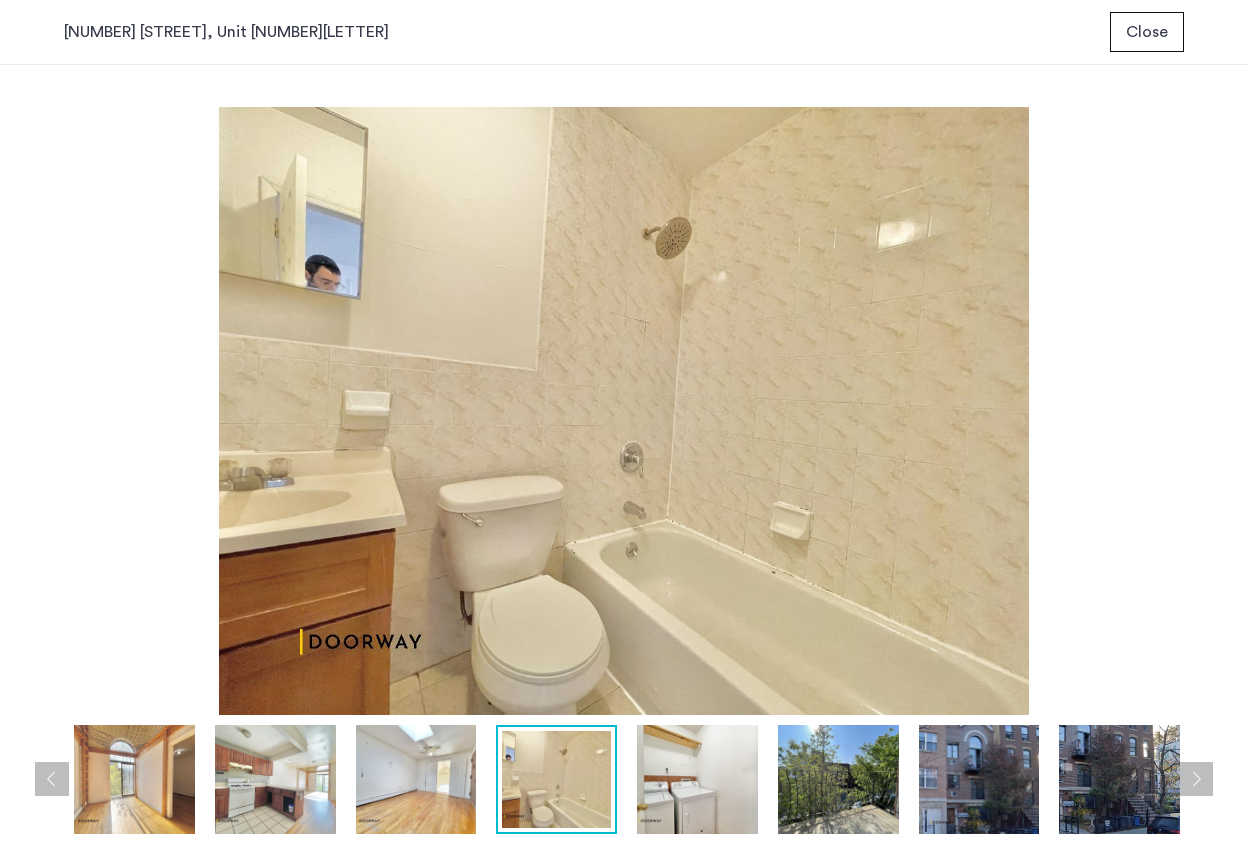 click at bounding box center (697, 779) 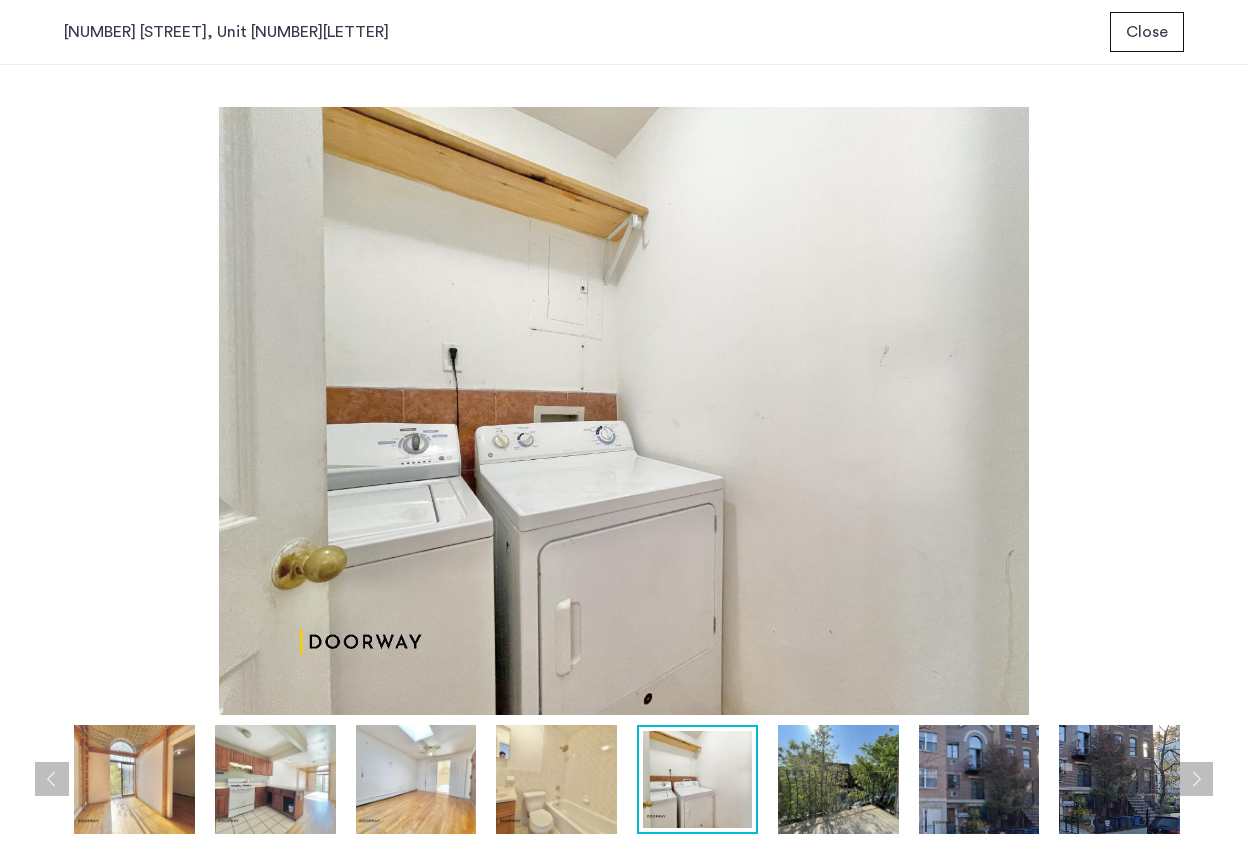 click at bounding box center [838, 779] 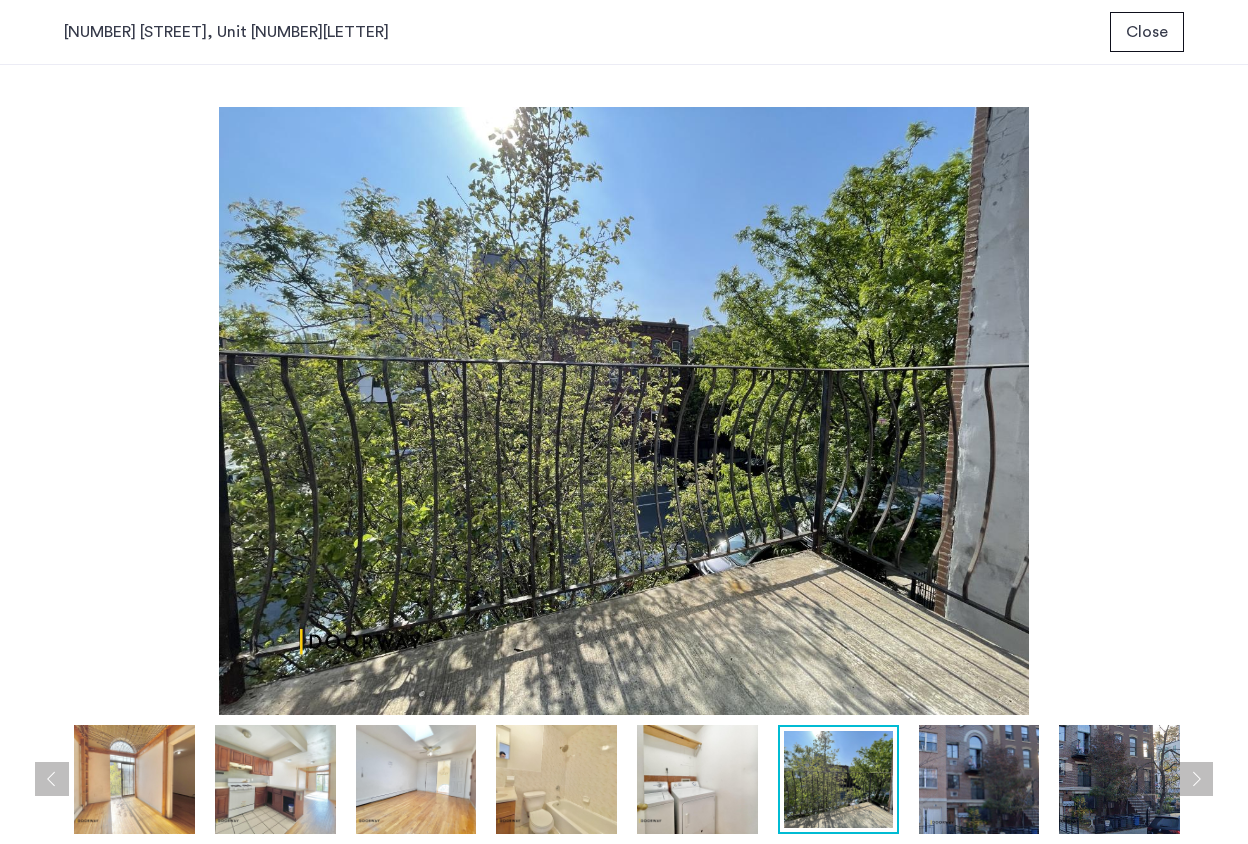 click at bounding box center (979, 779) 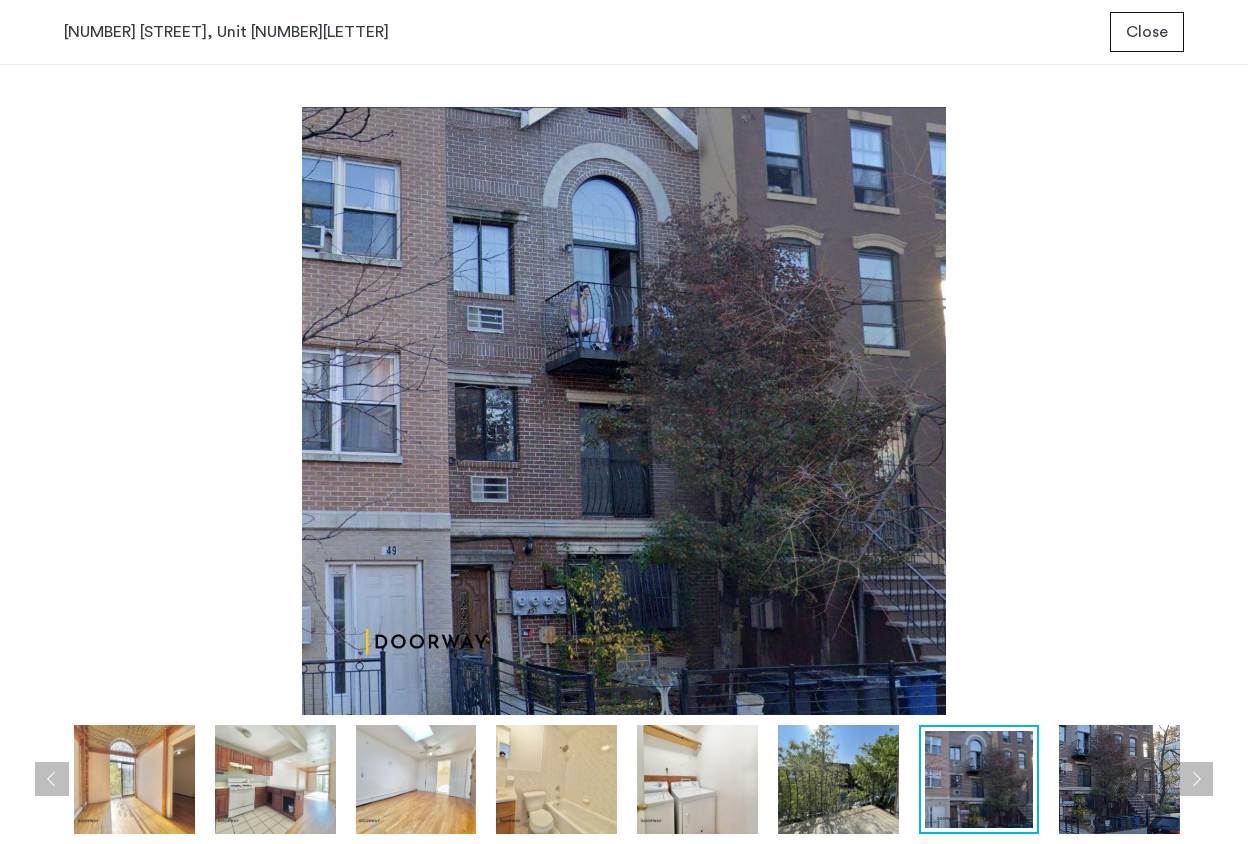 click at bounding box center (629, 779) 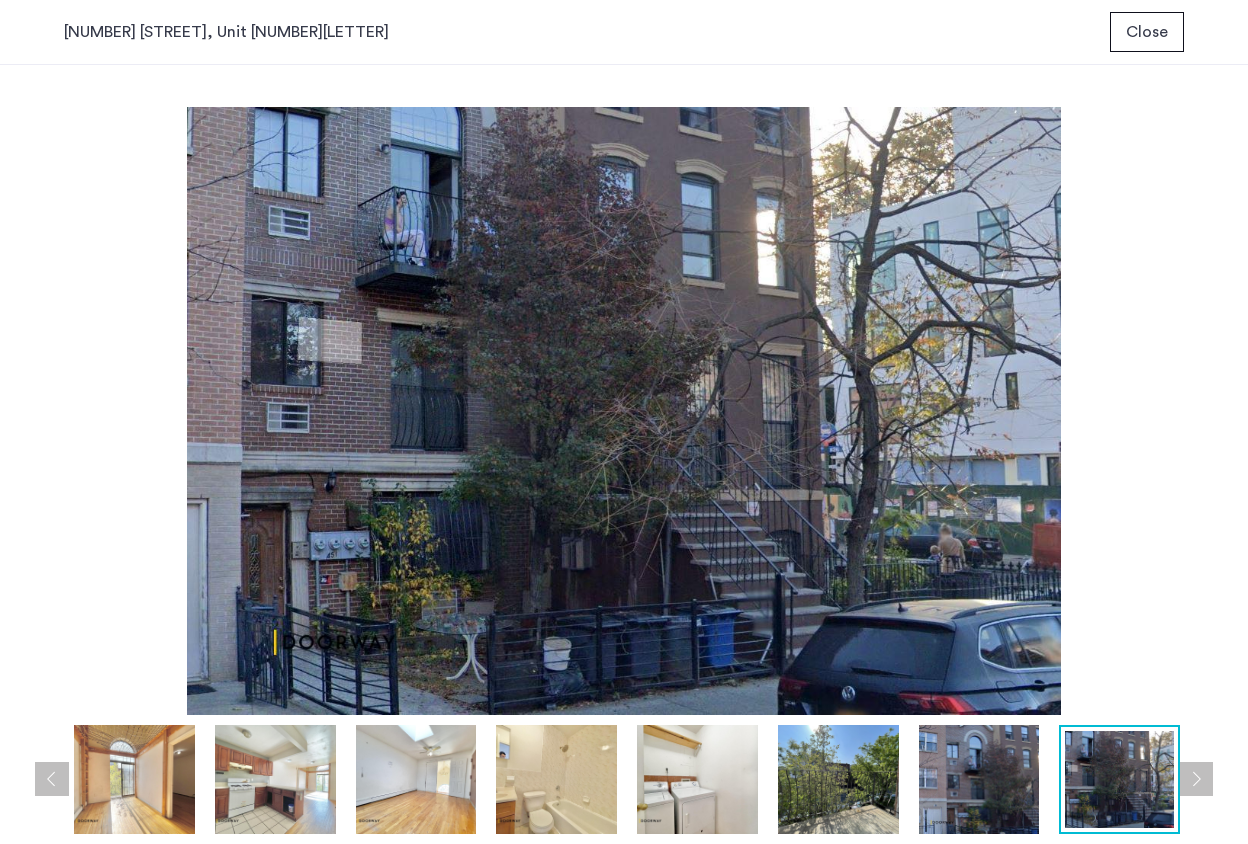 click on "Close" at bounding box center [1147, 32] 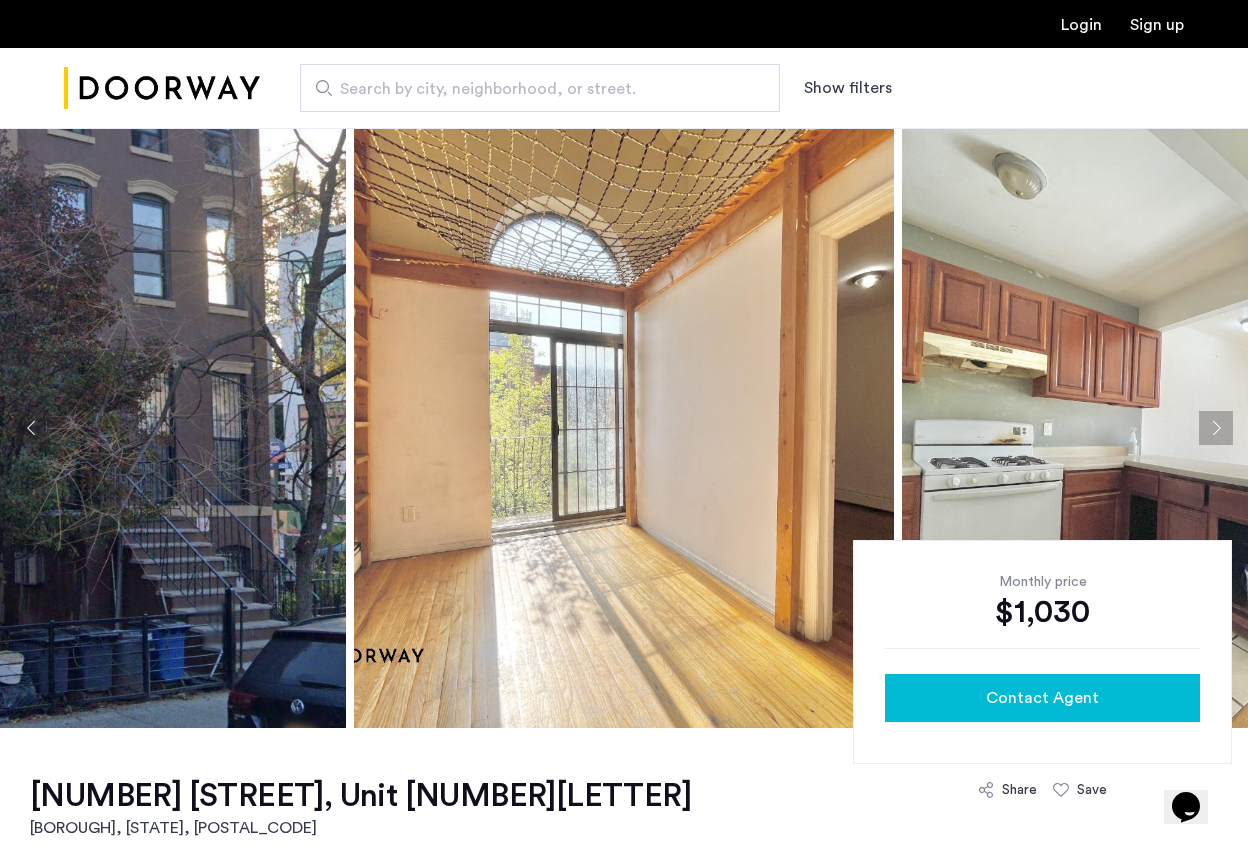 click on "Contact Agent" 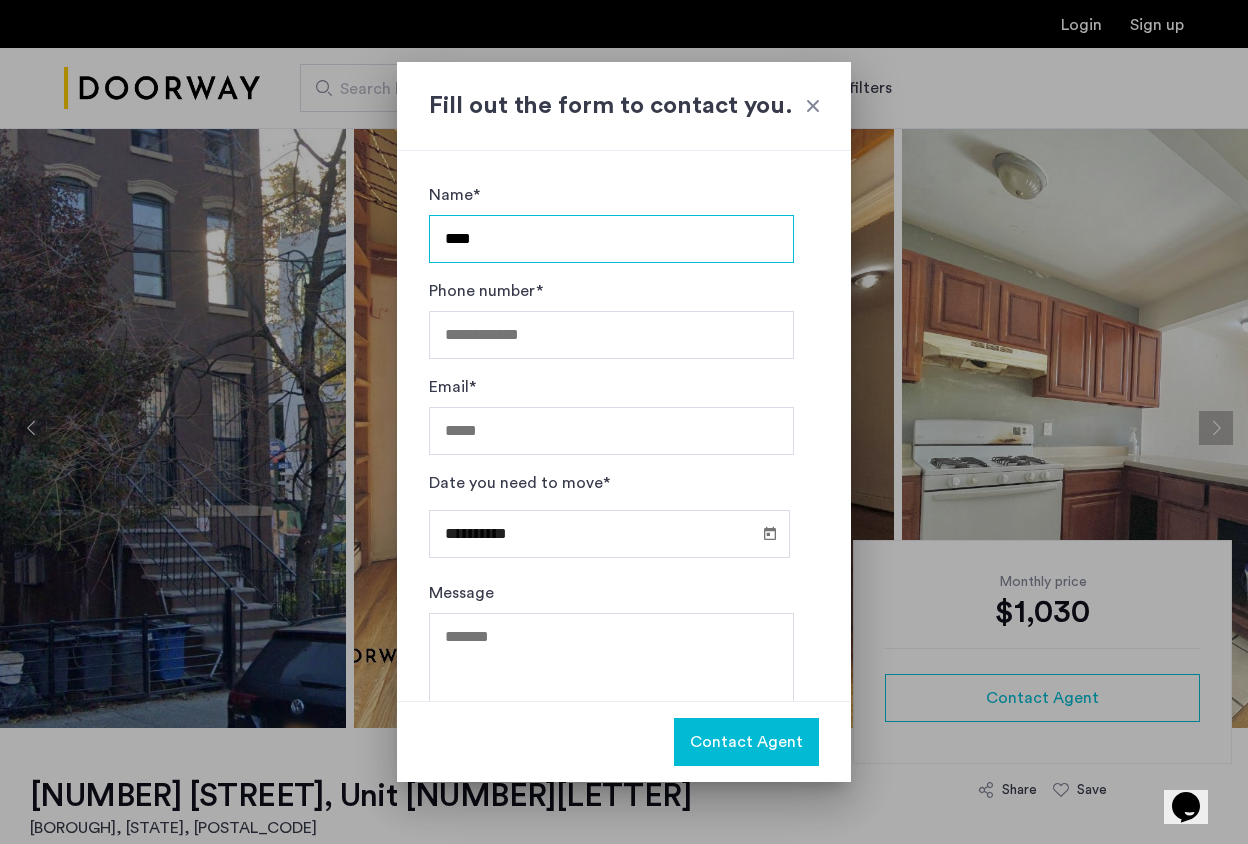 type on "****" 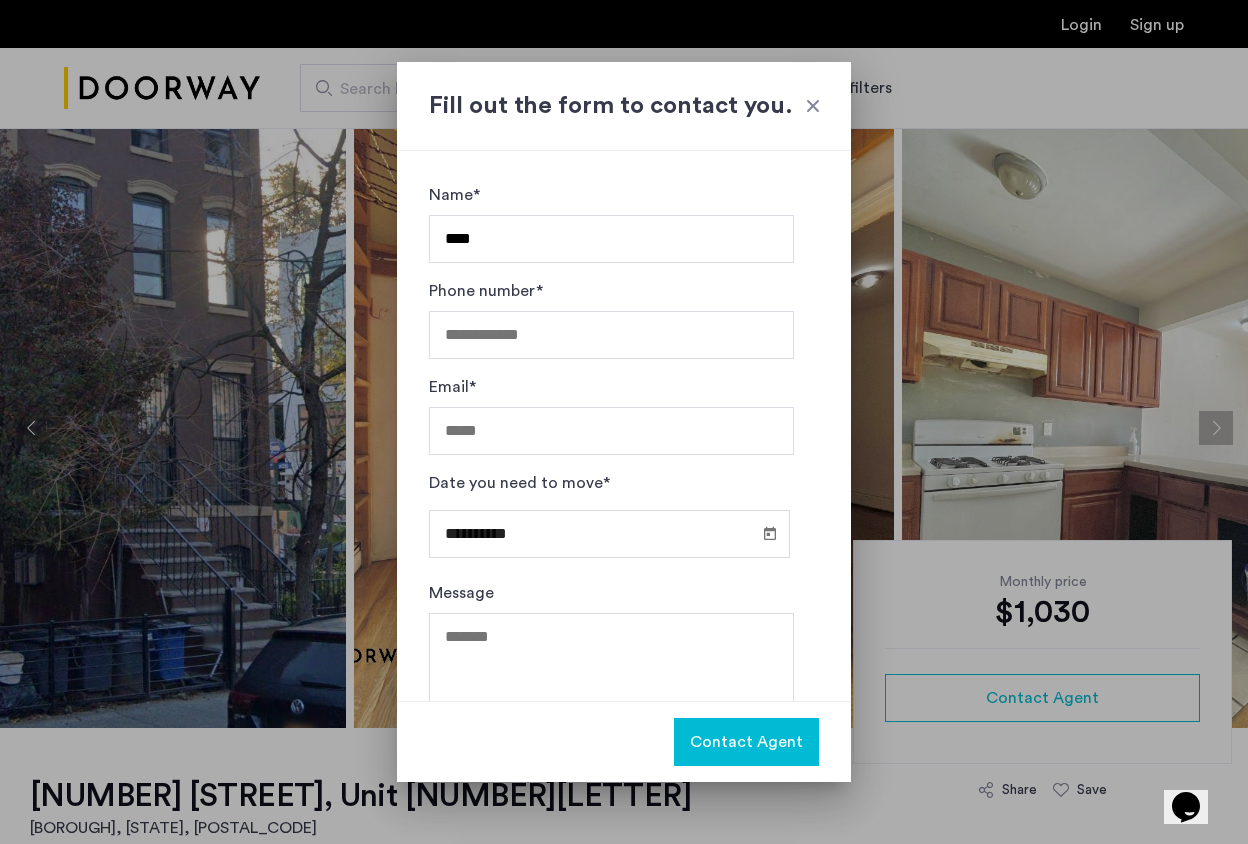 click at bounding box center (813, 106) 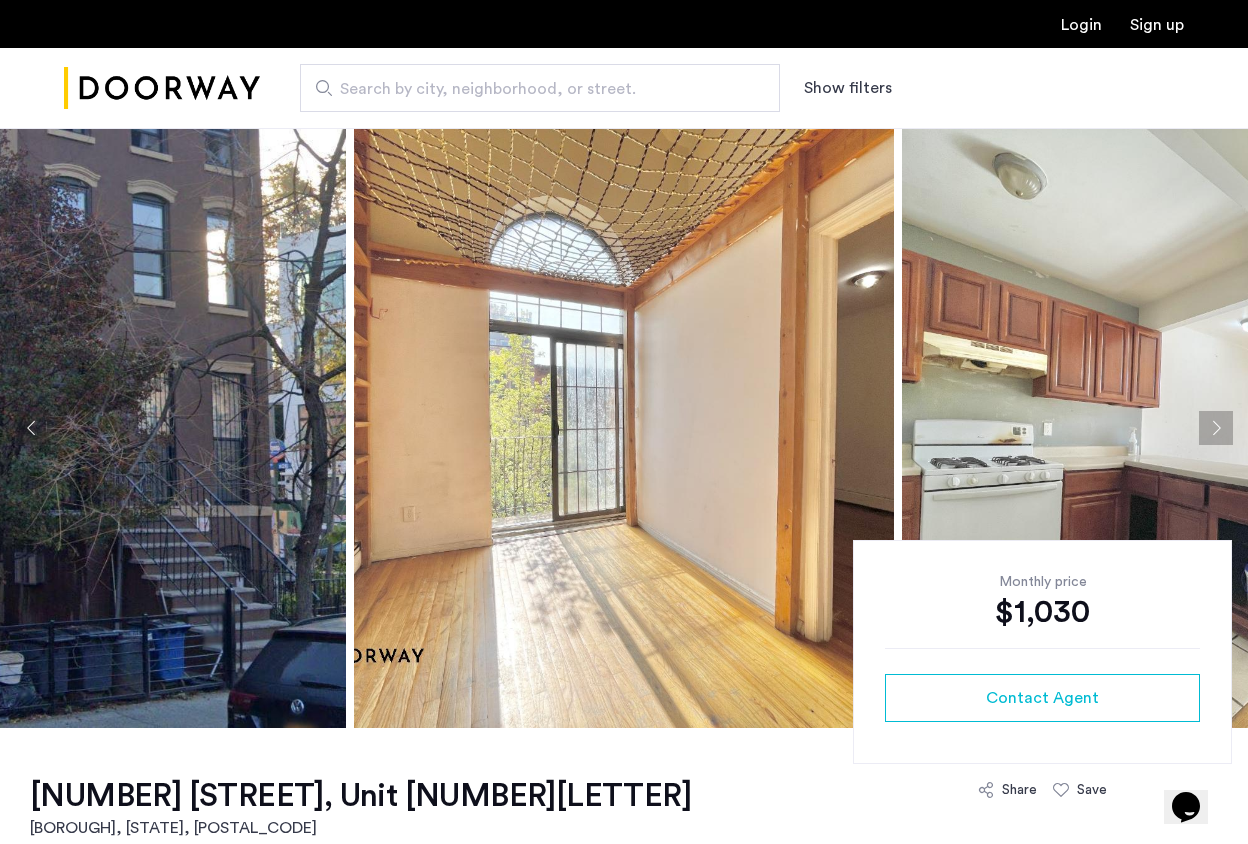 click 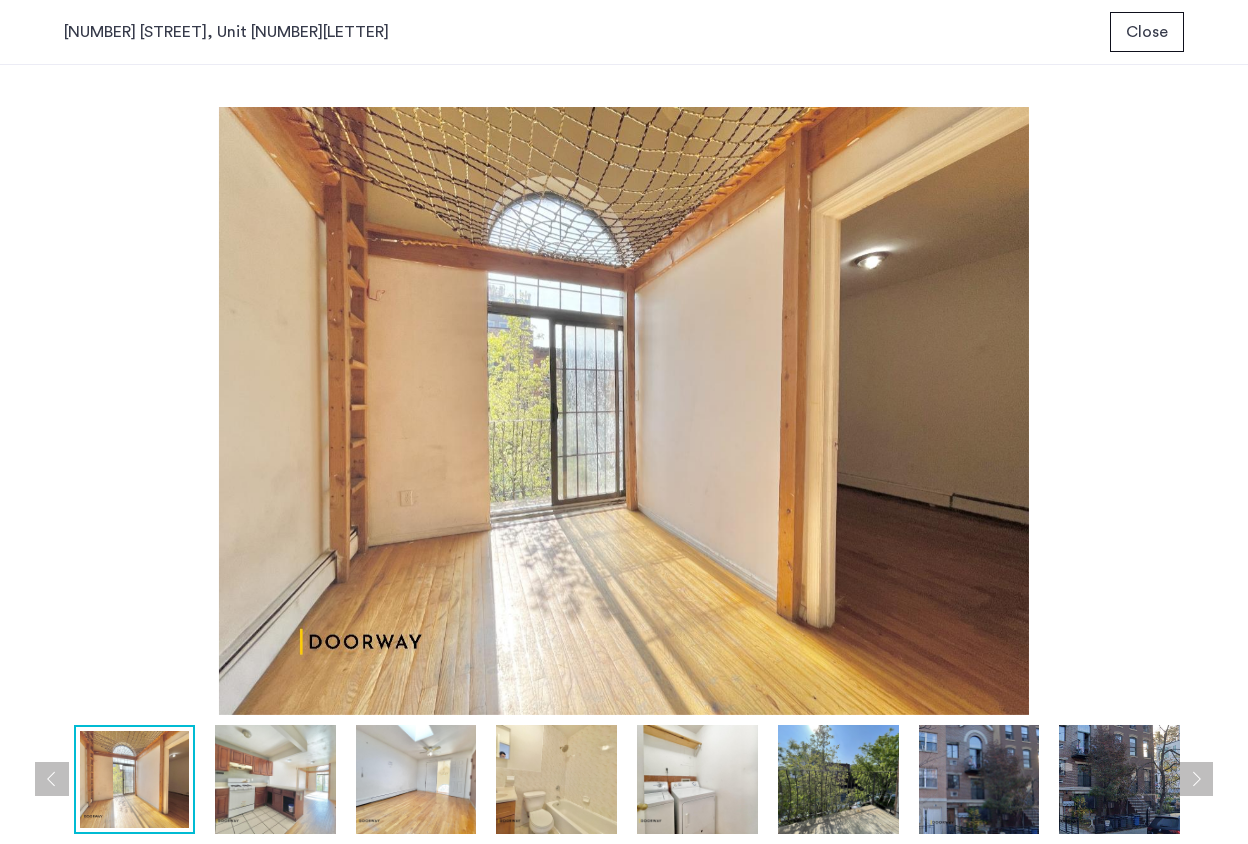 click at bounding box center [275, 779] 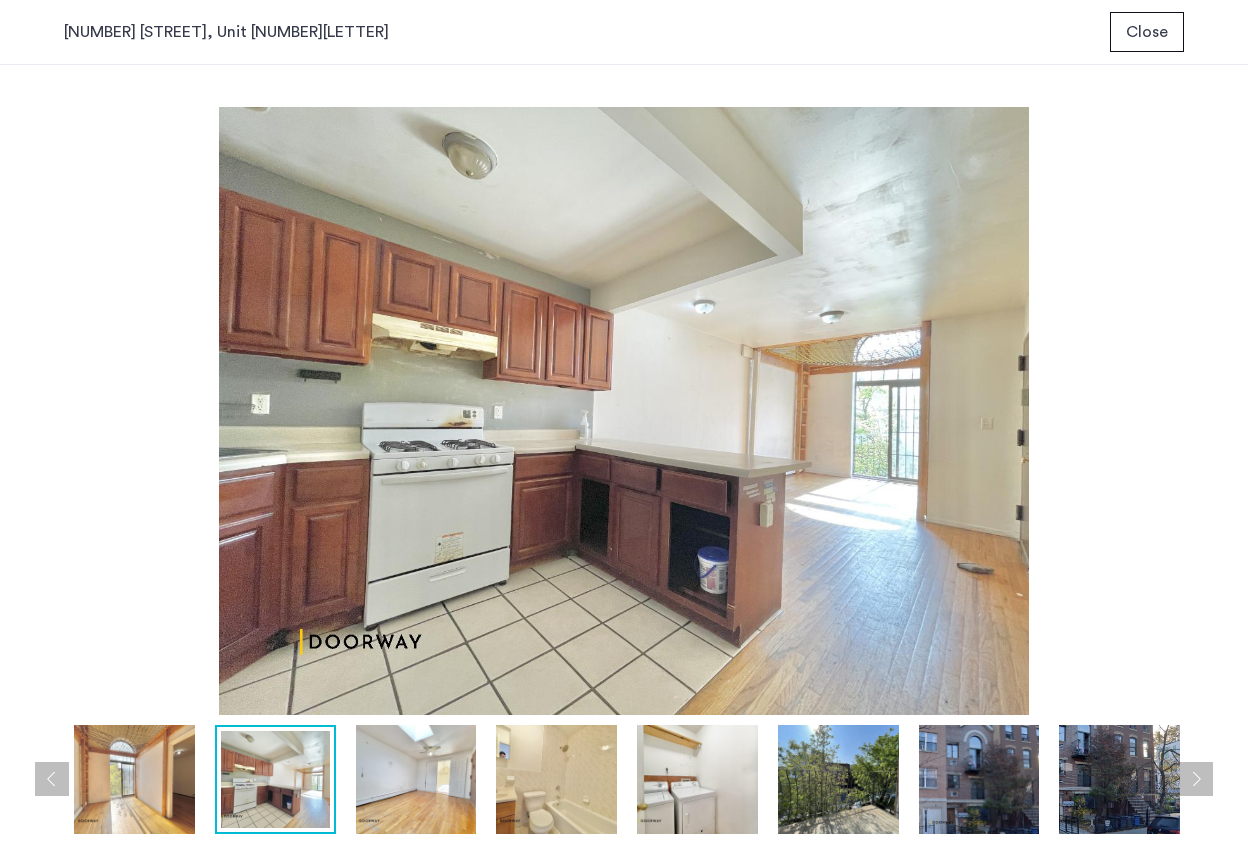 click at bounding box center (416, 779) 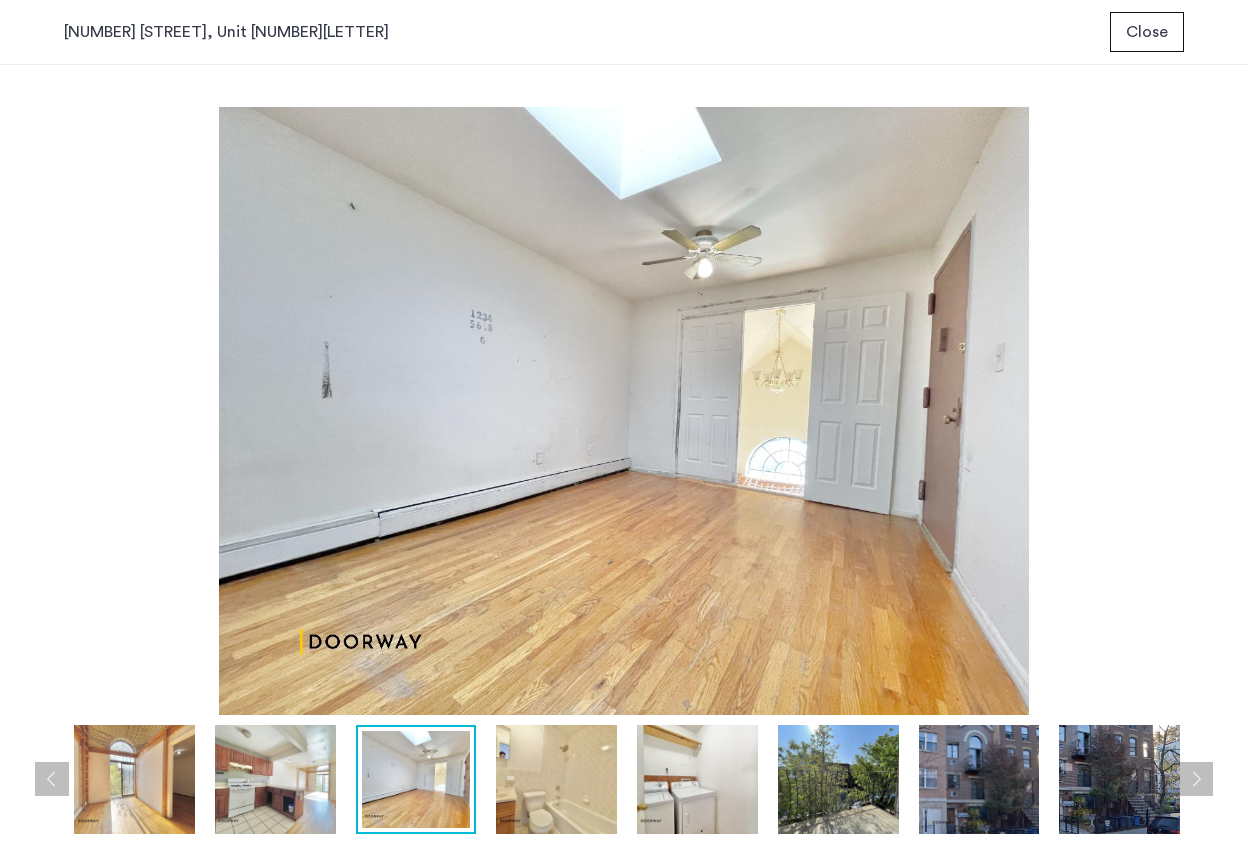click at bounding box center [556, 779] 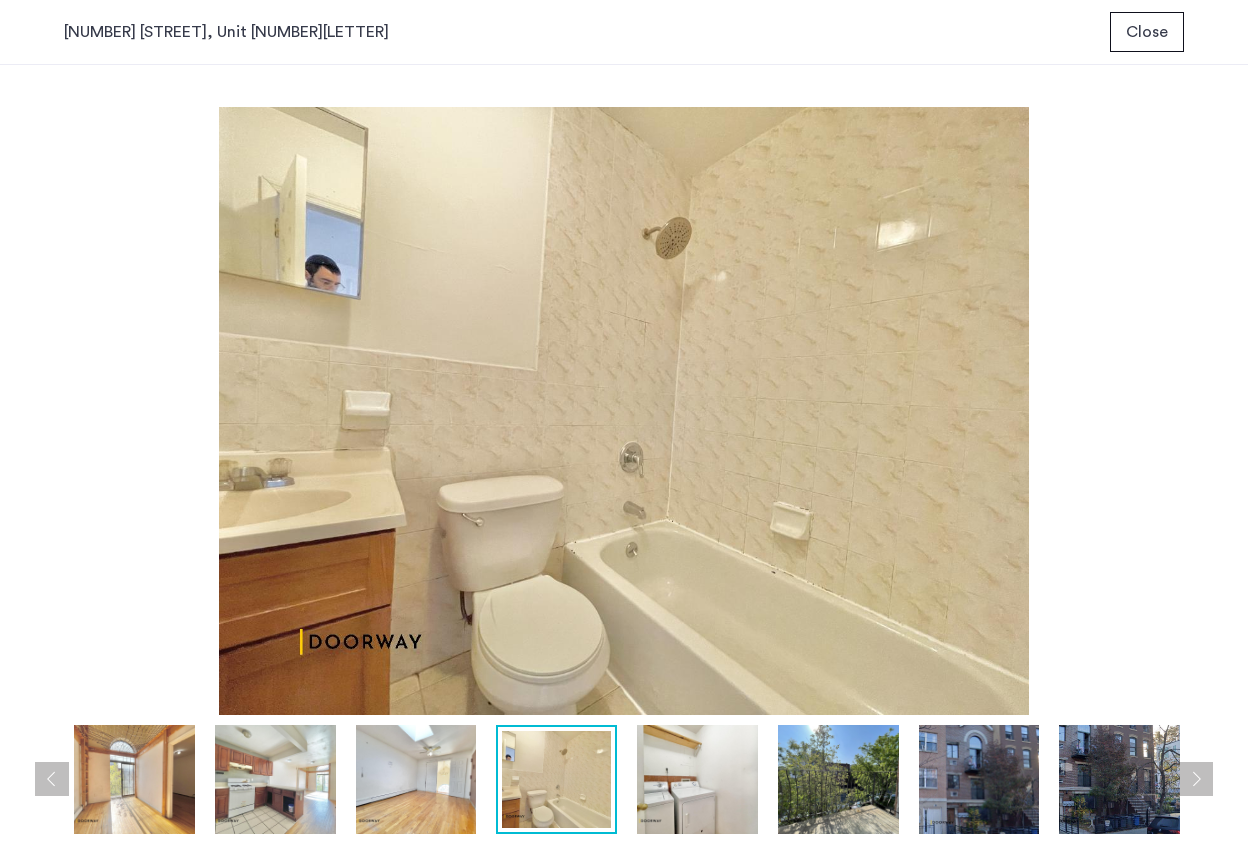click at bounding box center [697, 779] 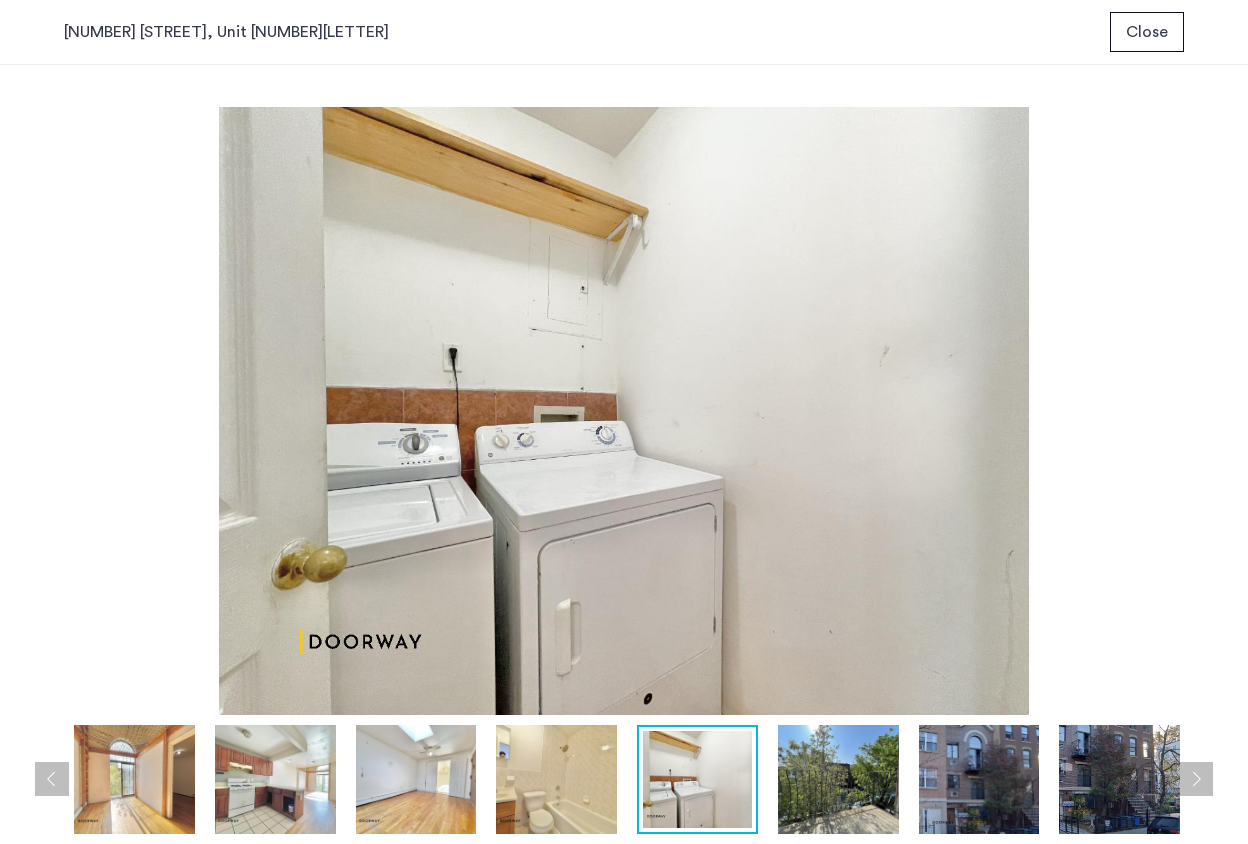click at bounding box center (838, 779) 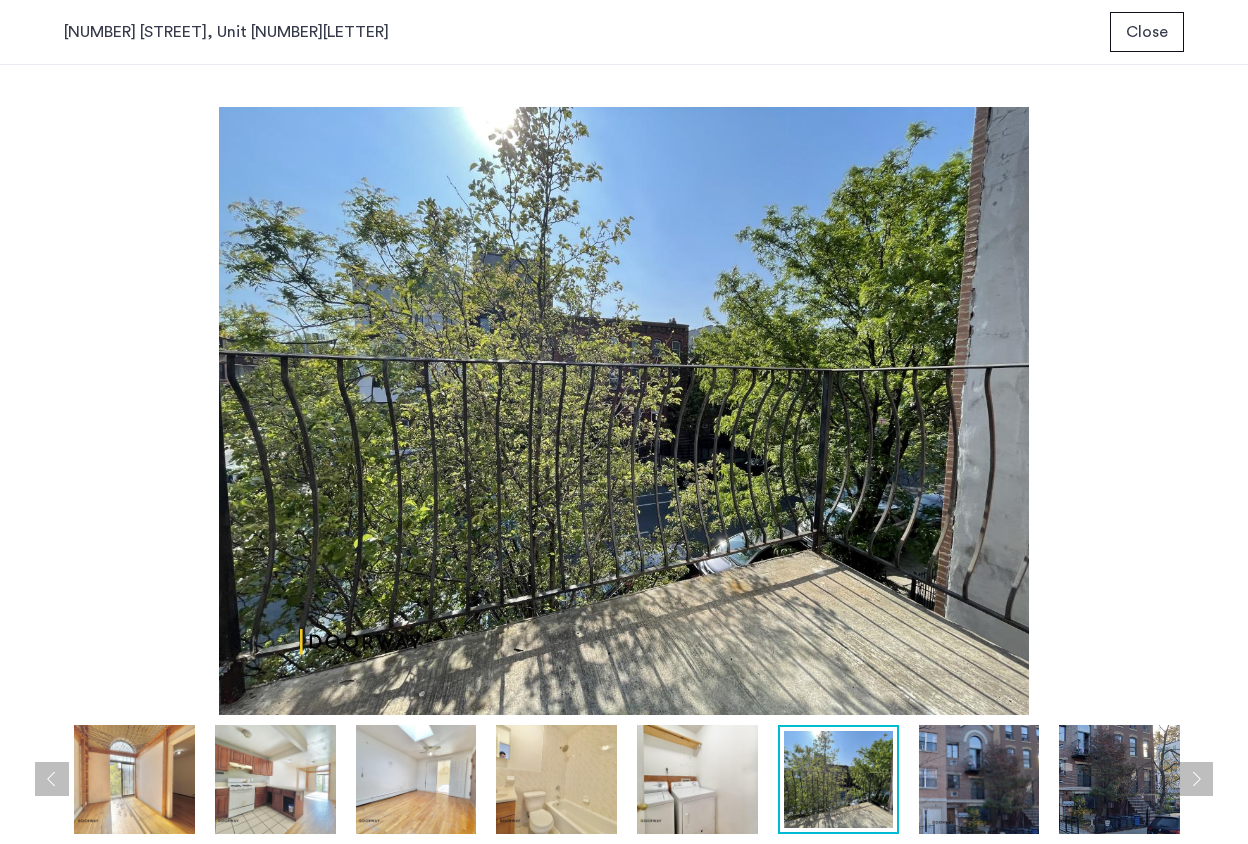 click at bounding box center (556, 779) 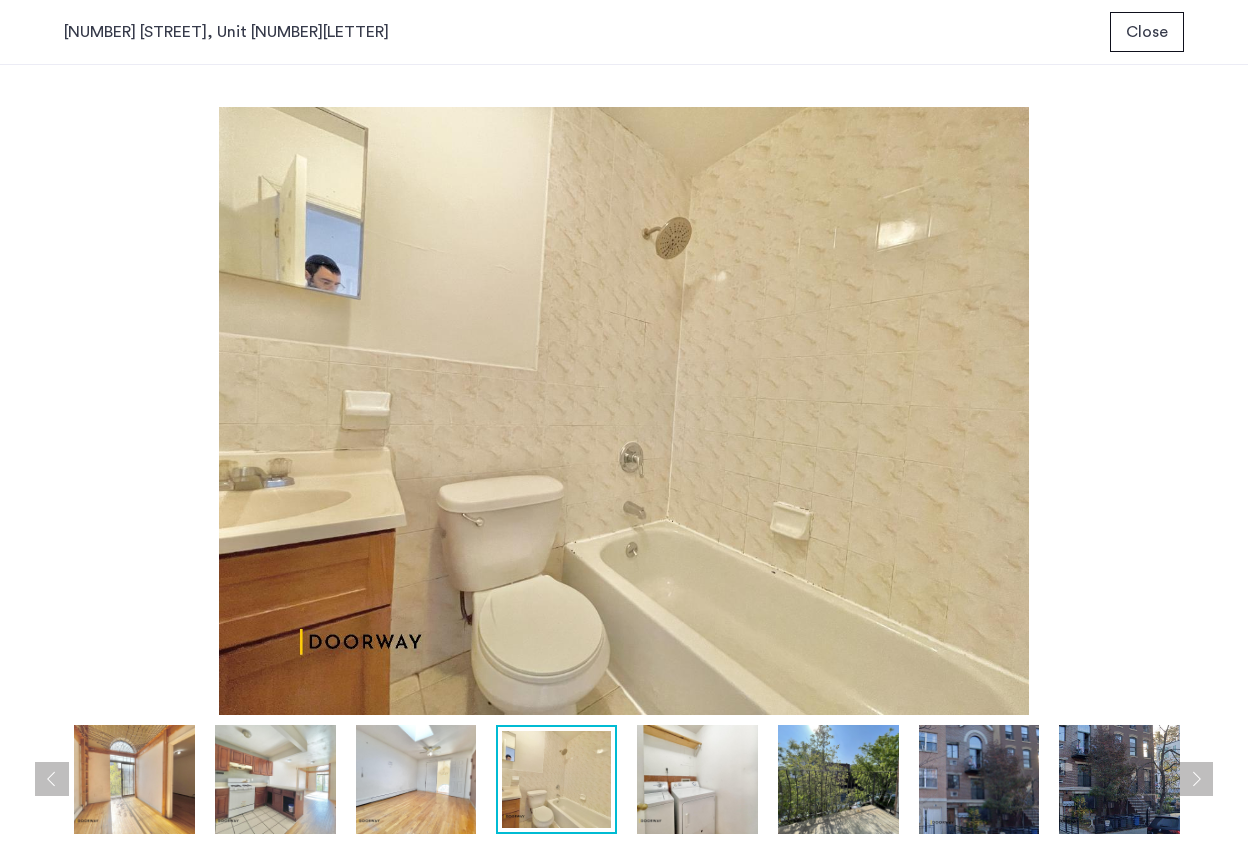 click at bounding box center (416, 779) 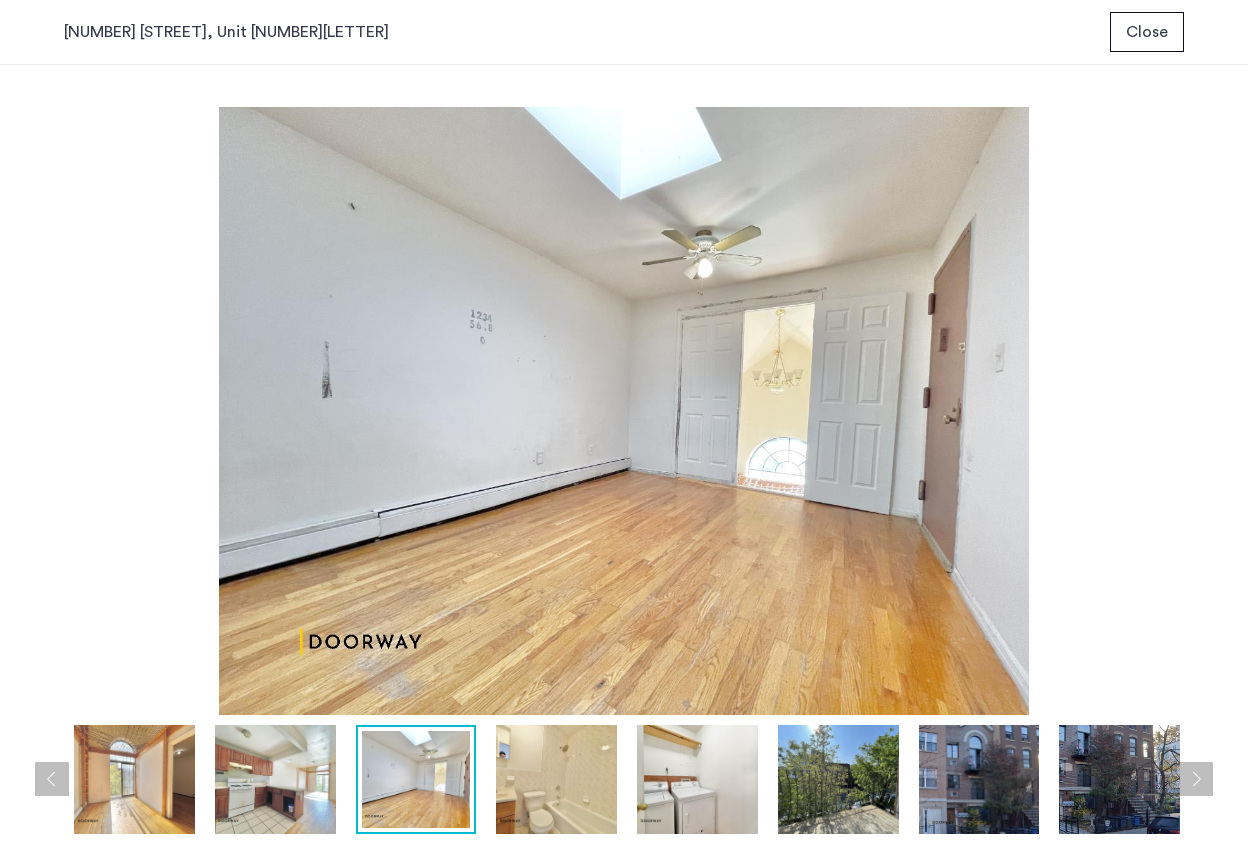 click at bounding box center [275, 779] 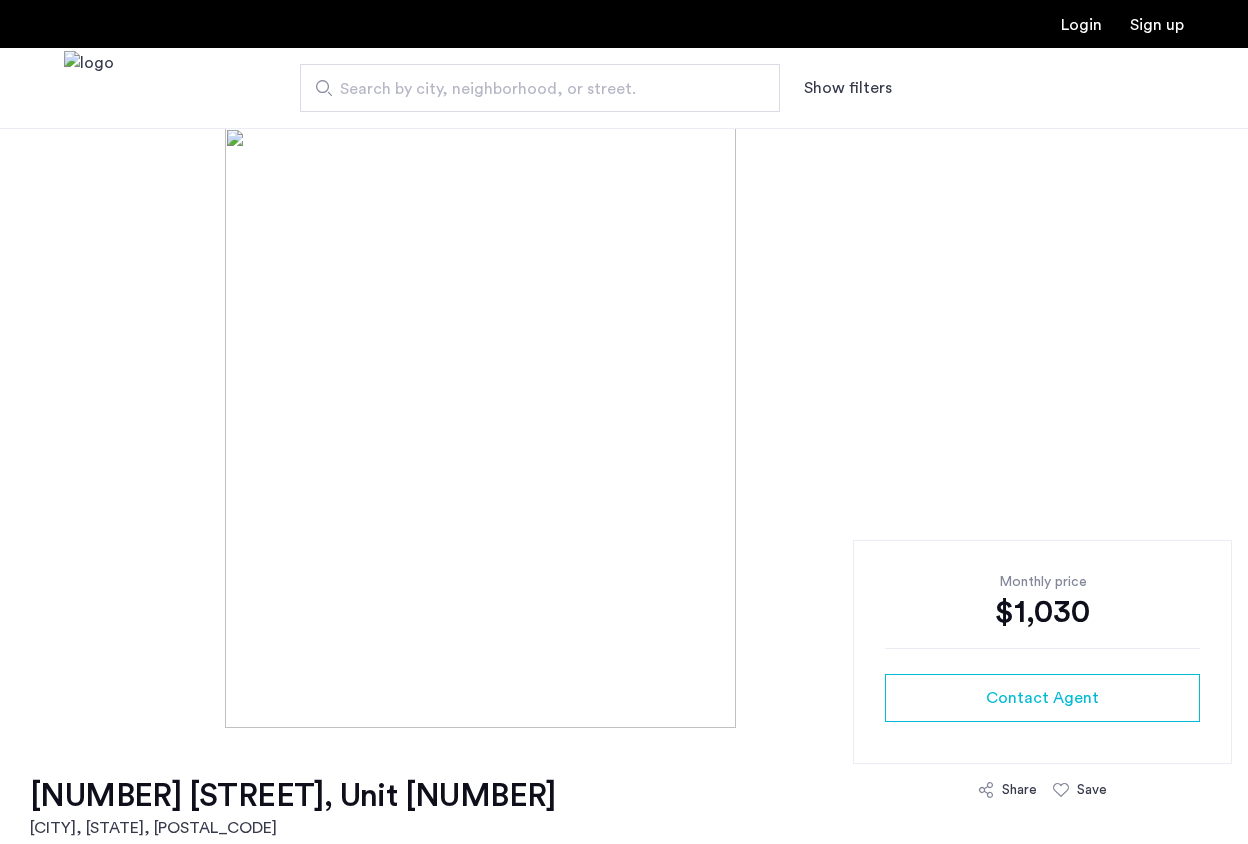 scroll, scrollTop: 0, scrollLeft: 0, axis: both 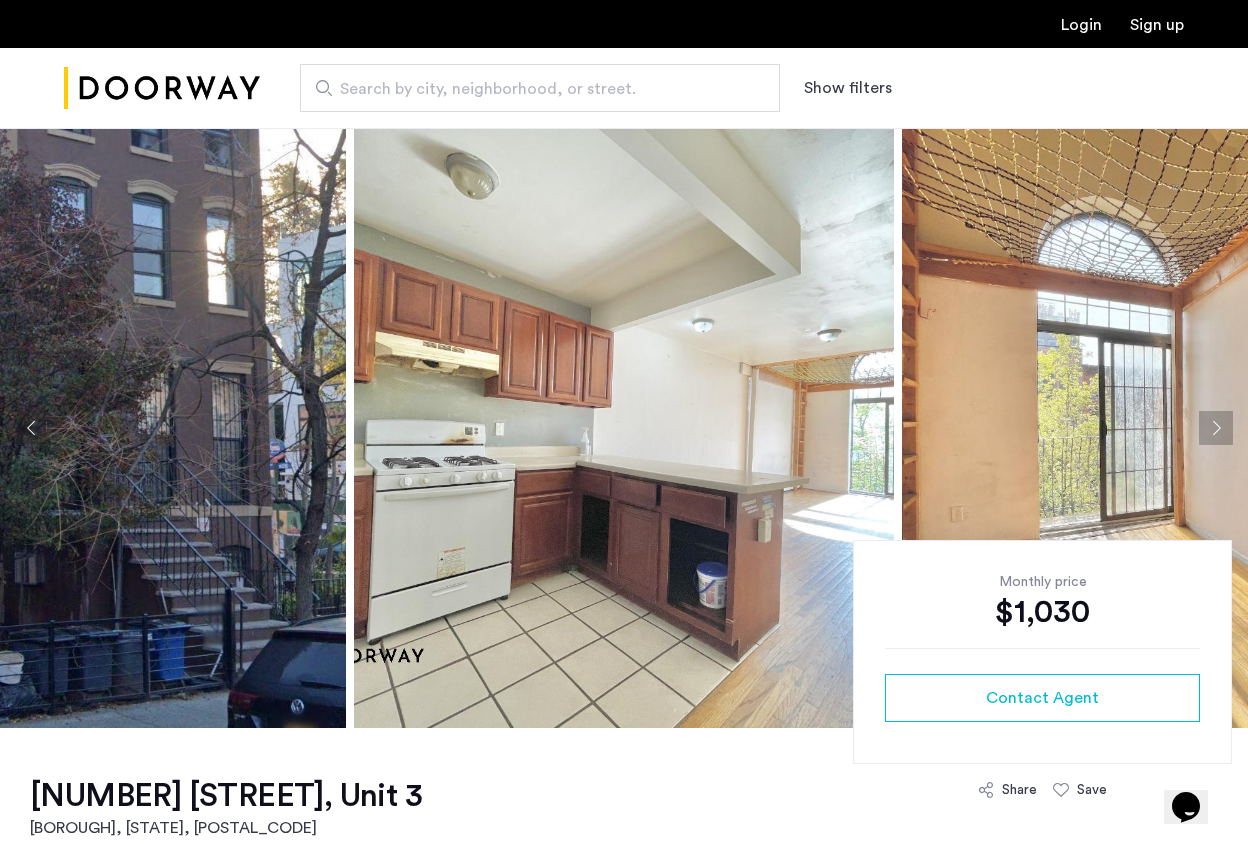 click 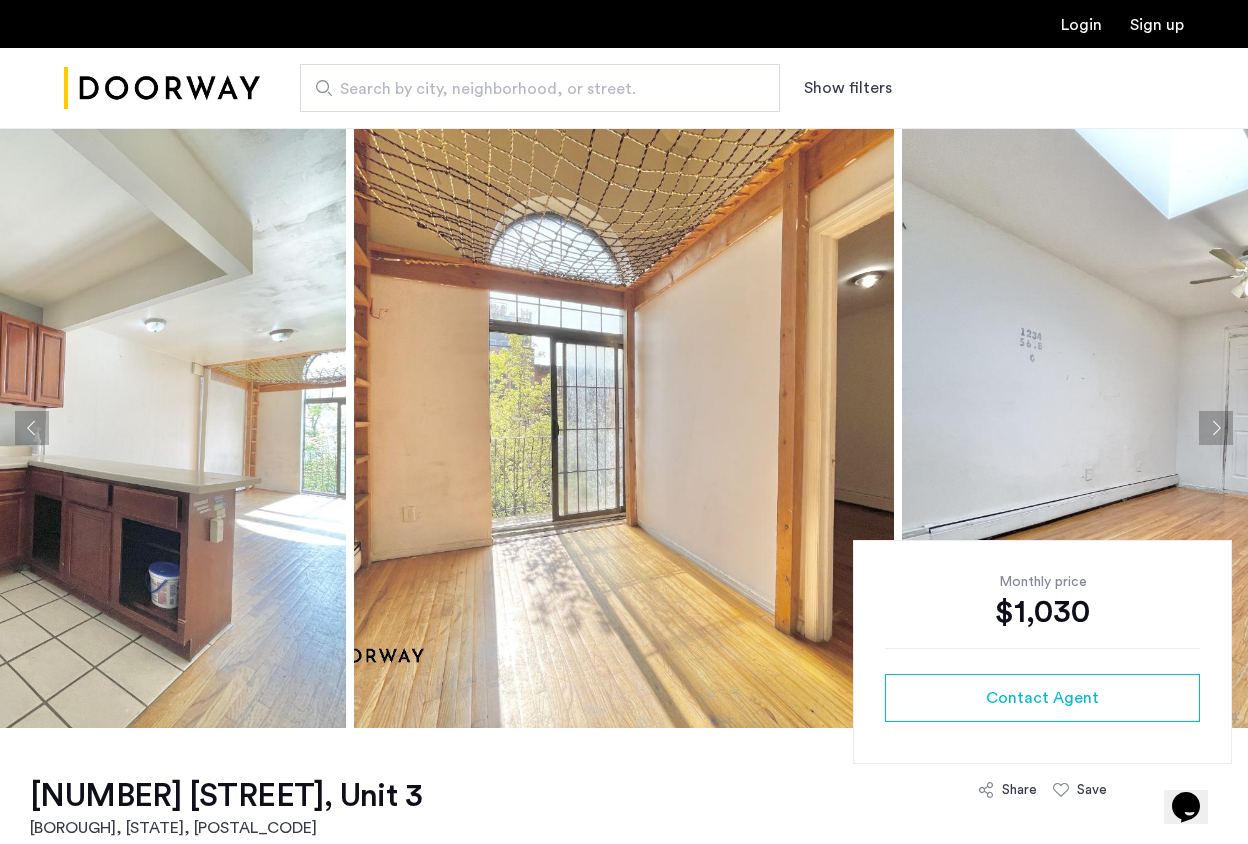 click 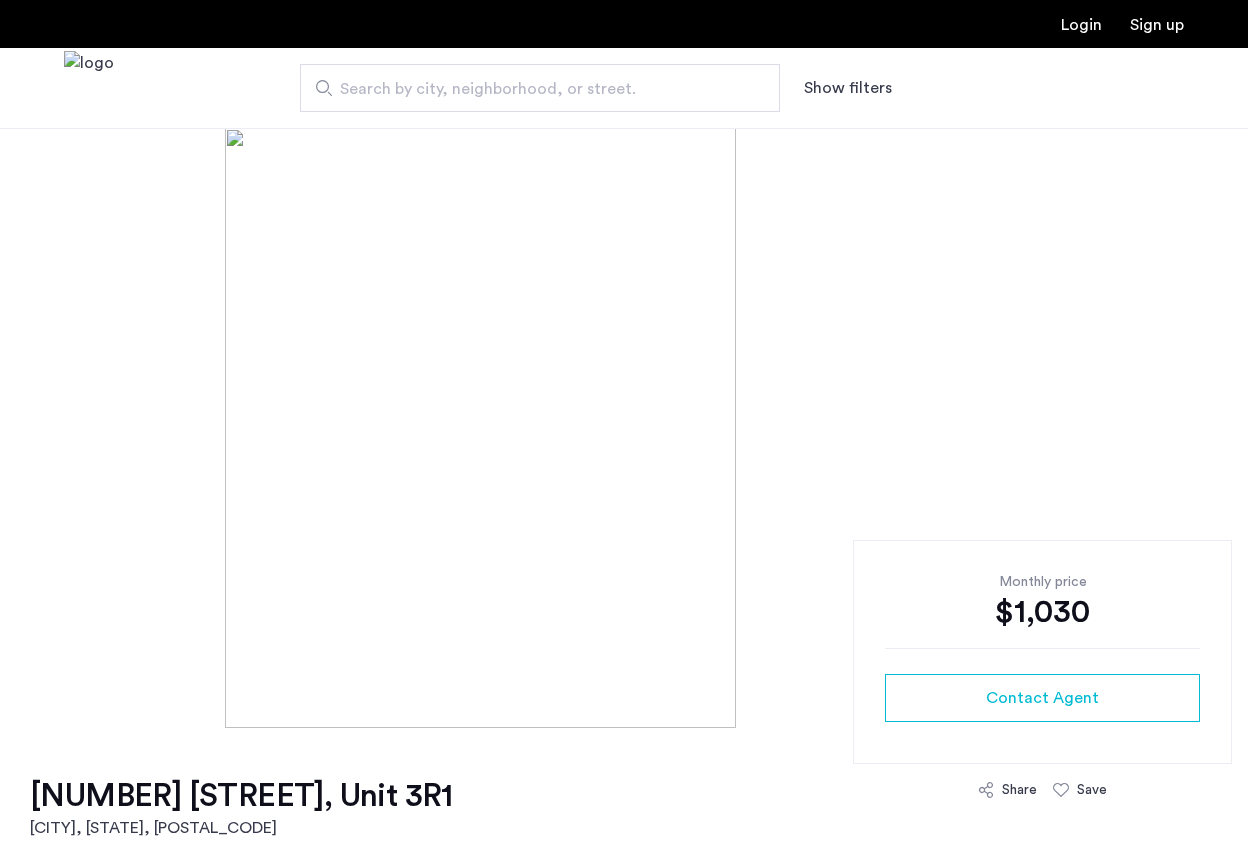 scroll, scrollTop: 0, scrollLeft: 0, axis: both 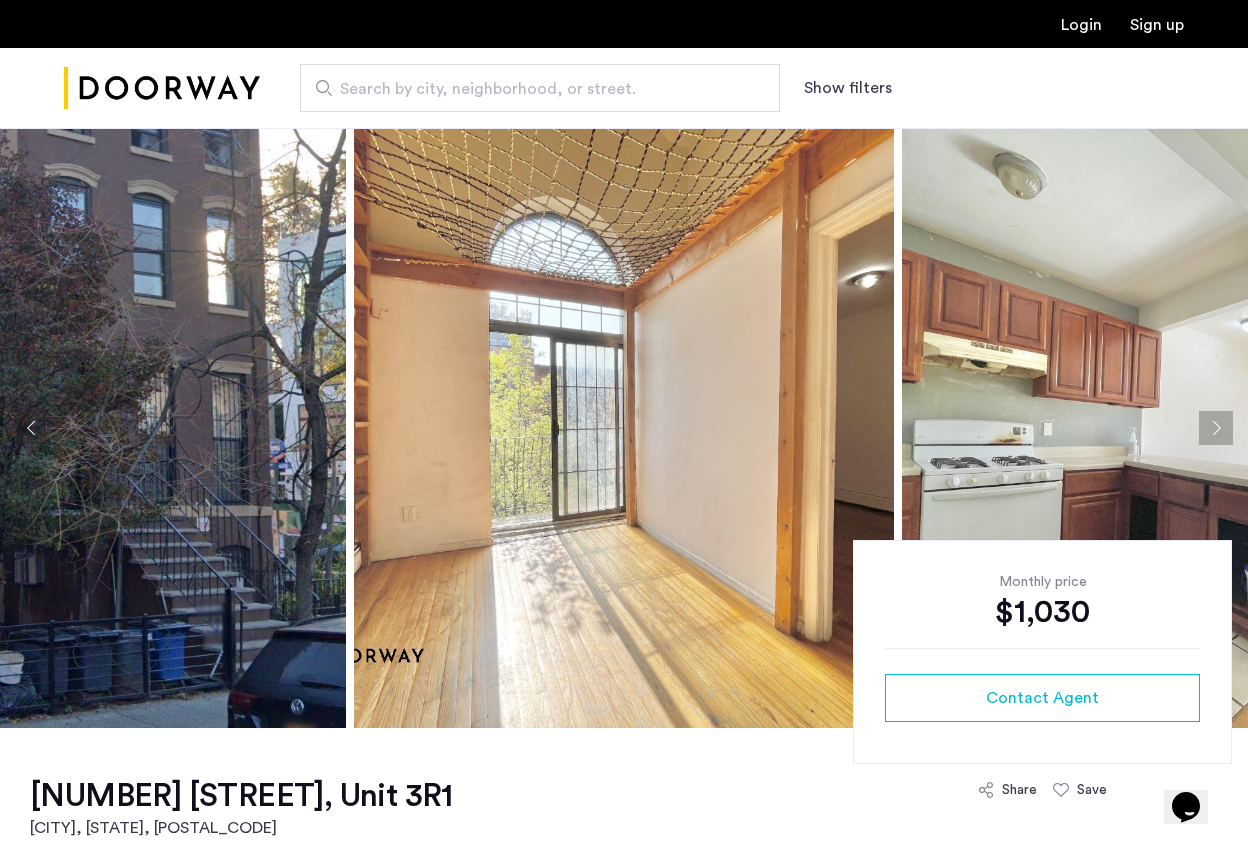 click 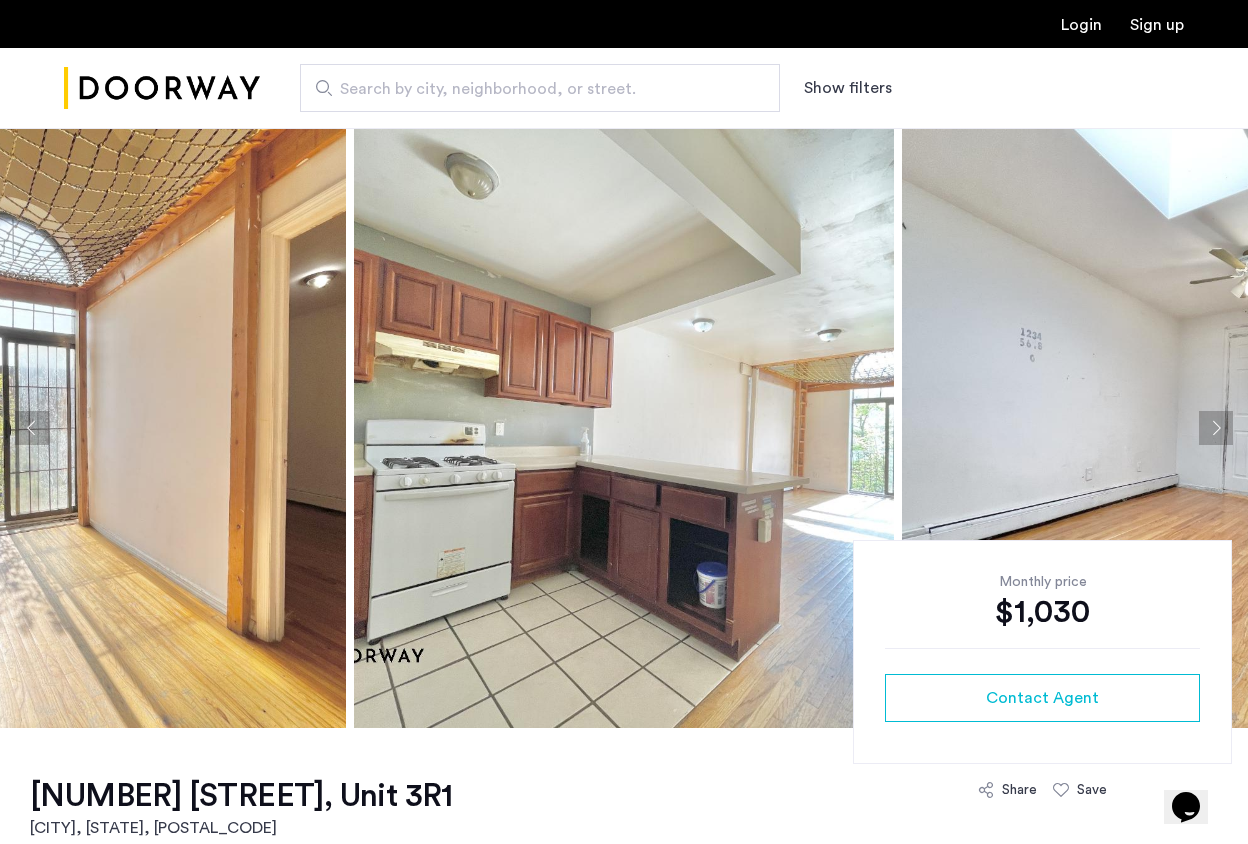 click 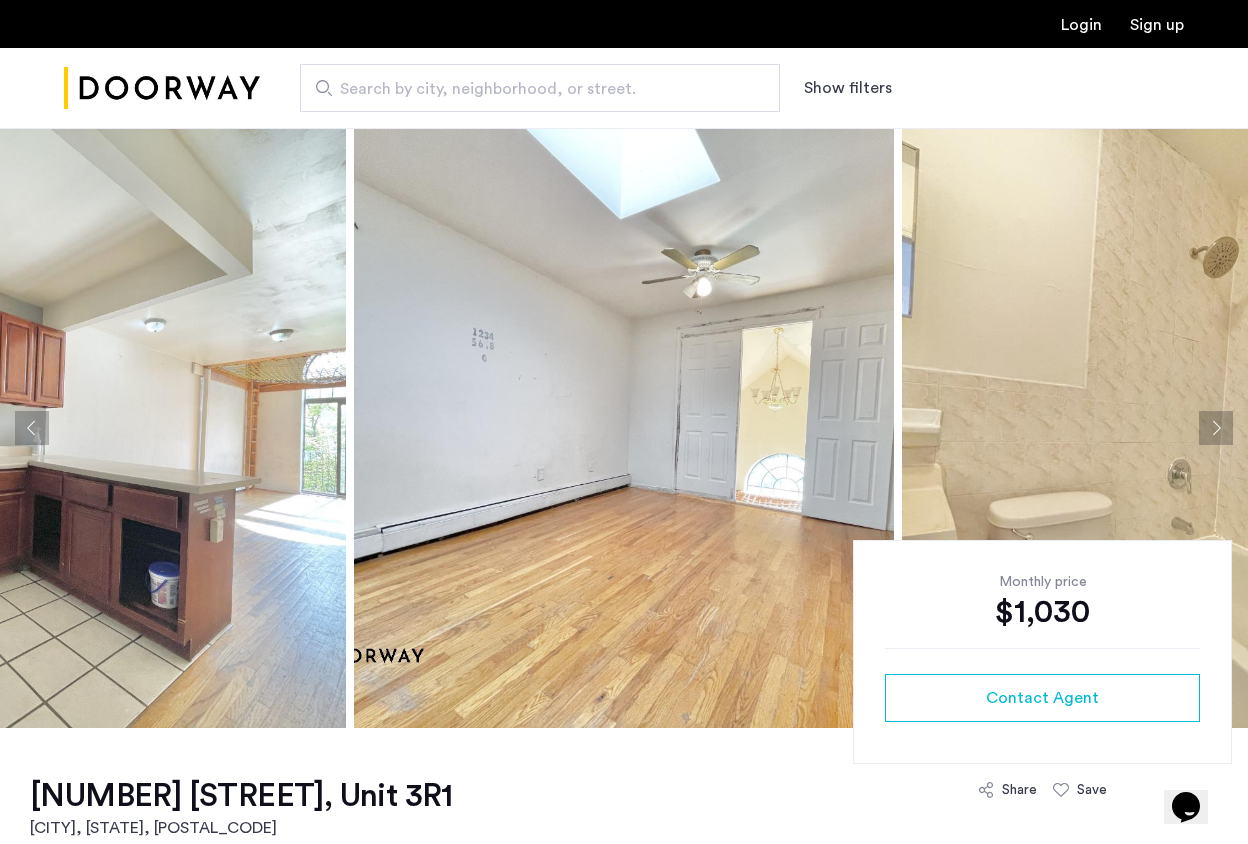 click 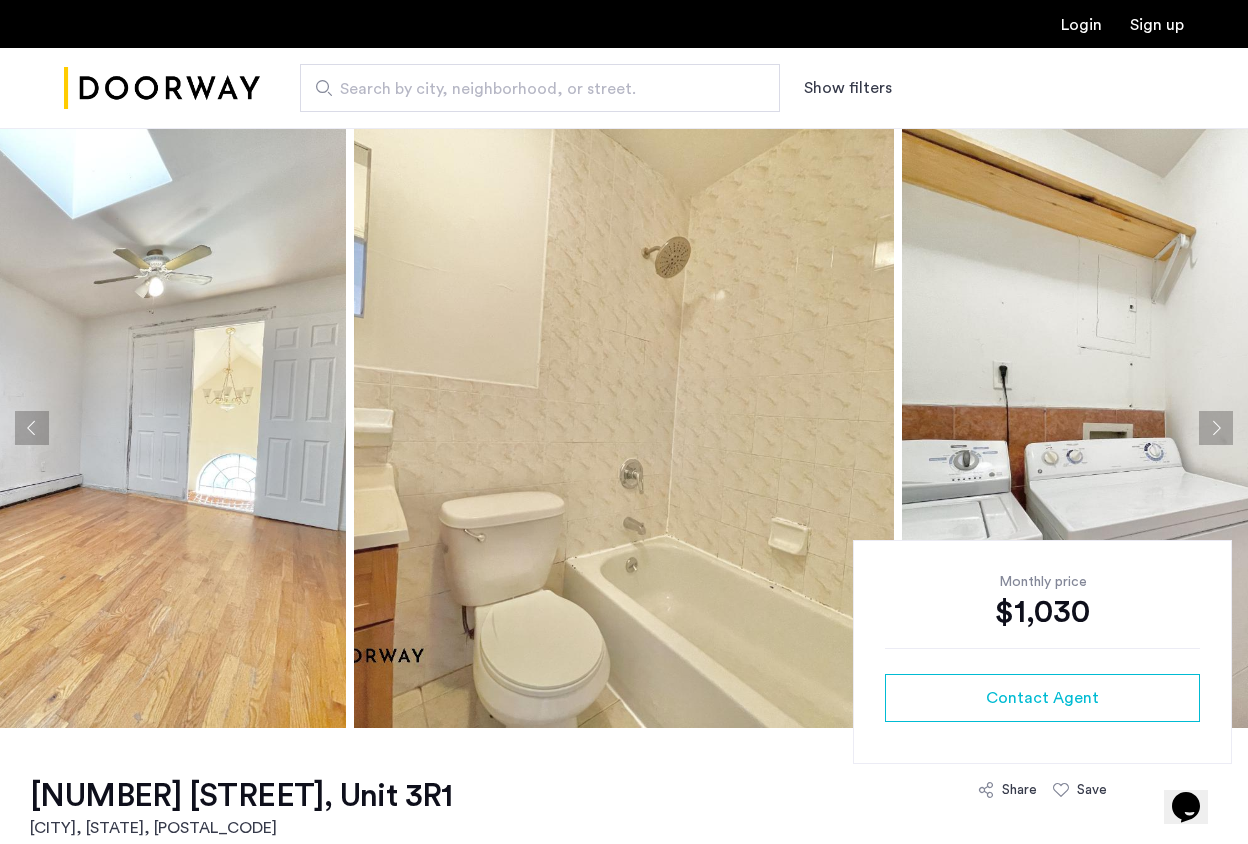 click 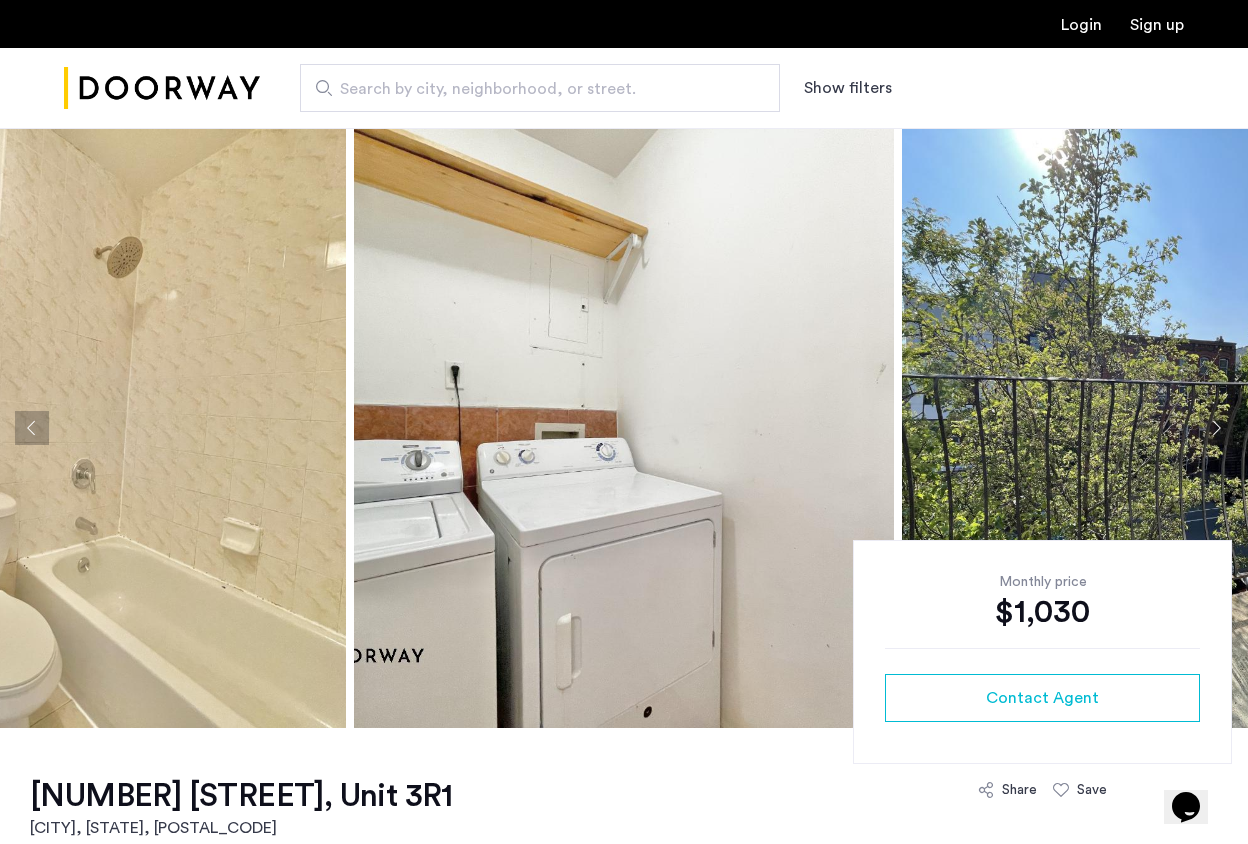 click 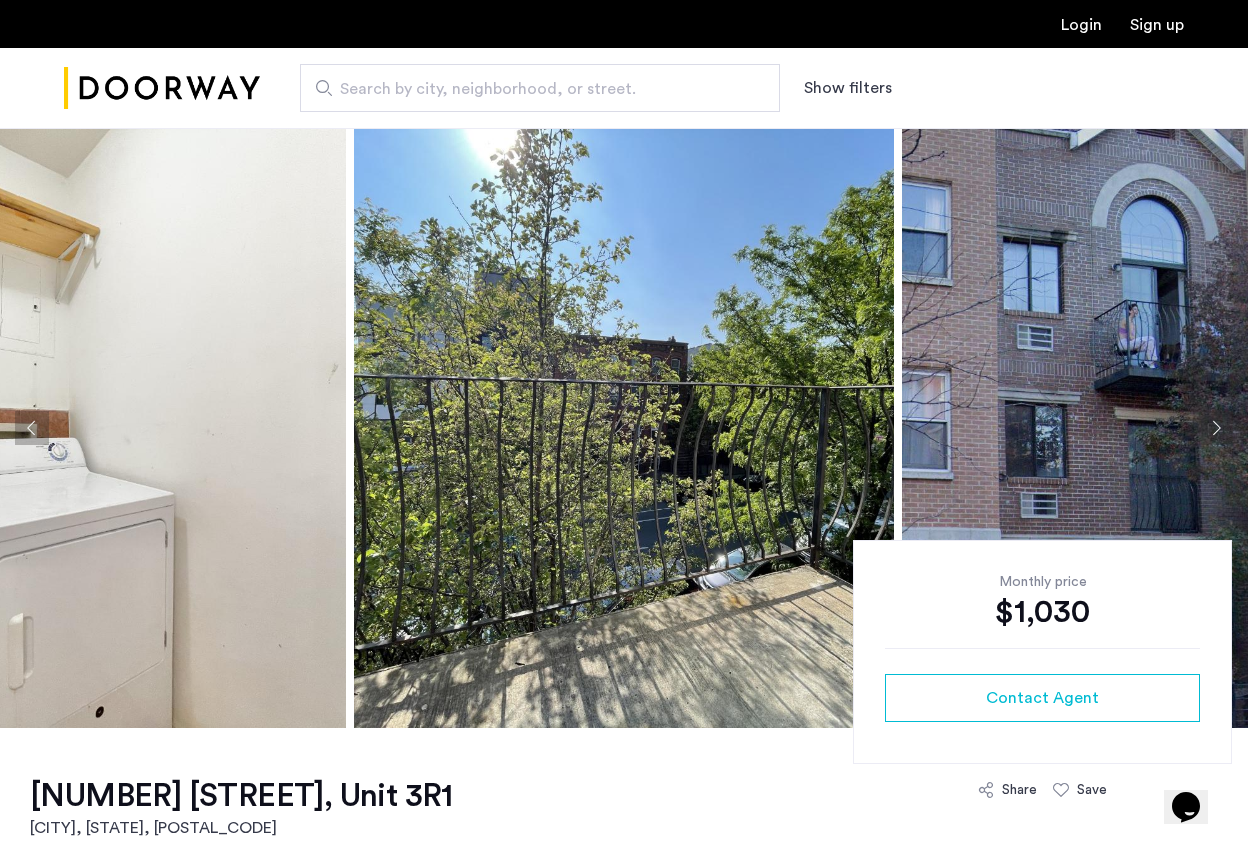 click 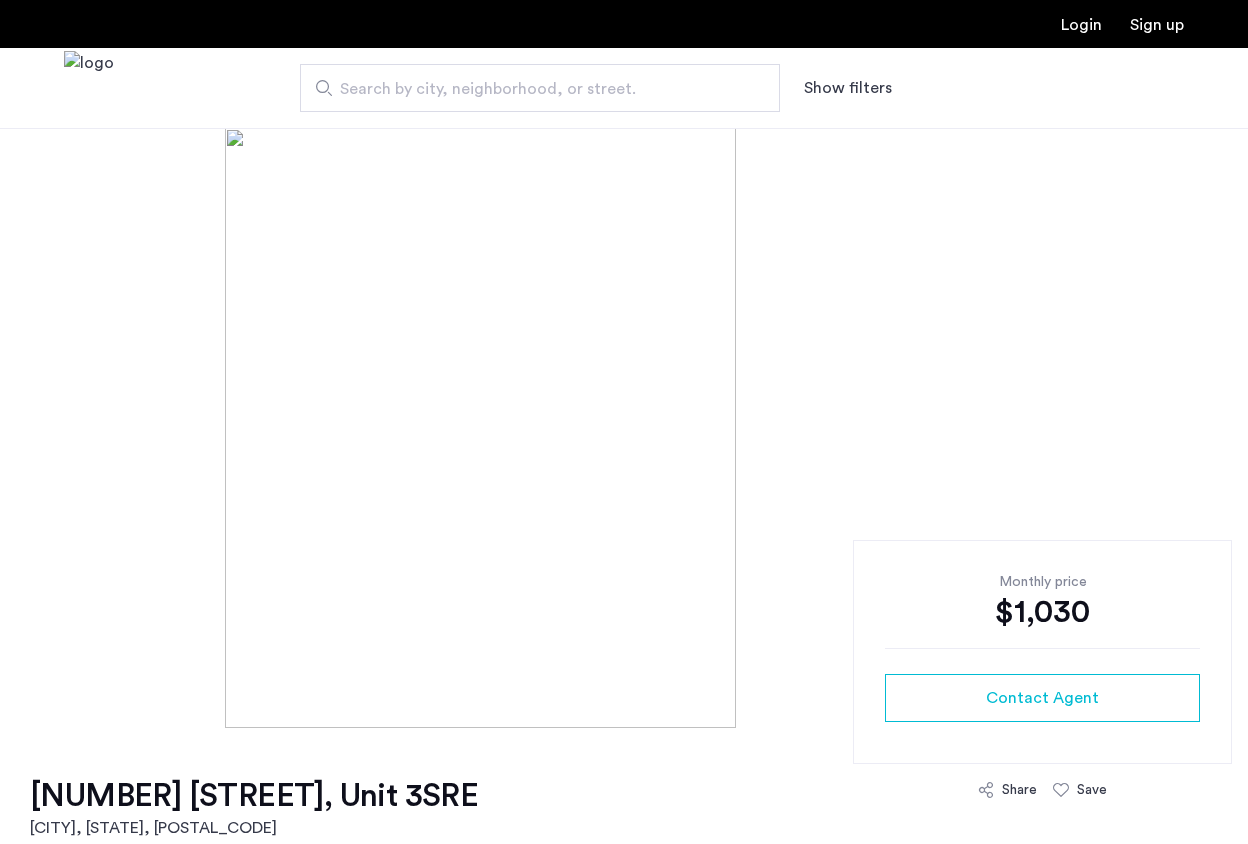 scroll, scrollTop: 0, scrollLeft: 0, axis: both 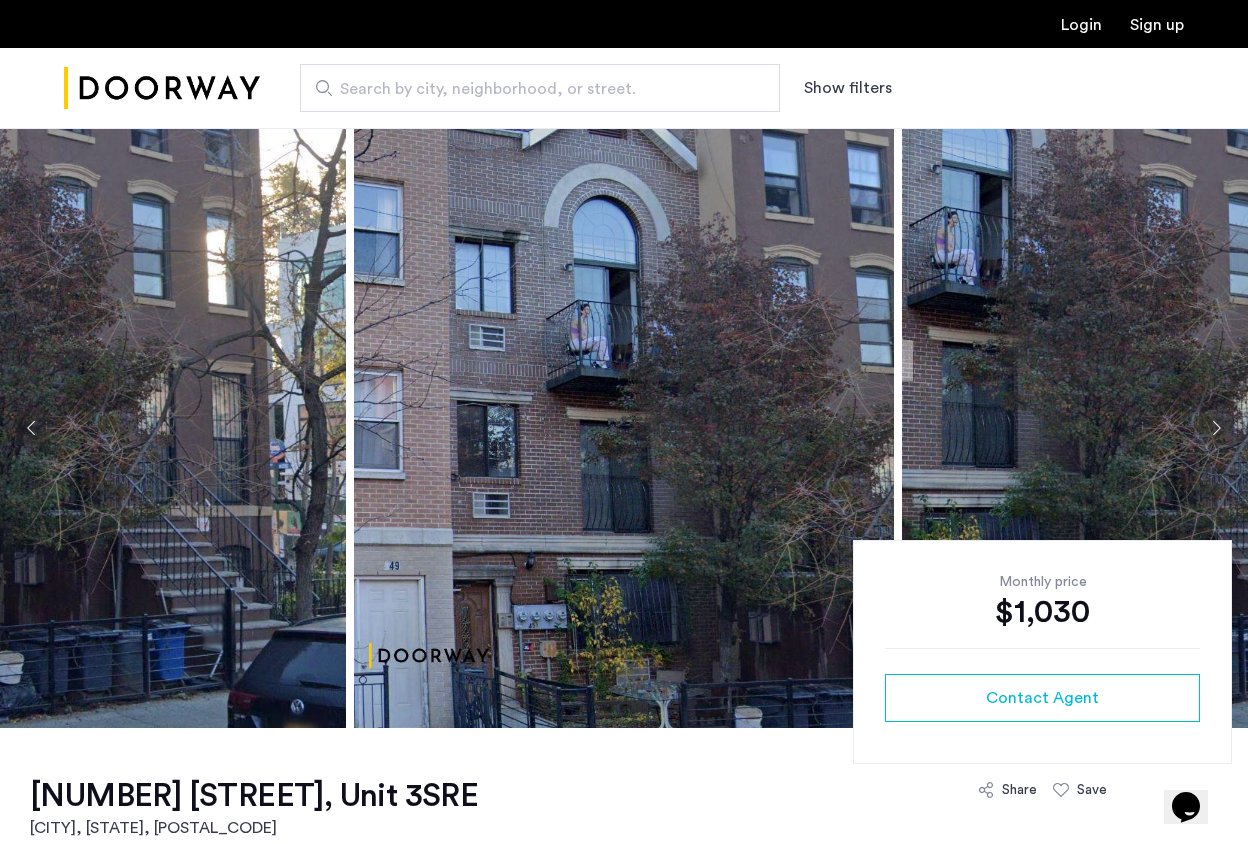 click 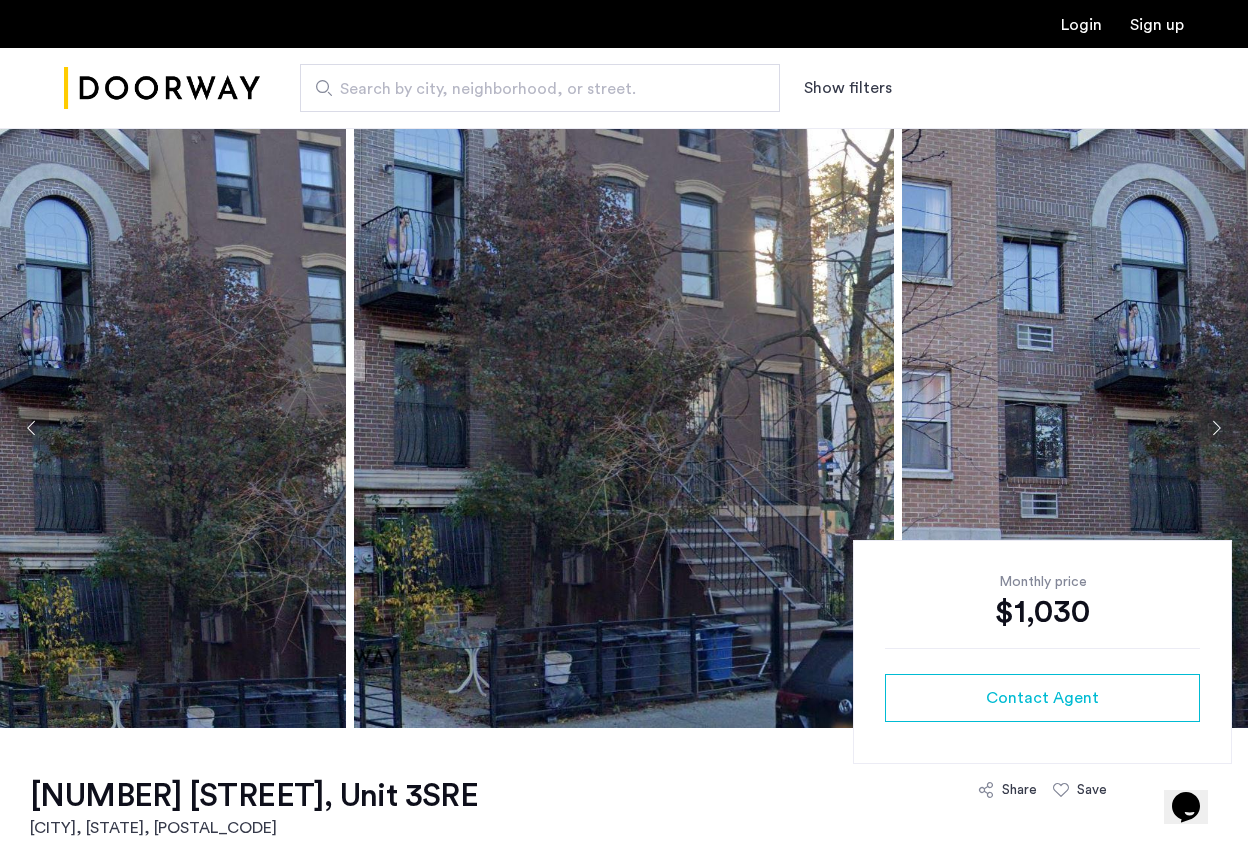 click 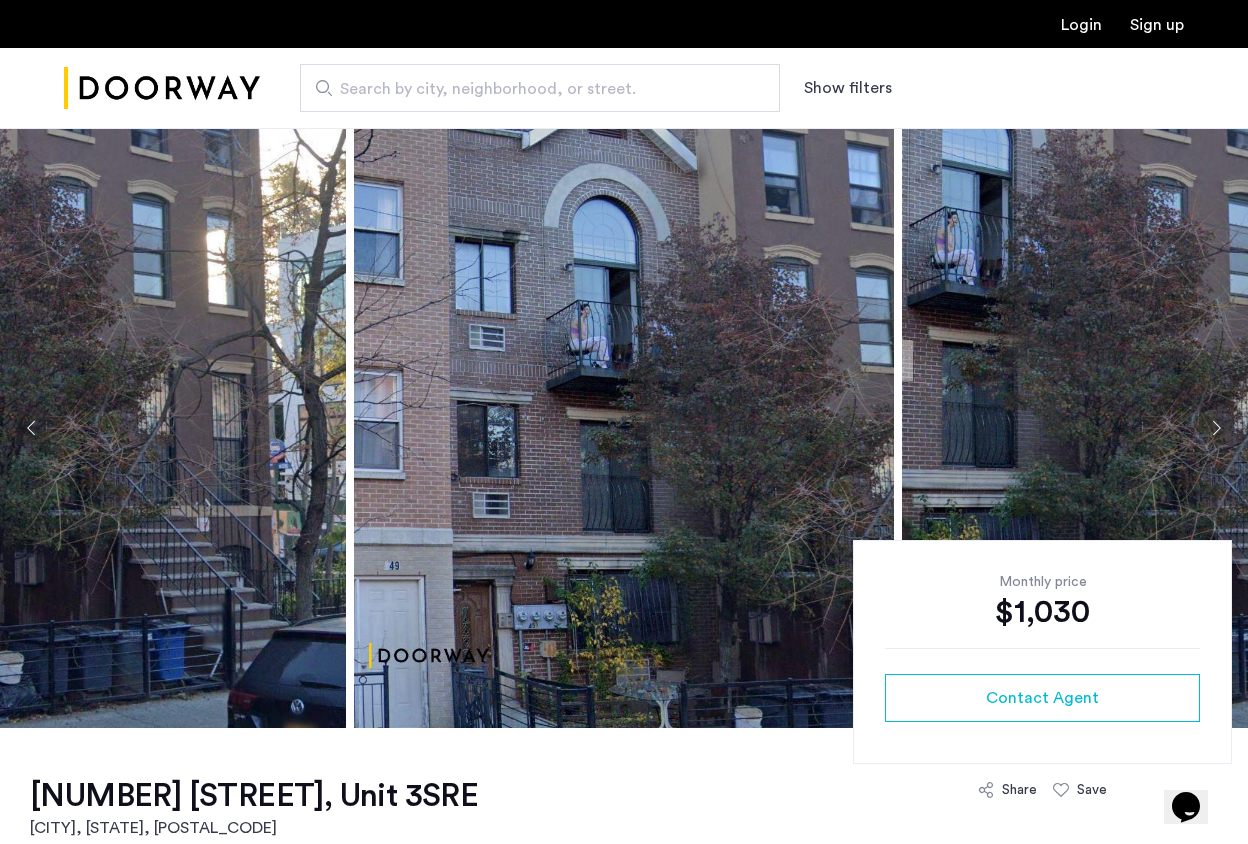 click 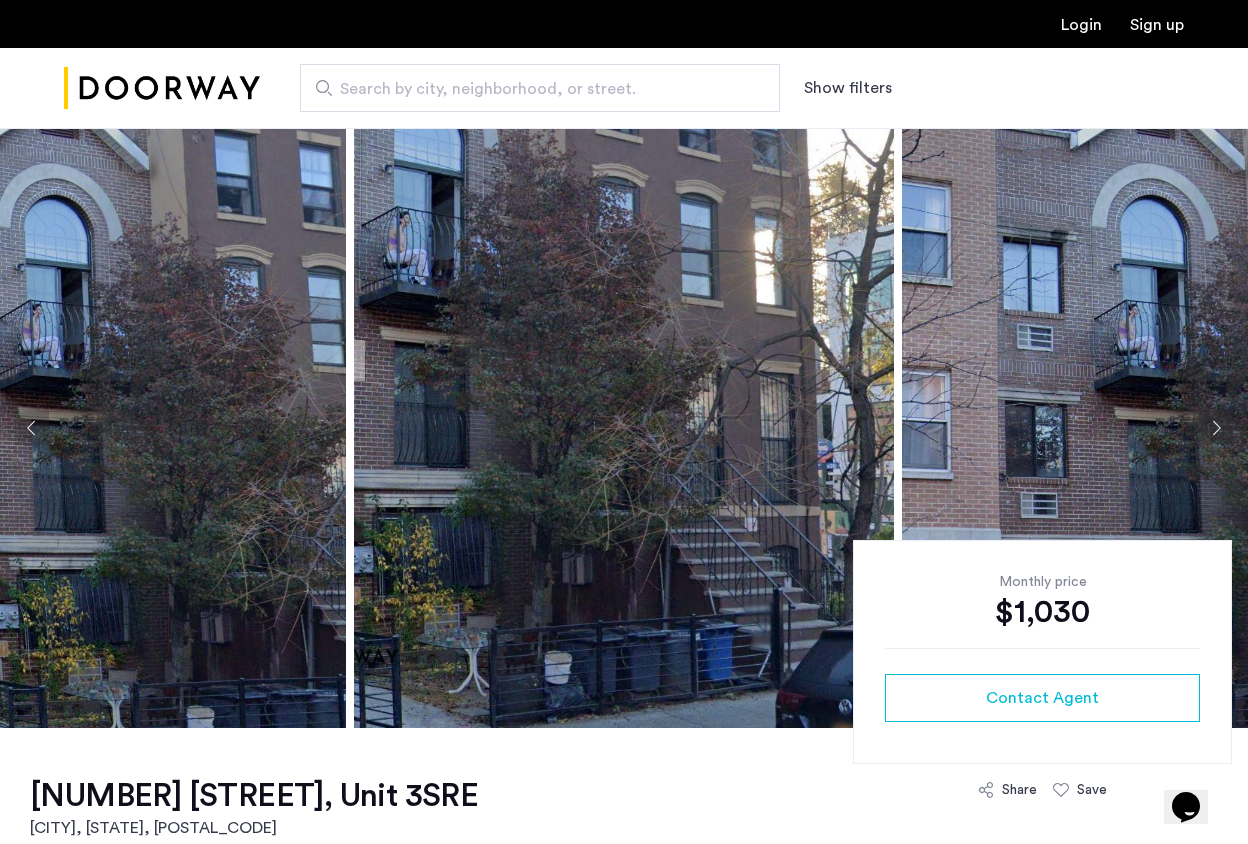 click 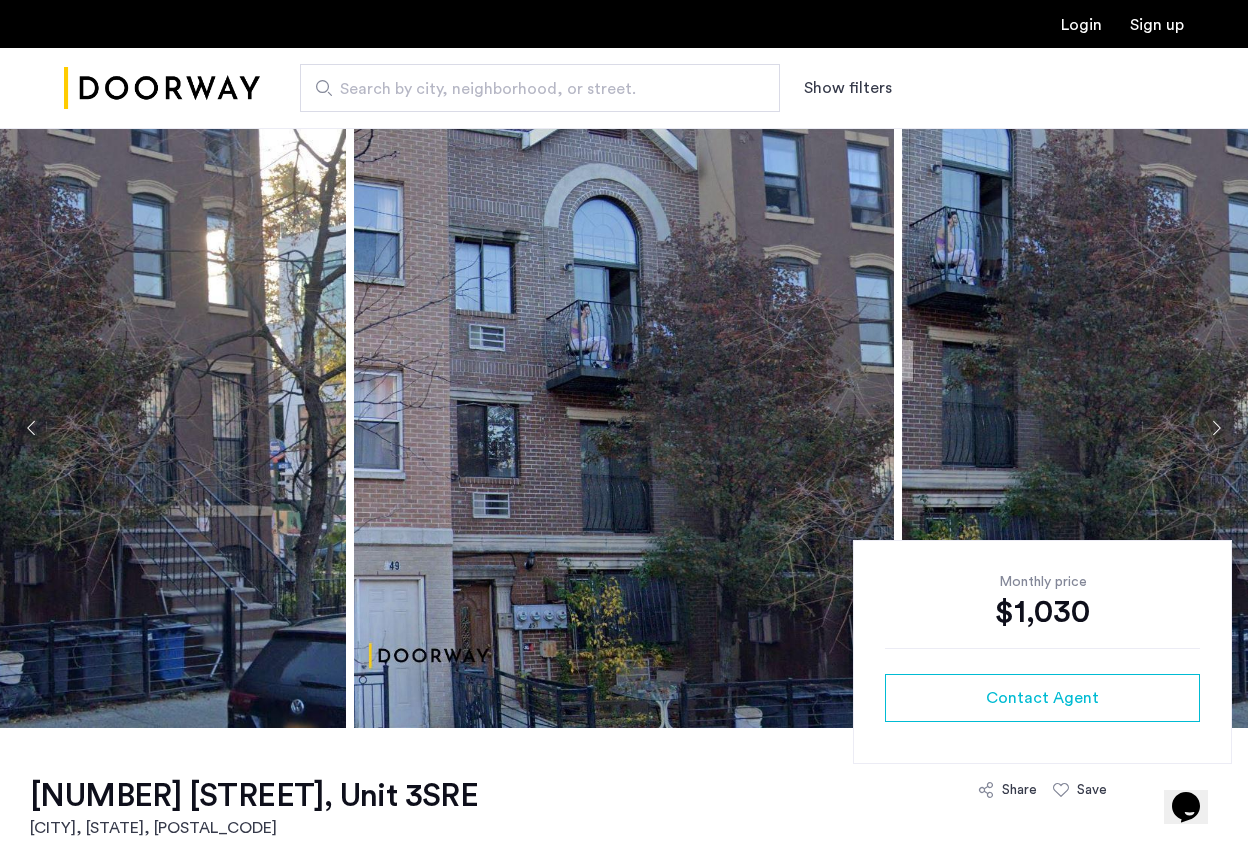 click 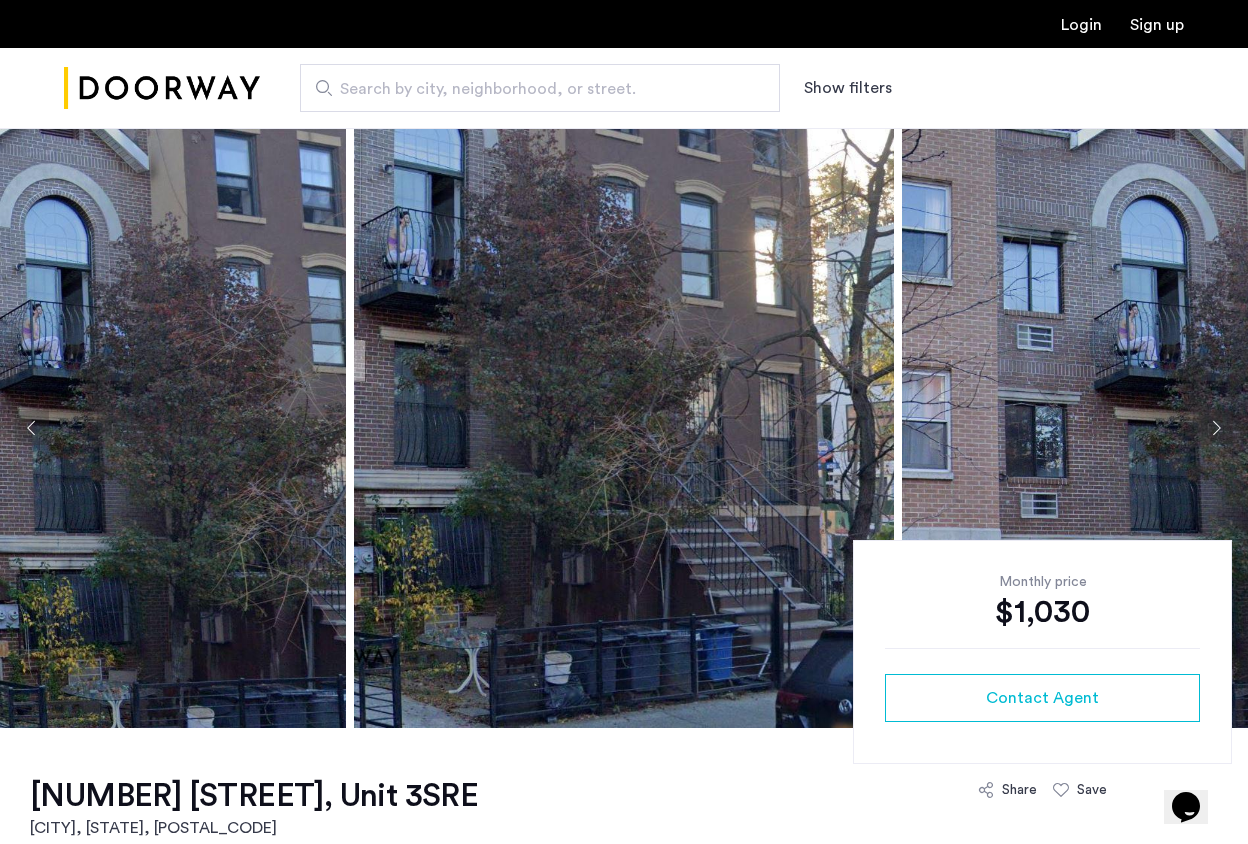 click 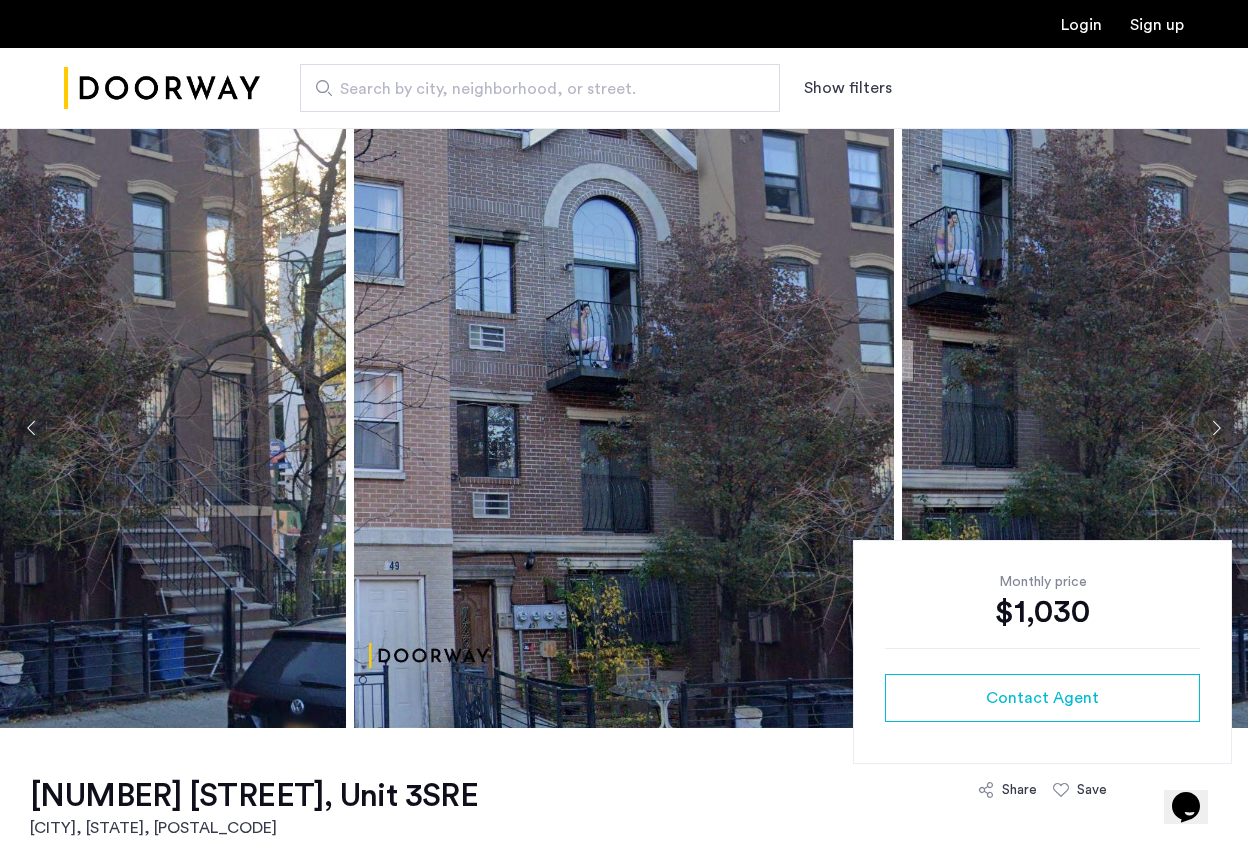 click 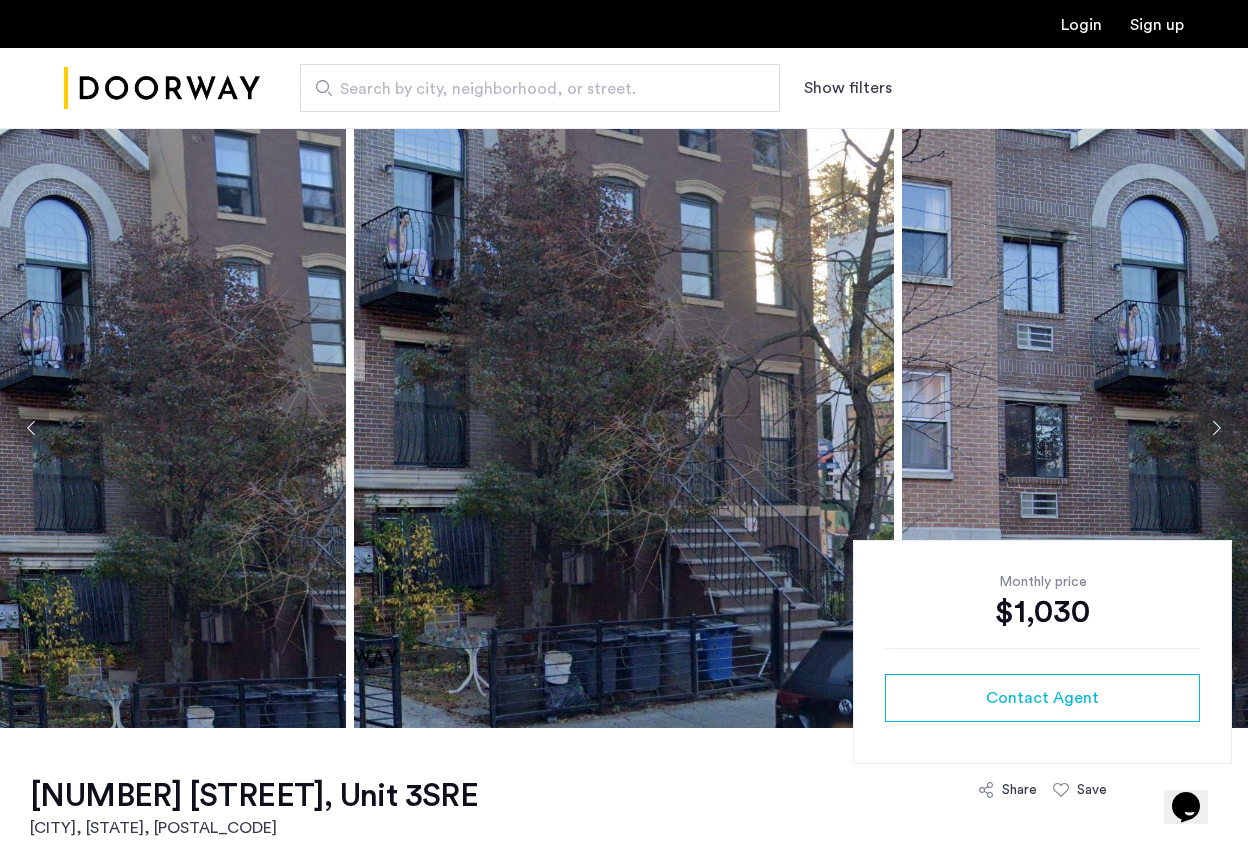 click 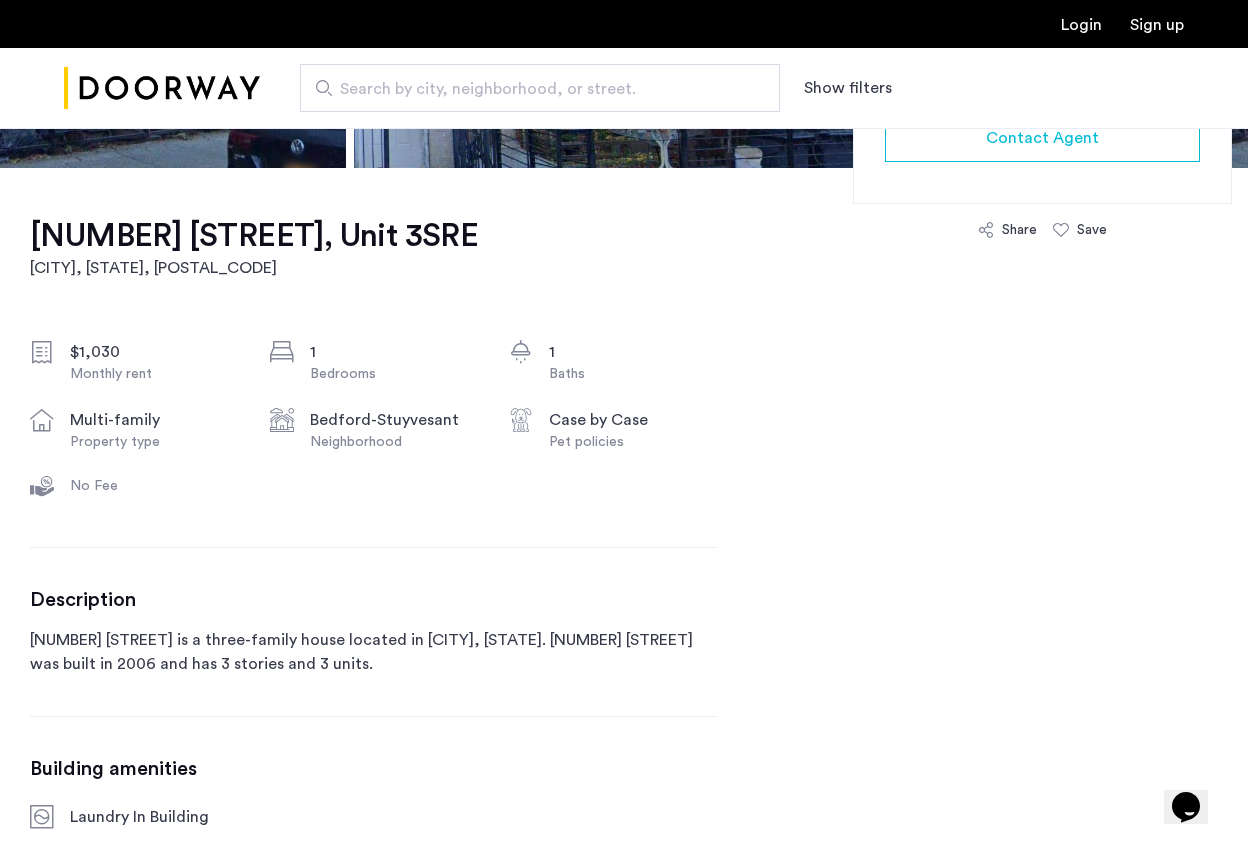 scroll, scrollTop: 587, scrollLeft: 0, axis: vertical 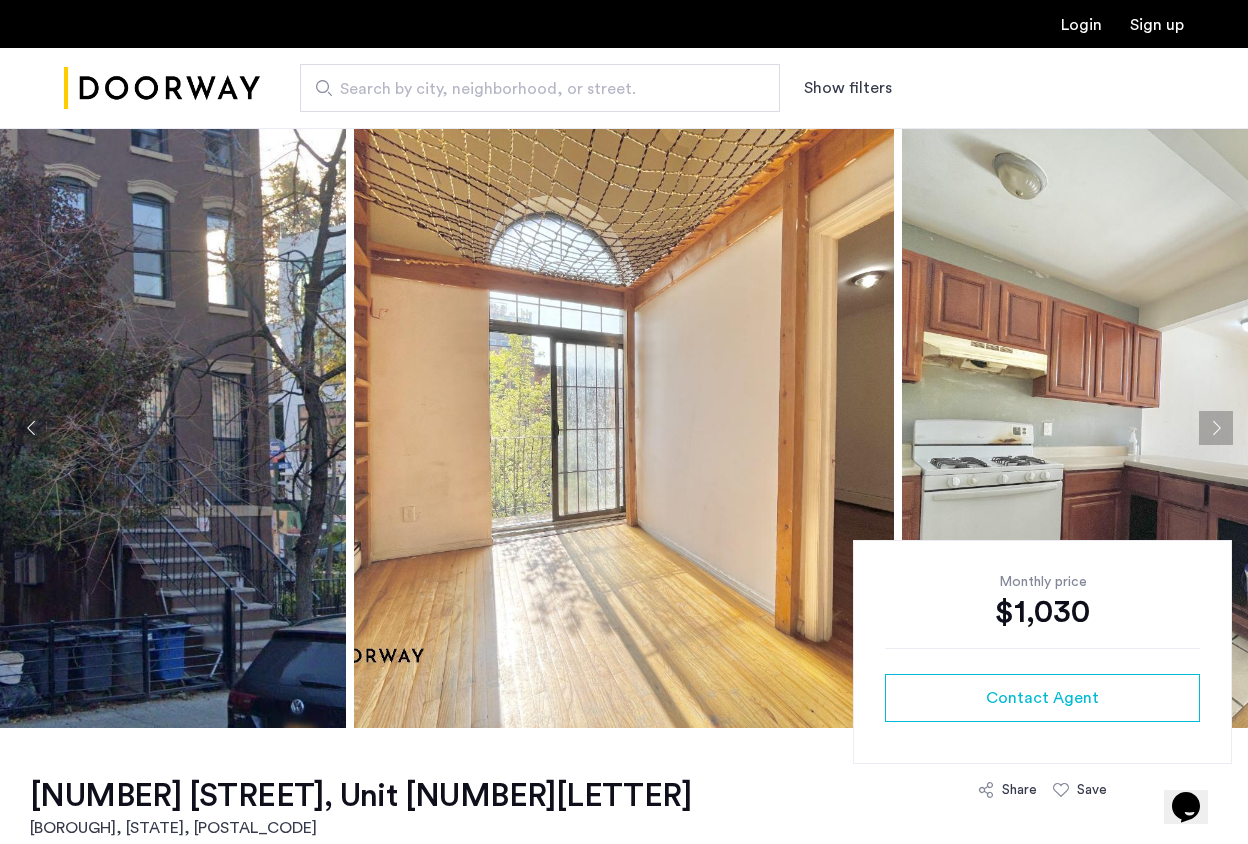 click 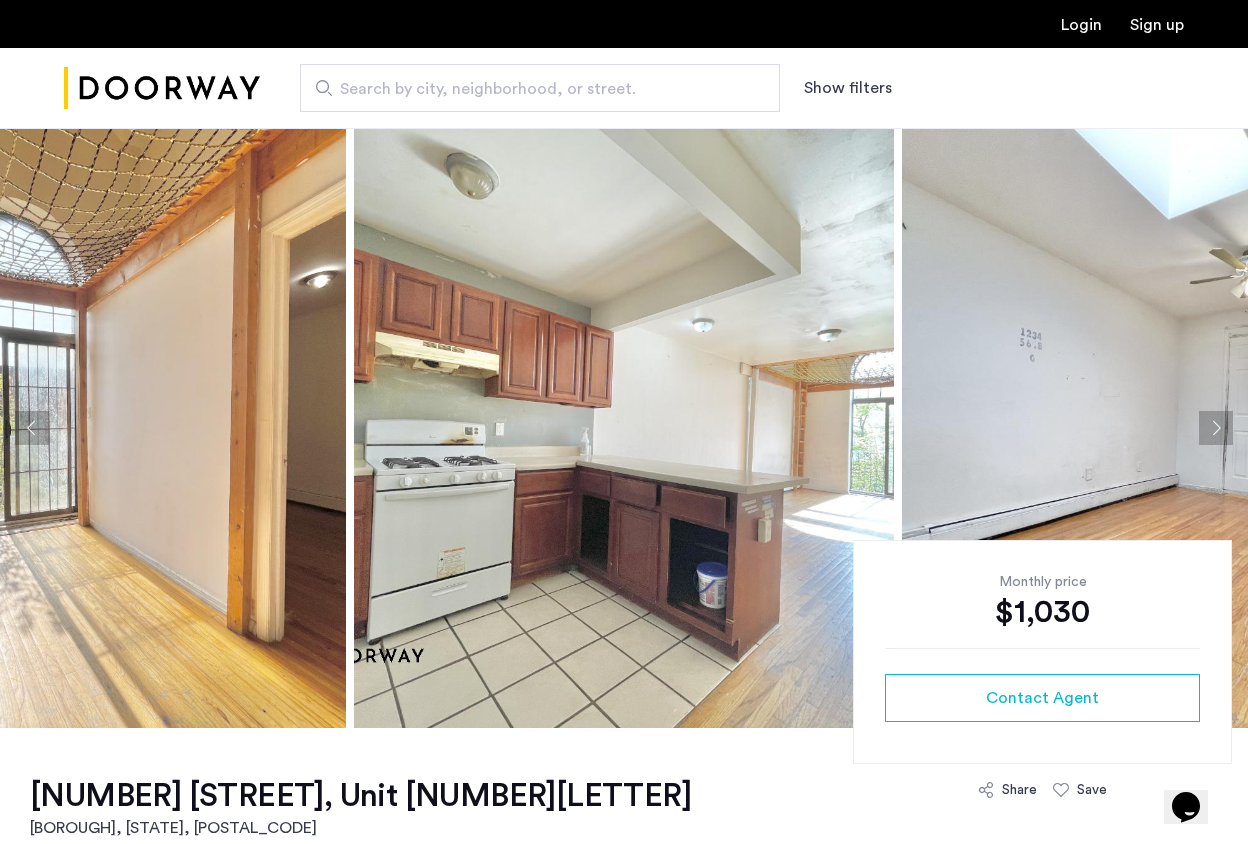 click 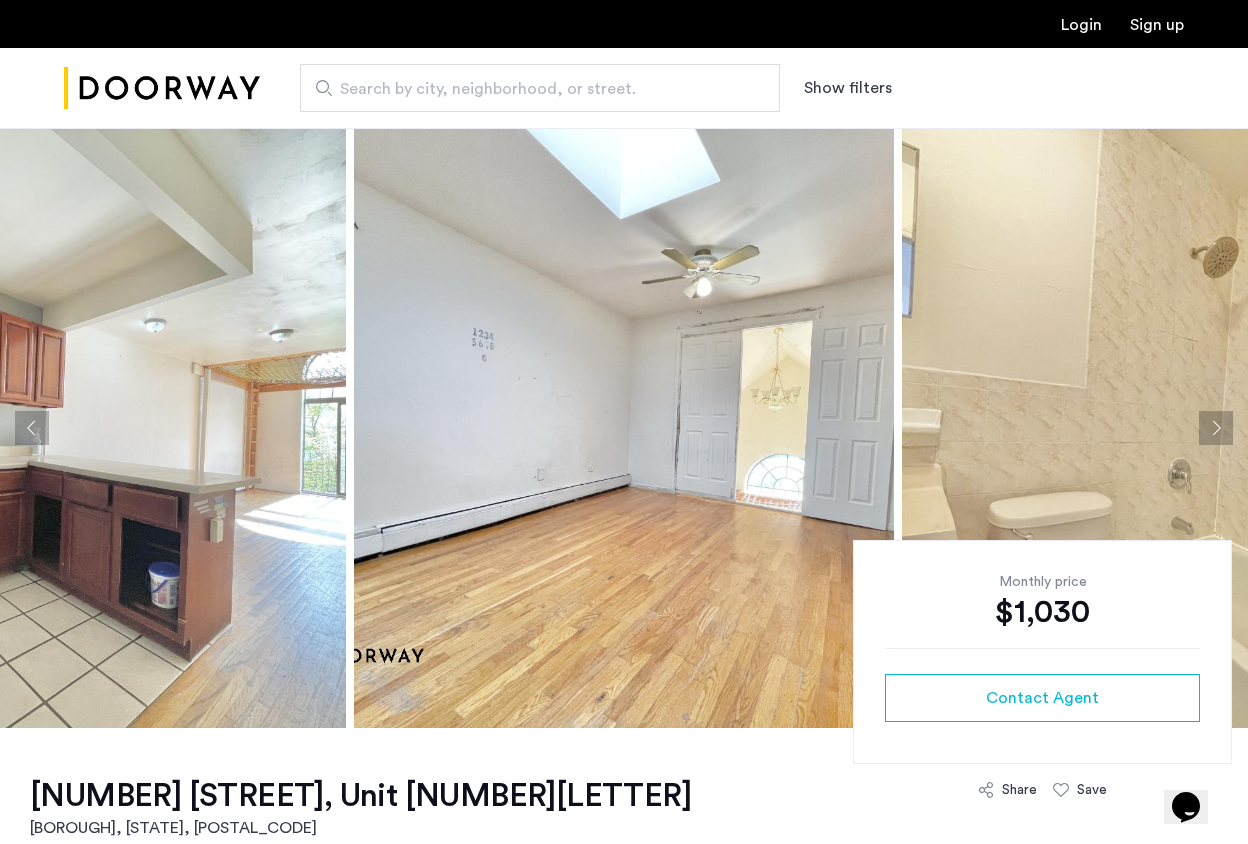 click 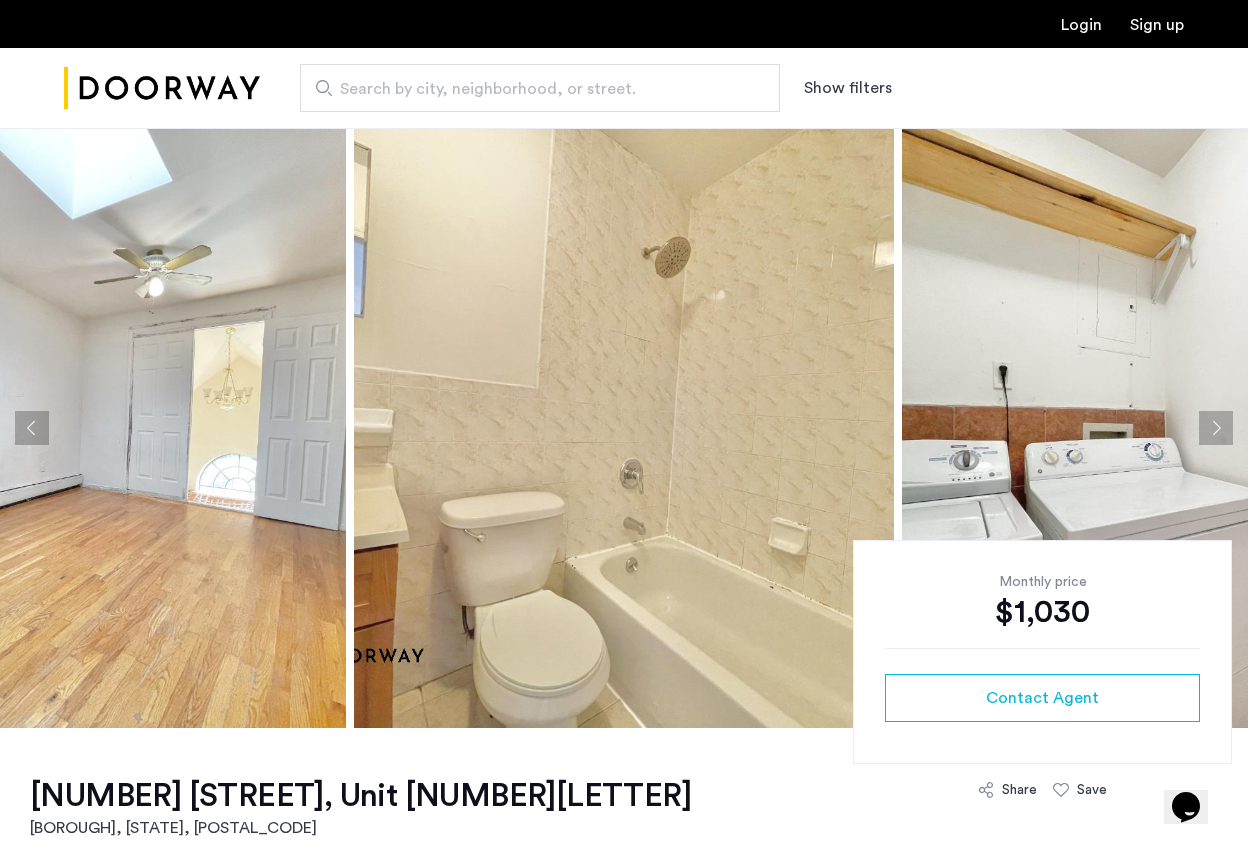click 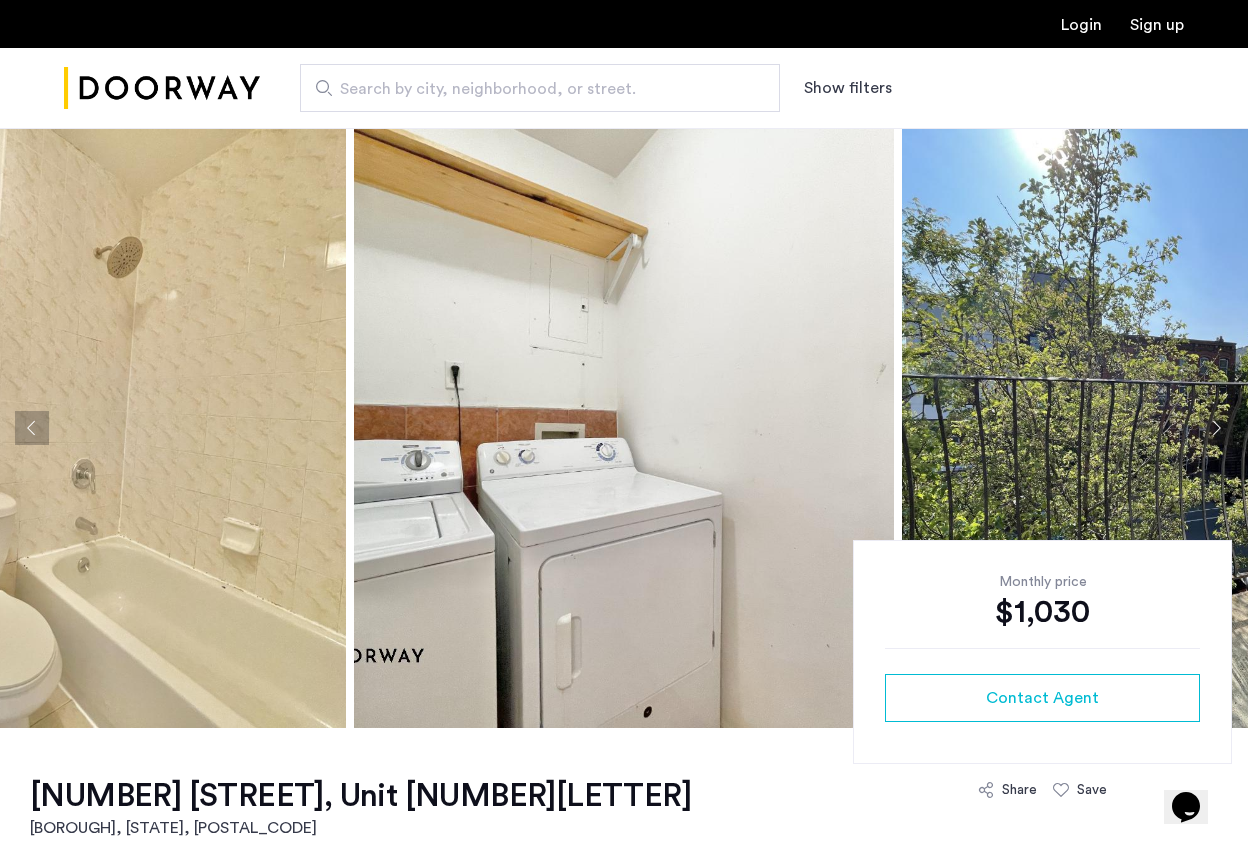 click 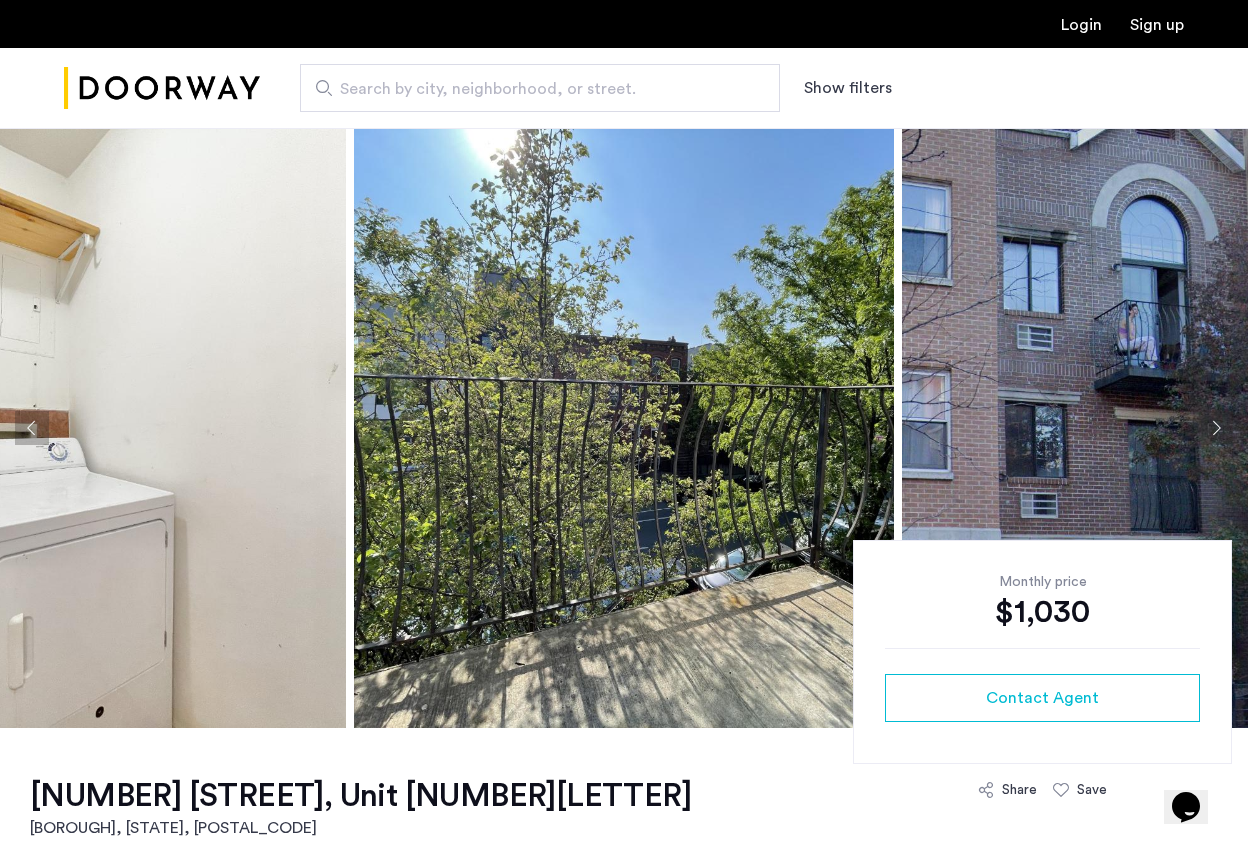 click 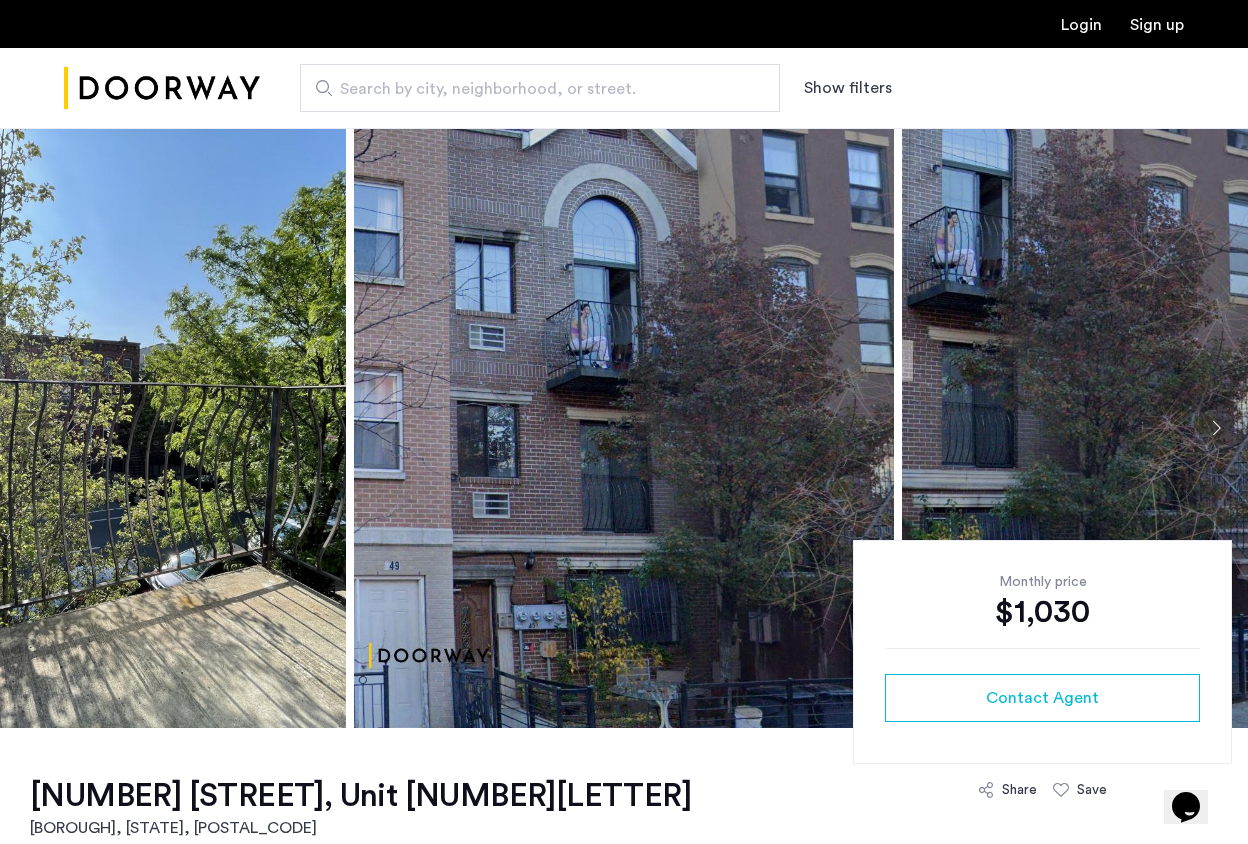 click 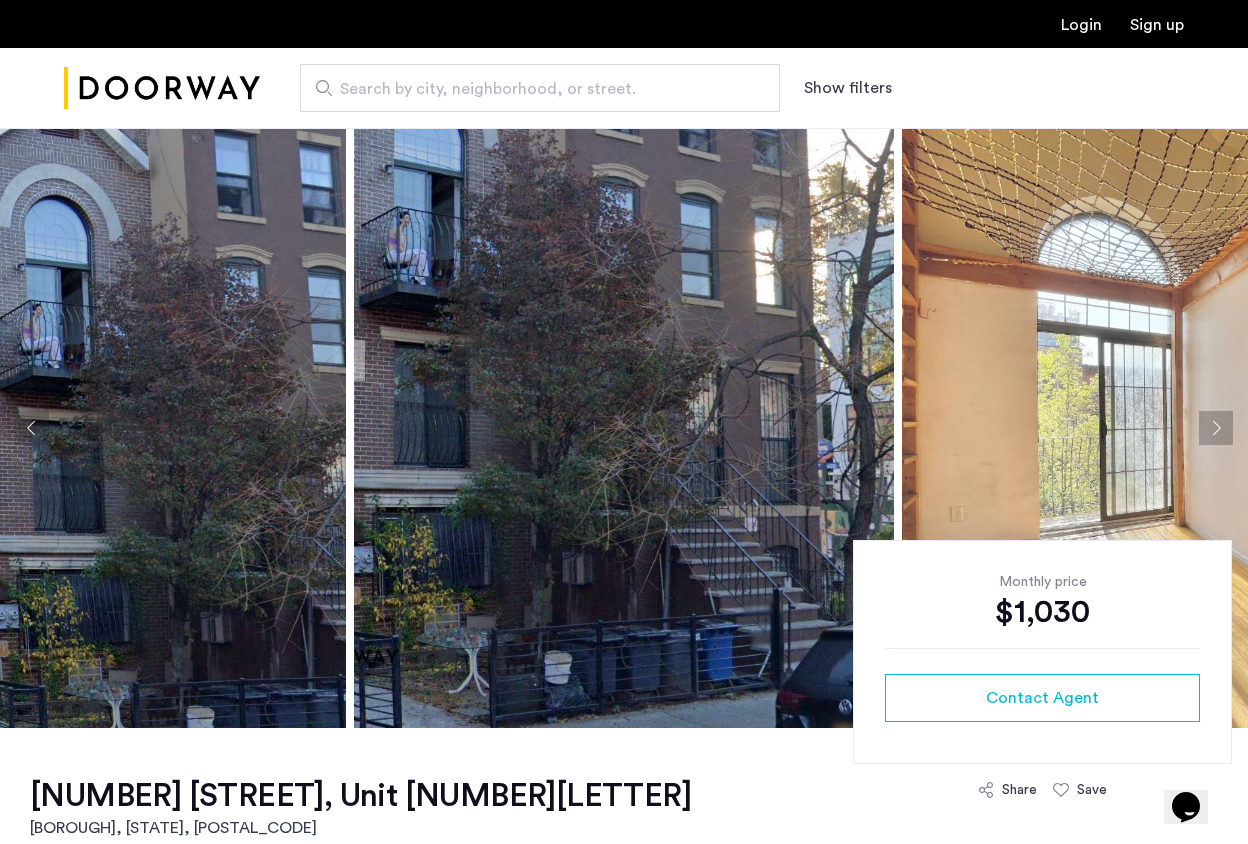 click 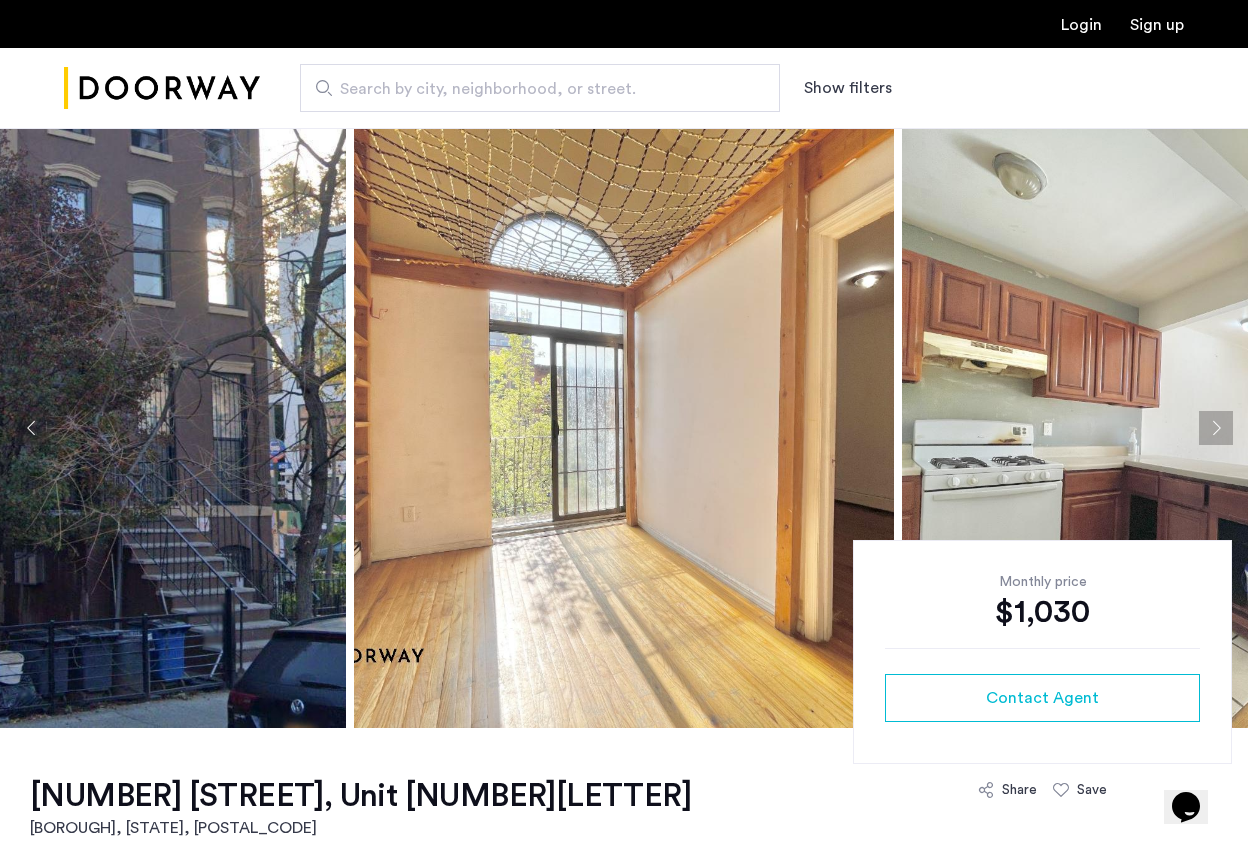 click 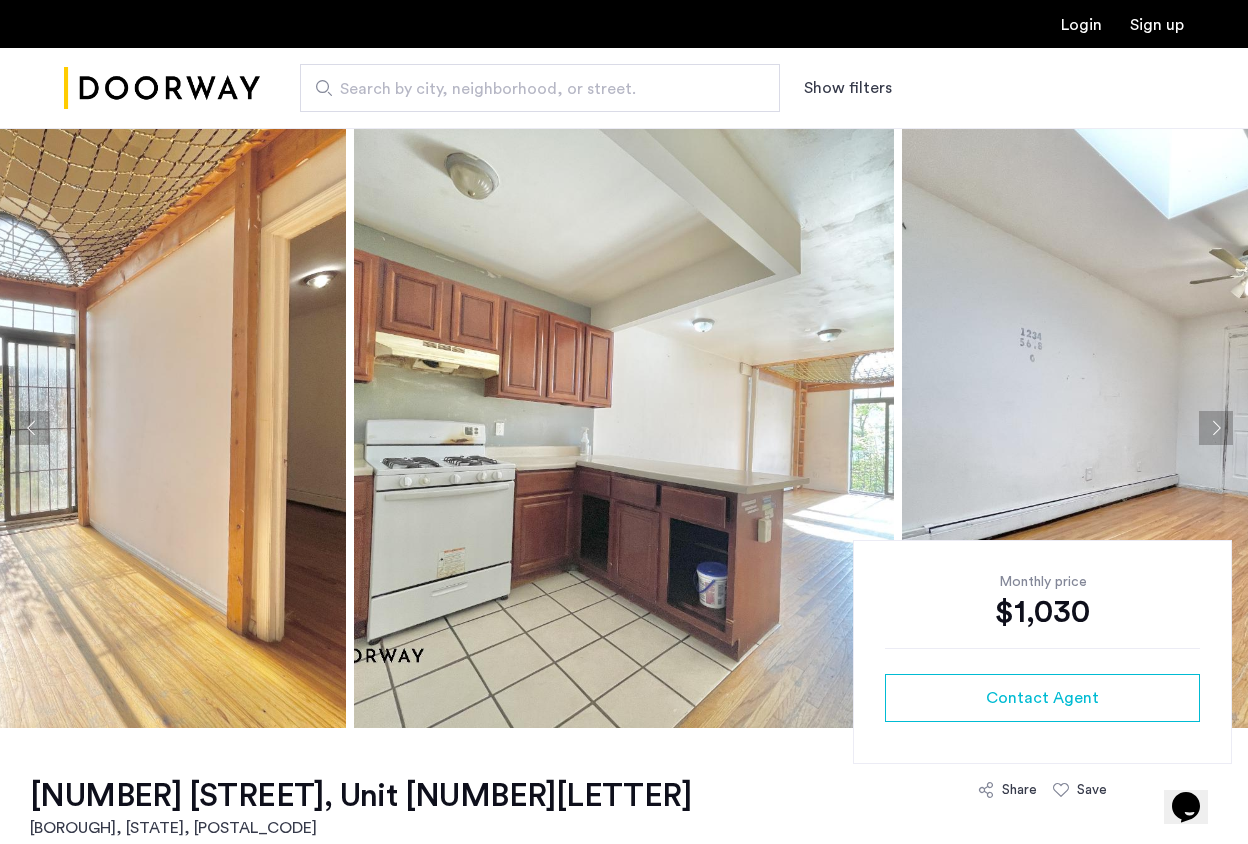 click 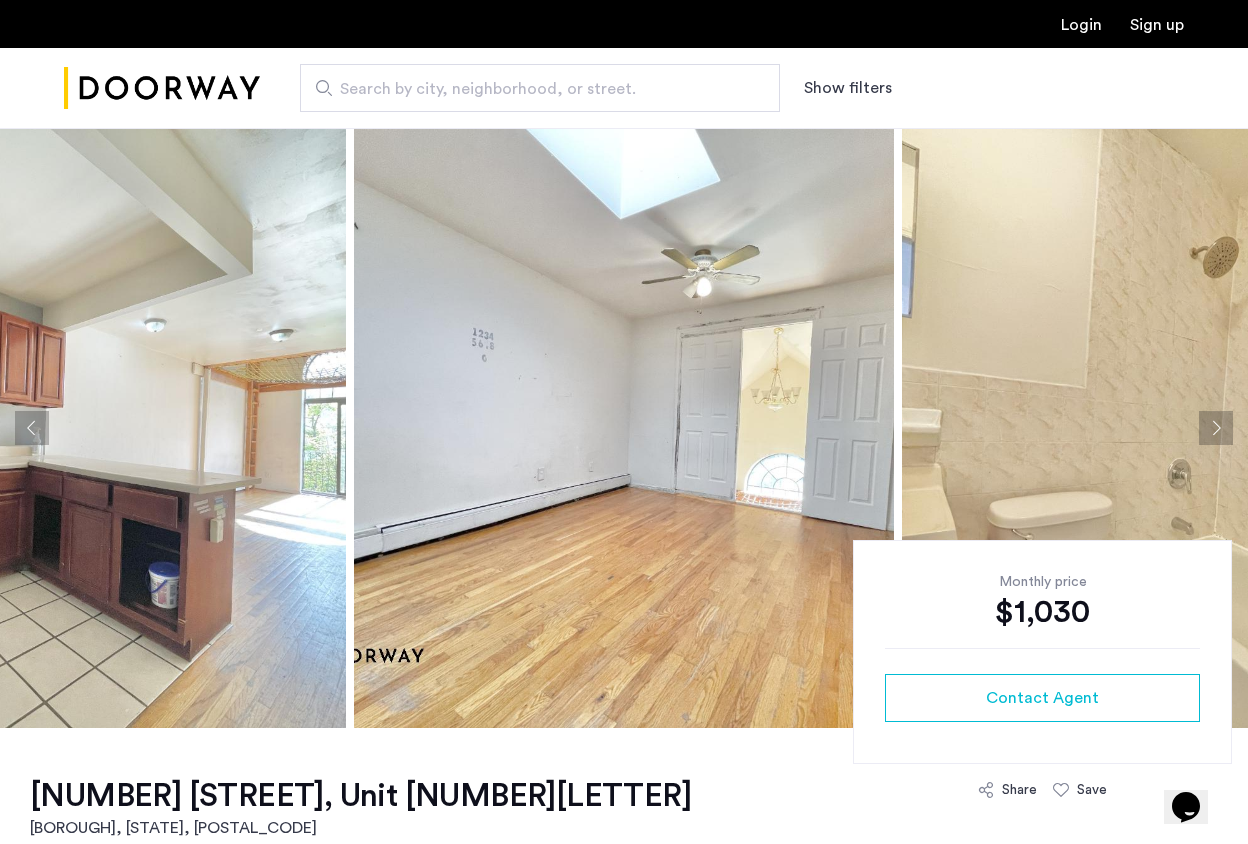 click 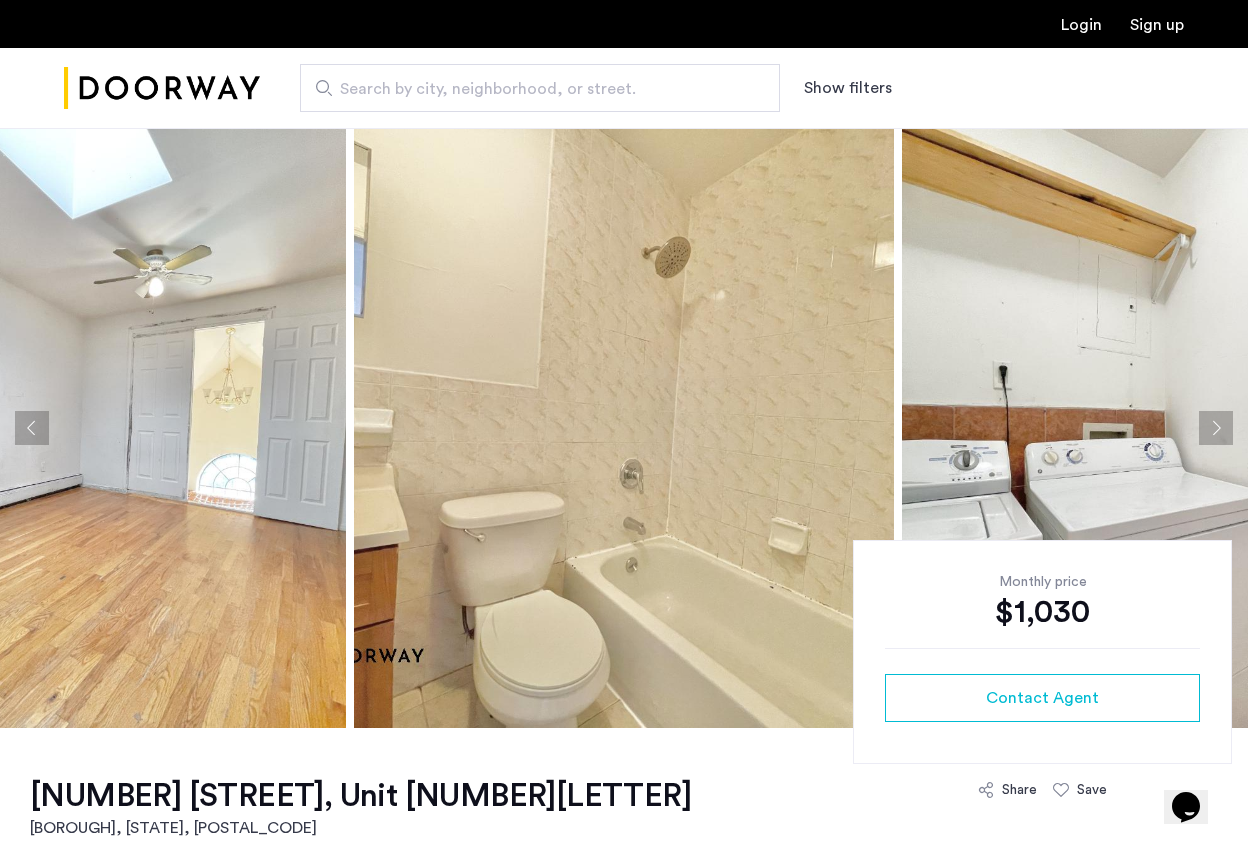 click 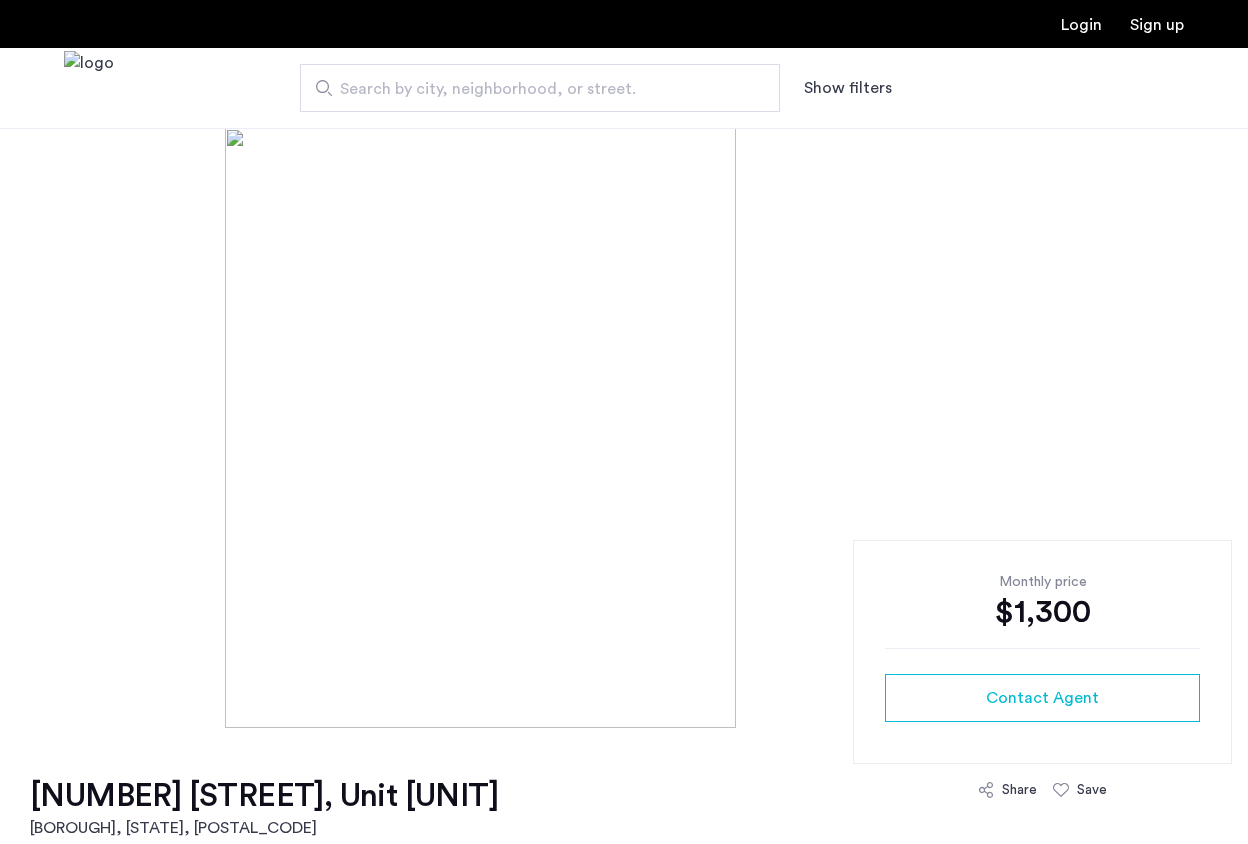 scroll, scrollTop: 0, scrollLeft: 0, axis: both 